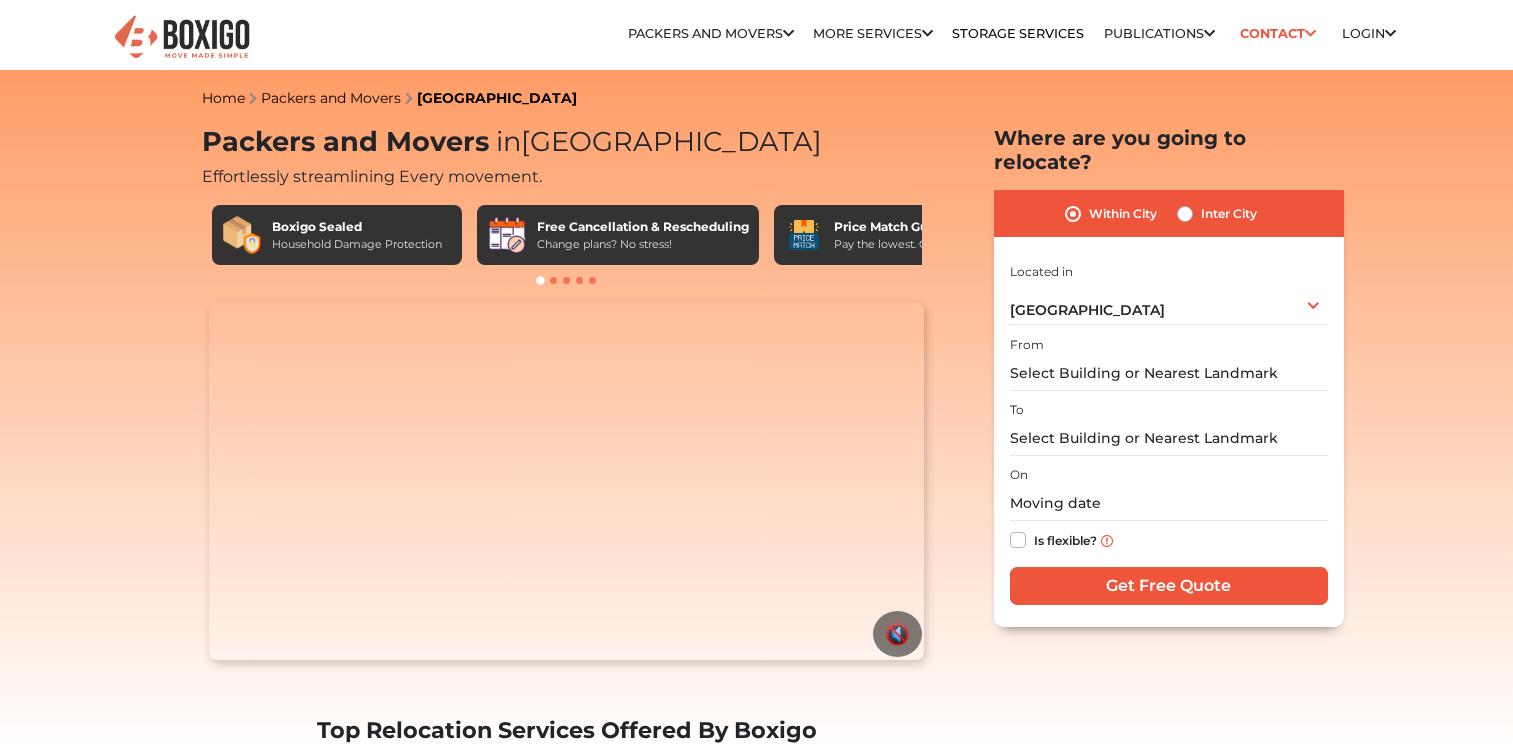 scroll, scrollTop: 0, scrollLeft: 0, axis: both 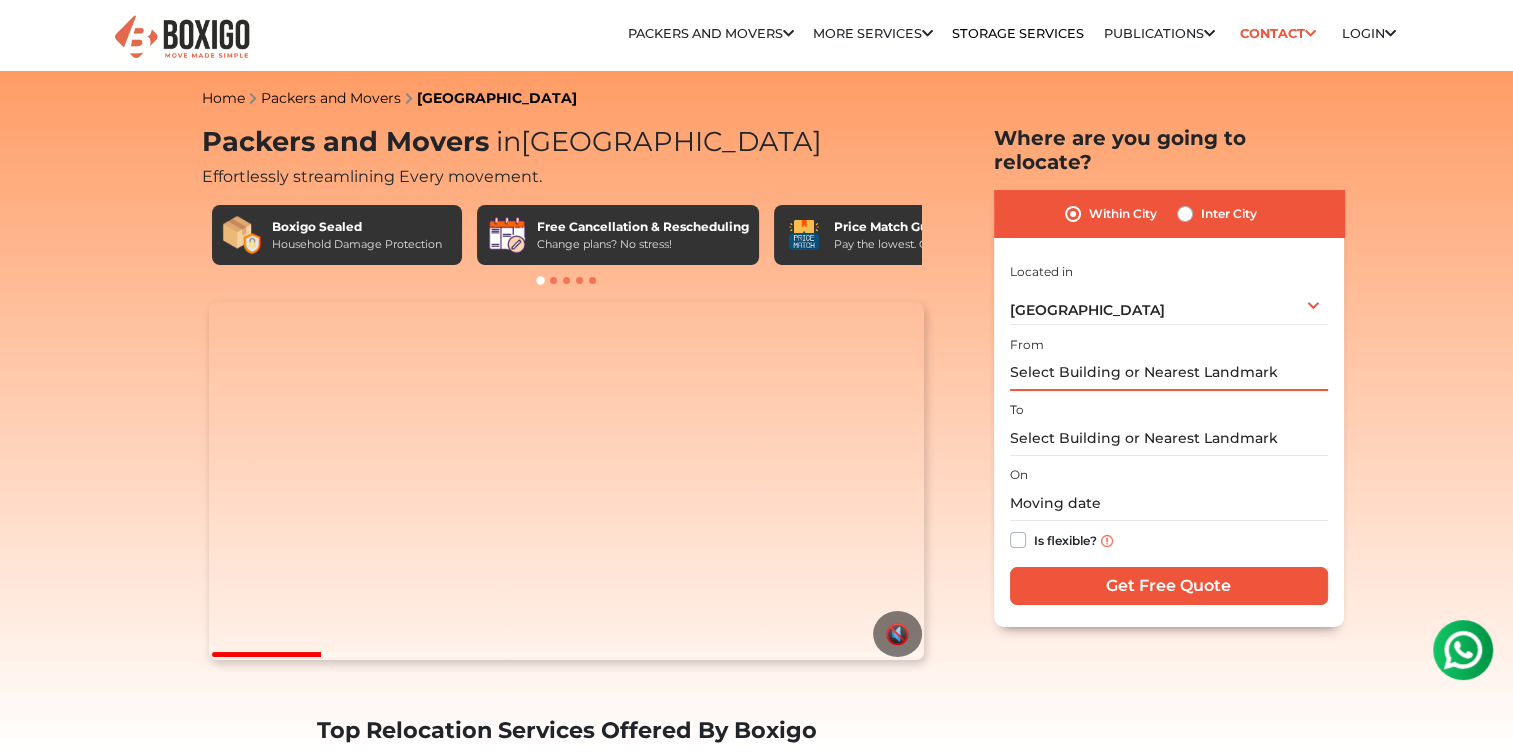 click at bounding box center [1169, 373] 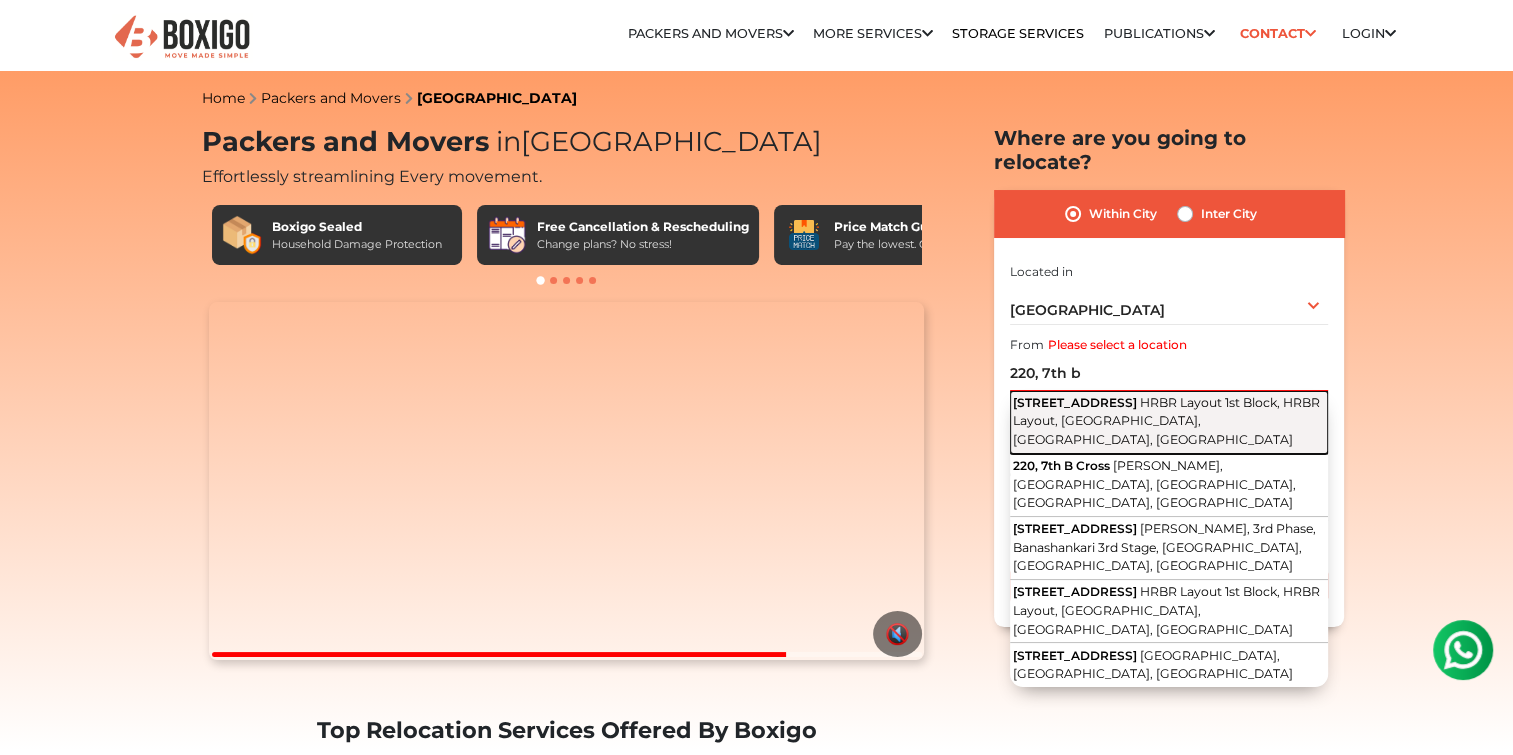 click on "HRBR Layout 1st Block, HRBR Layout, [GEOGRAPHIC_DATA], [GEOGRAPHIC_DATA], [GEOGRAPHIC_DATA]" at bounding box center [1166, 421] 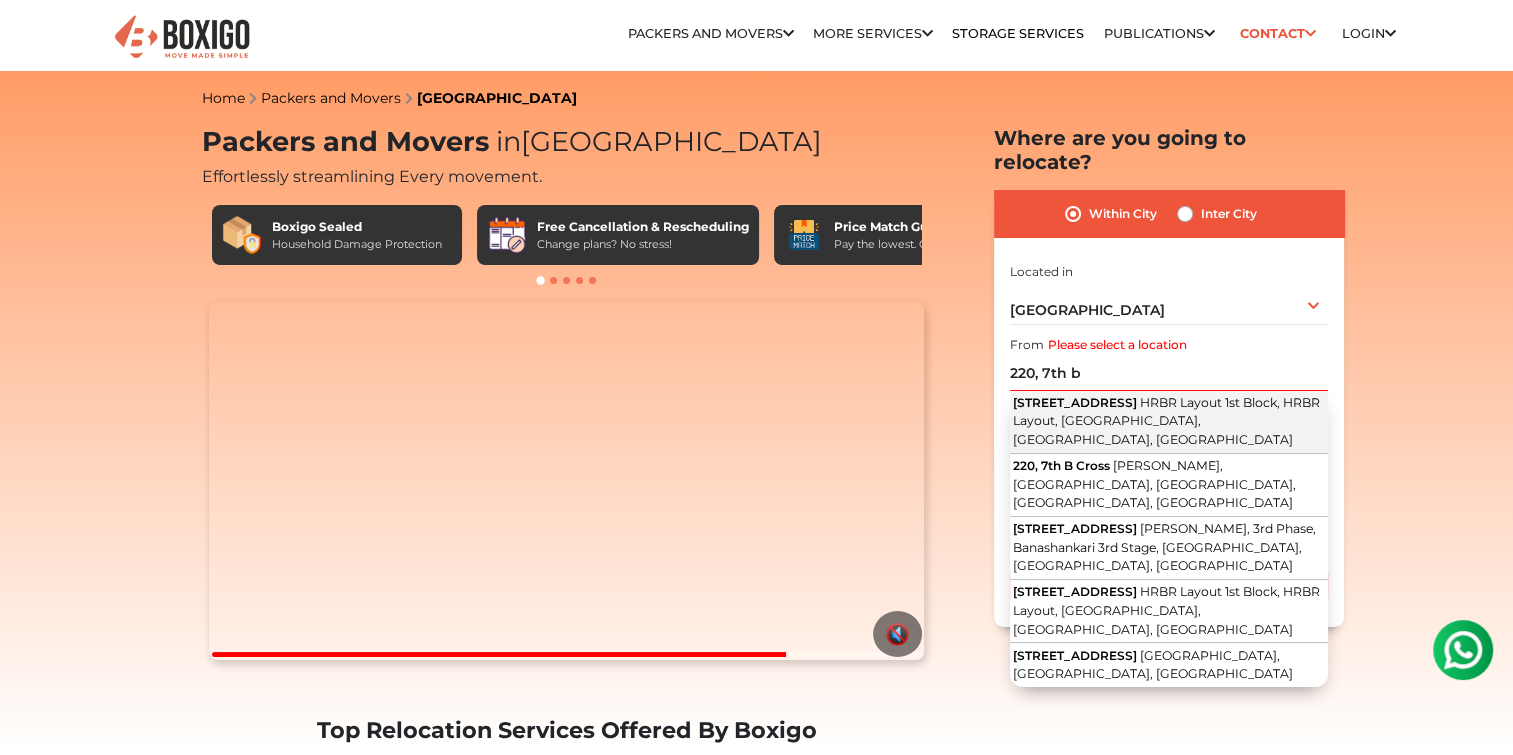 type on "[STREET_ADDRESS]" 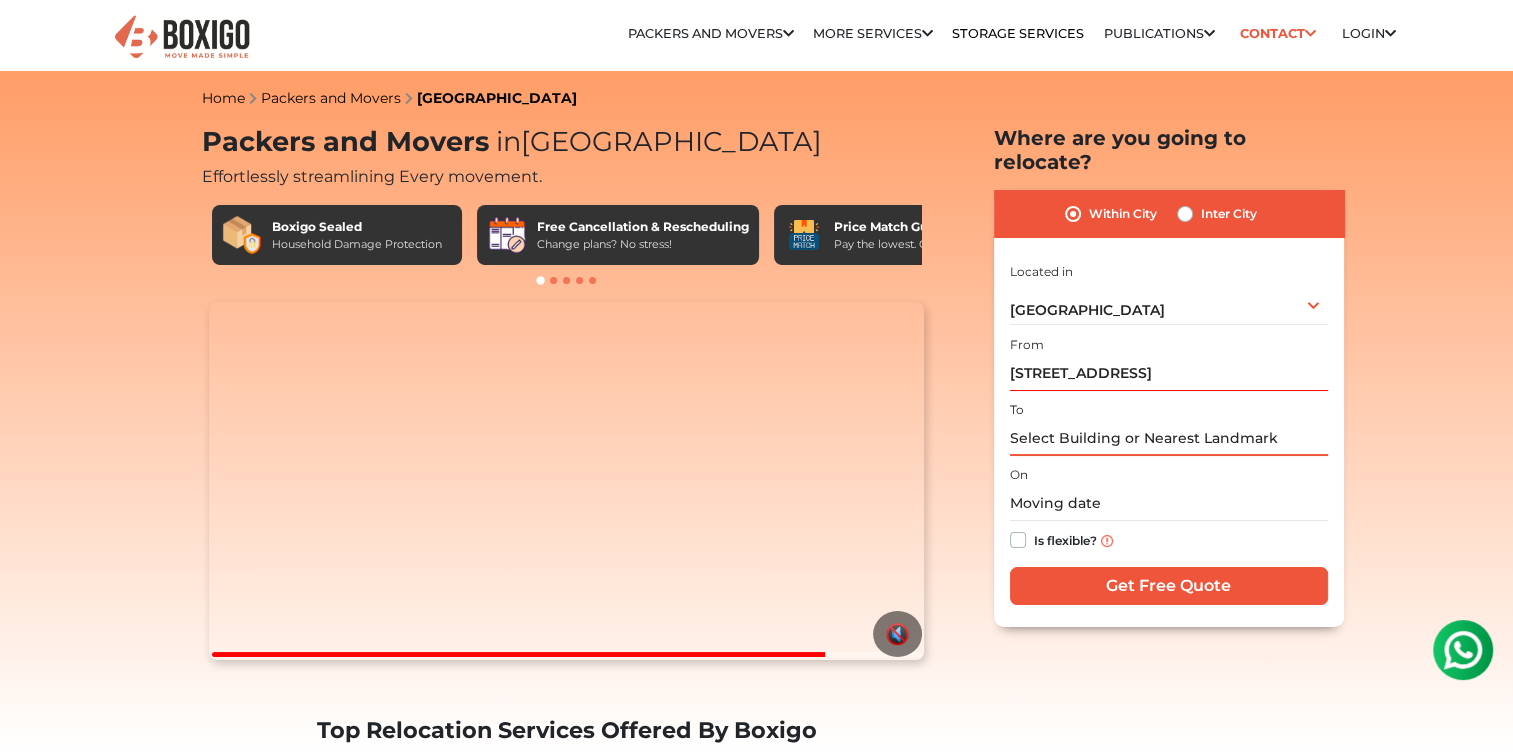 click at bounding box center [1169, 438] 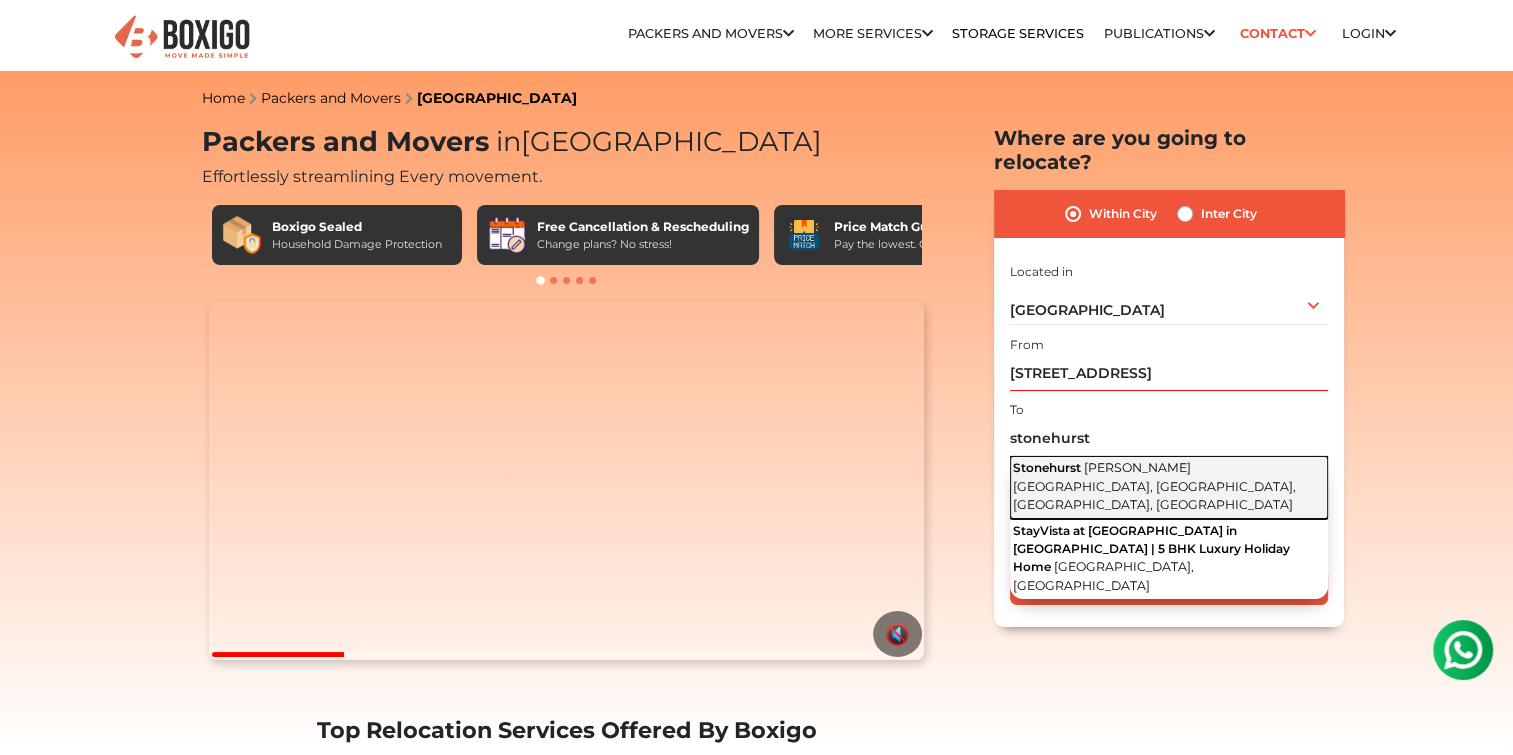 click on "[GEOGRAPHIC_DATA][PERSON_NAME], [GEOGRAPHIC_DATA], [GEOGRAPHIC_DATA], [GEOGRAPHIC_DATA]" at bounding box center [1169, 487] 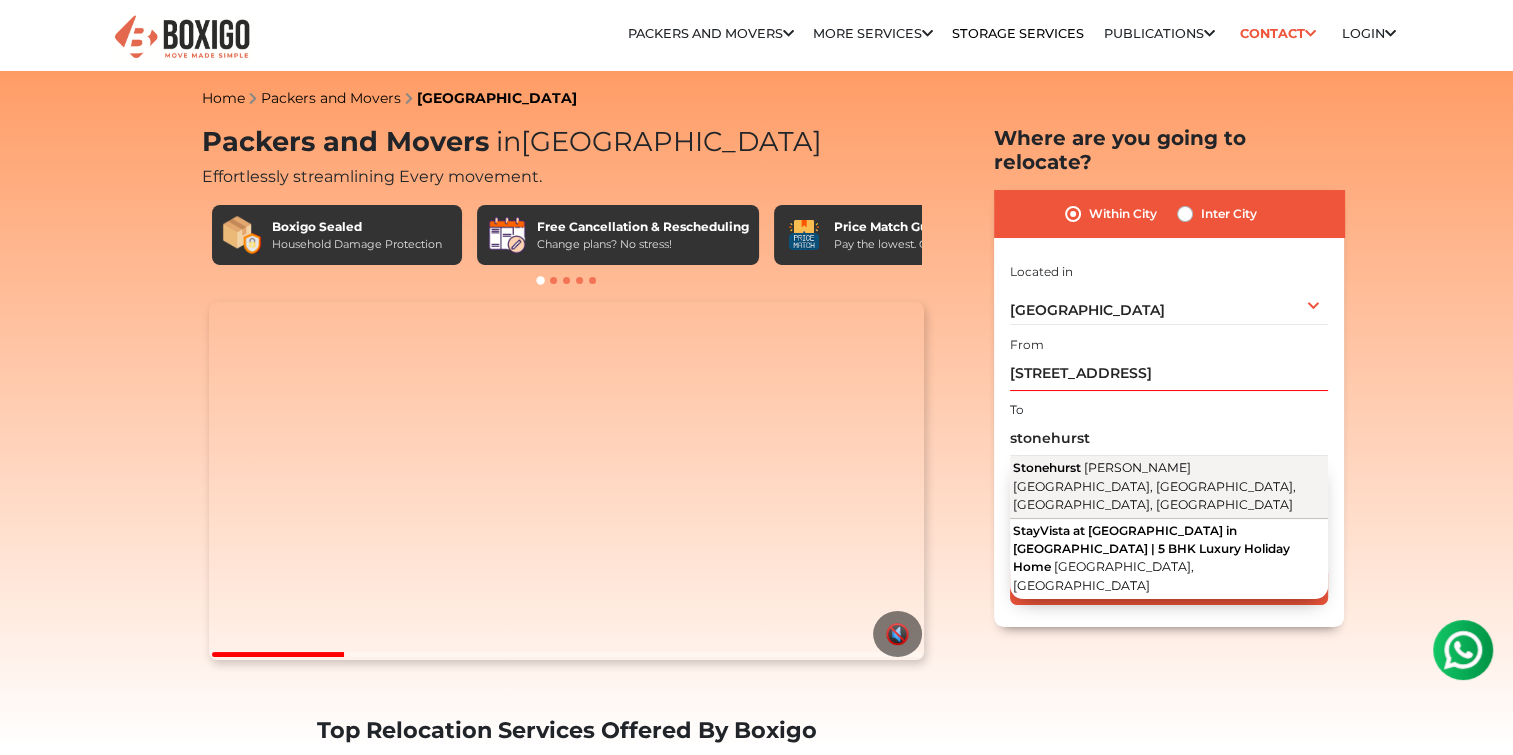 type on "Stonehurst, [PERSON_NAME][GEOGRAPHIC_DATA], [GEOGRAPHIC_DATA], [GEOGRAPHIC_DATA], [GEOGRAPHIC_DATA]" 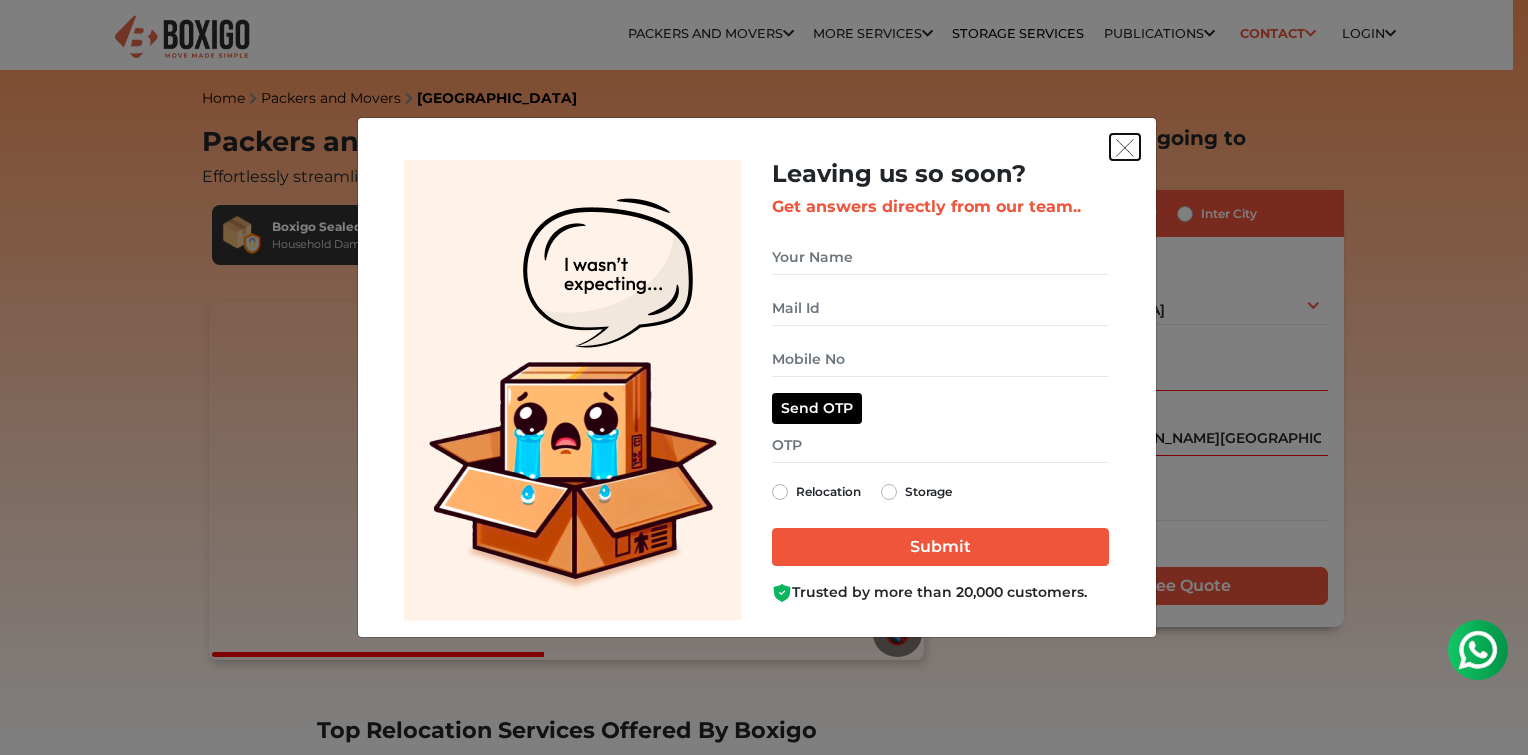 click at bounding box center [1125, 148] 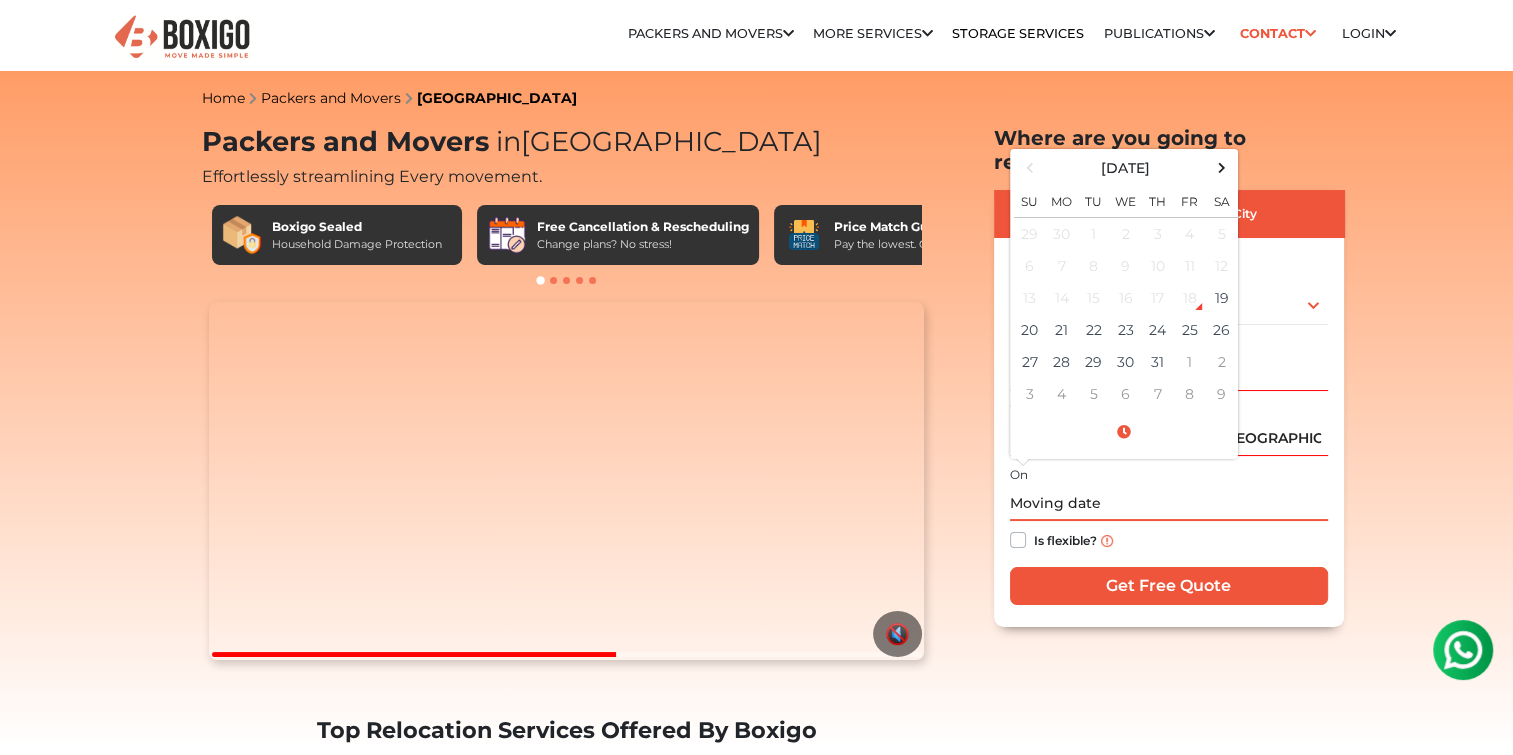 click at bounding box center [1169, 503] 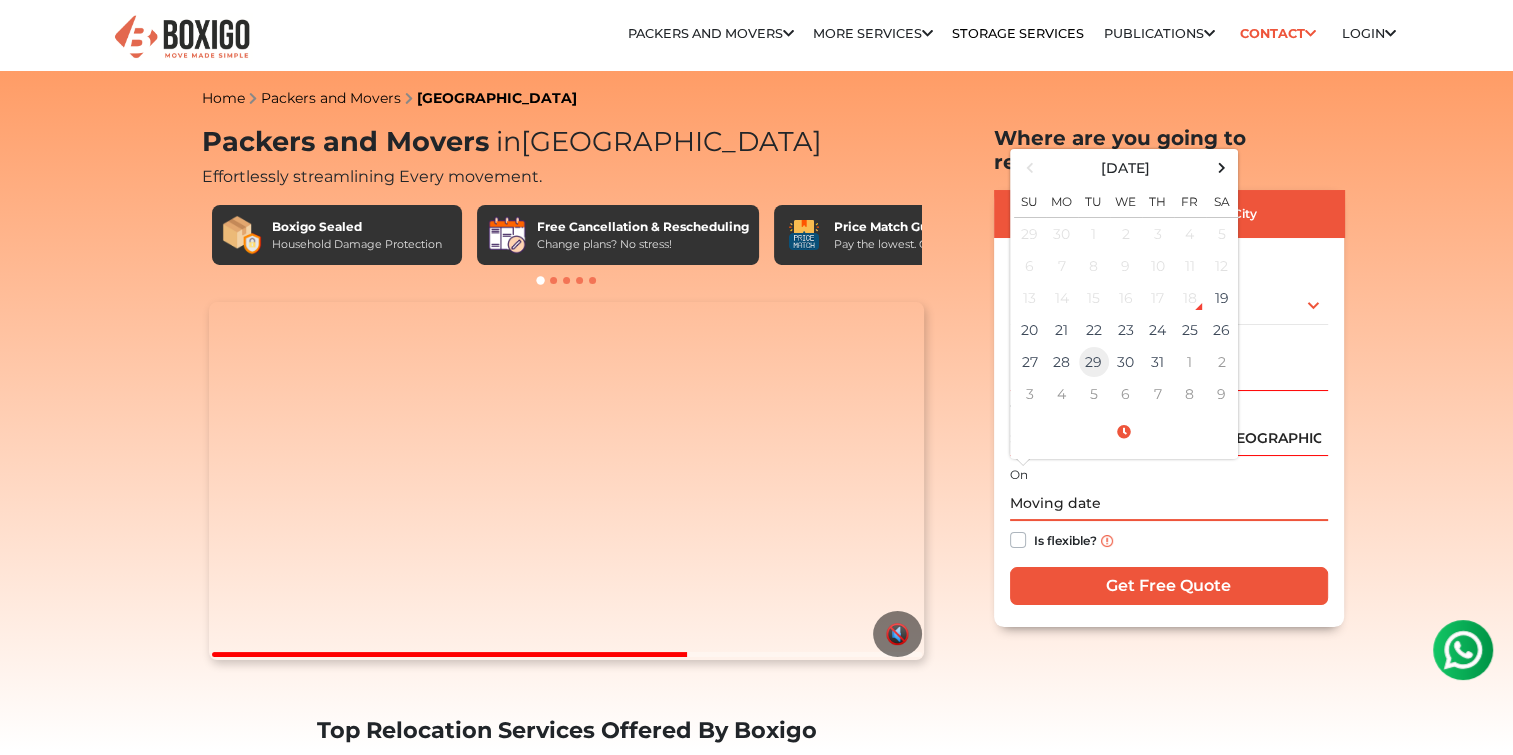 click on "29" at bounding box center (1094, 362) 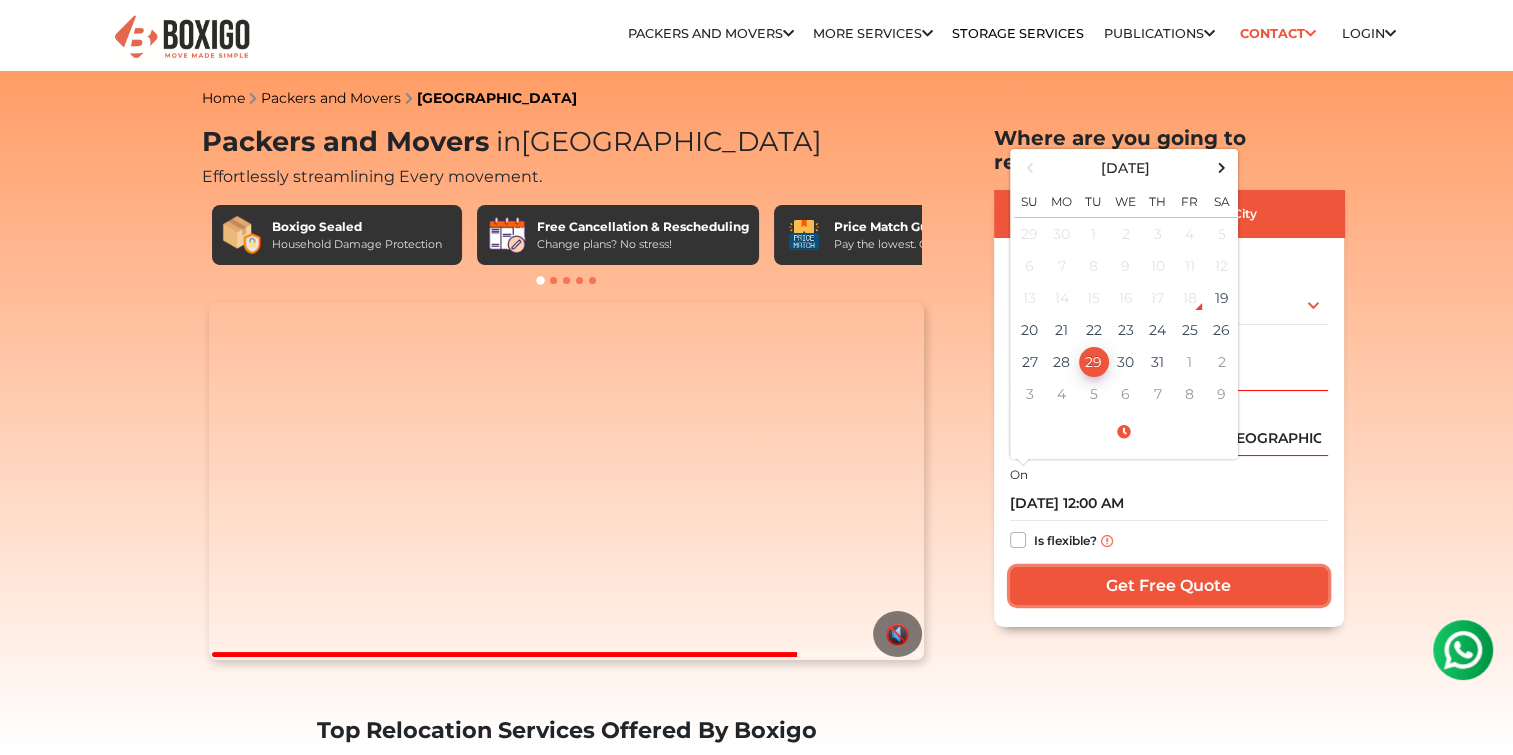 click on "Get Free Quote" at bounding box center [1169, 586] 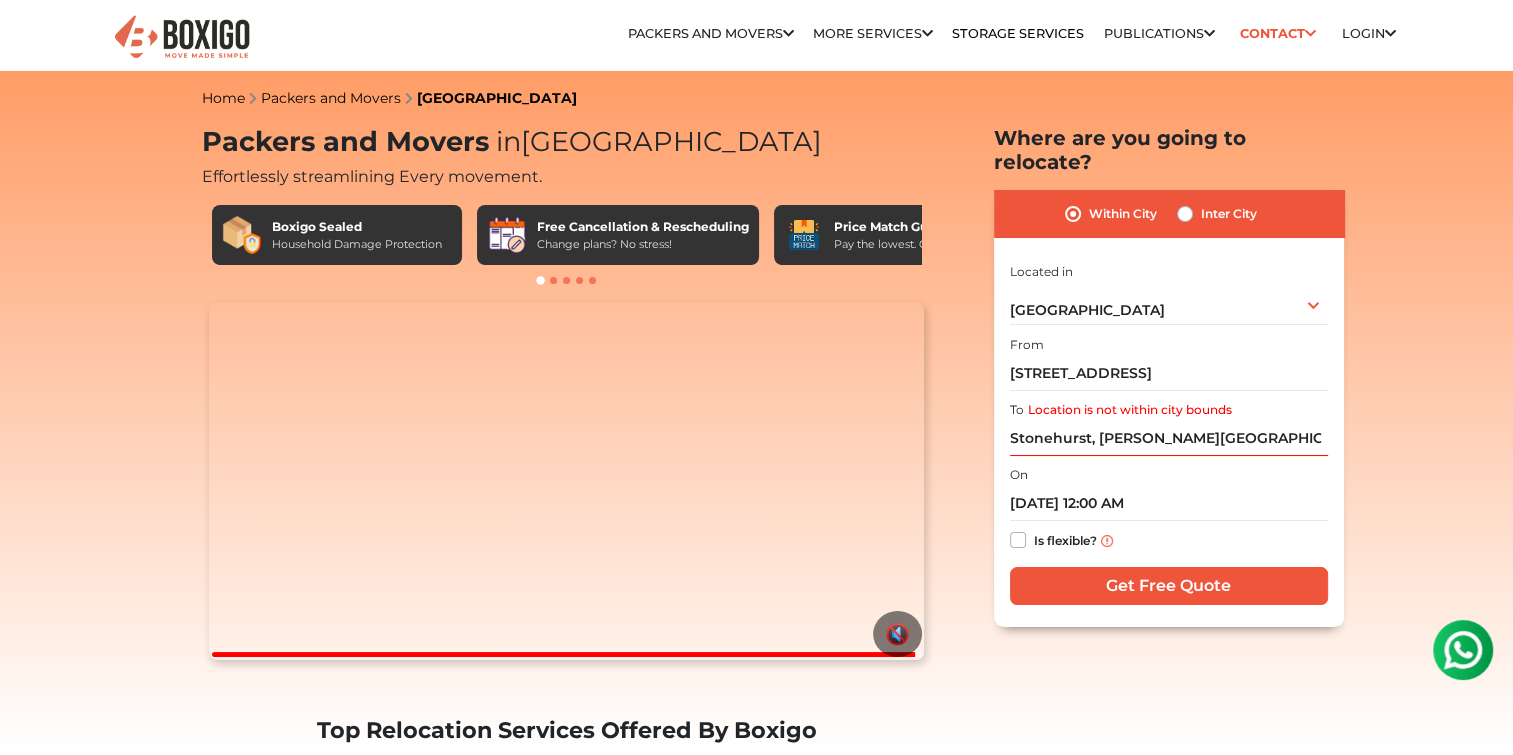 click on "Inter City" at bounding box center [1229, 214] 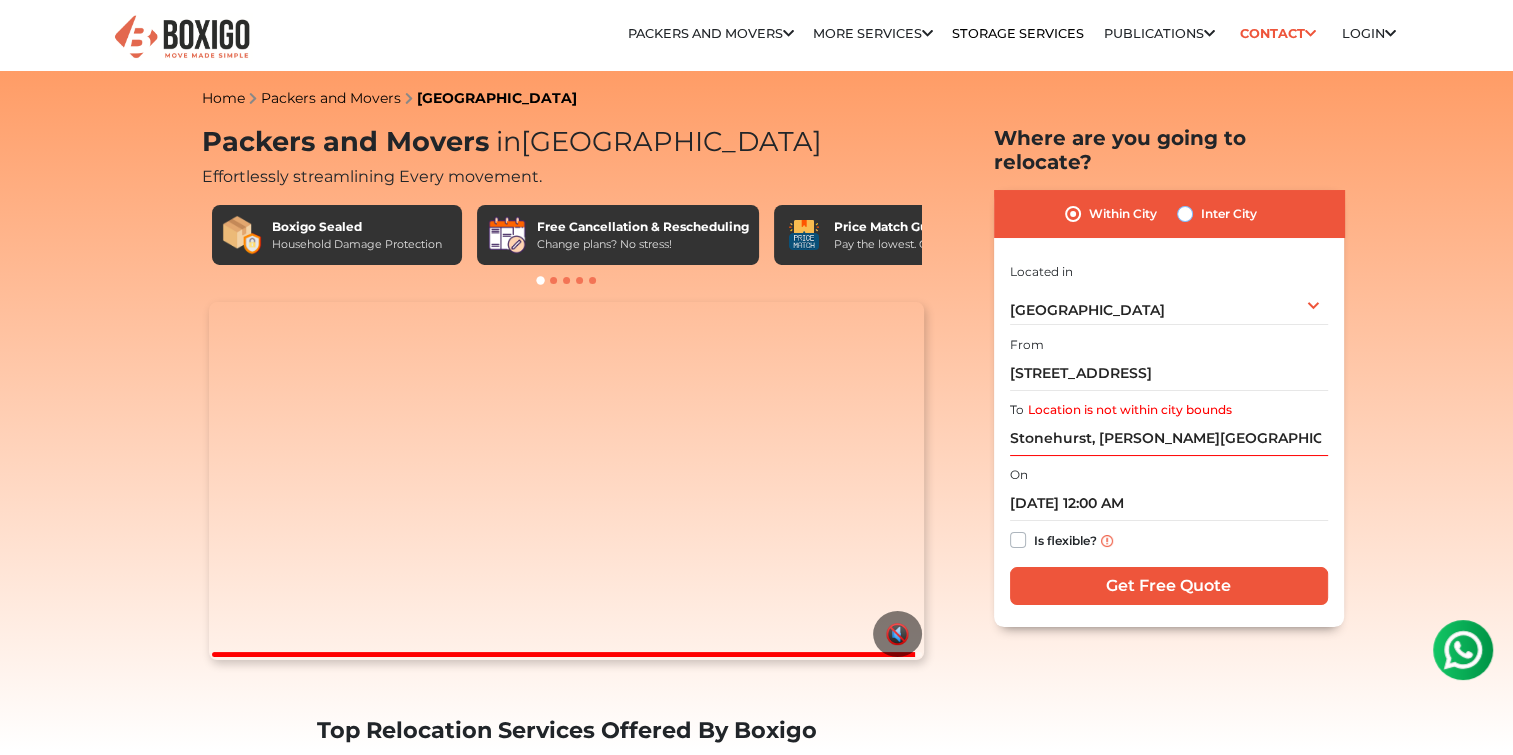click on "Inter City" at bounding box center (1185, 212) 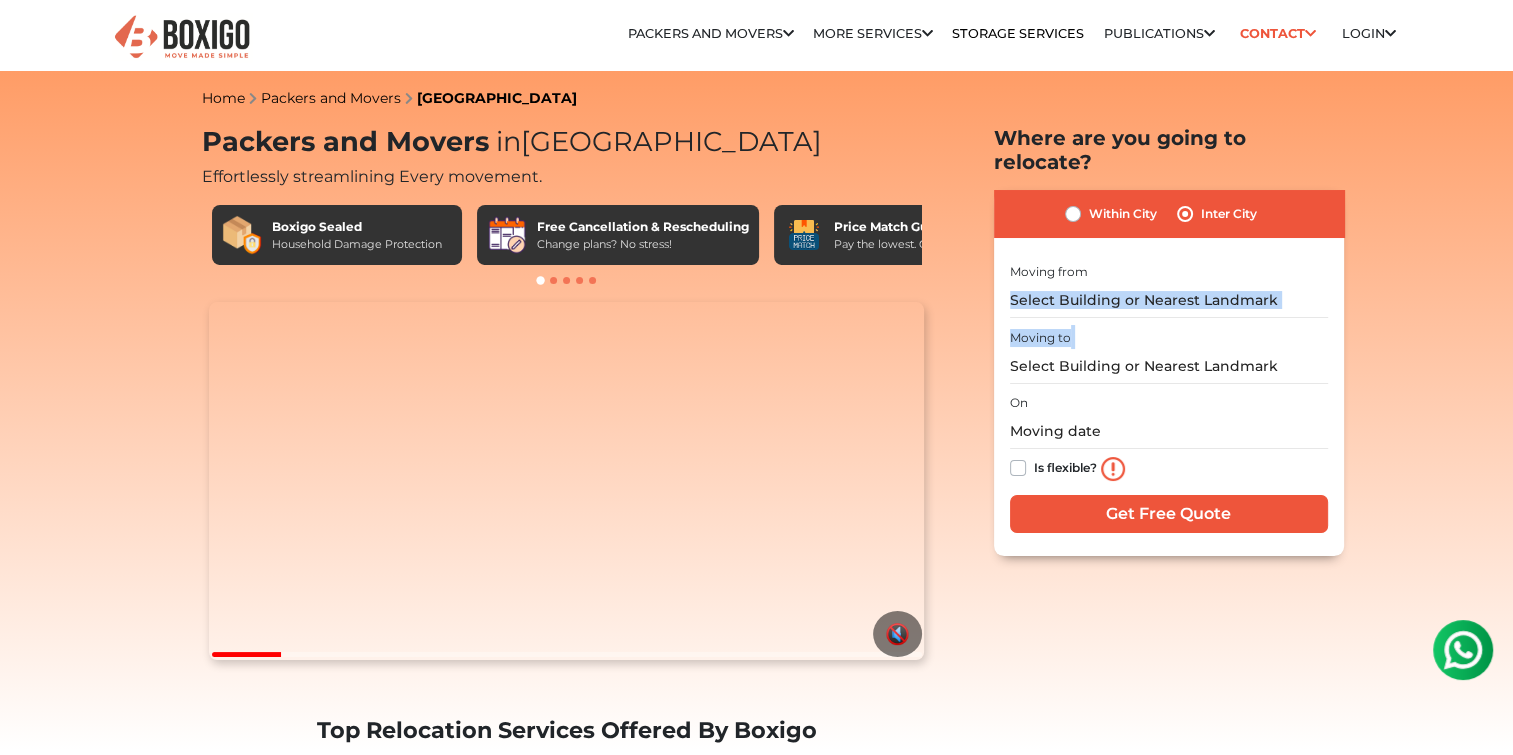drag, startPoint x: 1140, startPoint y: 299, endPoint x: 1128, endPoint y: 294, distance: 13 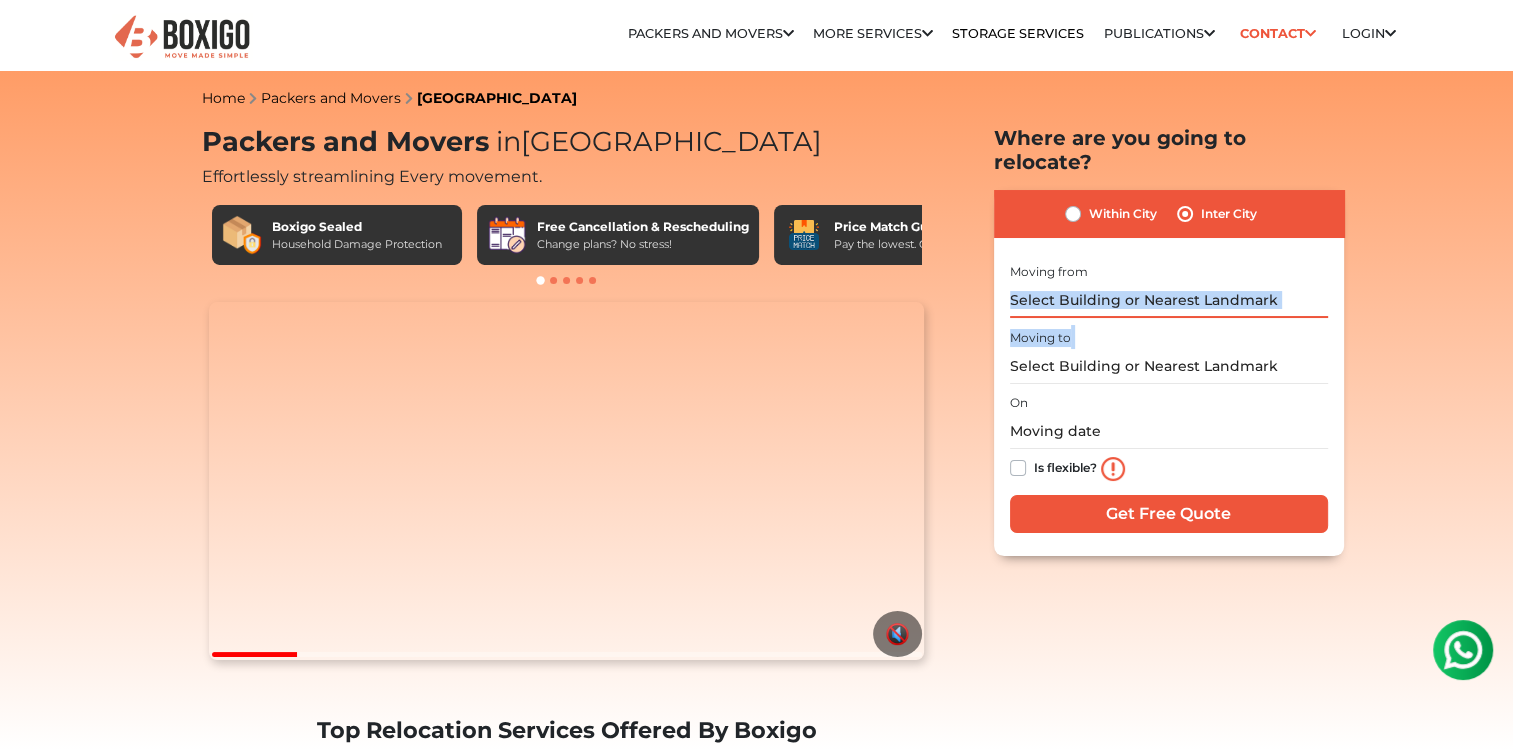 click at bounding box center [1169, 300] 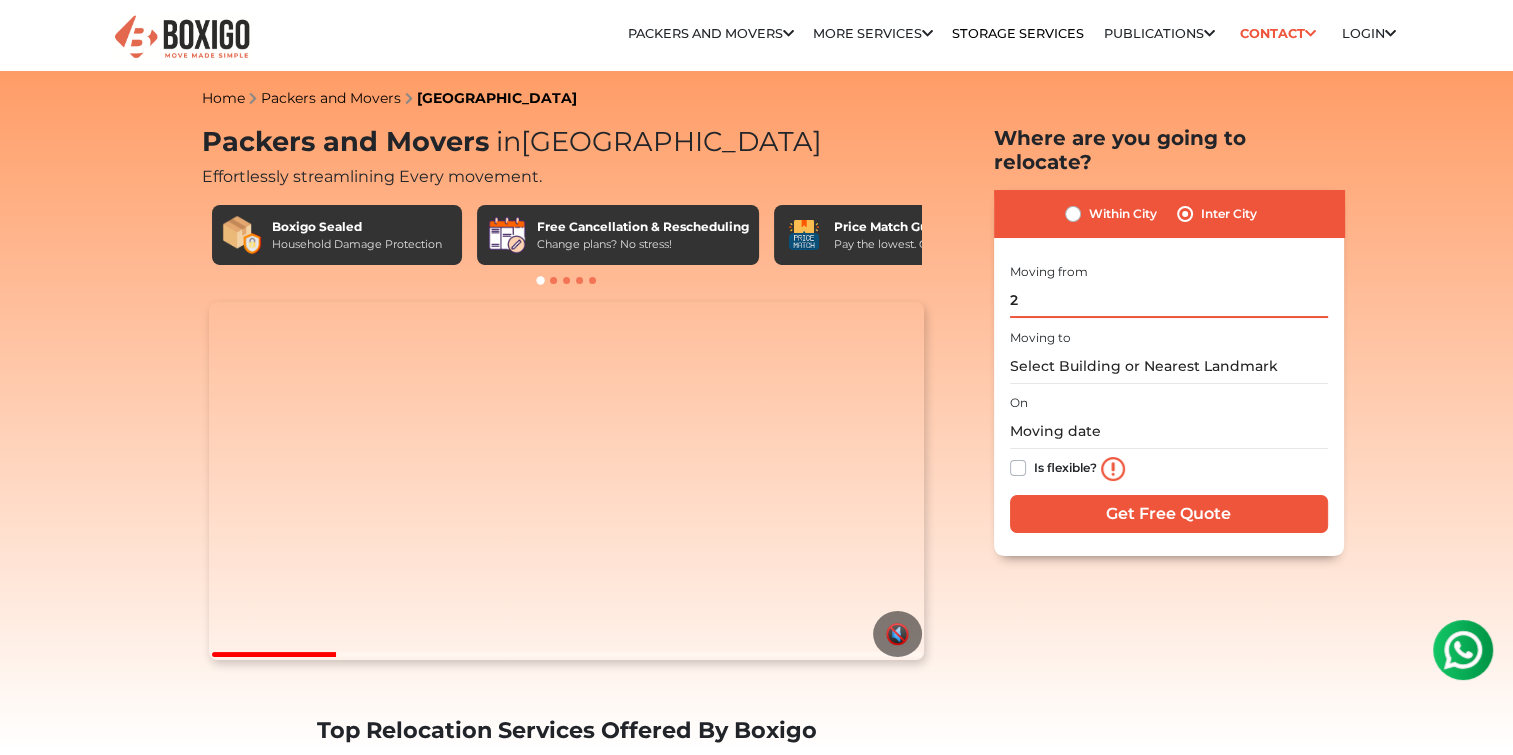 click on "2" at bounding box center (1169, 300) 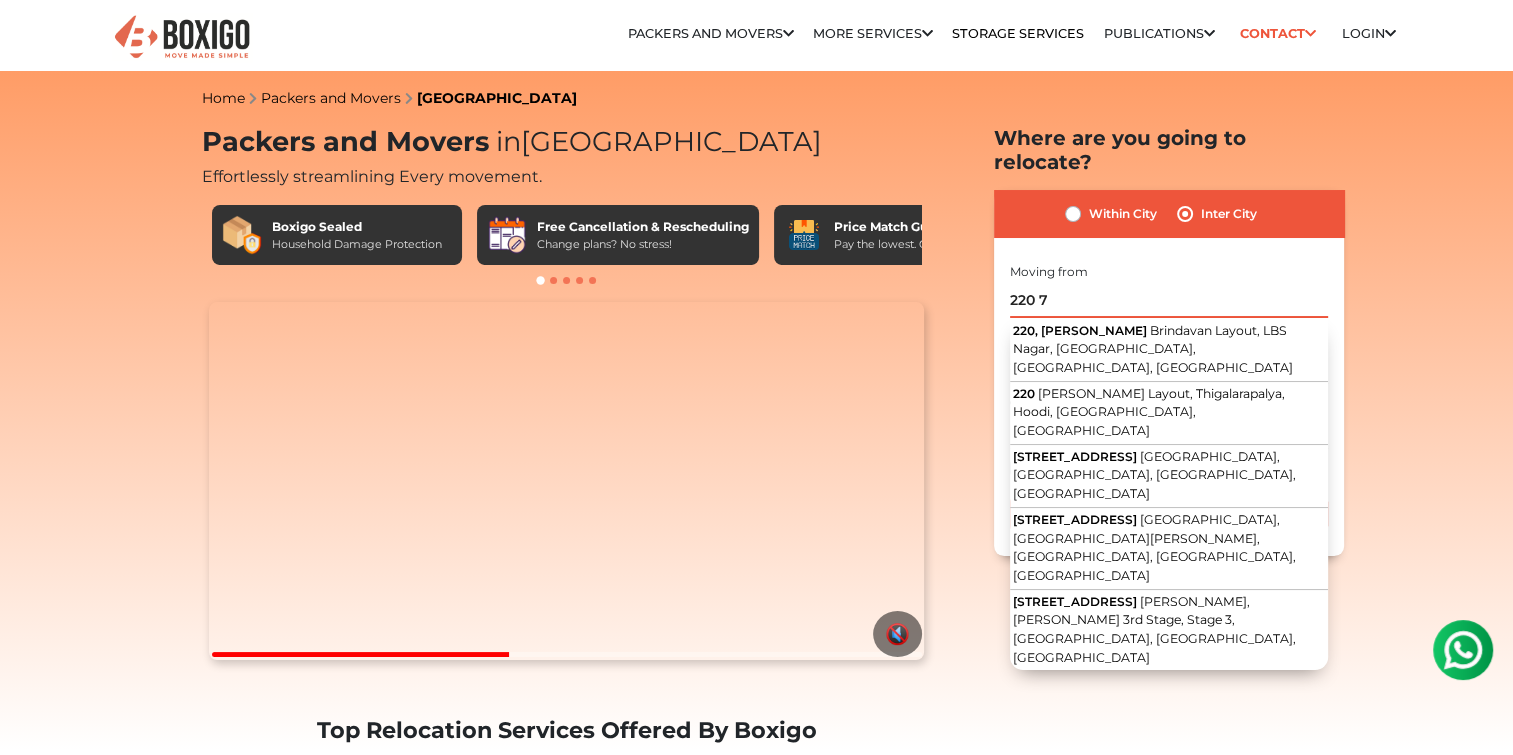click on "220 7" at bounding box center [1169, 300] 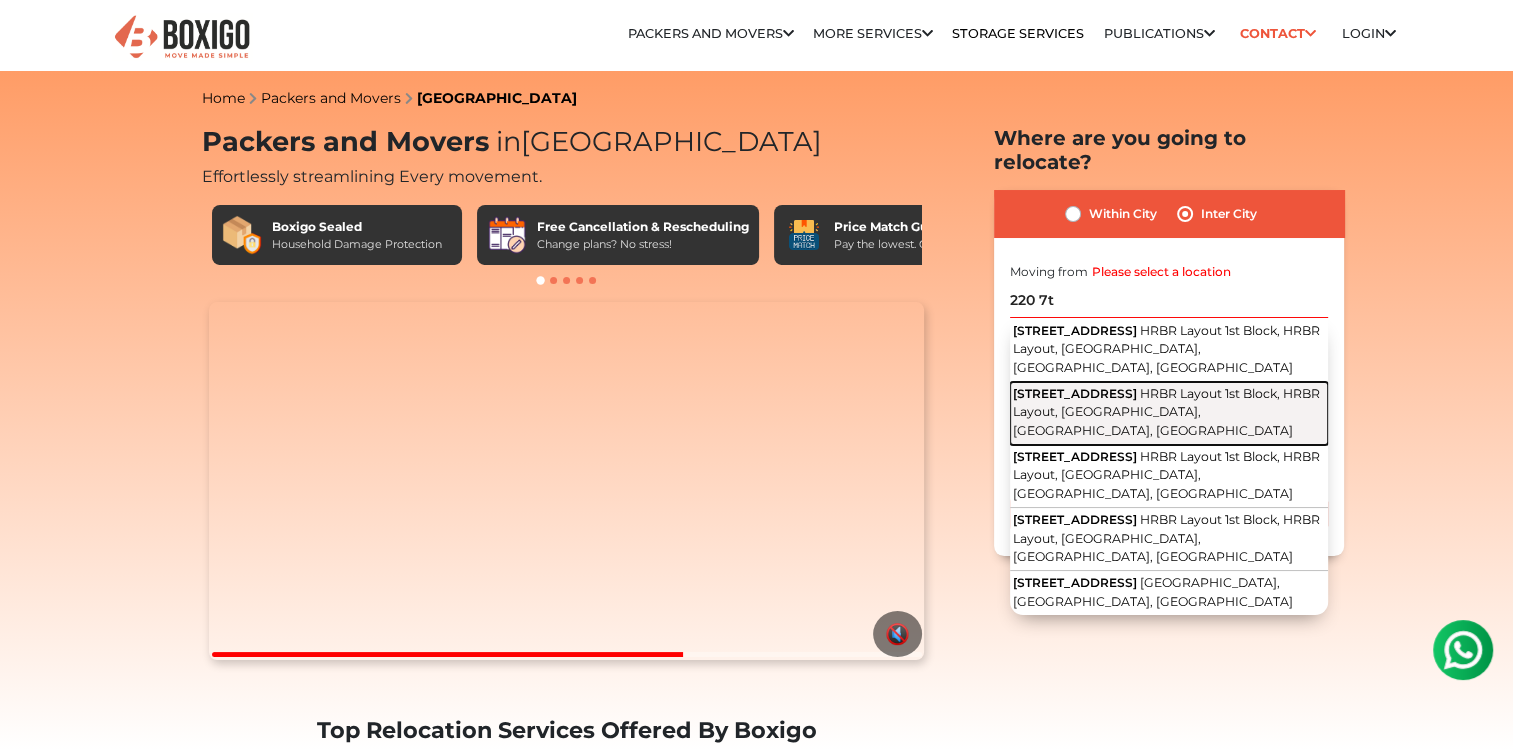 click on "[STREET_ADDRESS]" at bounding box center [1075, 393] 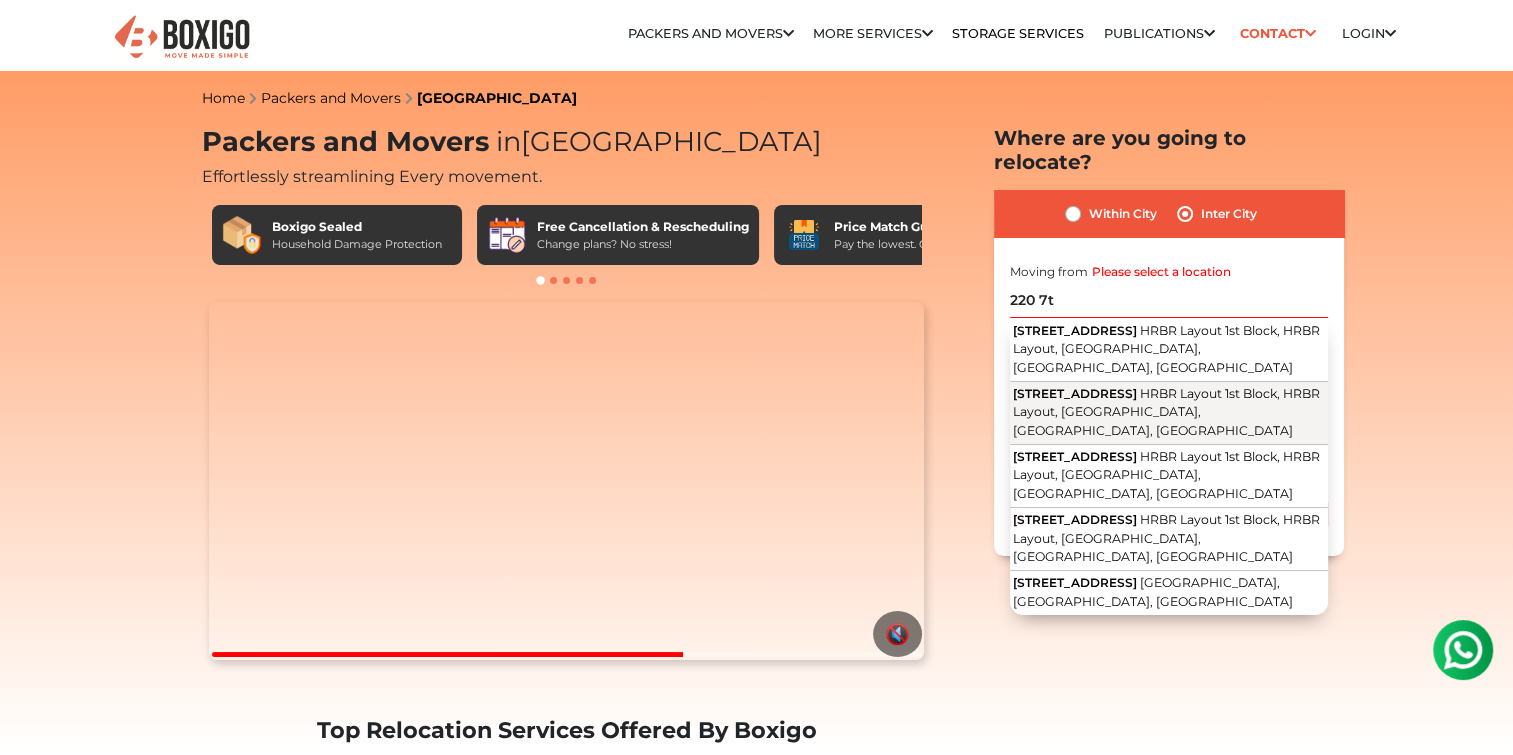 type on "[STREET_ADDRESS]" 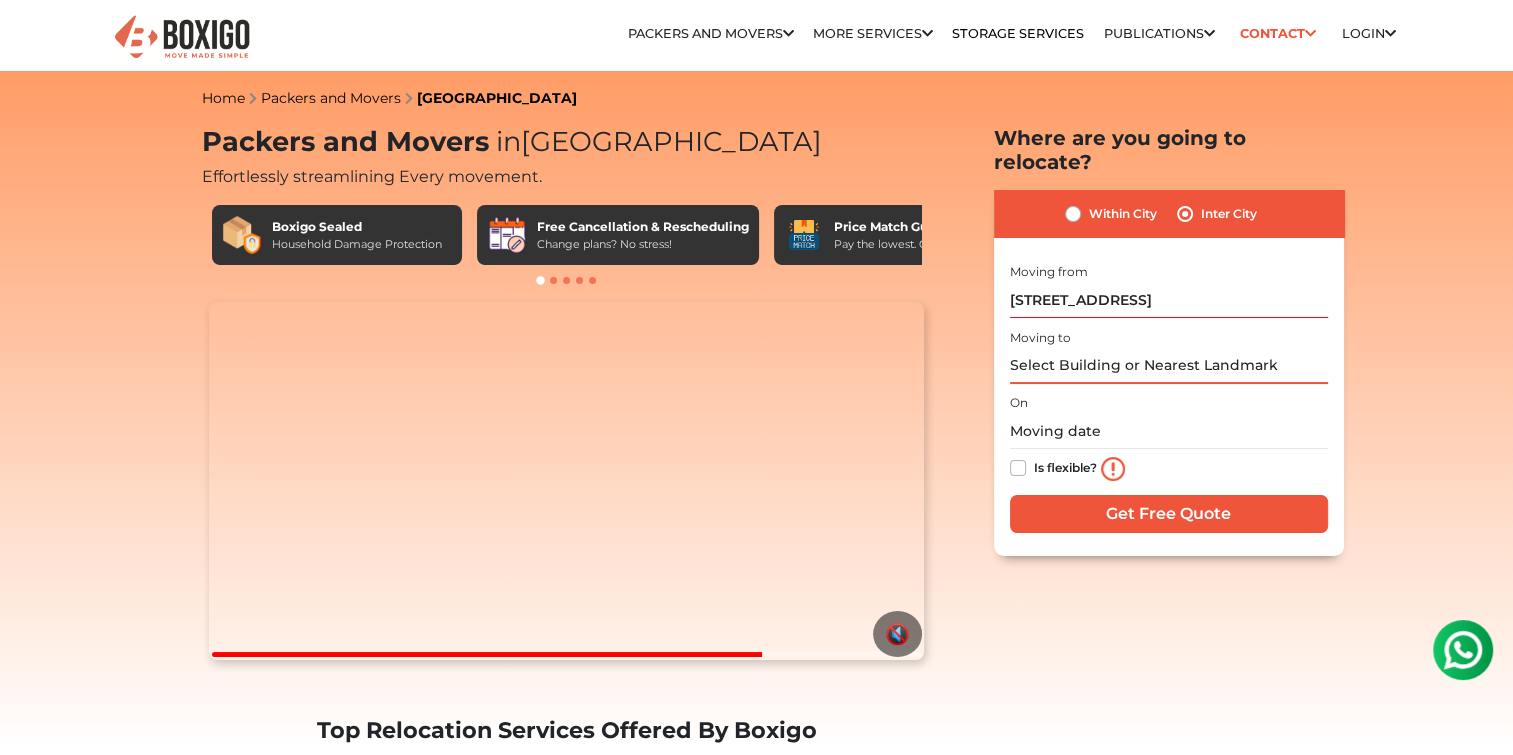 click at bounding box center (1169, 366) 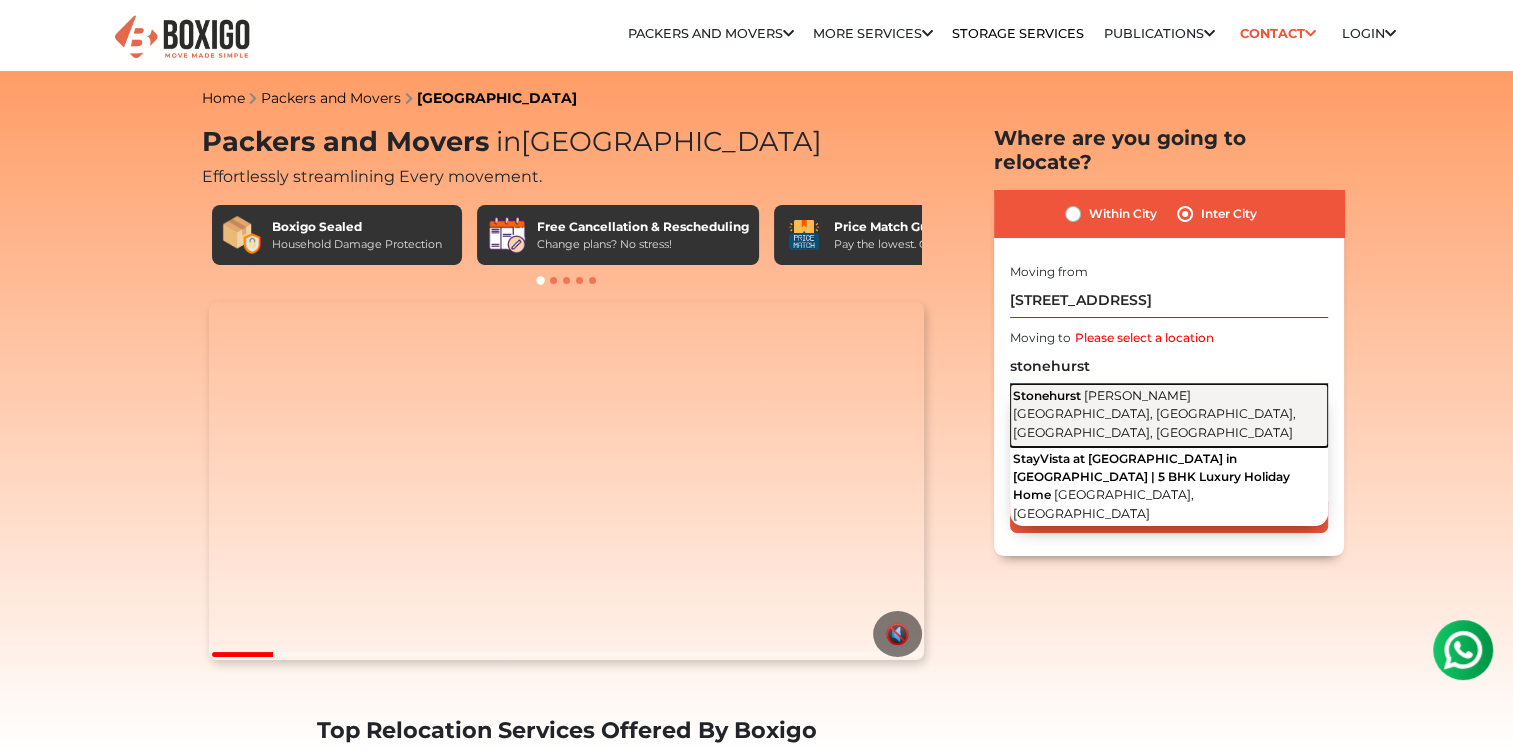 click on "[GEOGRAPHIC_DATA][PERSON_NAME], [GEOGRAPHIC_DATA], [GEOGRAPHIC_DATA], [GEOGRAPHIC_DATA]" at bounding box center [1169, 415] 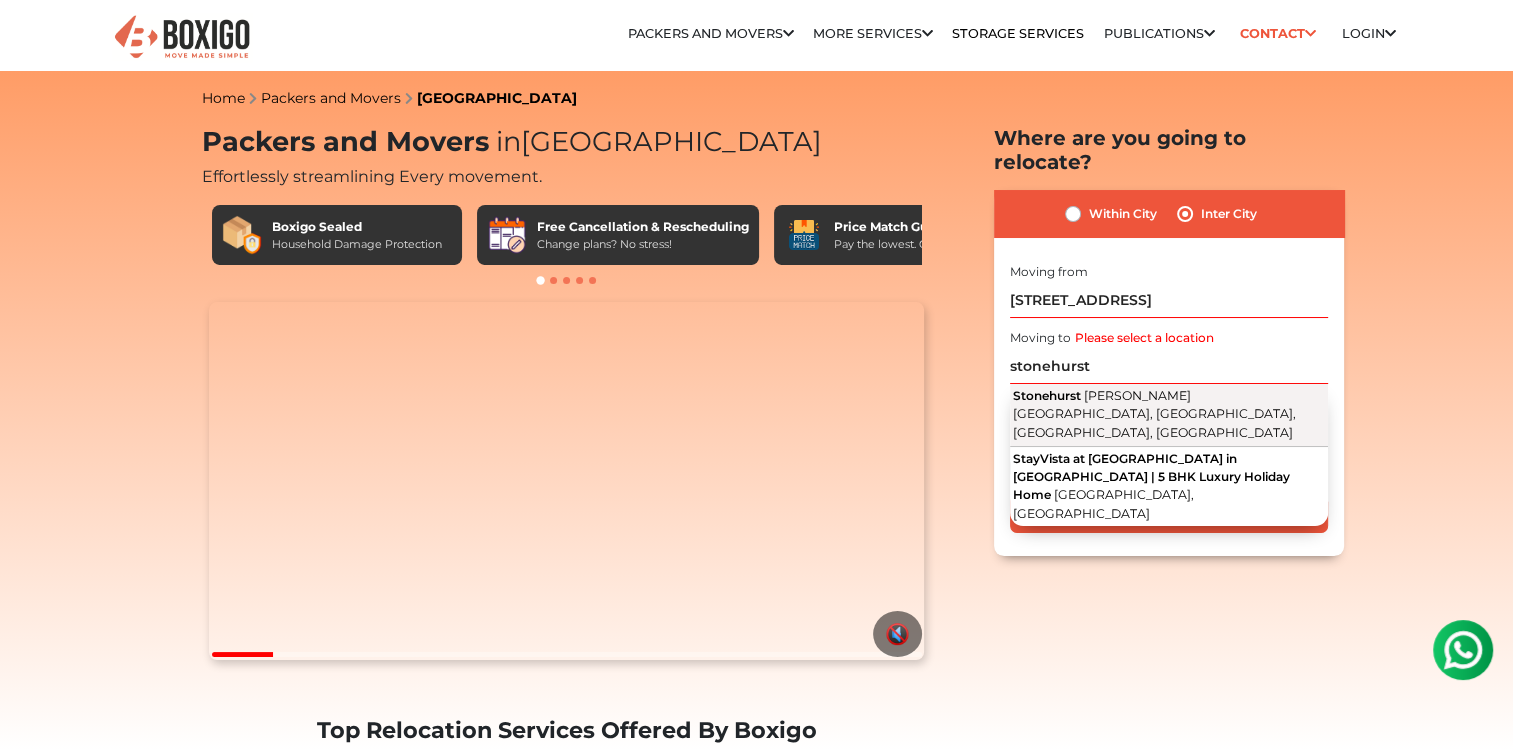 type on "Stonehurst, [PERSON_NAME][GEOGRAPHIC_DATA], [GEOGRAPHIC_DATA], [GEOGRAPHIC_DATA], [GEOGRAPHIC_DATA]" 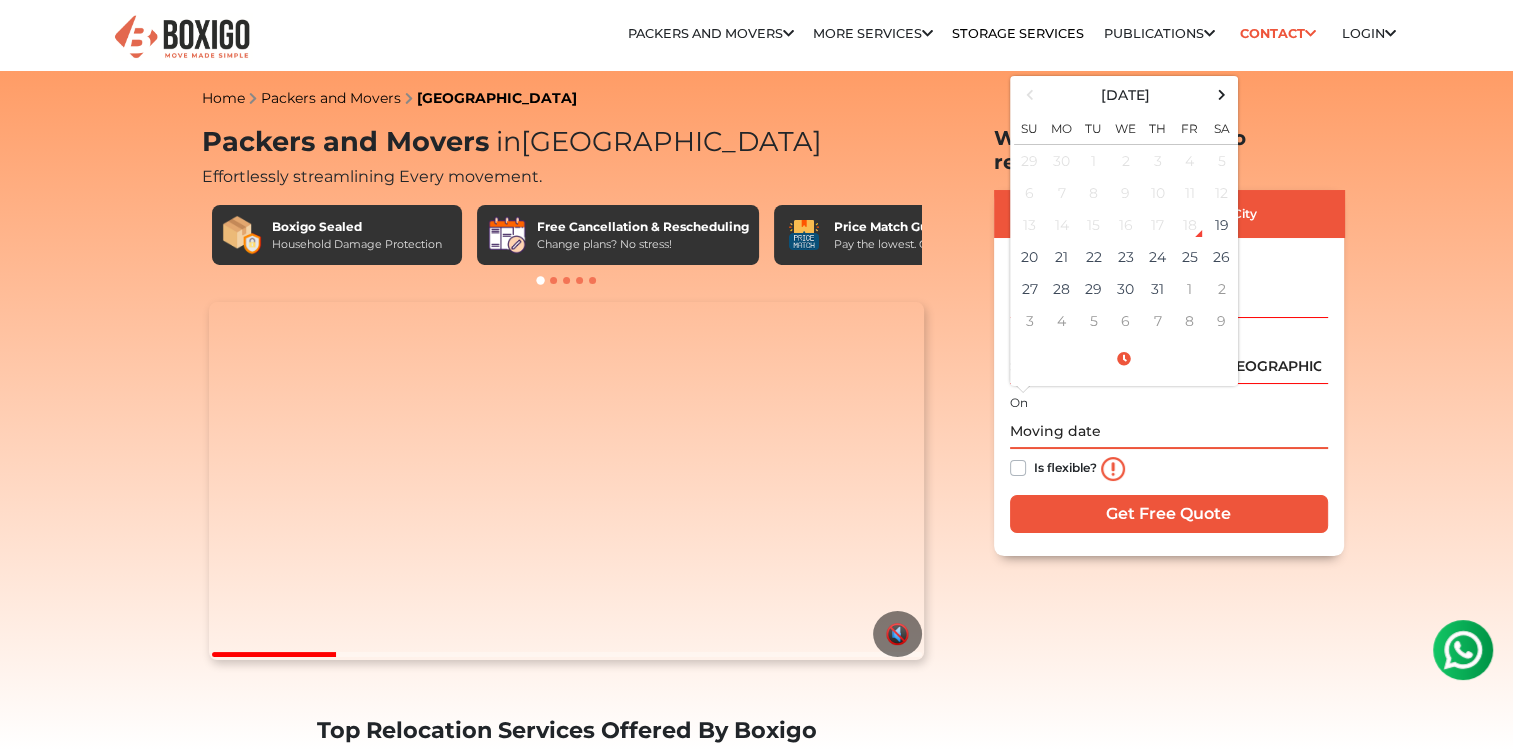 click at bounding box center [1169, 431] 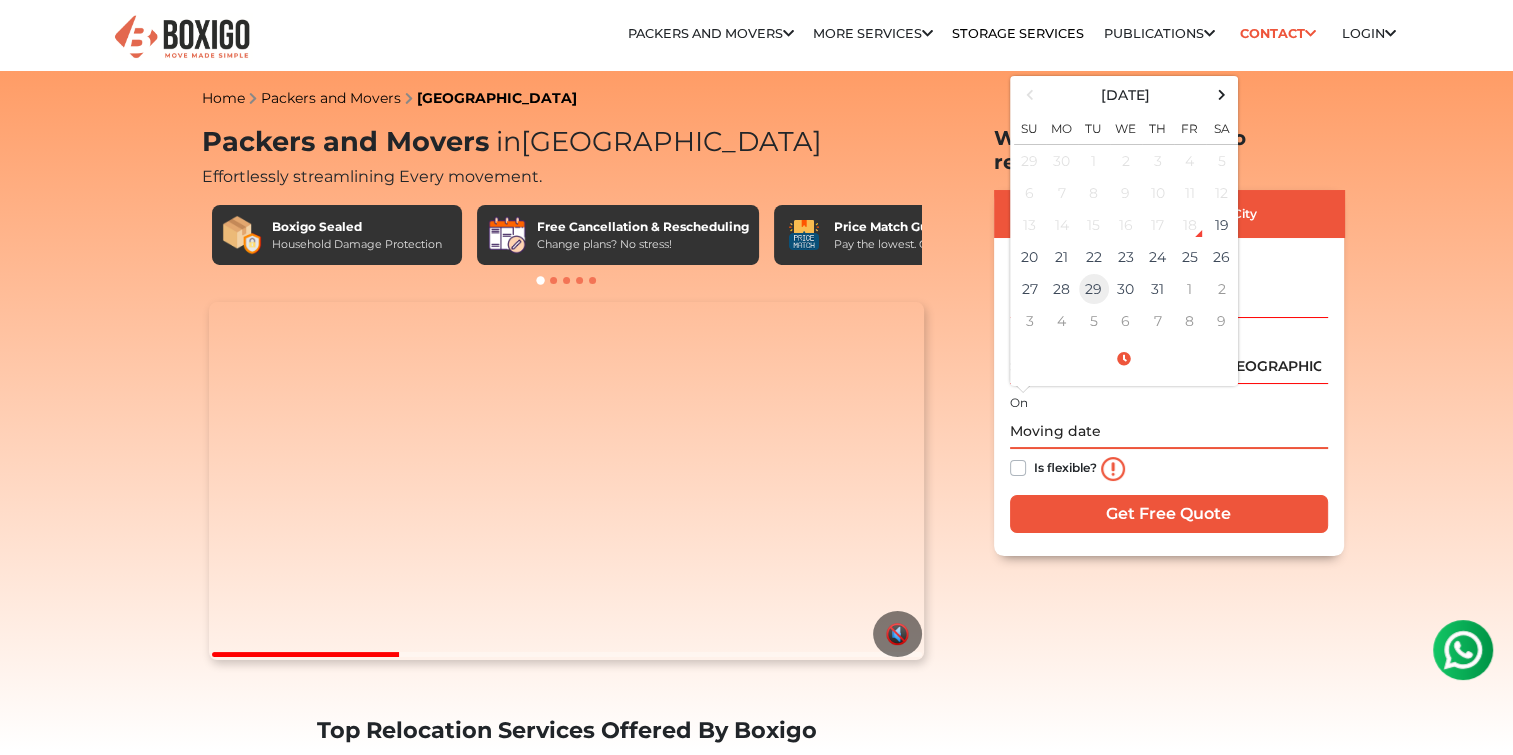 click on "29" at bounding box center [1094, 289] 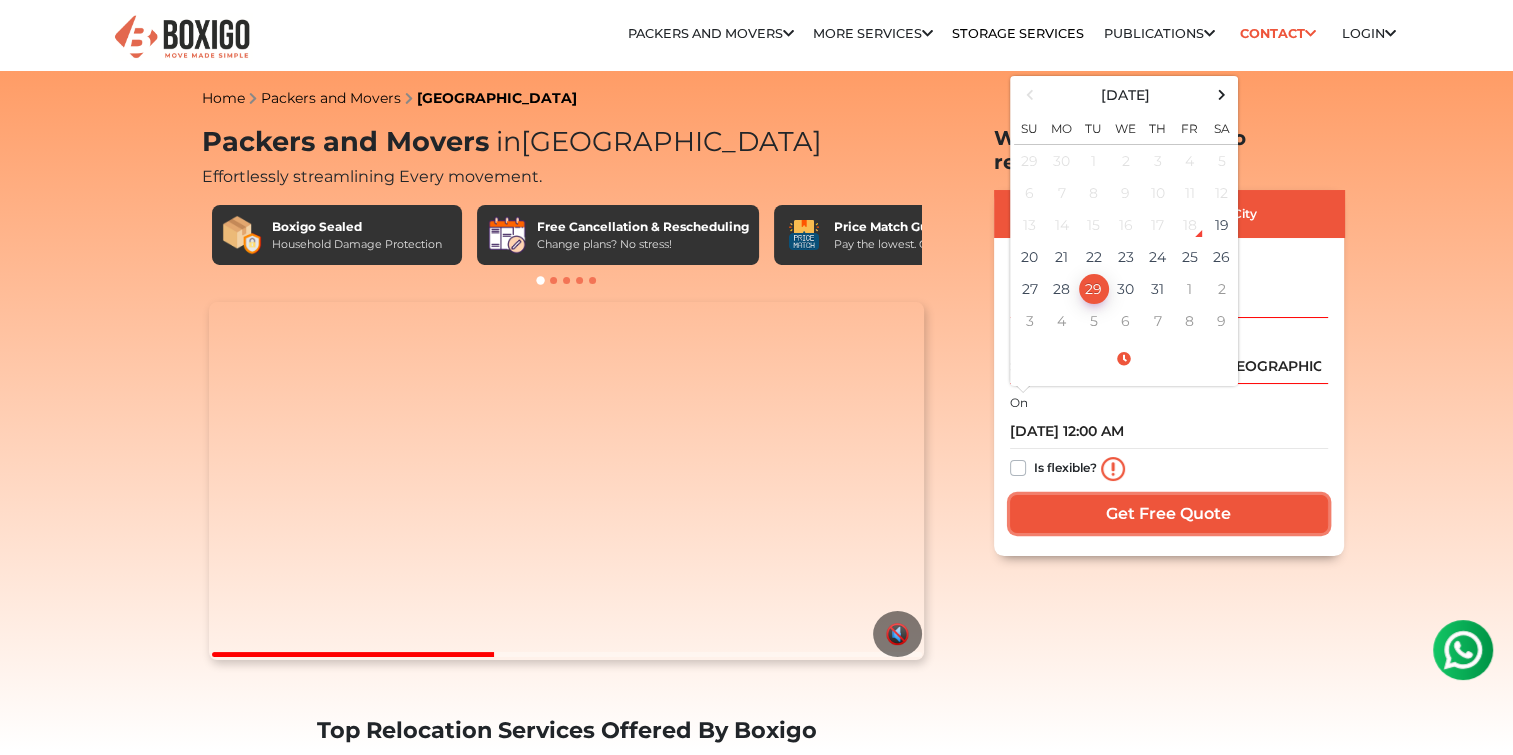 click on "Get Free Quote" at bounding box center (1169, 514) 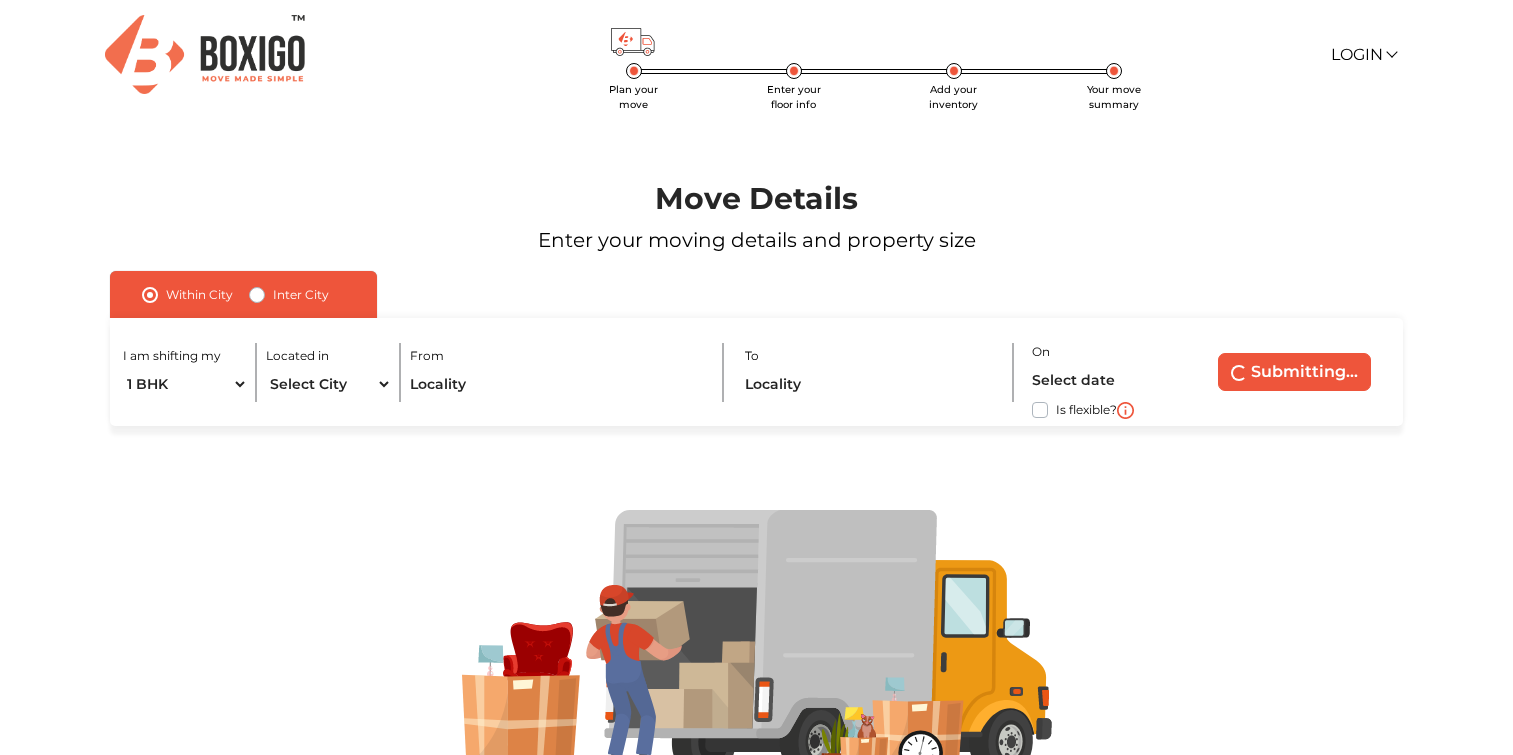scroll, scrollTop: 0, scrollLeft: 0, axis: both 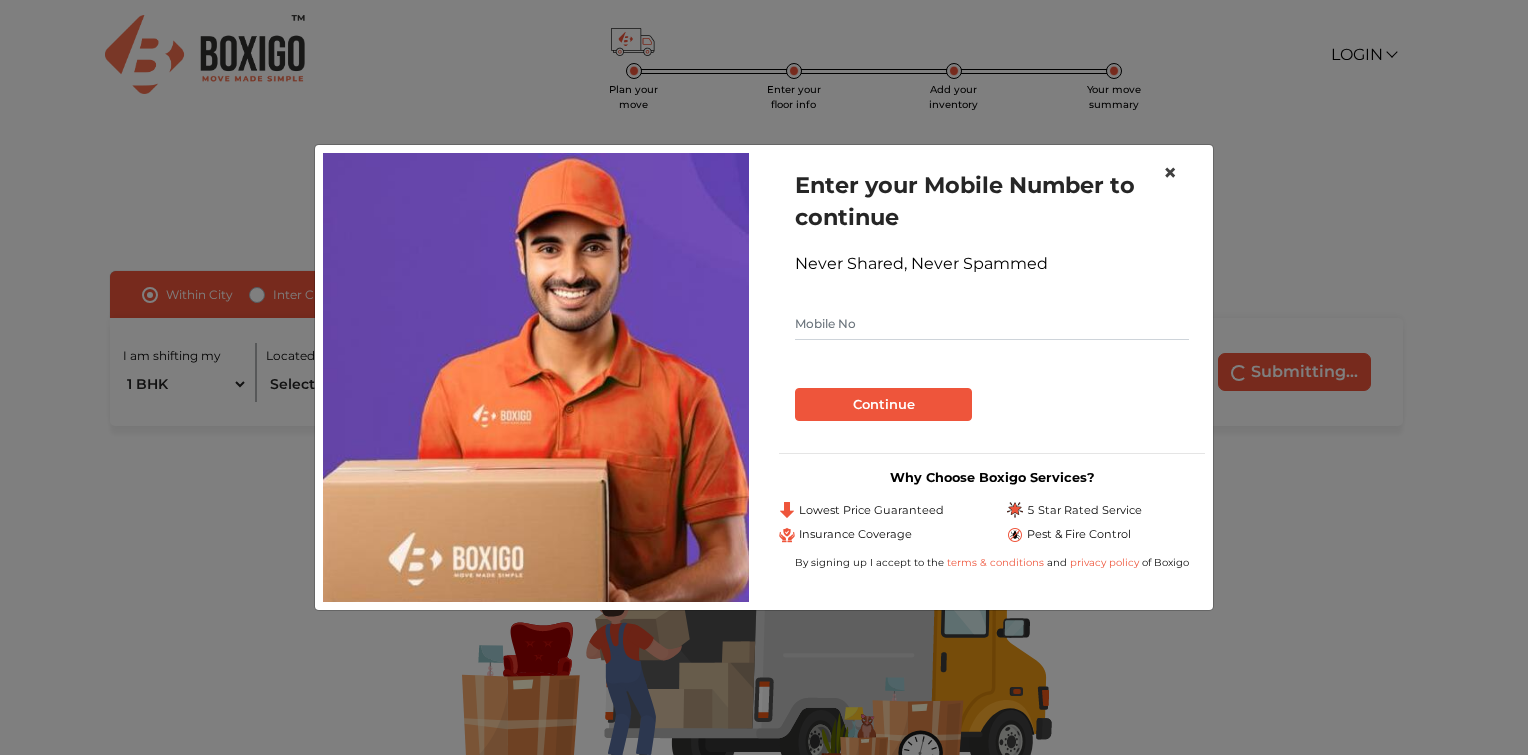 click on "×" at bounding box center [1170, 172] 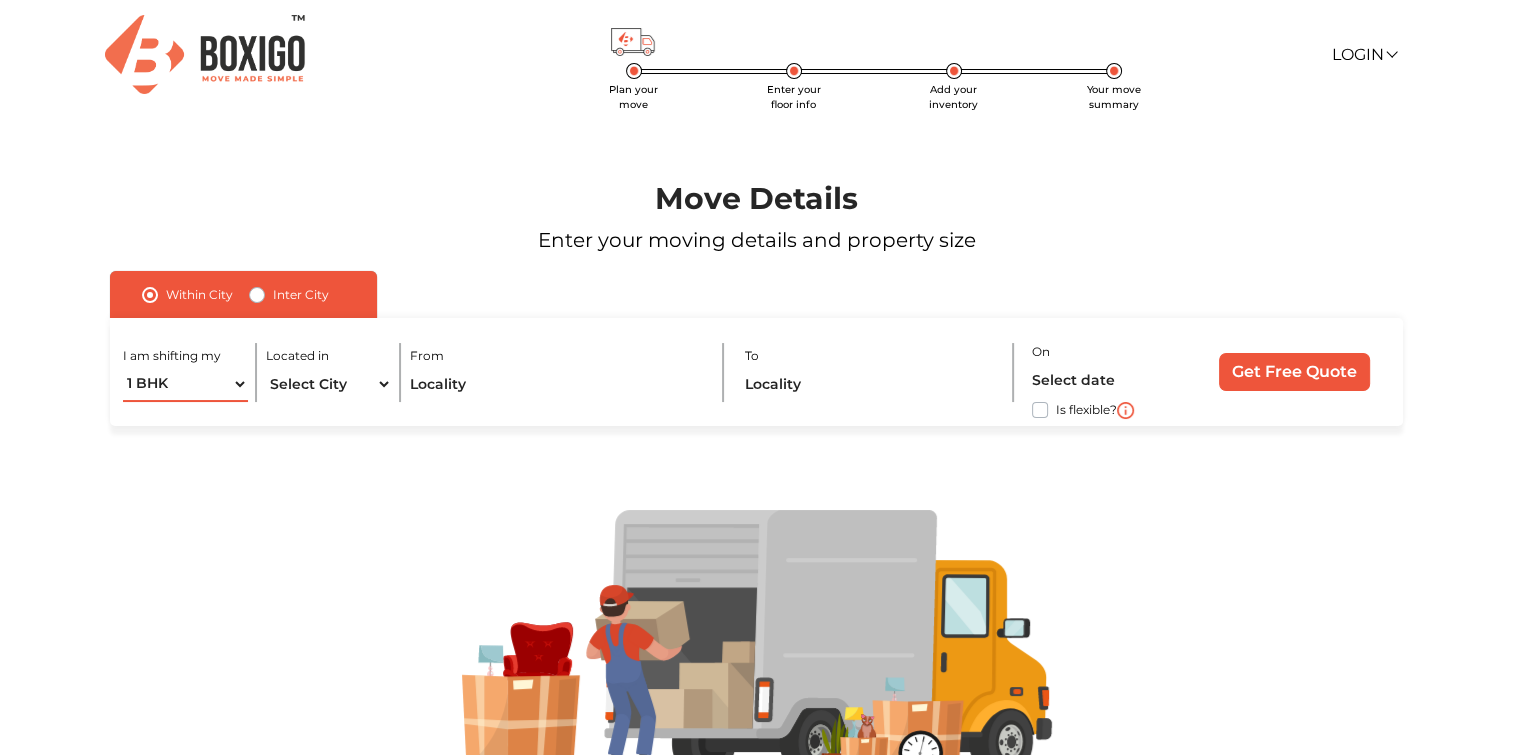 click on "1 BHK 2 BHK 3 BHK 3 + BHK FEW ITEMS" at bounding box center [186, 384] 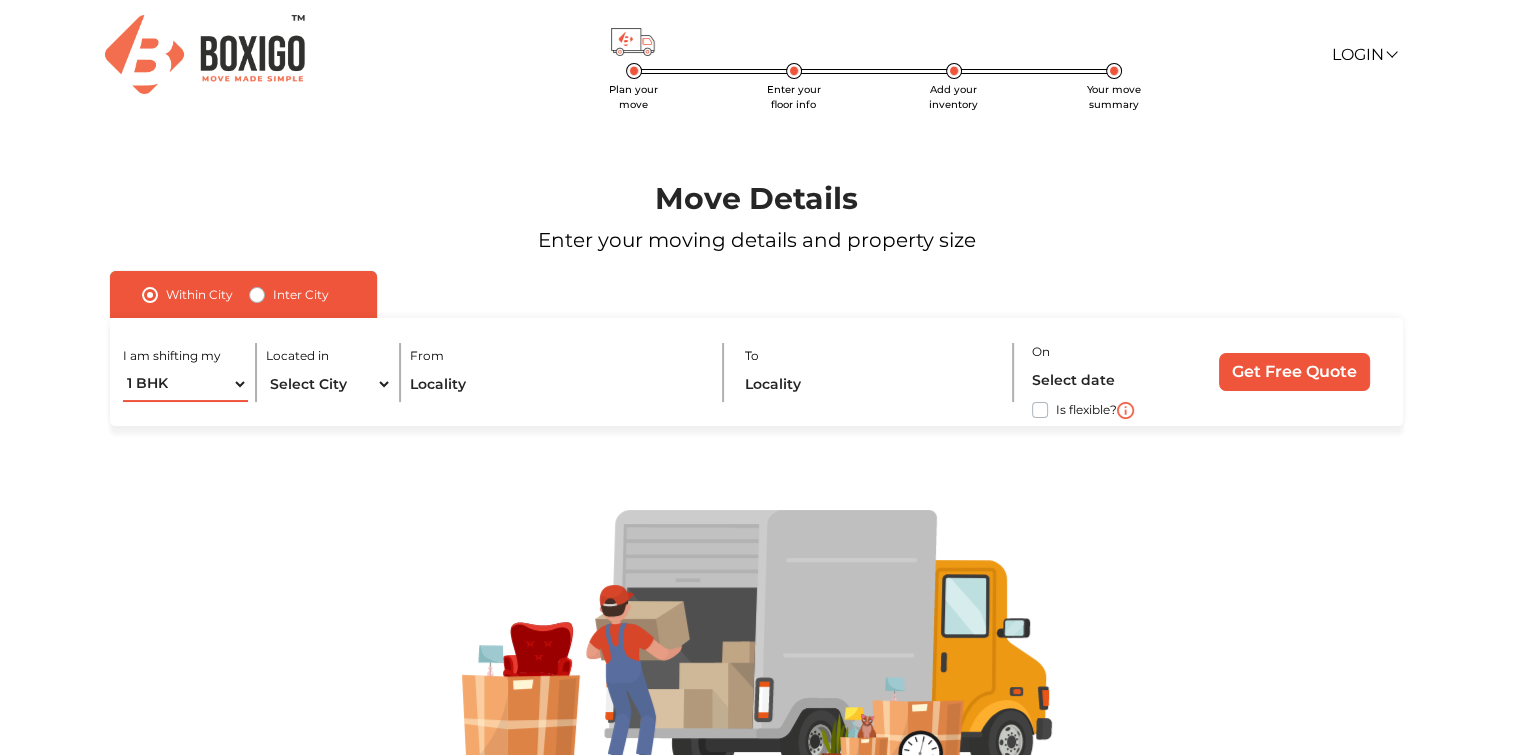 select on "3 + BHK" 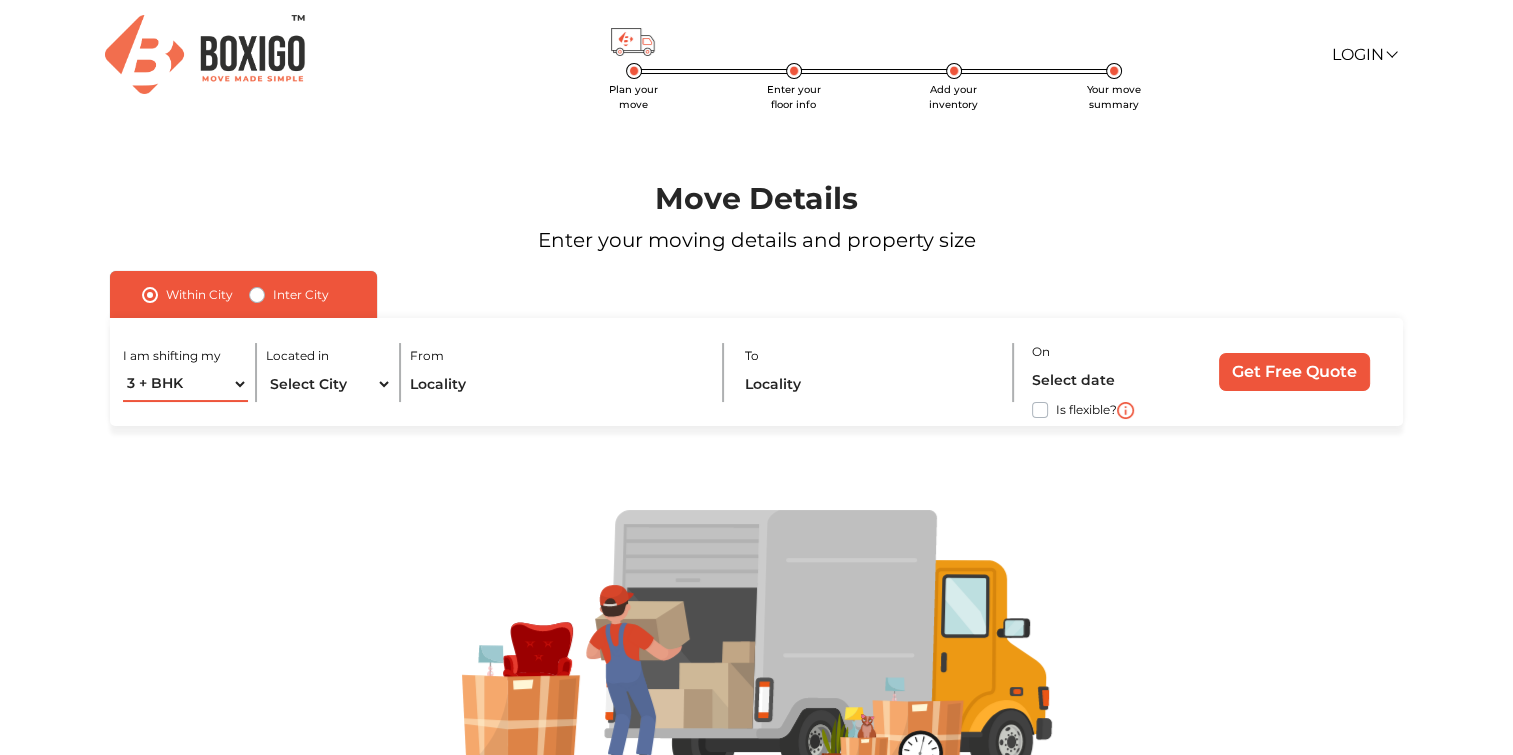 click on "1 BHK 2 BHK 3 BHK 3 + BHK FEW ITEMS" at bounding box center (186, 384) 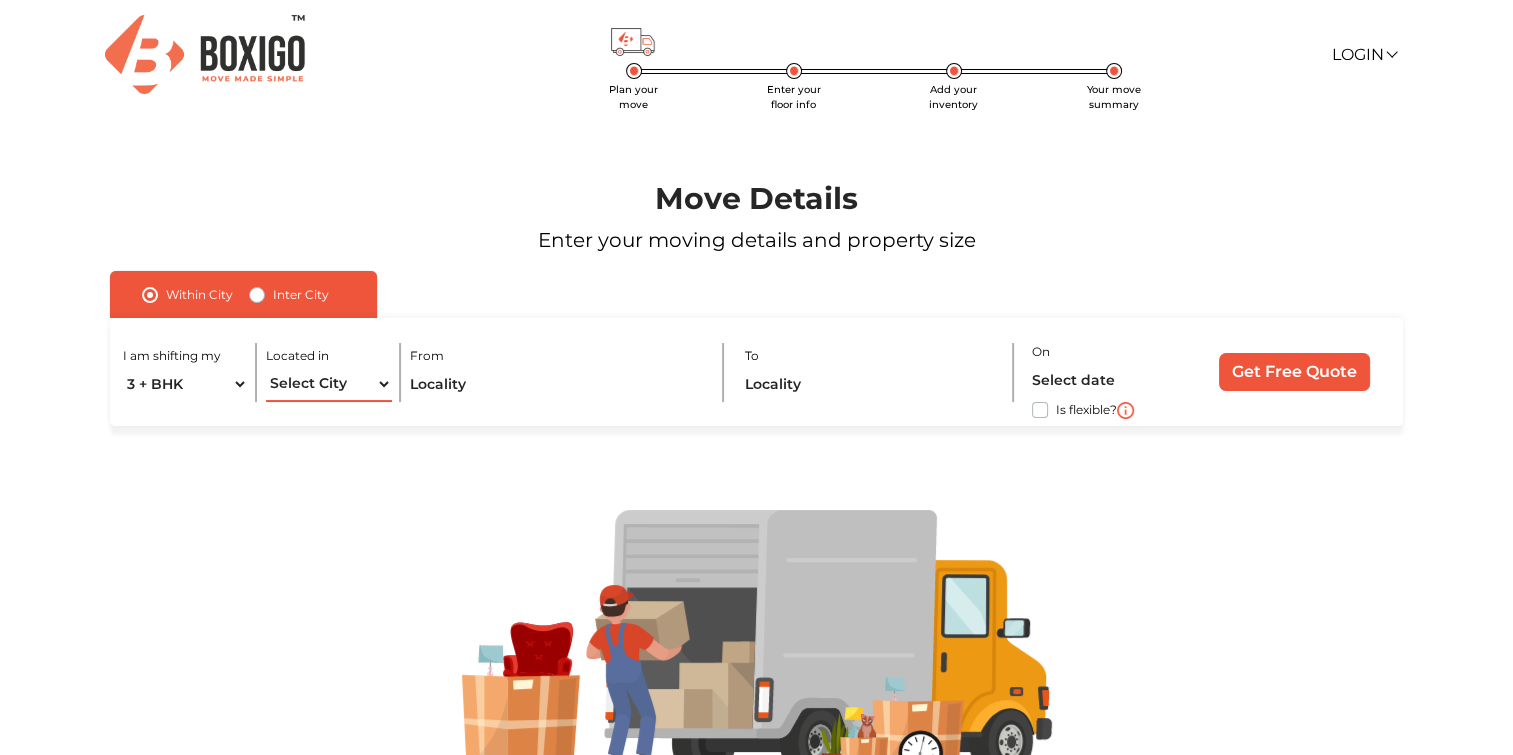 click on "Select City Bangalore Bengaluru Bhopal Bhubaneswar Chennai Coimbatore Cuttack Delhi Gulbarga Gurugram Guwahati Hyderabad Indore Jaipur Kalyan & Dombivali Kochi Kolkata Lucknow Madurai Mangalore Mumbai Mysore Navi Mumbai Noida Patna Pune Raipur Secunderabad Siliguri Srirangam Thane Thiruvananthapuram Vijayawada Visakhapatnam Warangal" at bounding box center [329, 384] 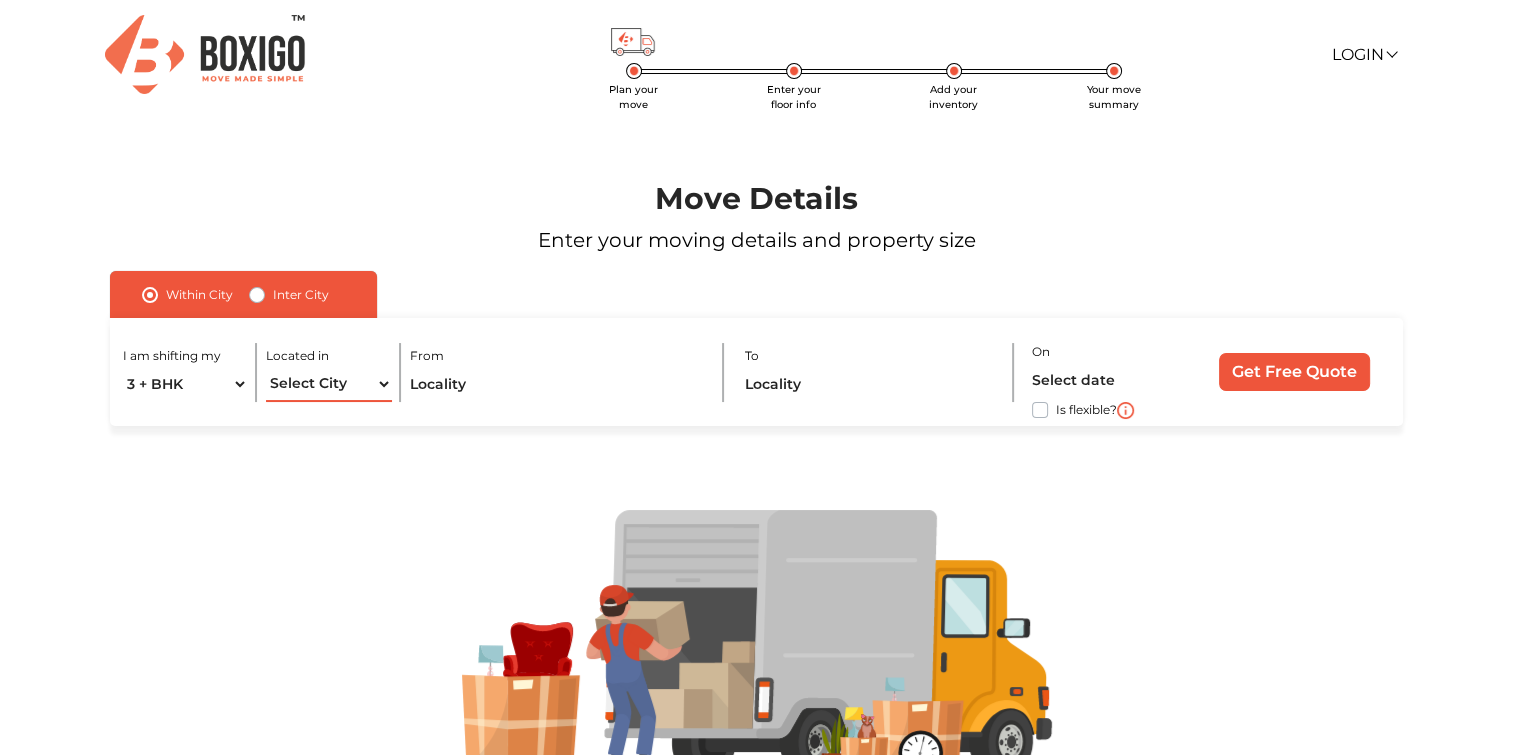 select on "[GEOGRAPHIC_DATA]" 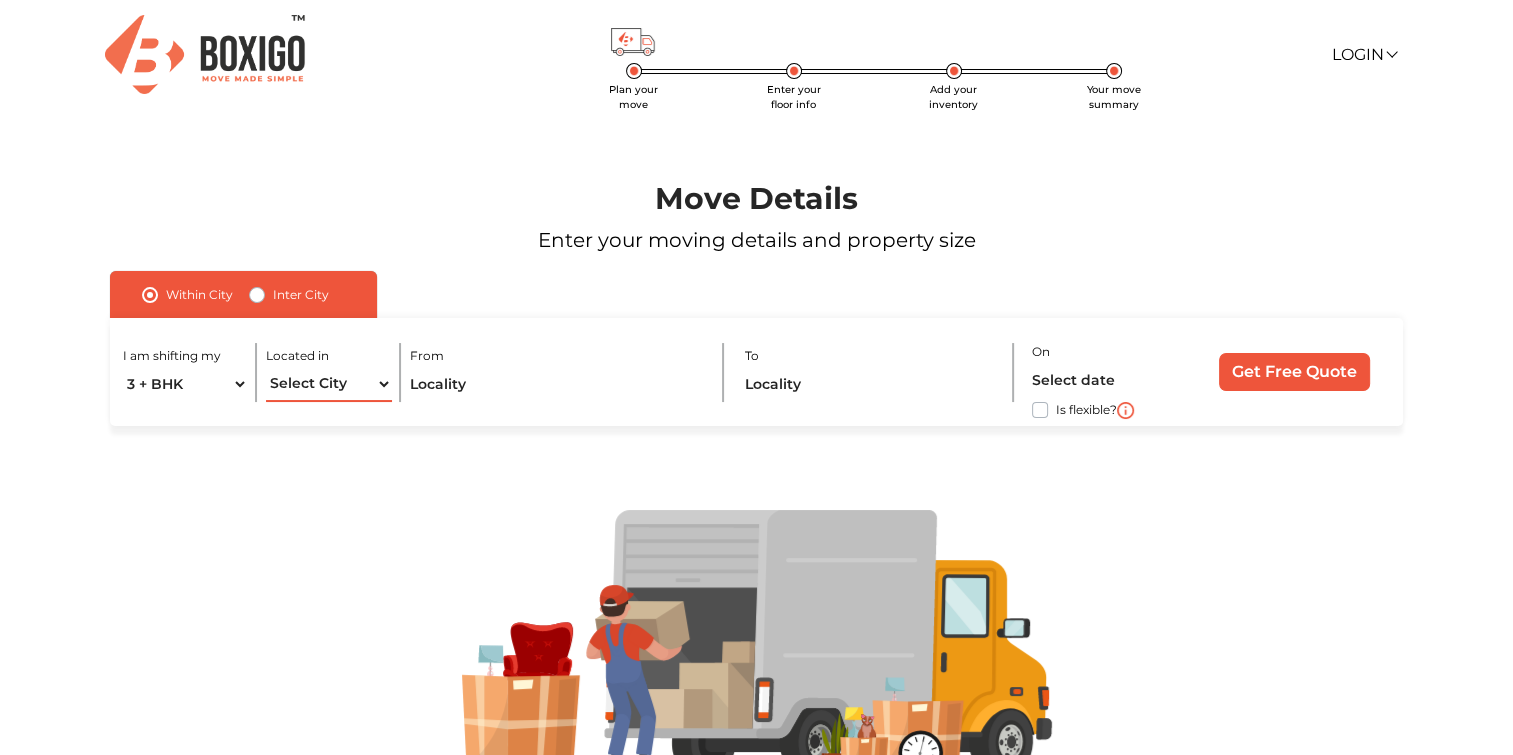 click on "Select City Bangalore Bengaluru Bhopal Bhubaneswar Chennai Coimbatore Cuttack Delhi Gulbarga Gurugram Guwahati Hyderabad Indore Jaipur Kalyan & Dombivali Kochi Kolkata Lucknow Madurai Mangalore Mumbai Mysore Navi Mumbai Noida Patna Pune Raipur Secunderabad Siliguri Srirangam Thane Thiruvananthapuram Vijayawada Visakhapatnam Warangal" at bounding box center [329, 384] 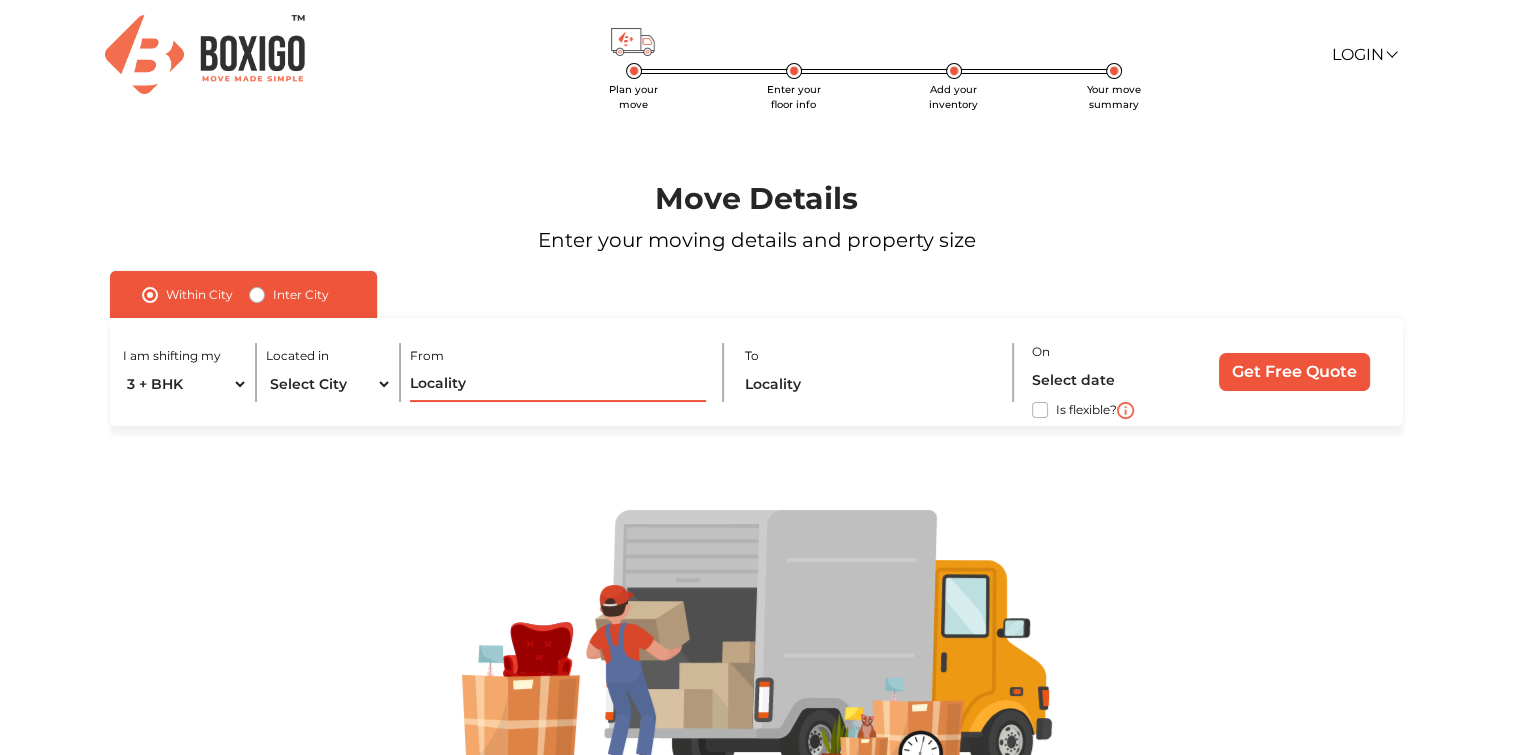 click at bounding box center [558, 384] 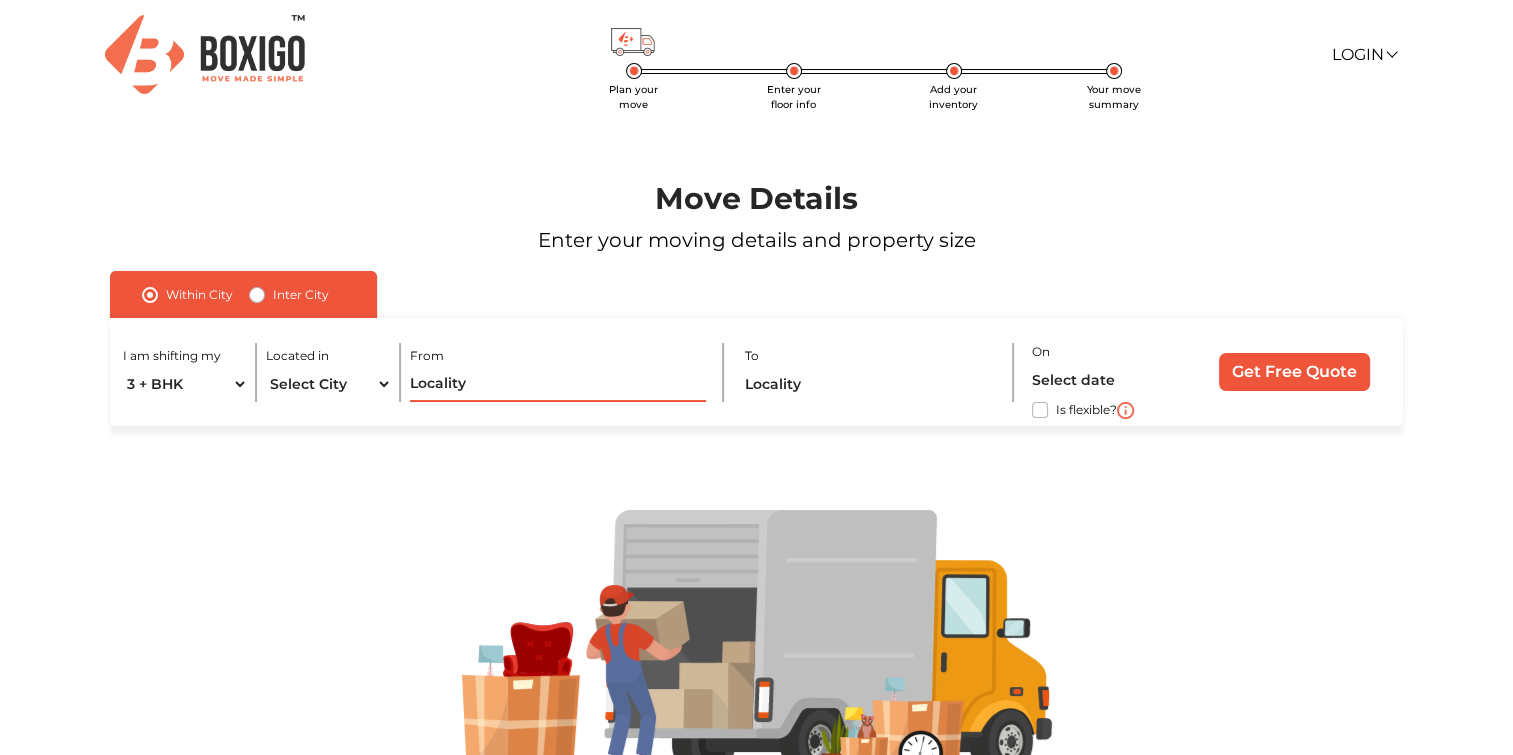 type on "2" 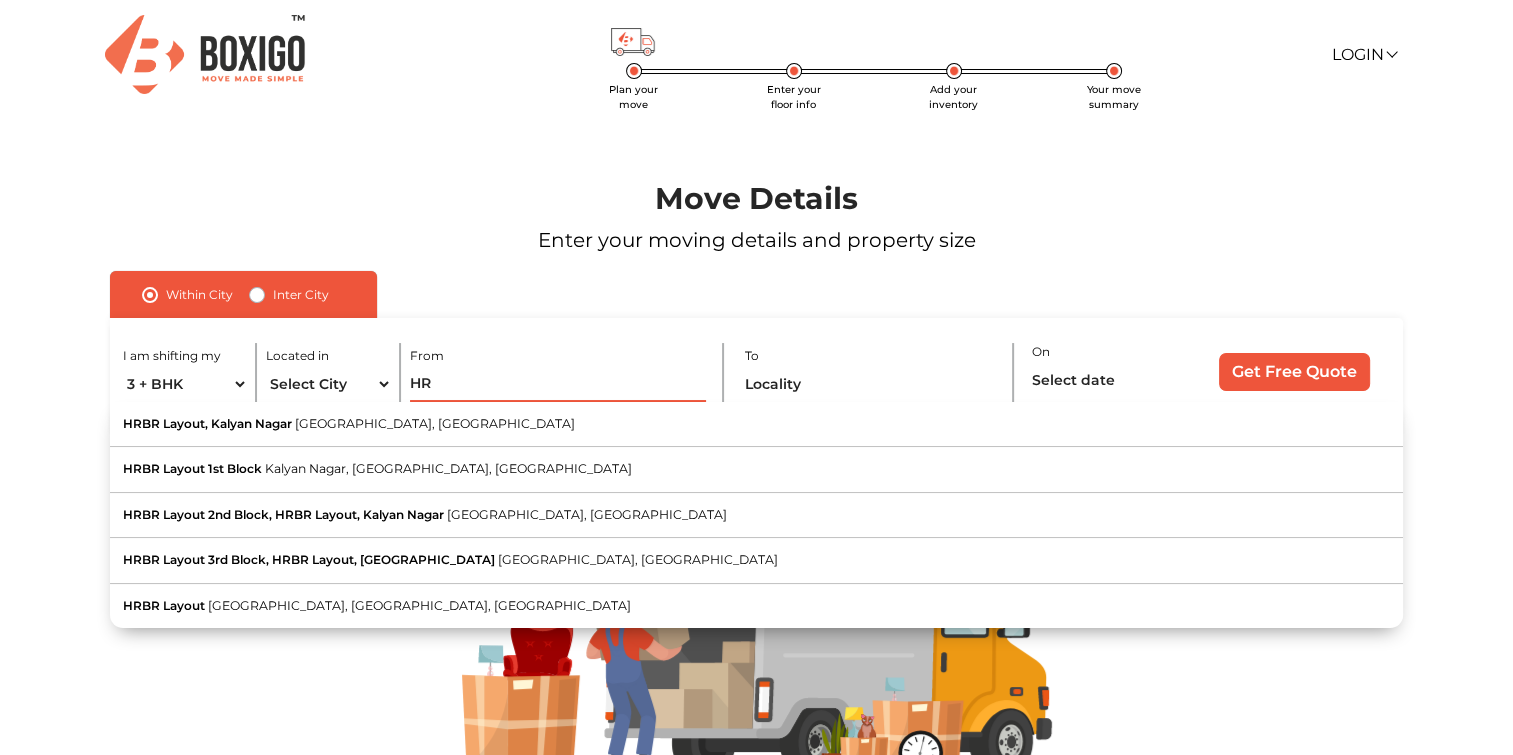 type on "H" 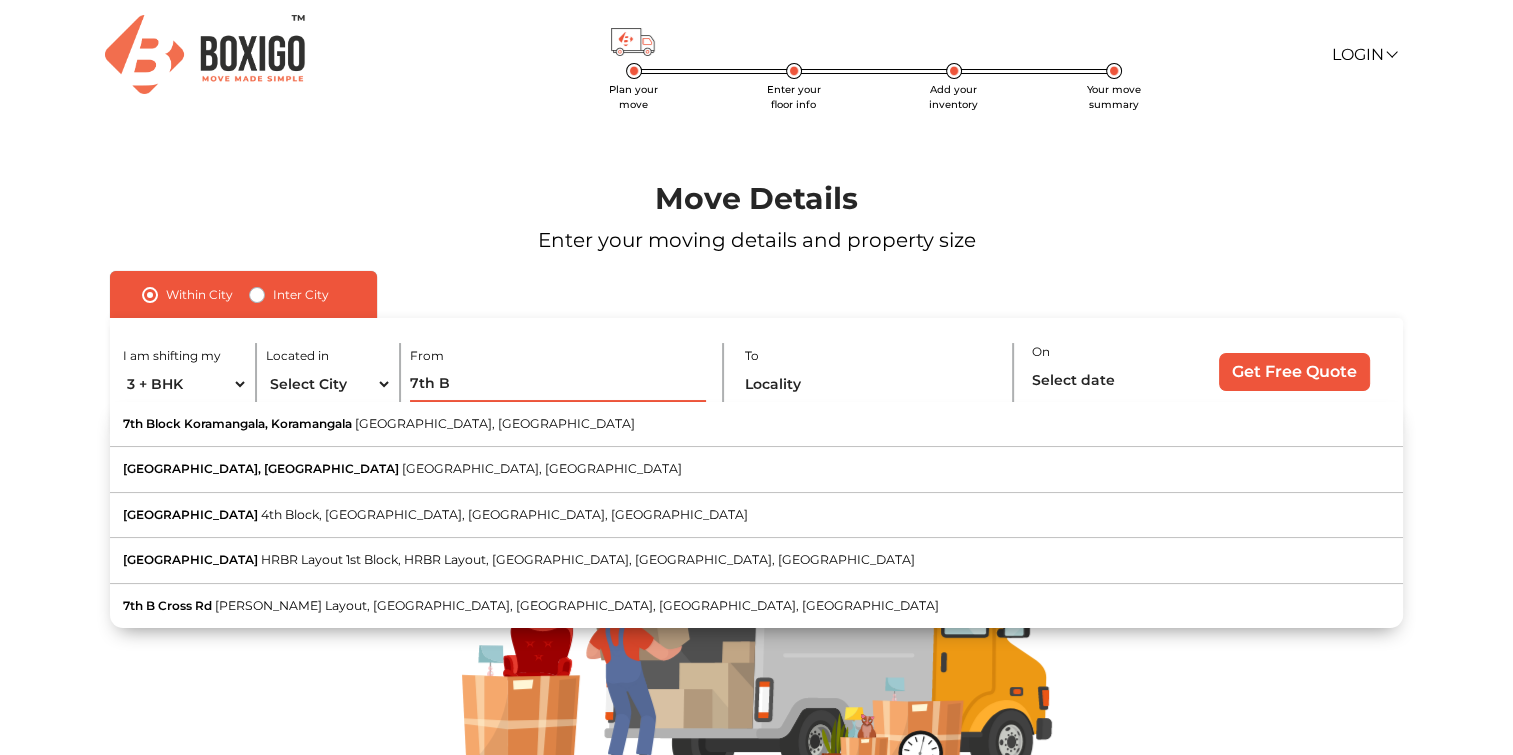 click on "7th B" at bounding box center (558, 384) 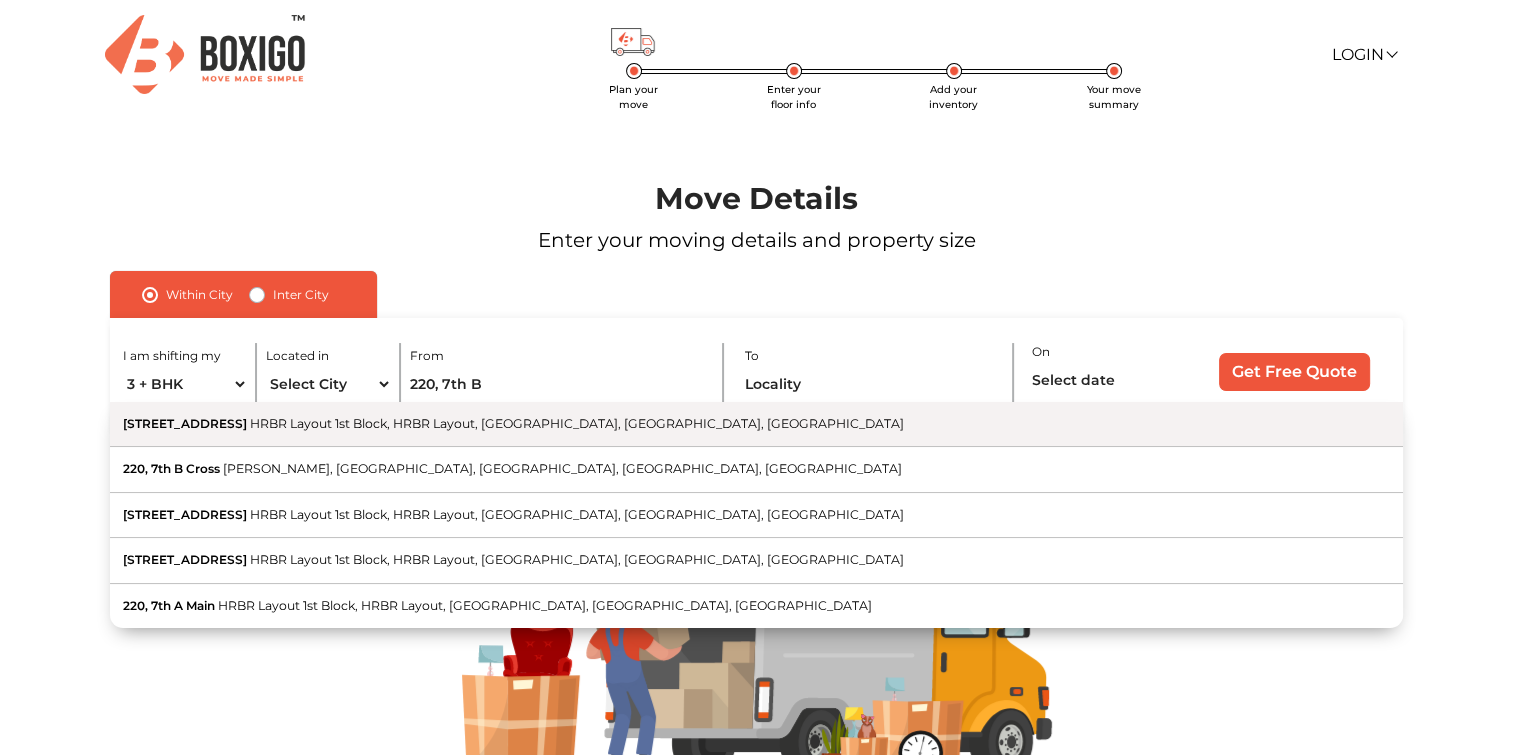 click on "HRBR Layout 1st Block, HRBR Layout, [GEOGRAPHIC_DATA], [GEOGRAPHIC_DATA], [GEOGRAPHIC_DATA]" at bounding box center [577, 423] 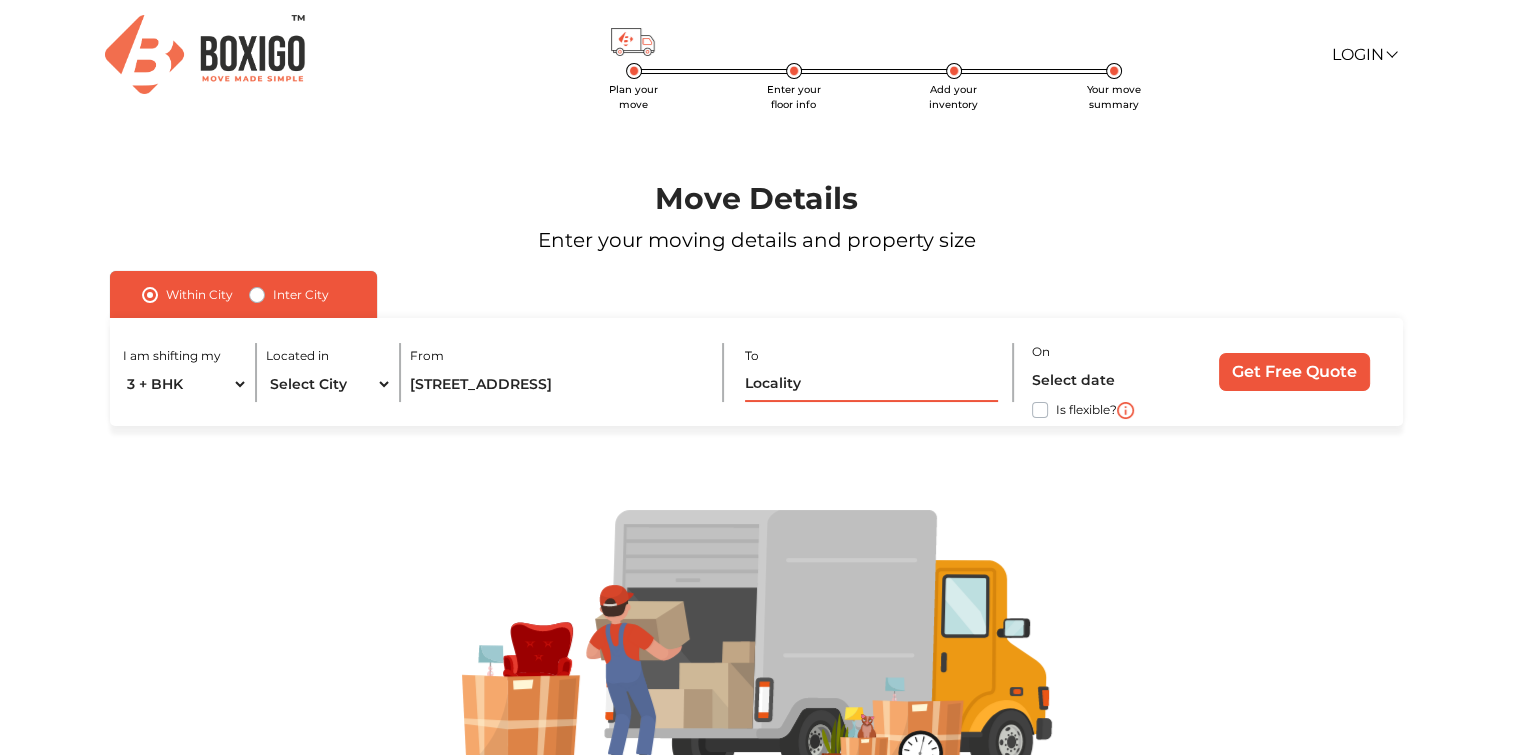 click at bounding box center (872, 384) 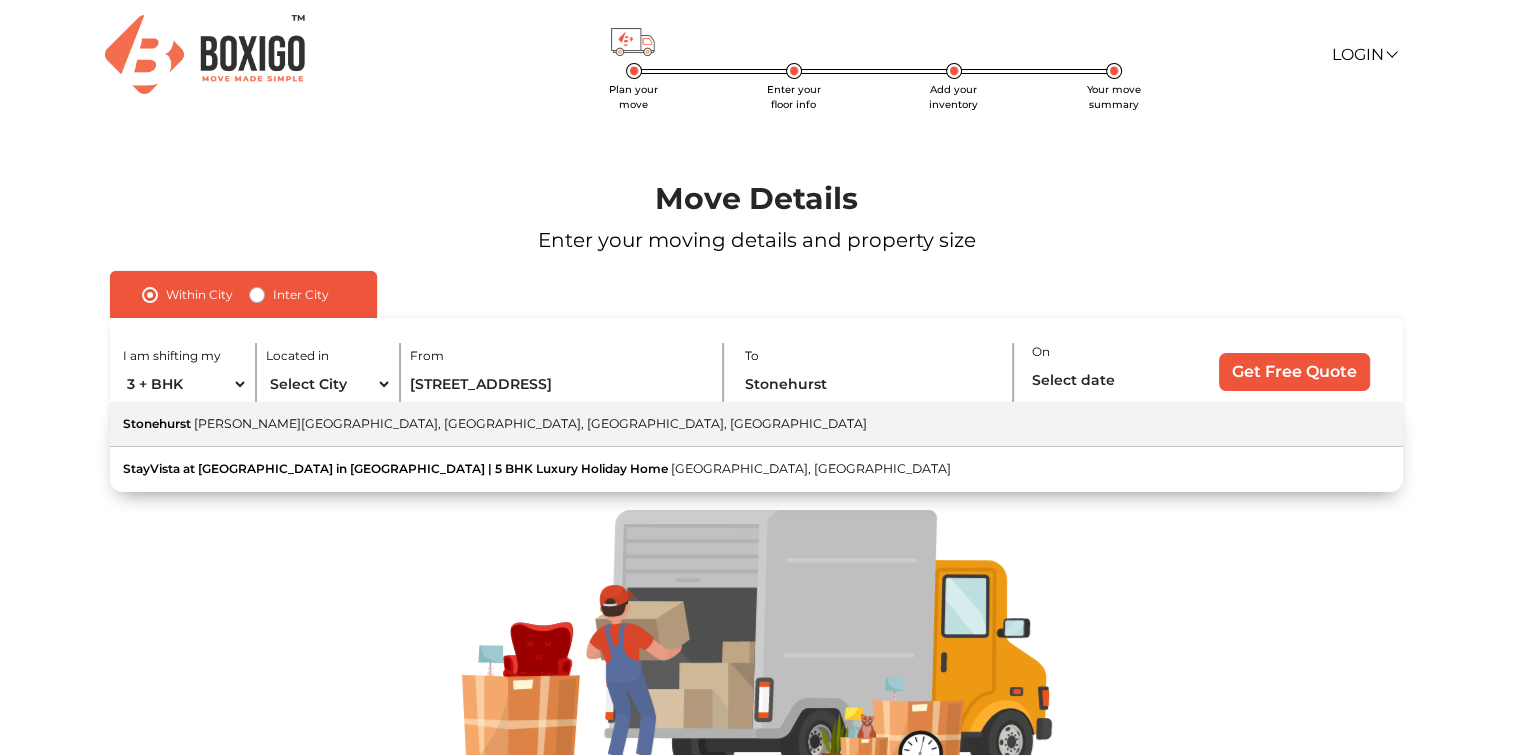 click on "Stonehurst Khese Park, Lohegaon, Pune, Maharashtra" at bounding box center [757, 424] 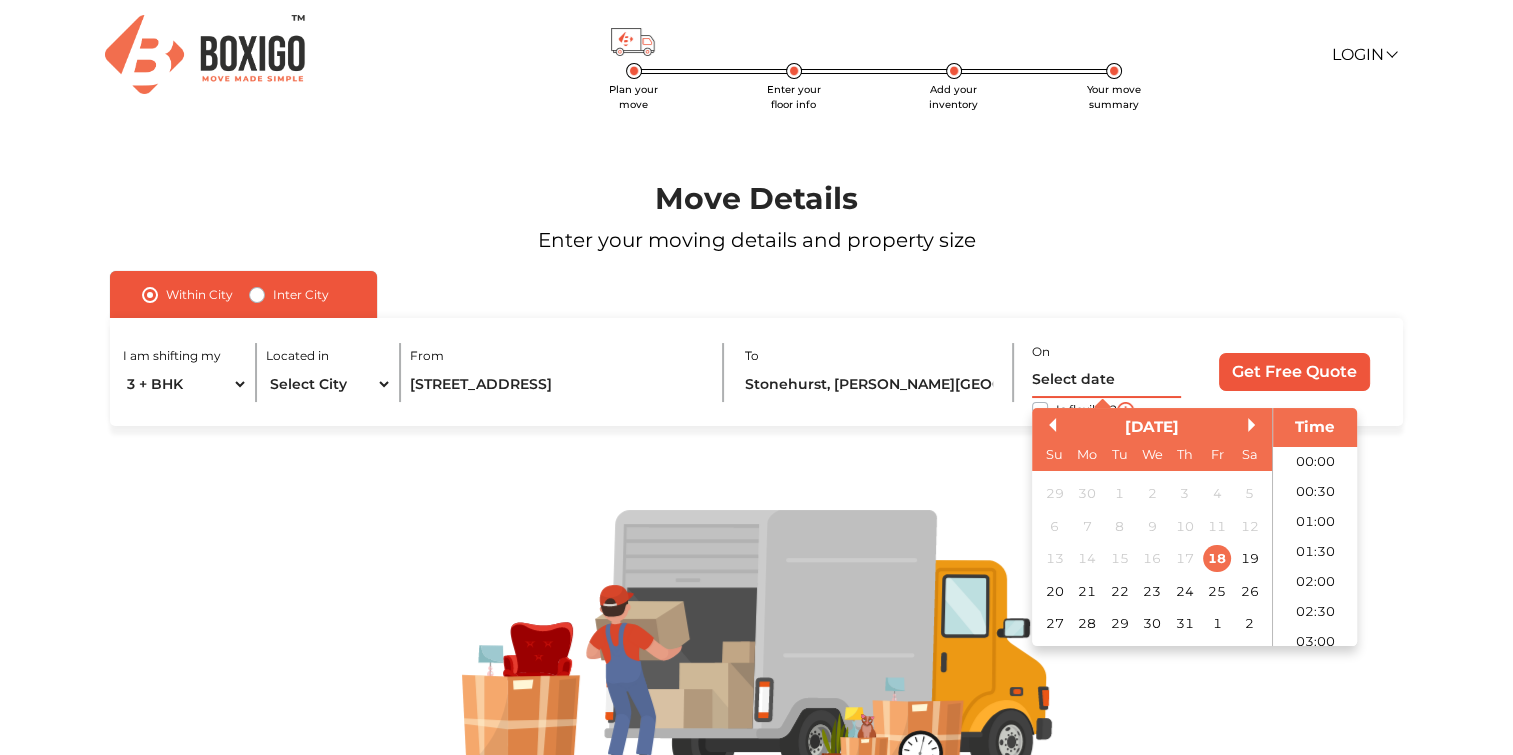 click at bounding box center [1106, 380] 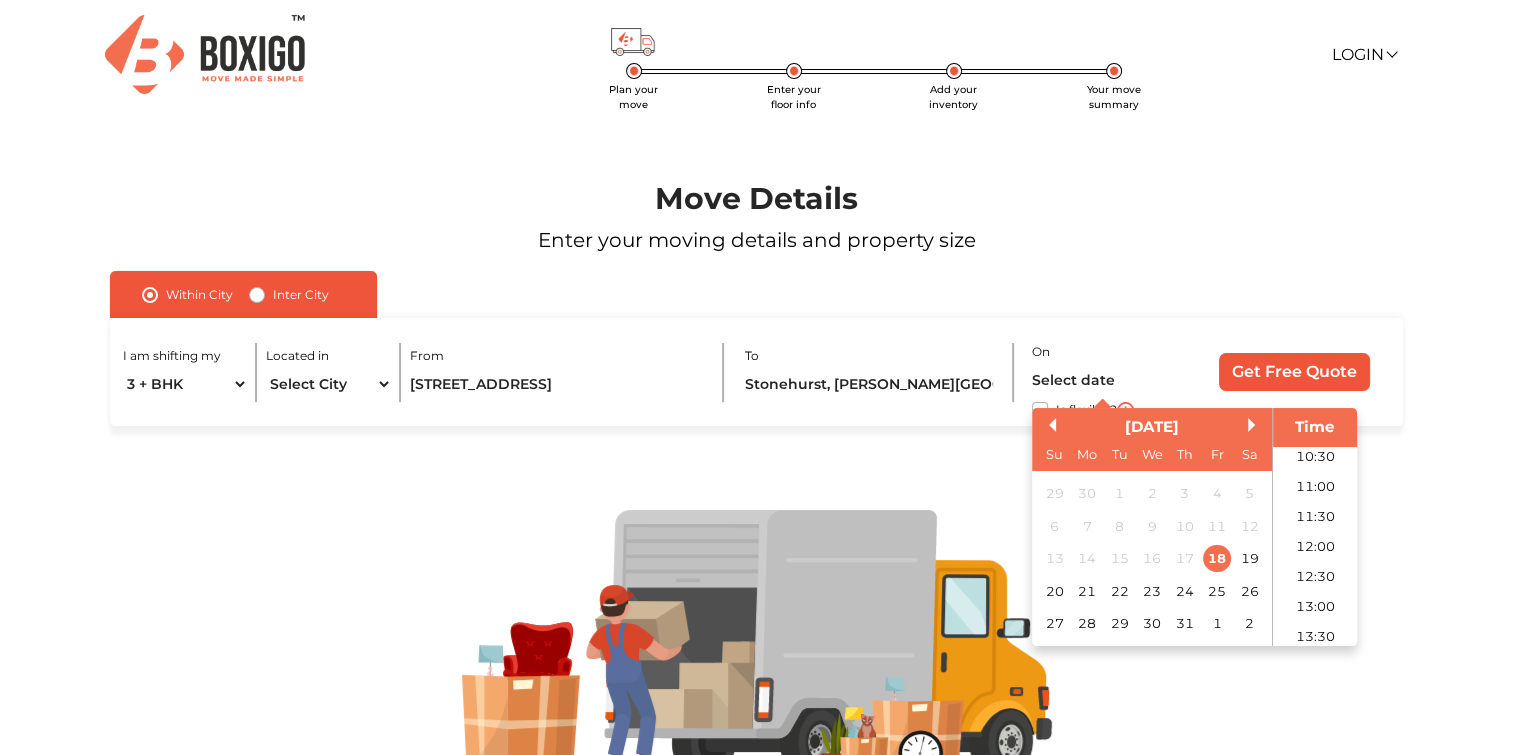 click on "30" at bounding box center (1151, 623) 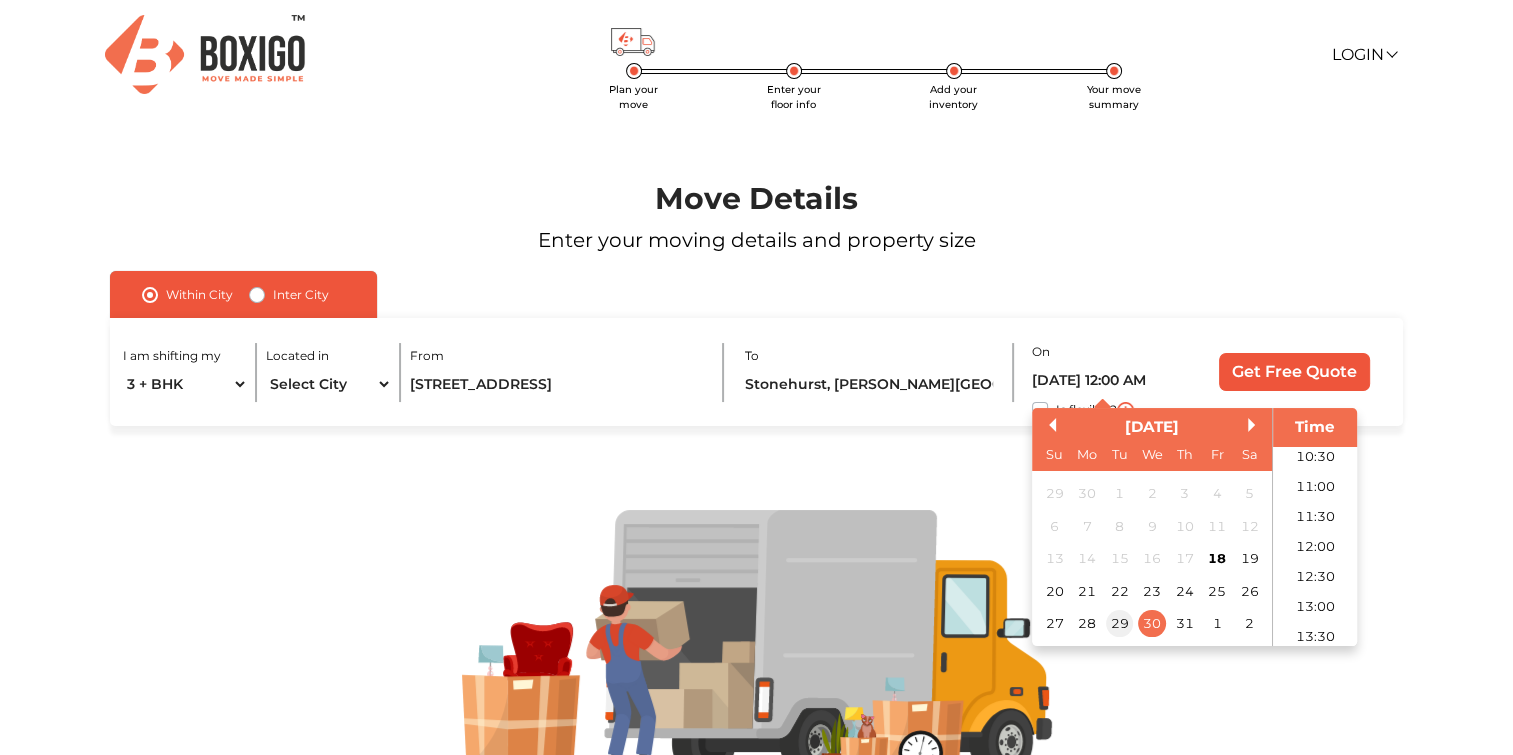 click on "29" at bounding box center [1119, 623] 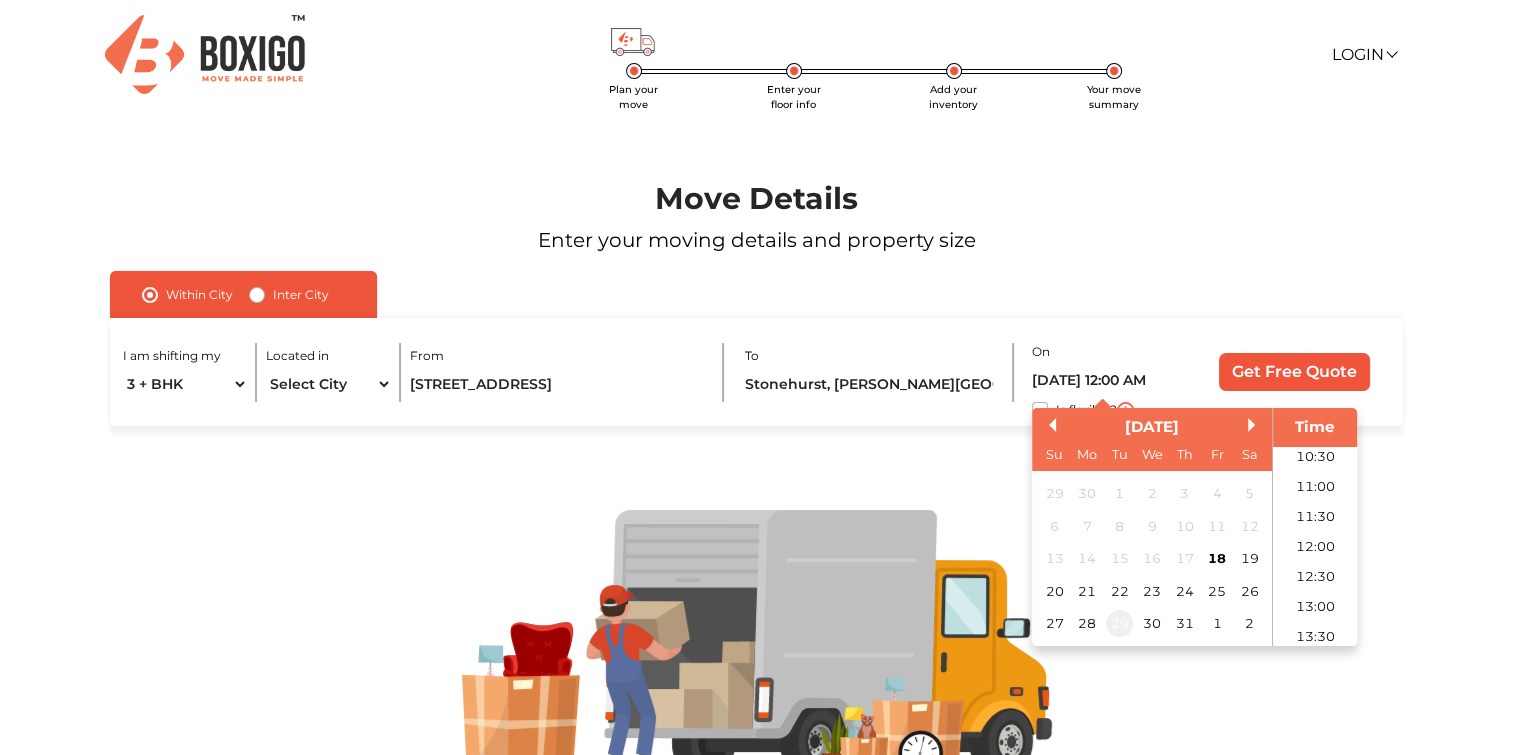 click on "29" at bounding box center (1119, 623) 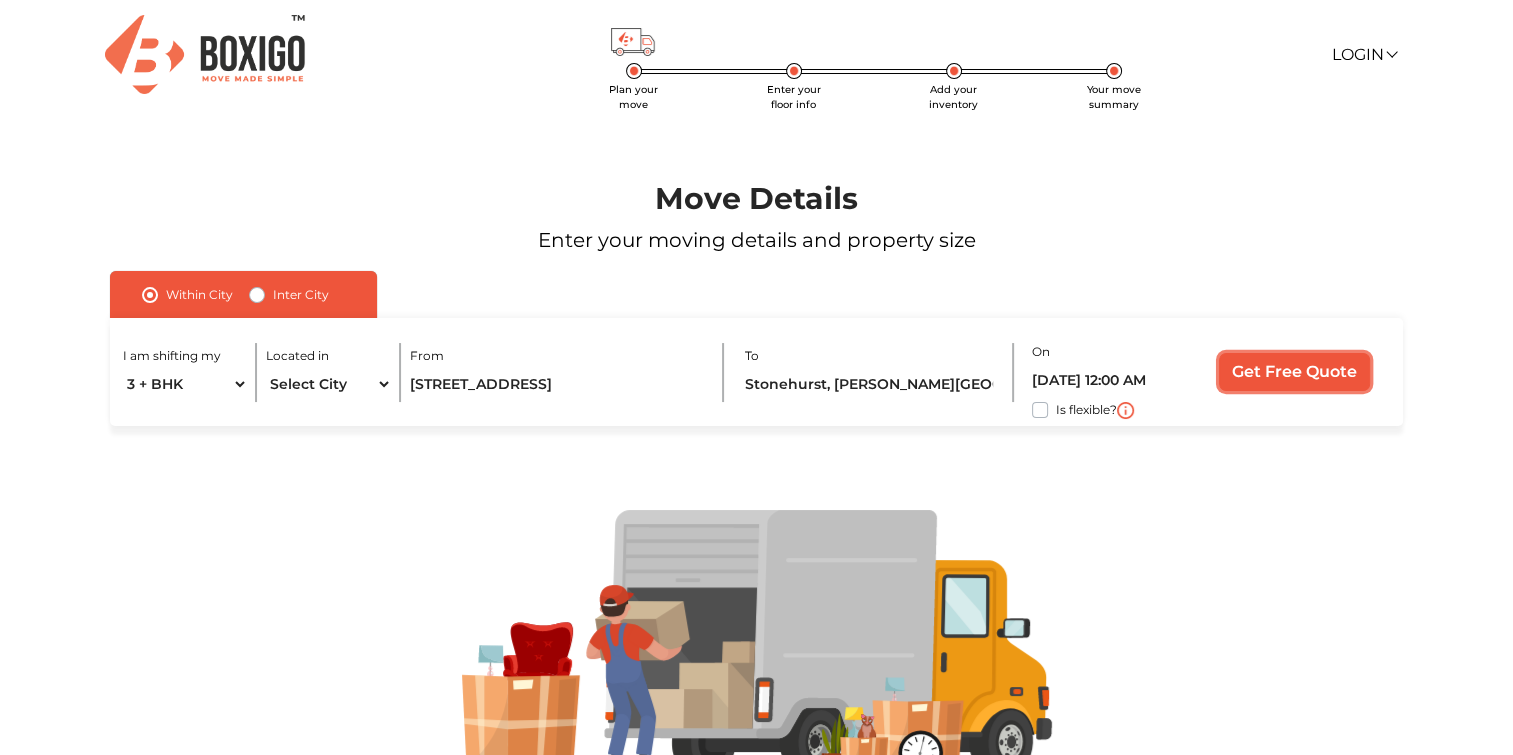 click on "Get Free Quote" at bounding box center (1294, 372) 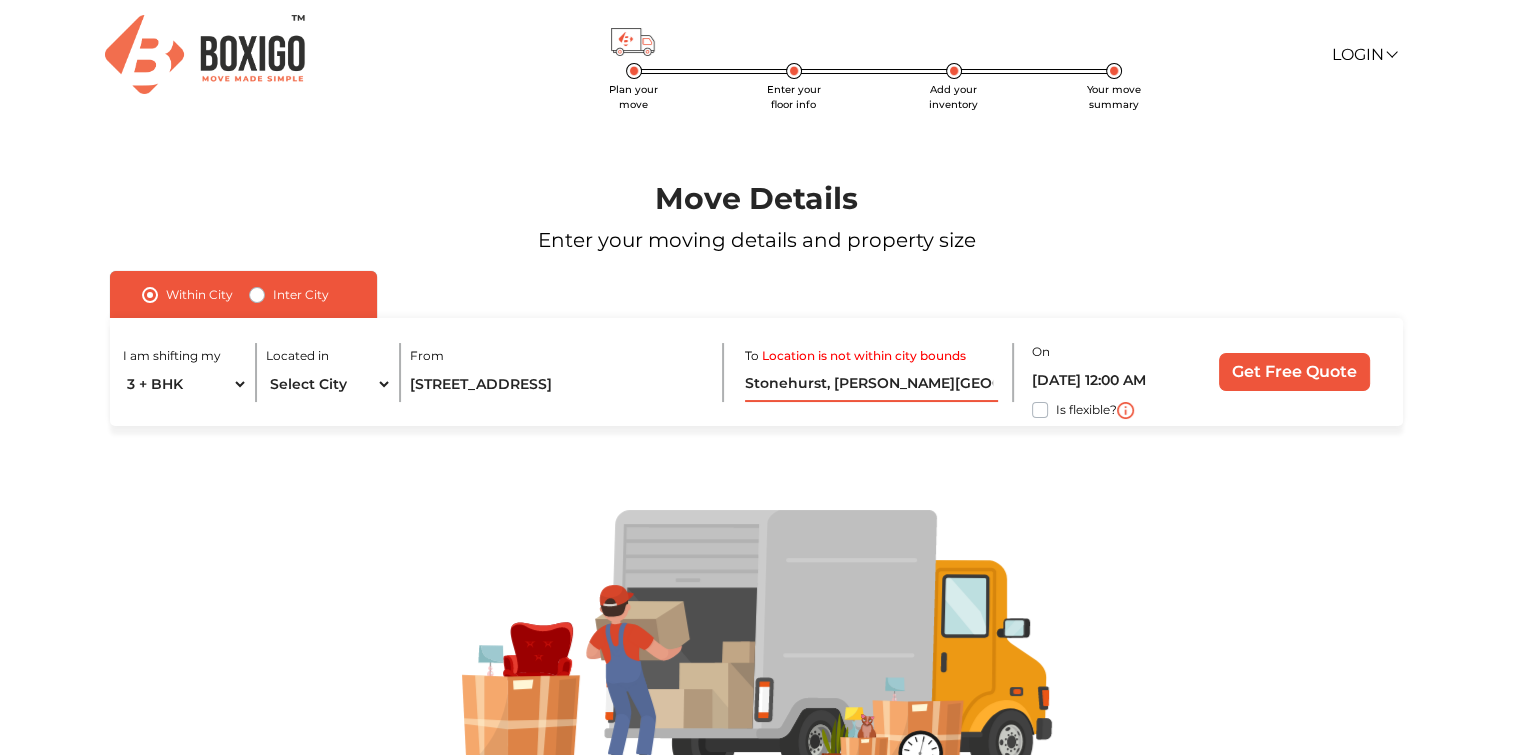 click on "Stonehurst, [PERSON_NAME][GEOGRAPHIC_DATA], [GEOGRAPHIC_DATA], [GEOGRAPHIC_DATA], [GEOGRAPHIC_DATA]" at bounding box center (872, 384) 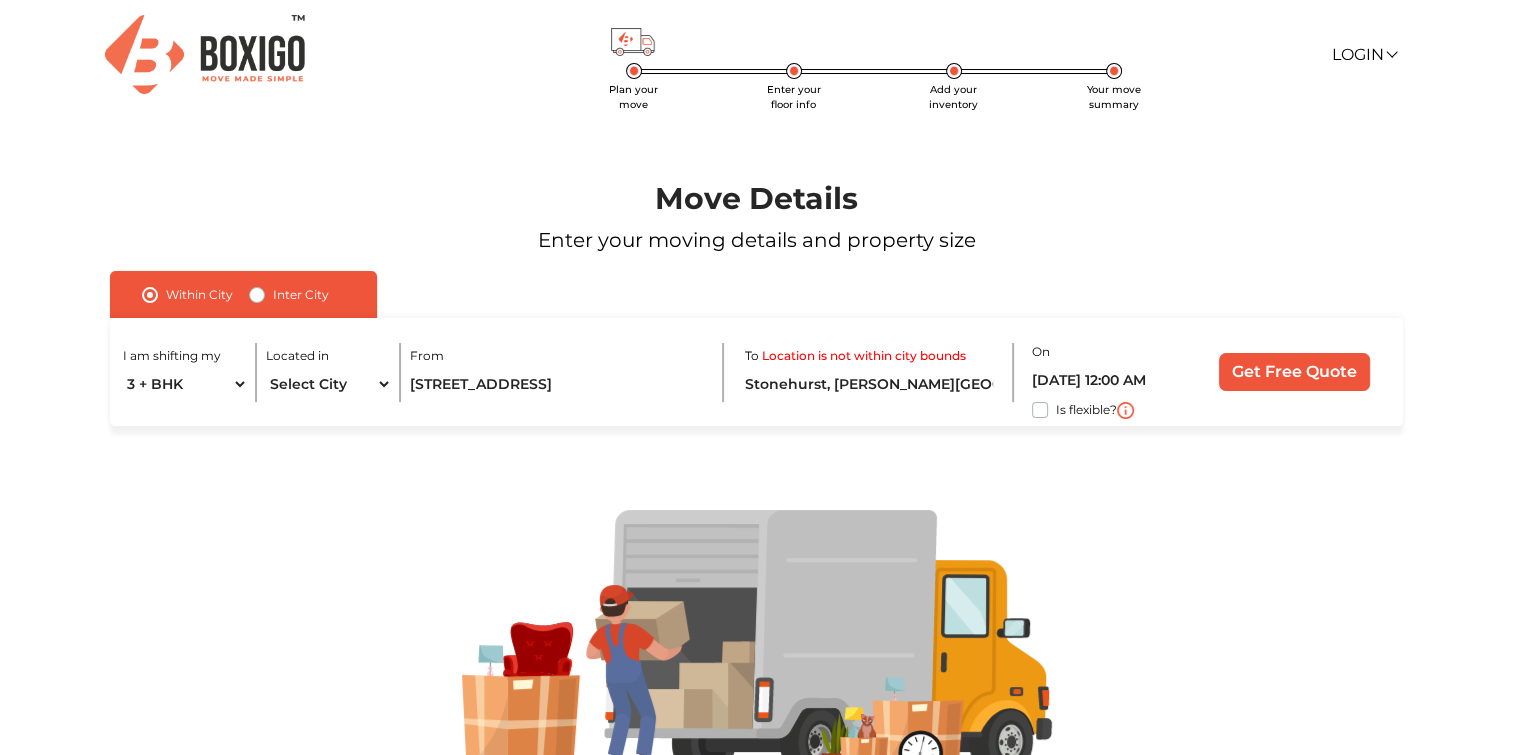 click on "Inter City" at bounding box center [289, 295] 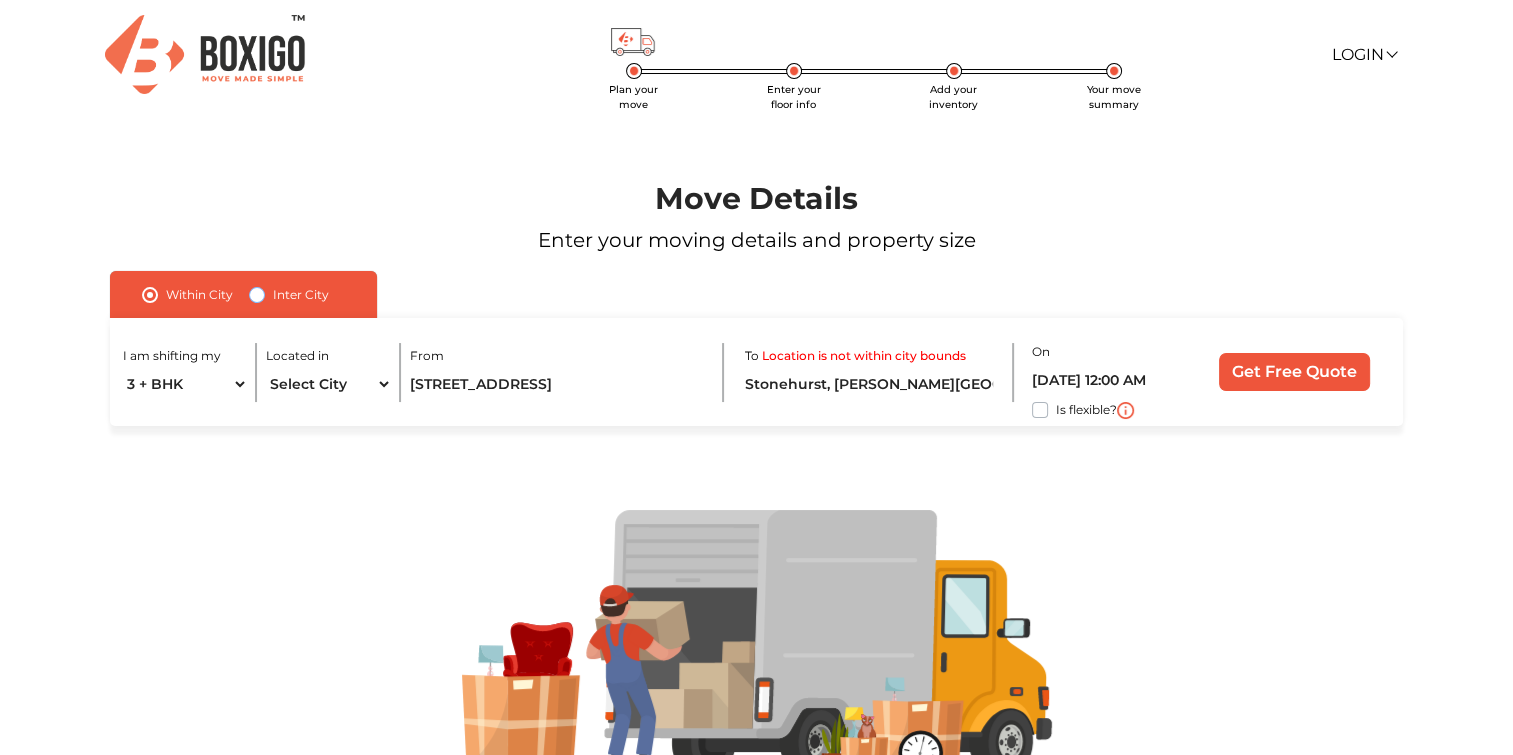 click on "Inter City" at bounding box center [257, 293] 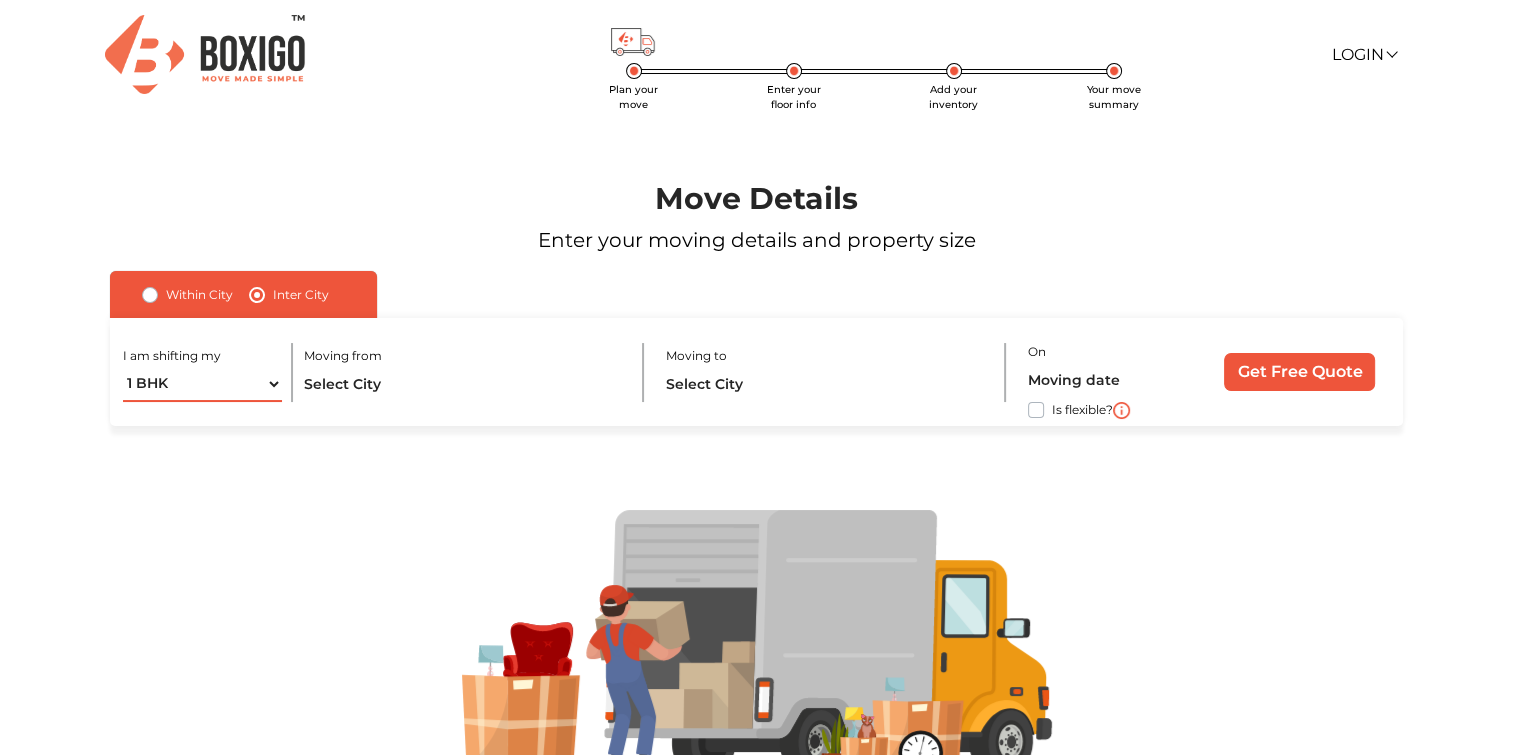 click on "1 BHK 2 BHK 3 BHK 3 + BHK FEW ITEMS" at bounding box center (202, 384) 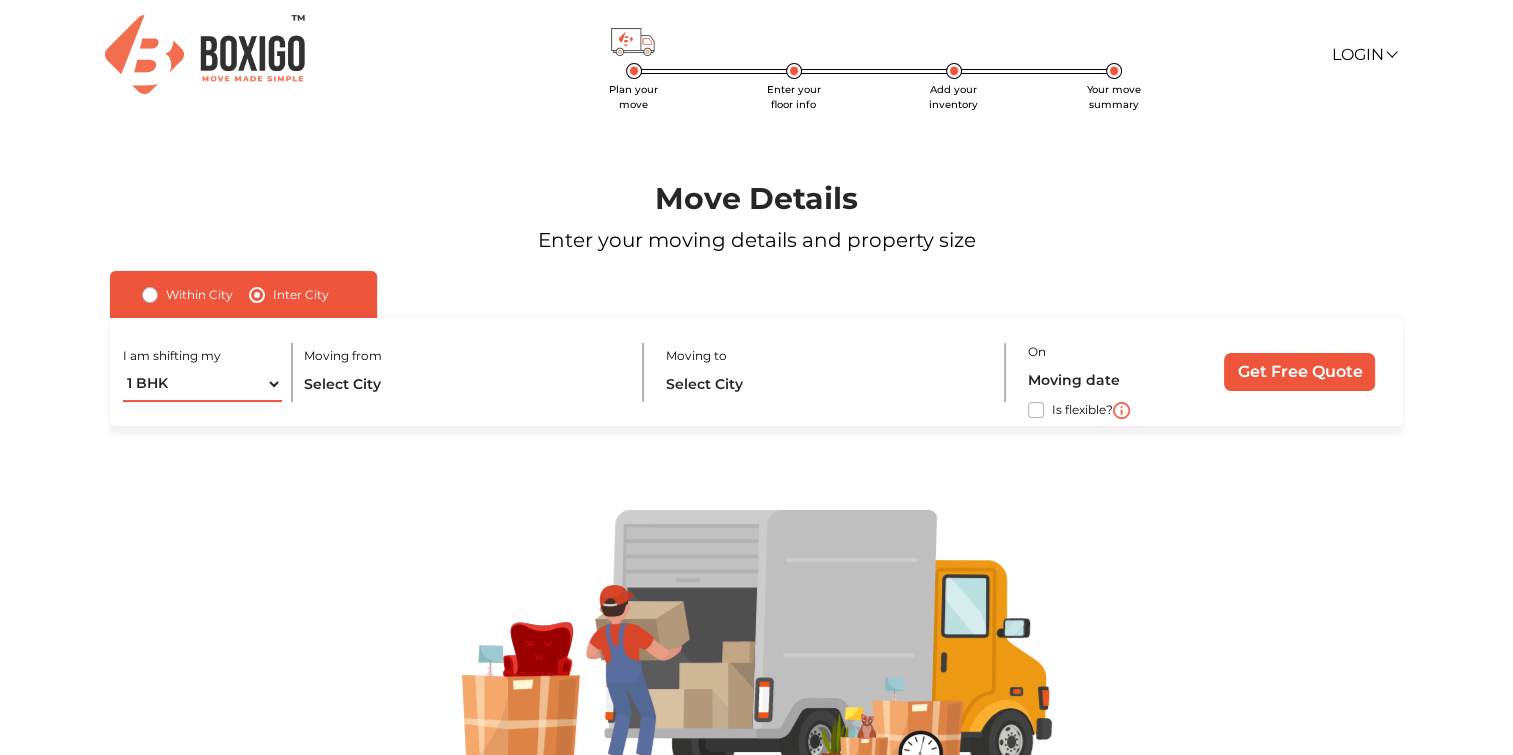 select on "3 + BHK" 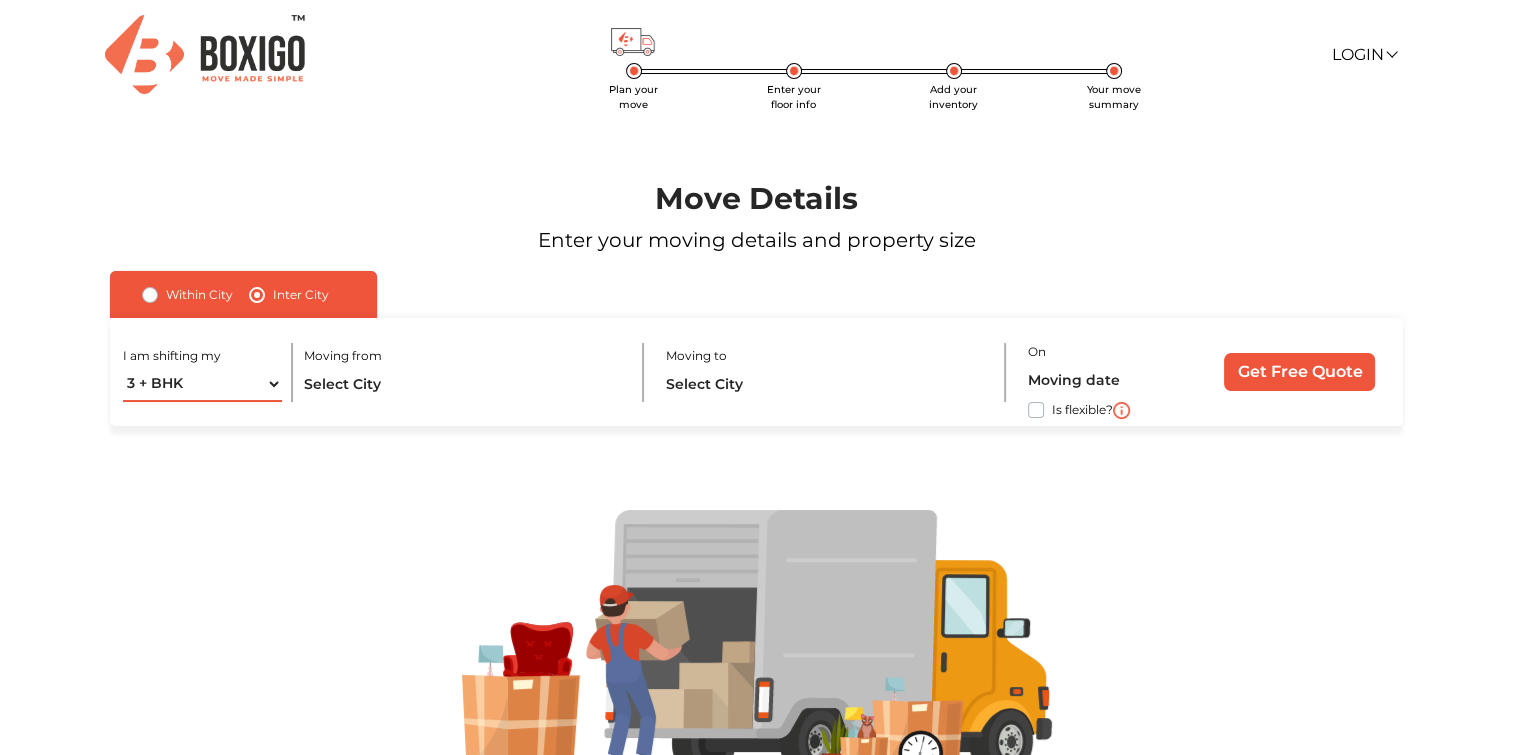 click on "1 BHK 2 BHK 3 BHK 3 + BHK FEW ITEMS" at bounding box center (202, 384) 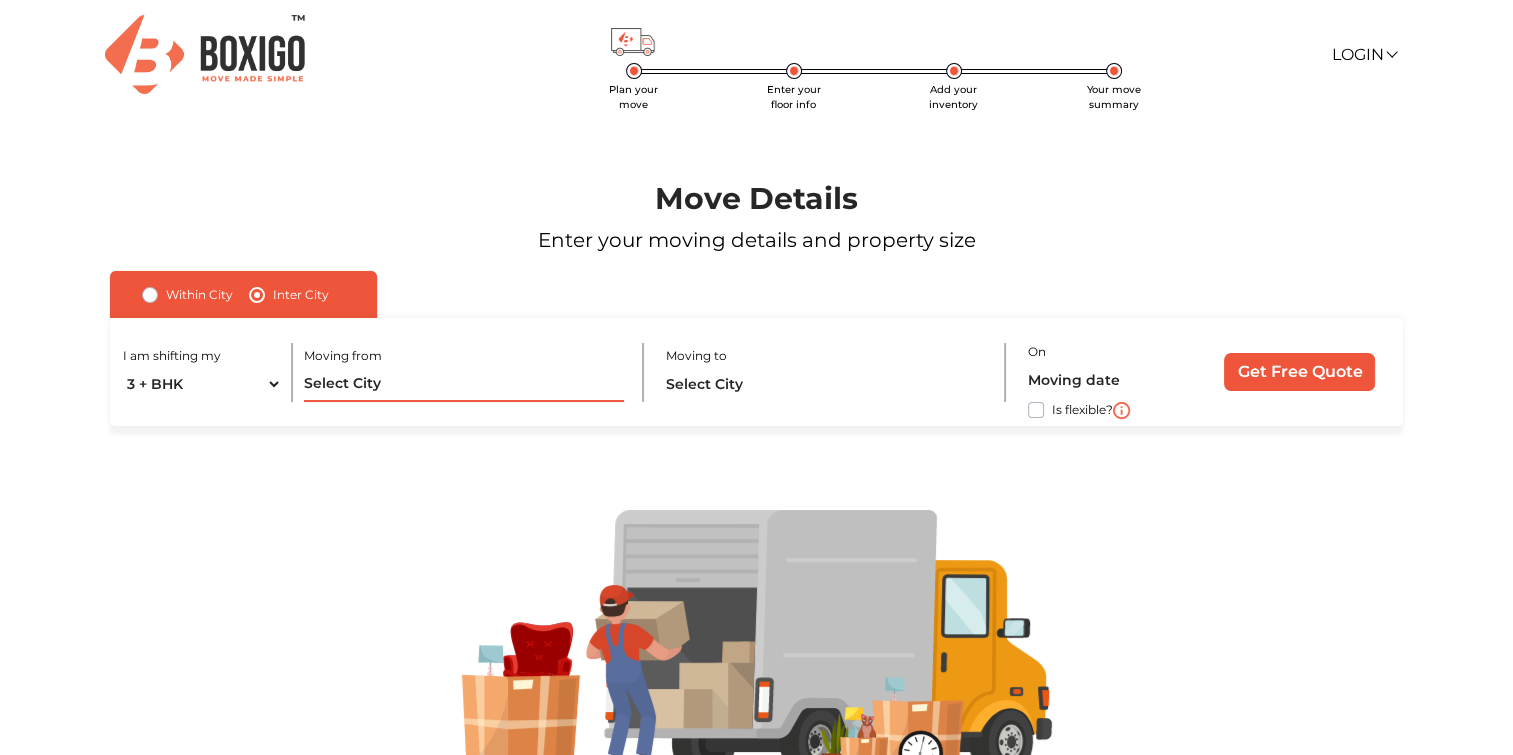 click at bounding box center (464, 384) 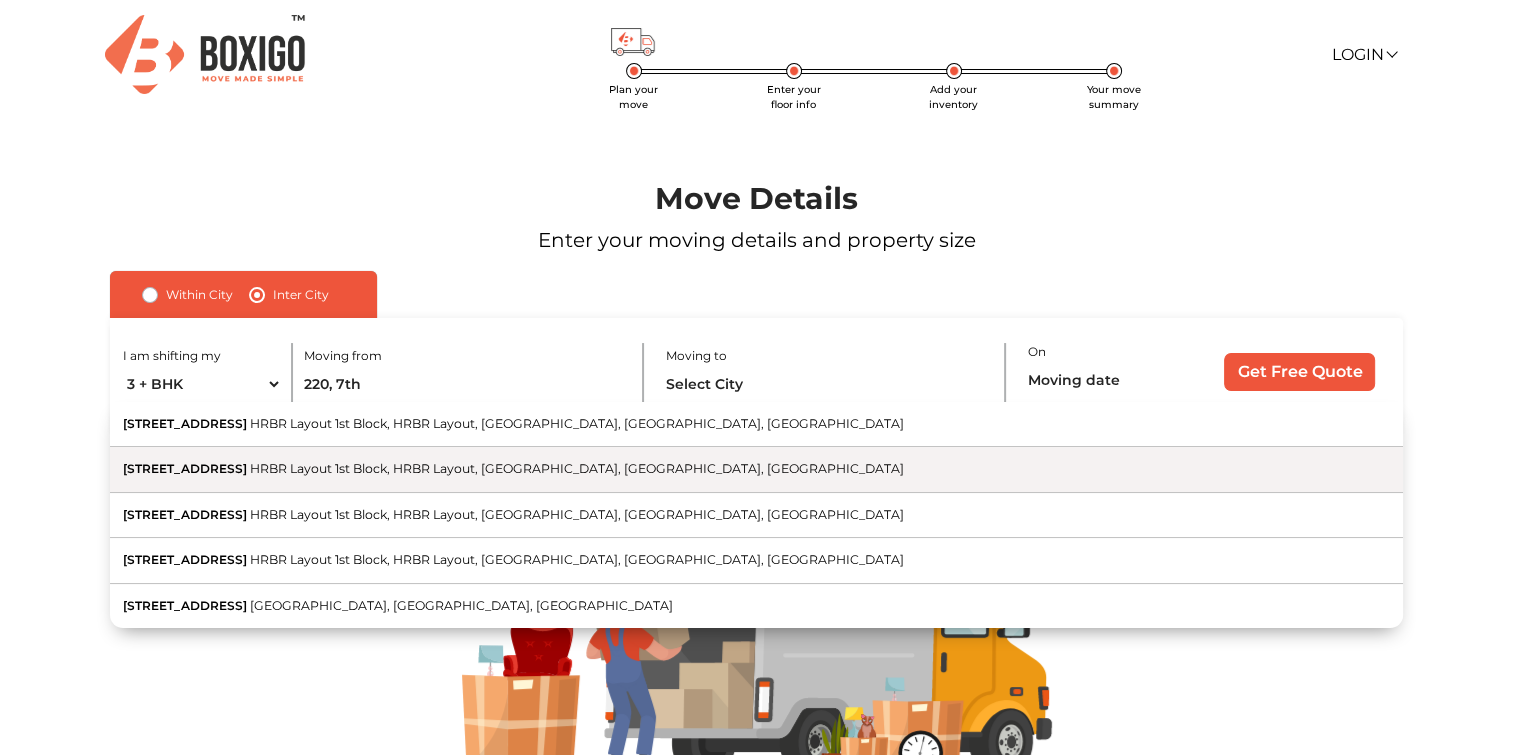 click on "HRBR Layout 1st Block, HRBR Layout, [GEOGRAPHIC_DATA], [GEOGRAPHIC_DATA], [GEOGRAPHIC_DATA]" at bounding box center (577, 468) 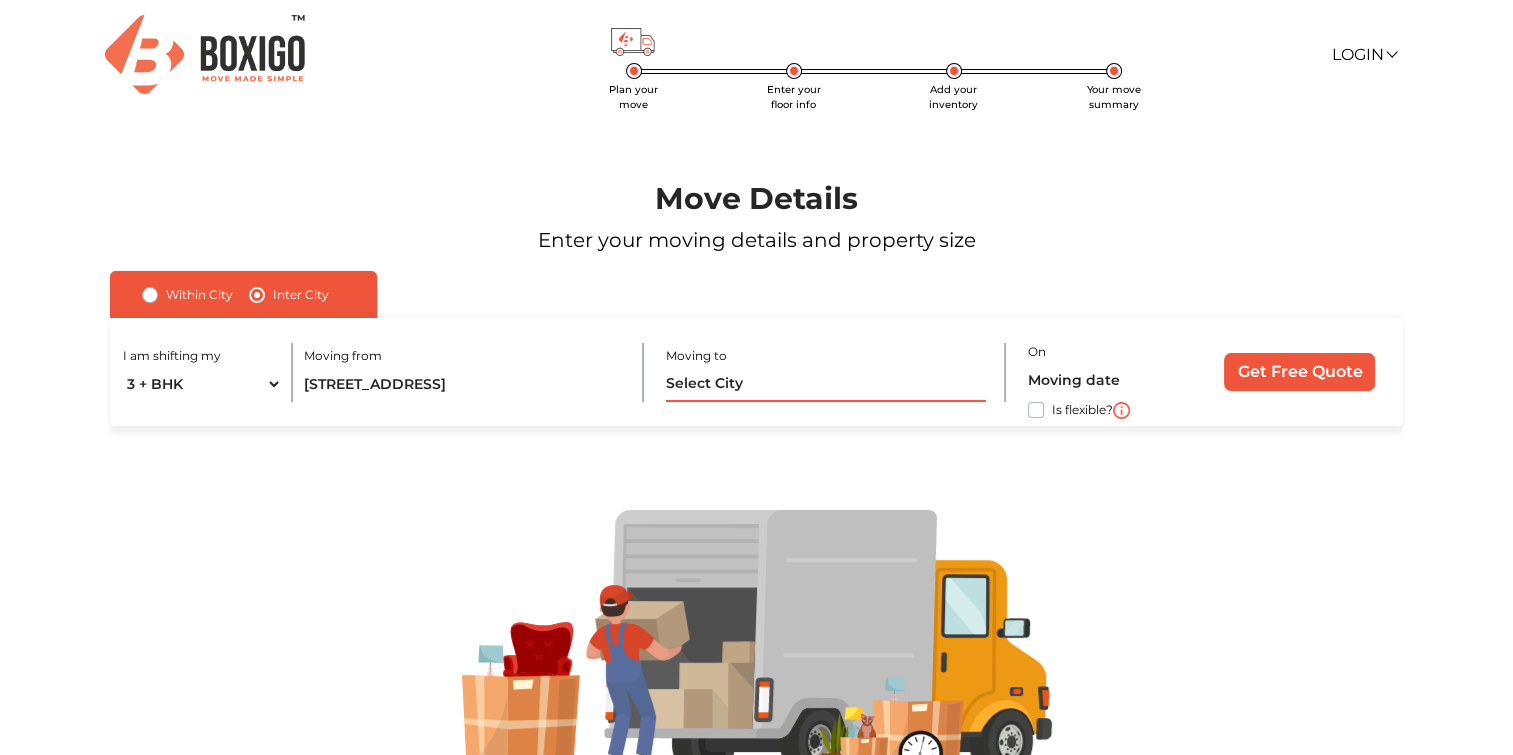 click at bounding box center (826, 384) 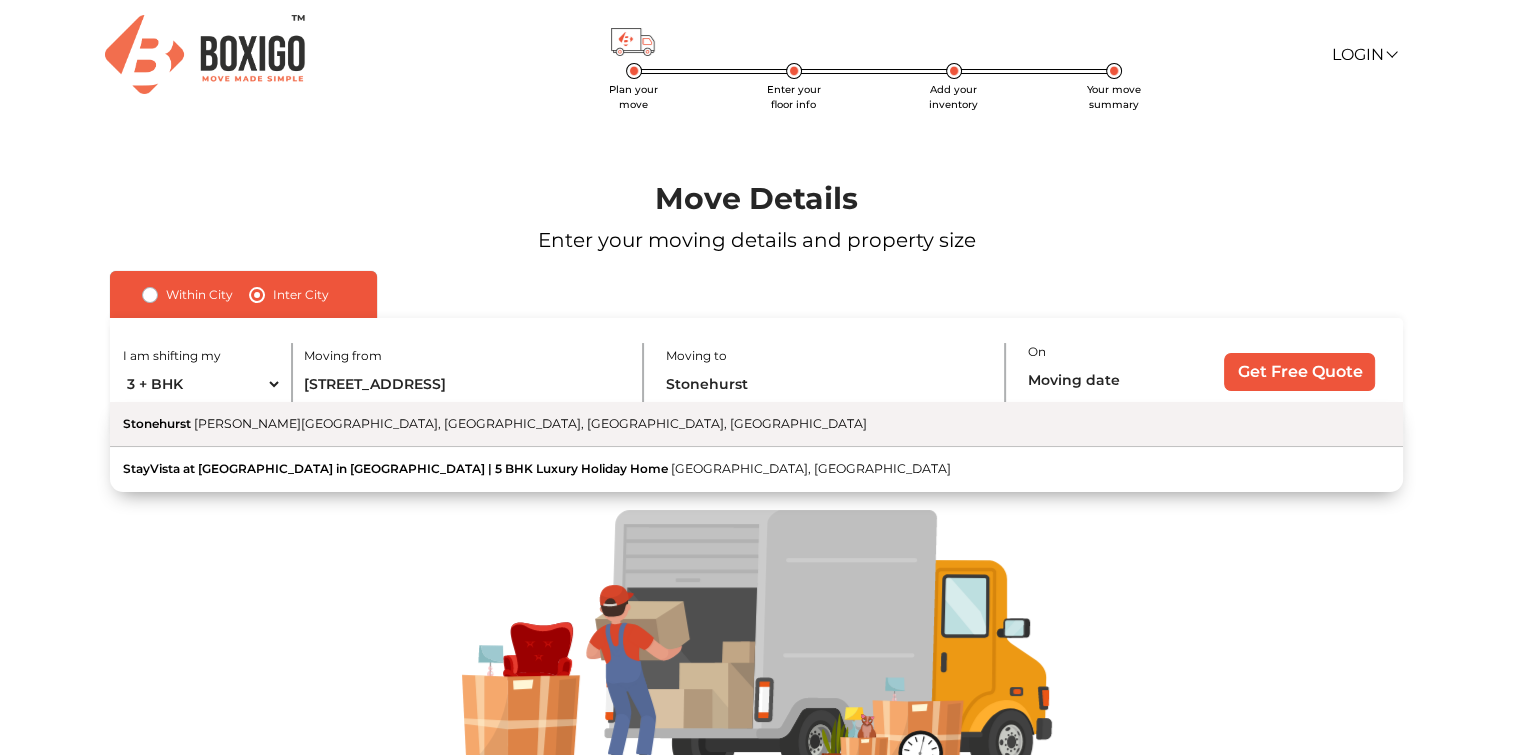 click on "Stonehurst Khese Park, Lohegaon, Pune, Maharashtra" at bounding box center (757, 424) 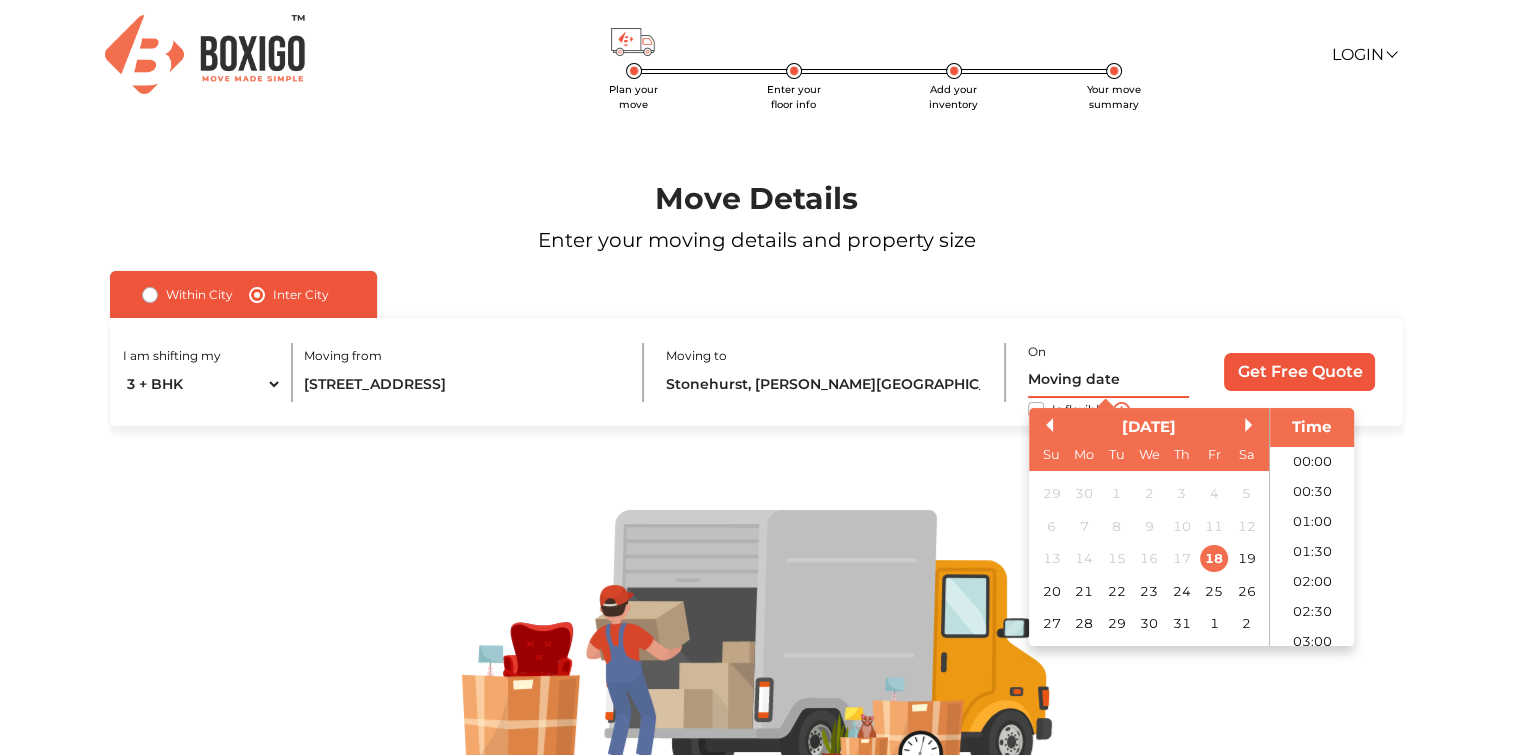 click at bounding box center (1108, 380) 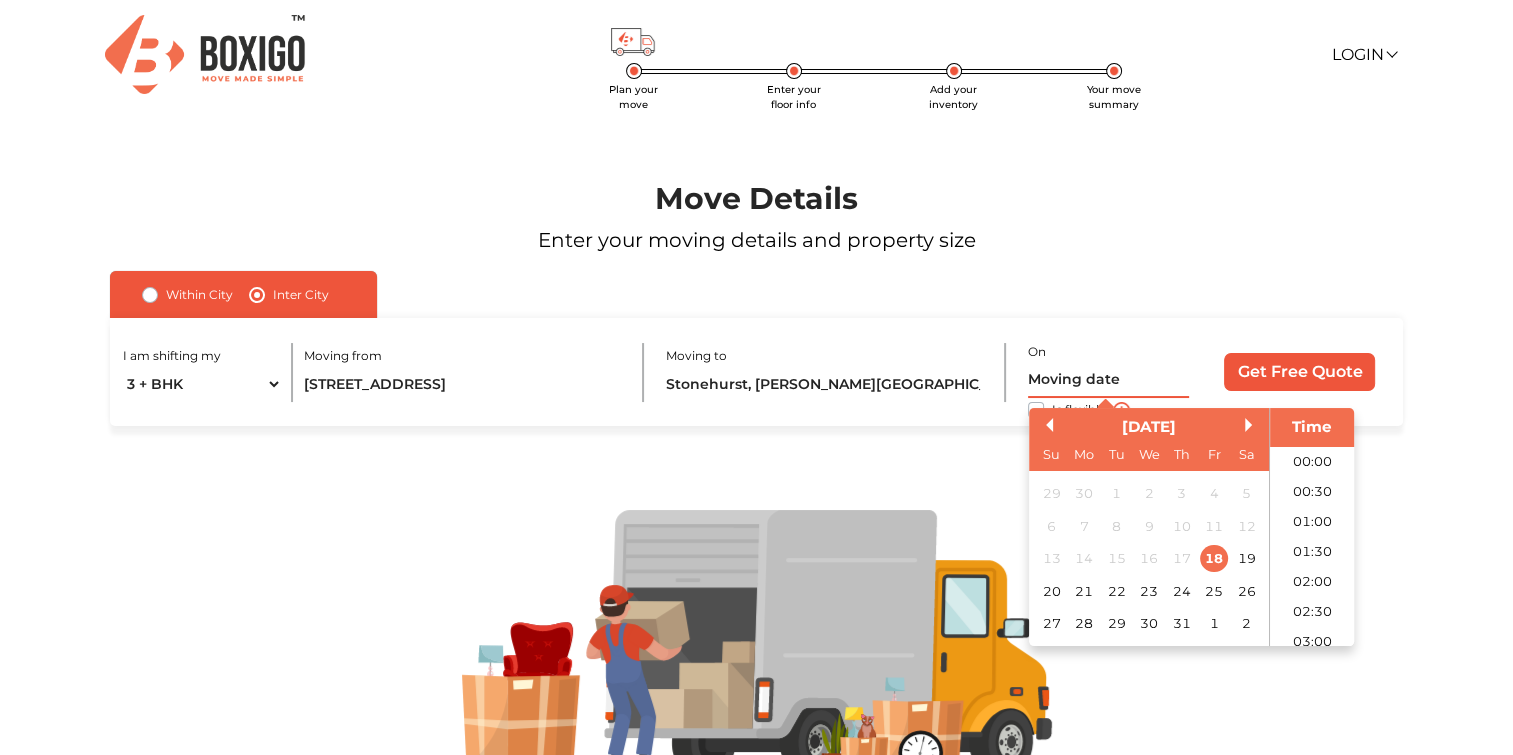 scroll, scrollTop: 635, scrollLeft: 0, axis: vertical 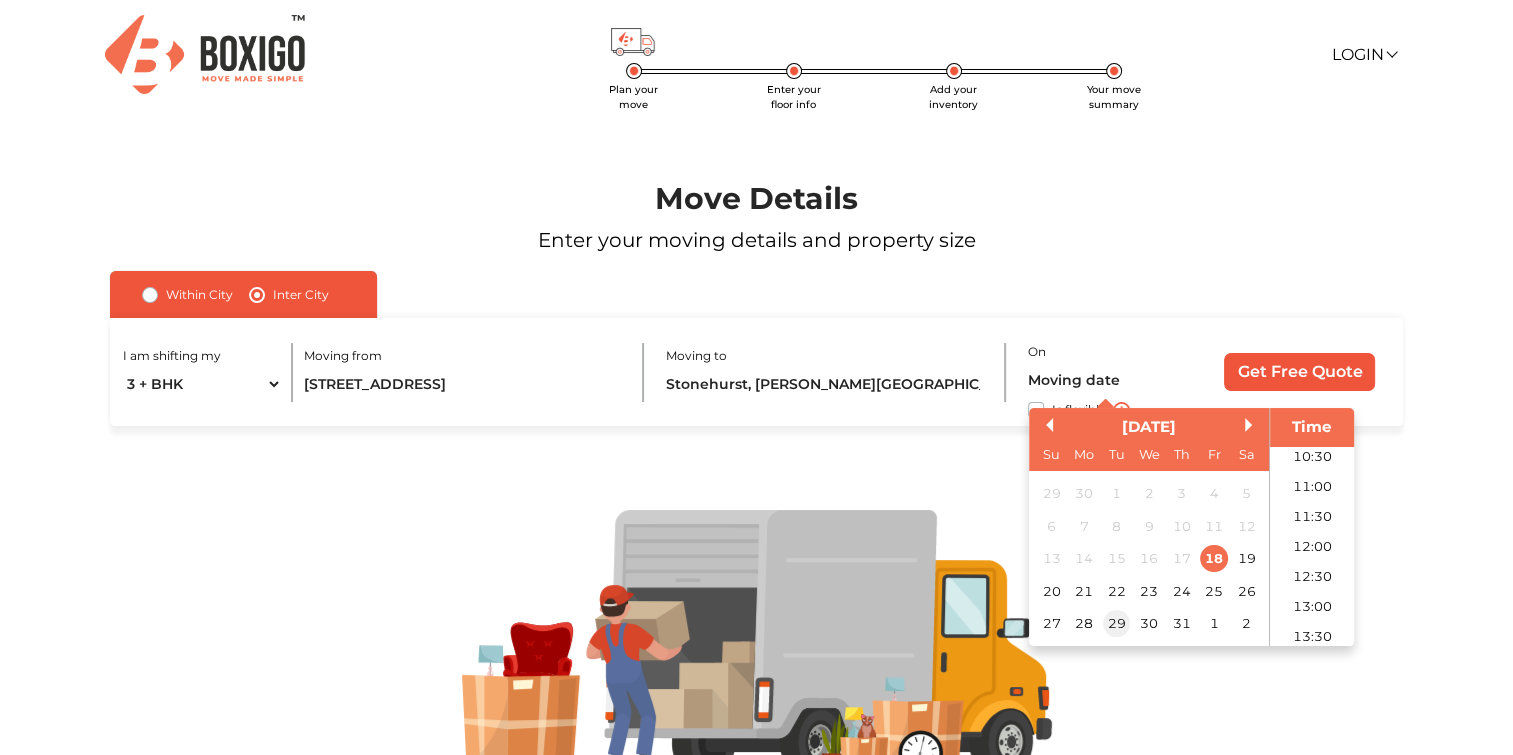 click on "29" at bounding box center [1116, 623] 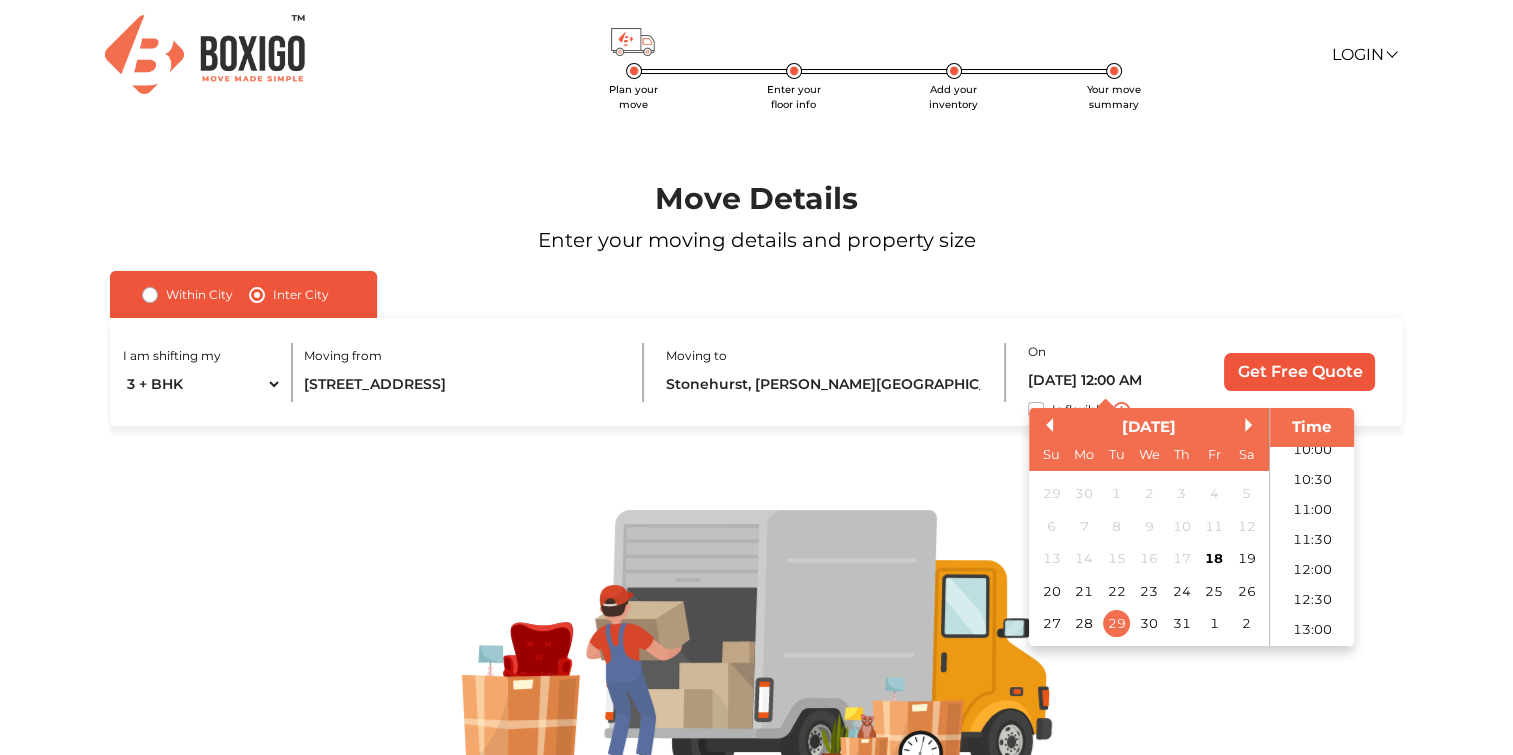 scroll, scrollTop: 595, scrollLeft: 0, axis: vertical 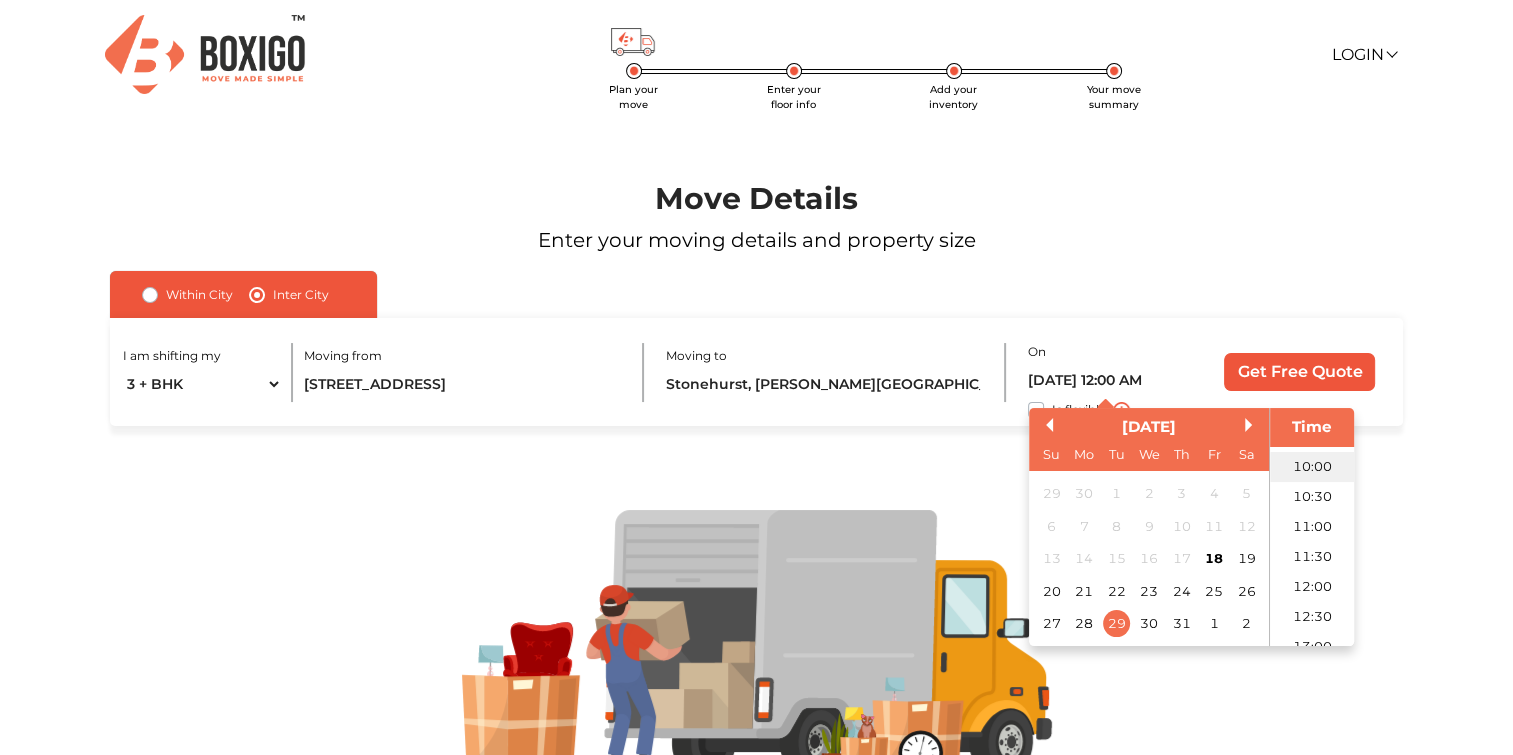 click on "10:00" at bounding box center (1312, 467) 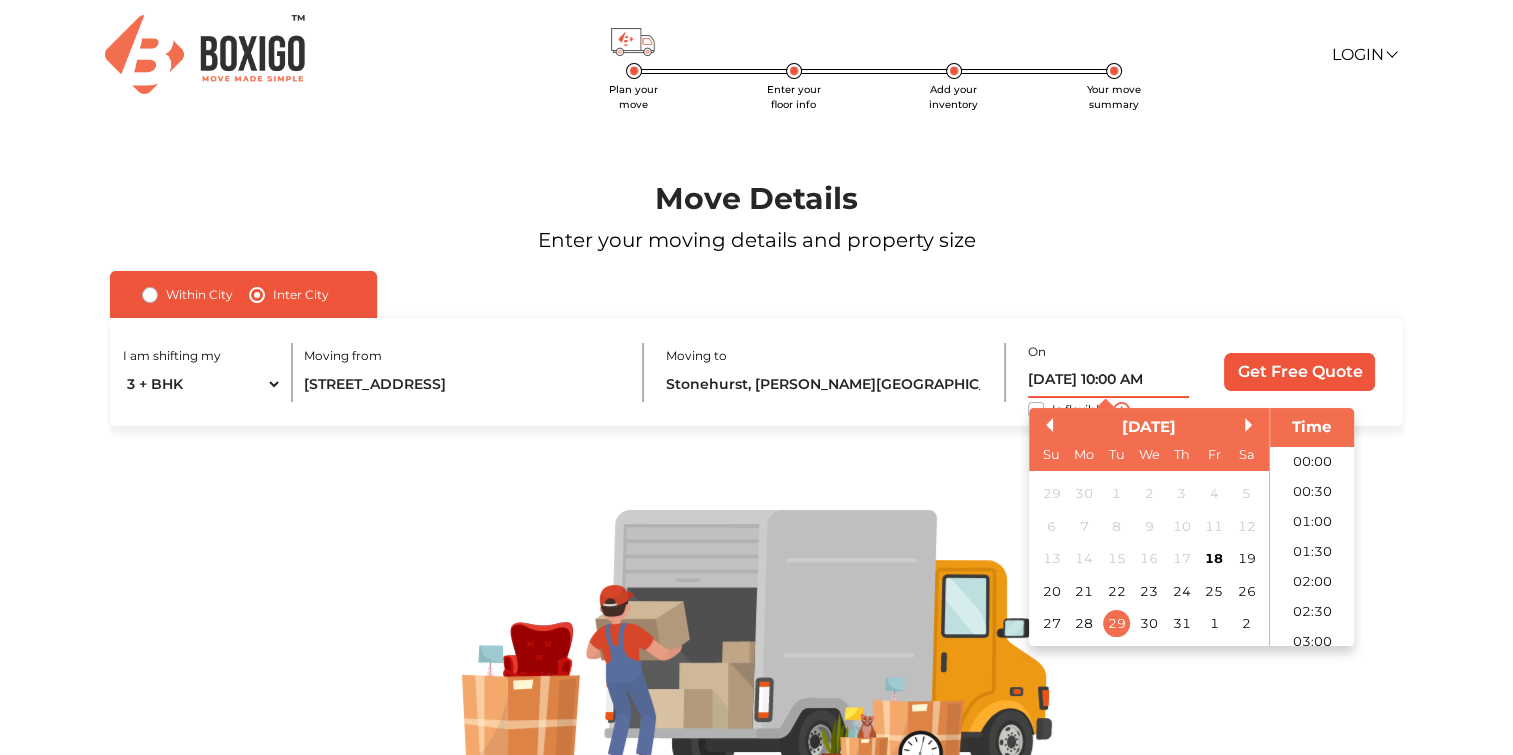 scroll, scrollTop: 515, scrollLeft: 0, axis: vertical 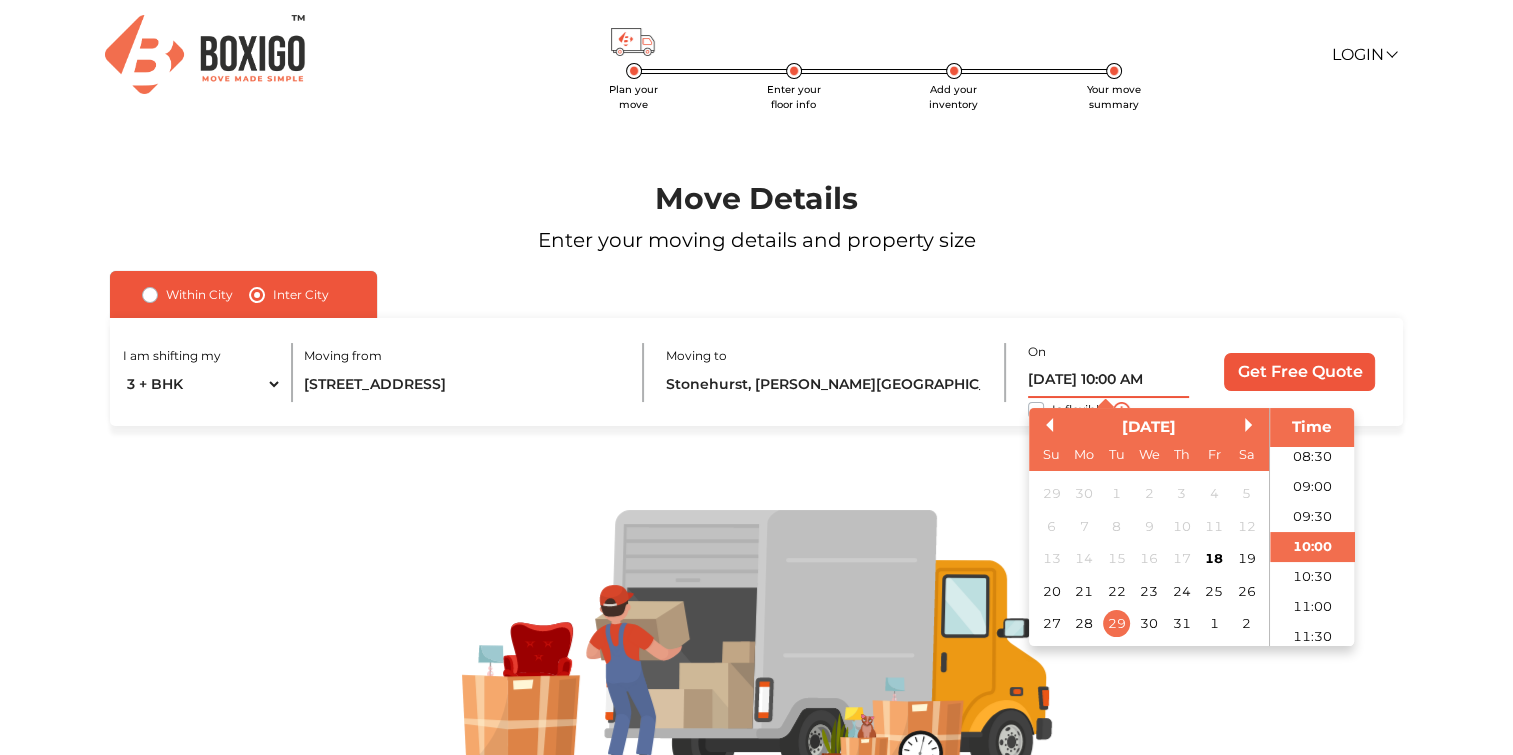 click on "29/07/2025 10:00 AM" at bounding box center [1108, 380] 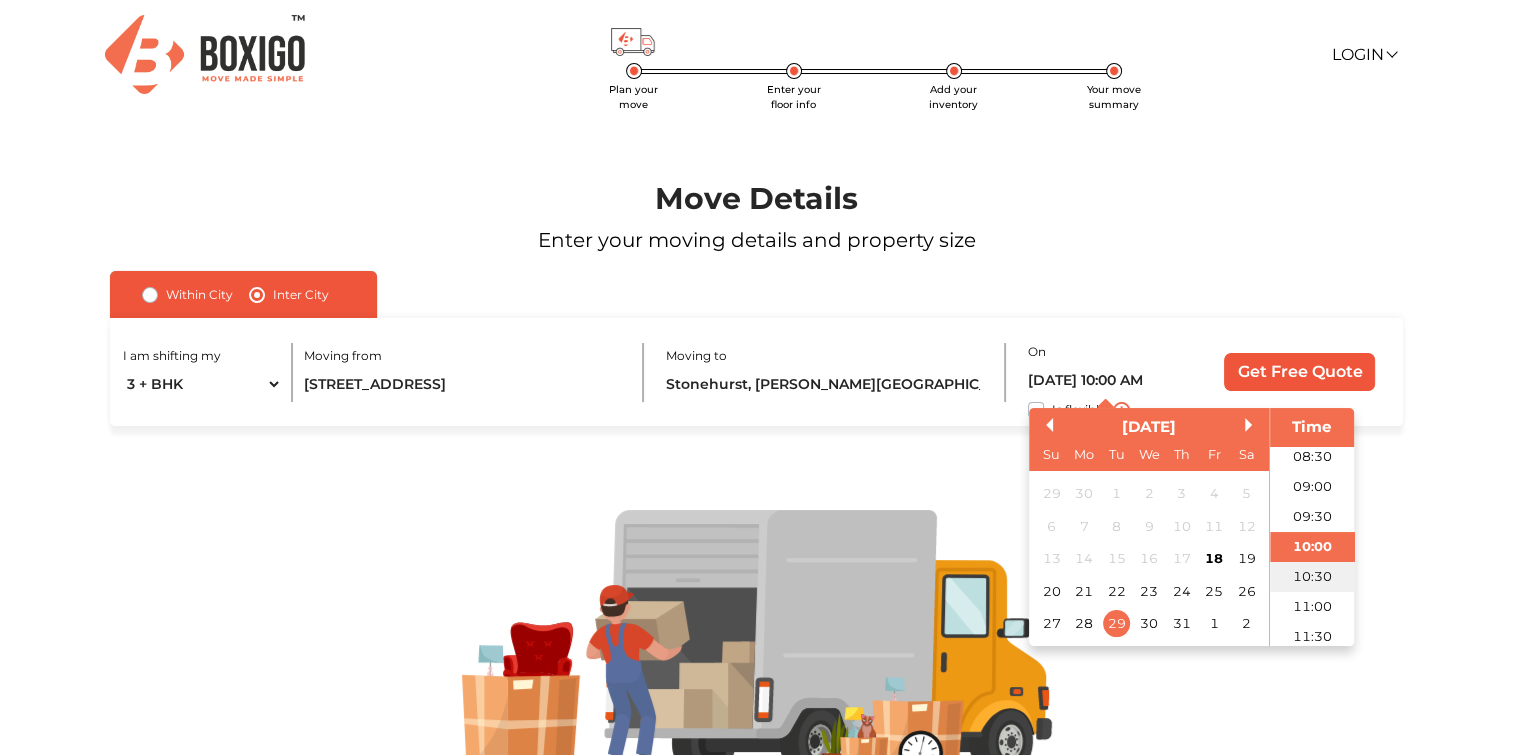click on "10:30" at bounding box center (1312, 577) 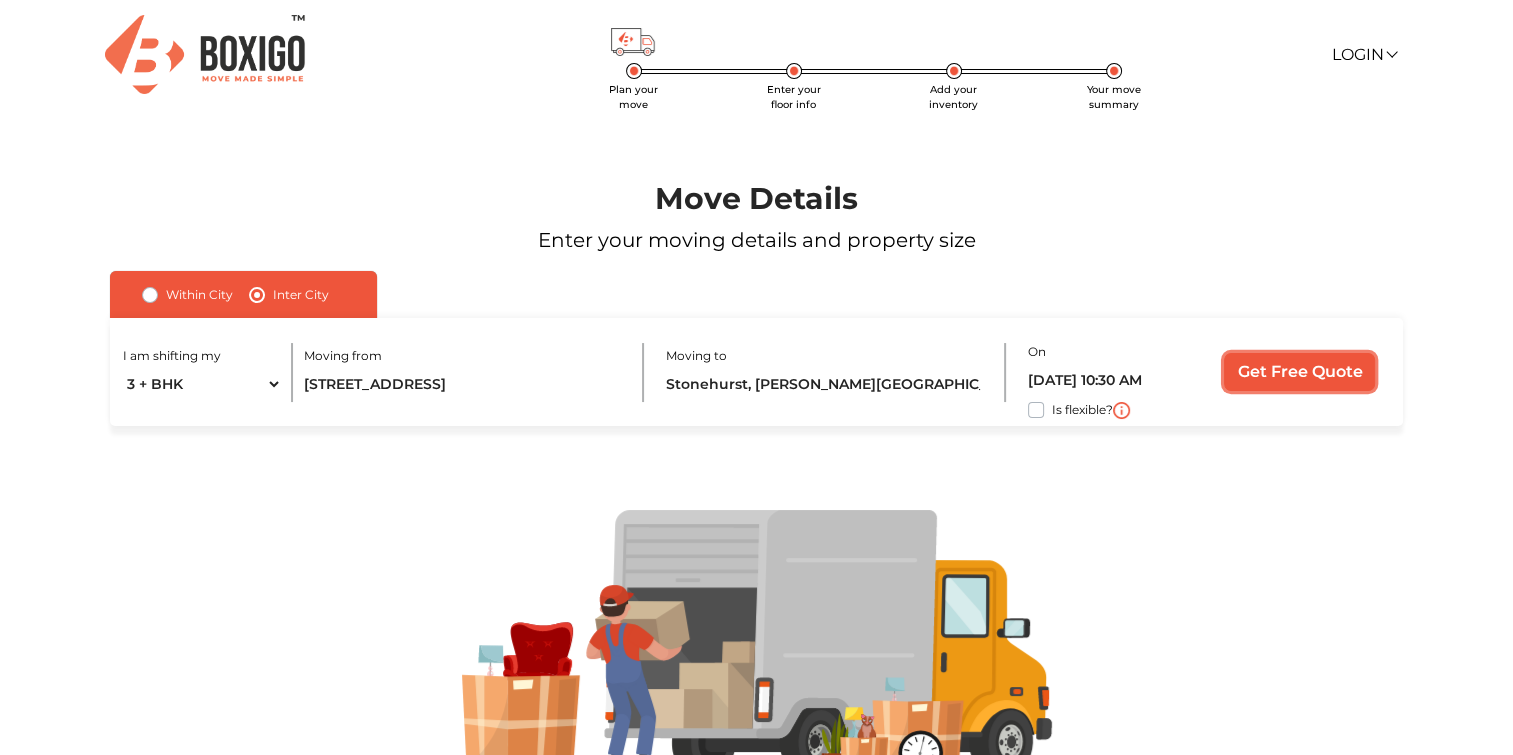 click on "Get Free Quote" at bounding box center (1299, 372) 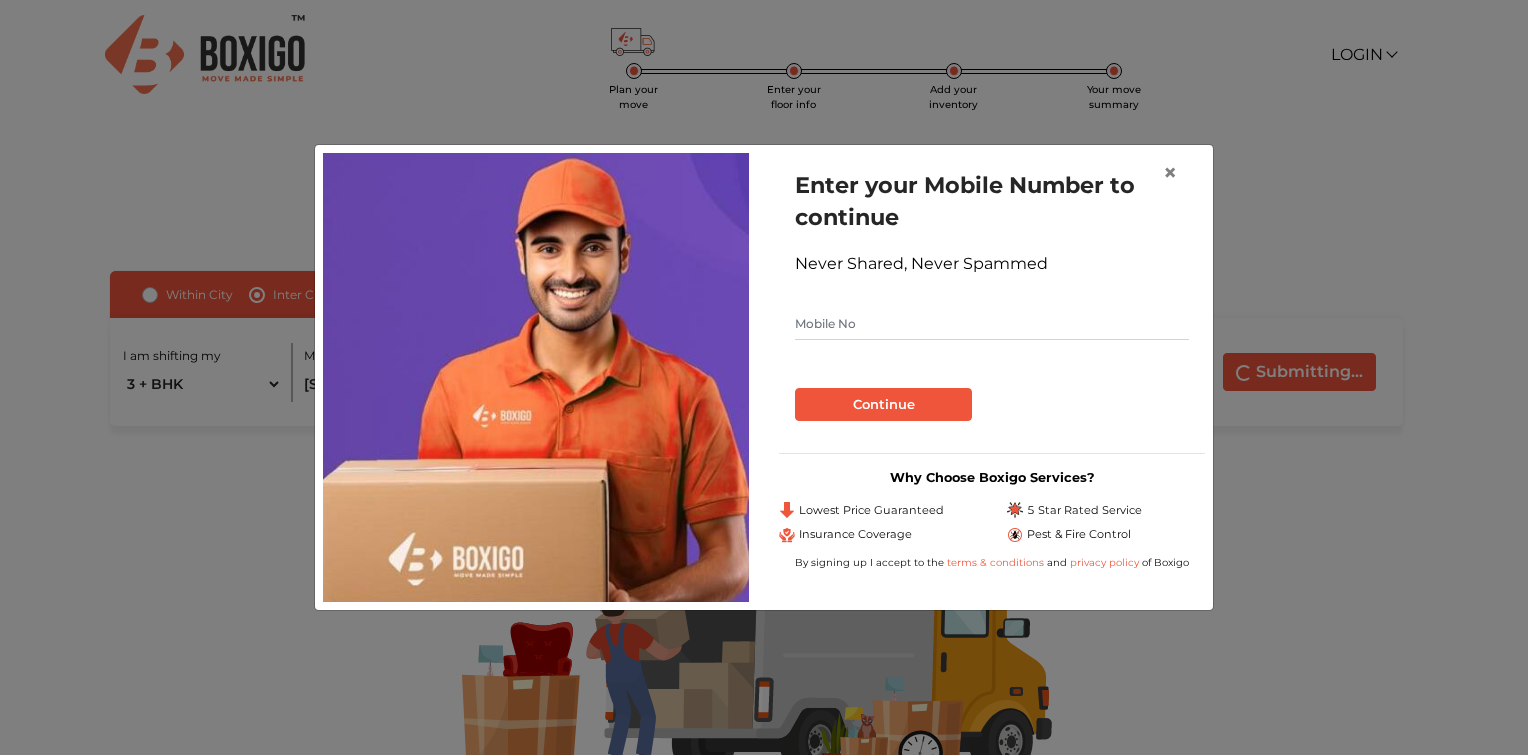 click at bounding box center (992, 324) 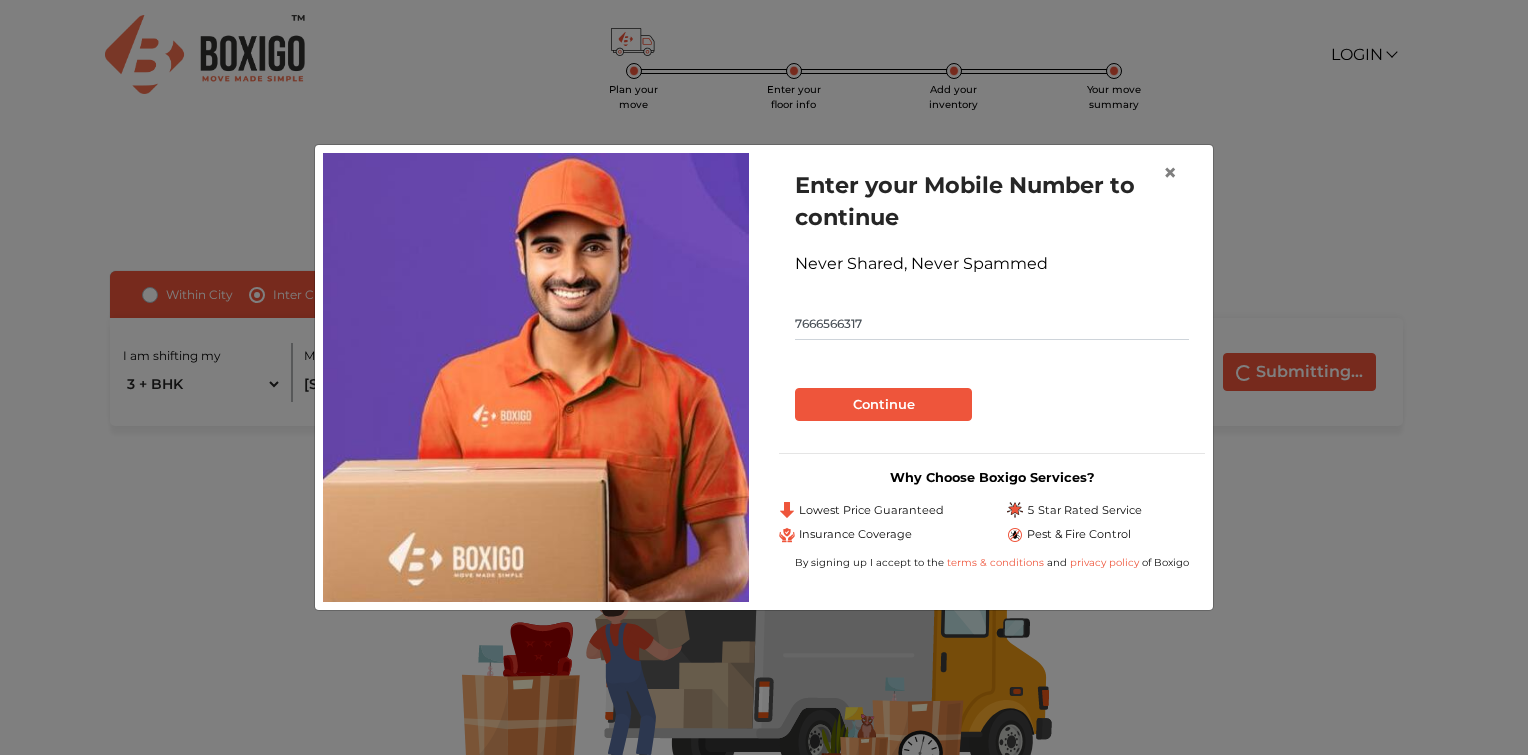 type on "7666566317" 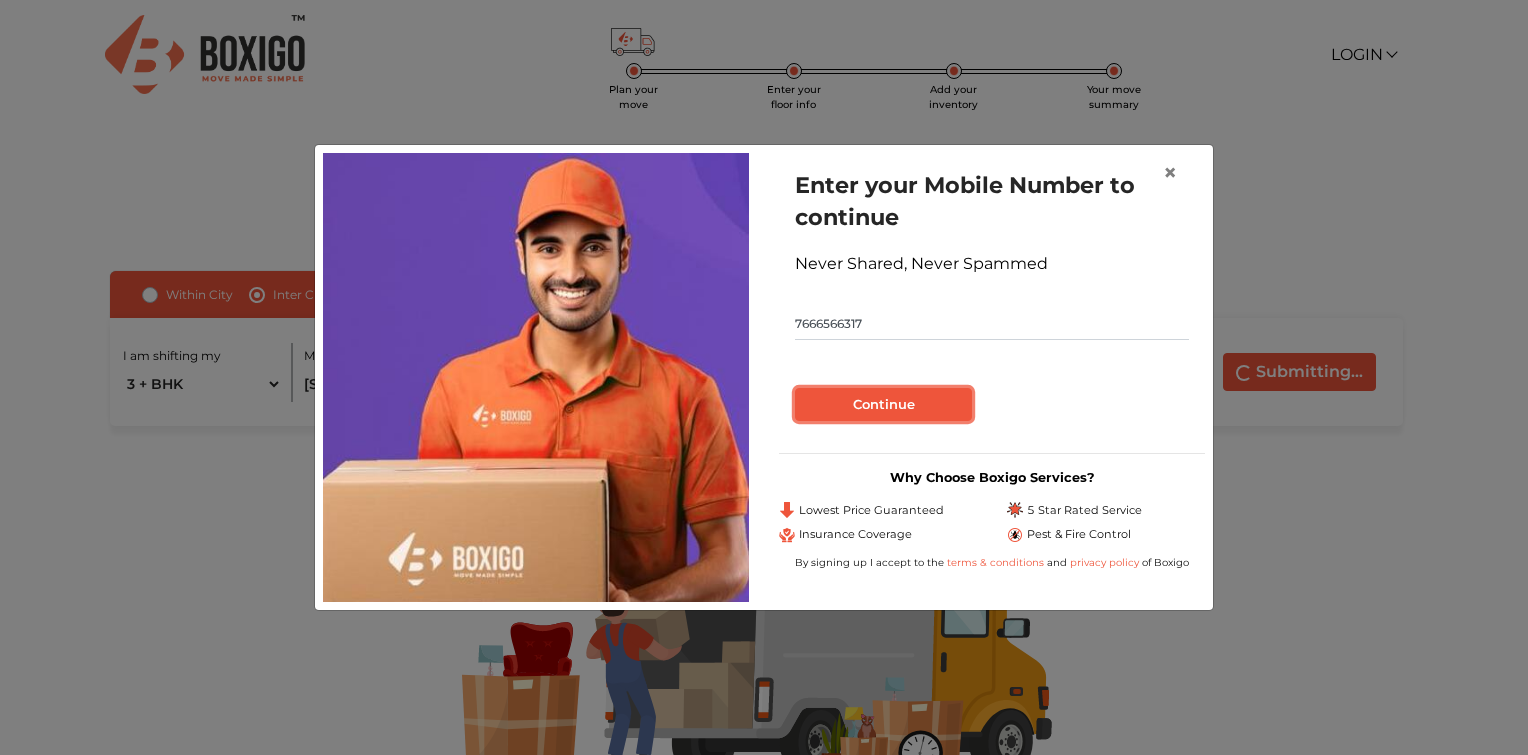 click on "Continue" at bounding box center [883, 405] 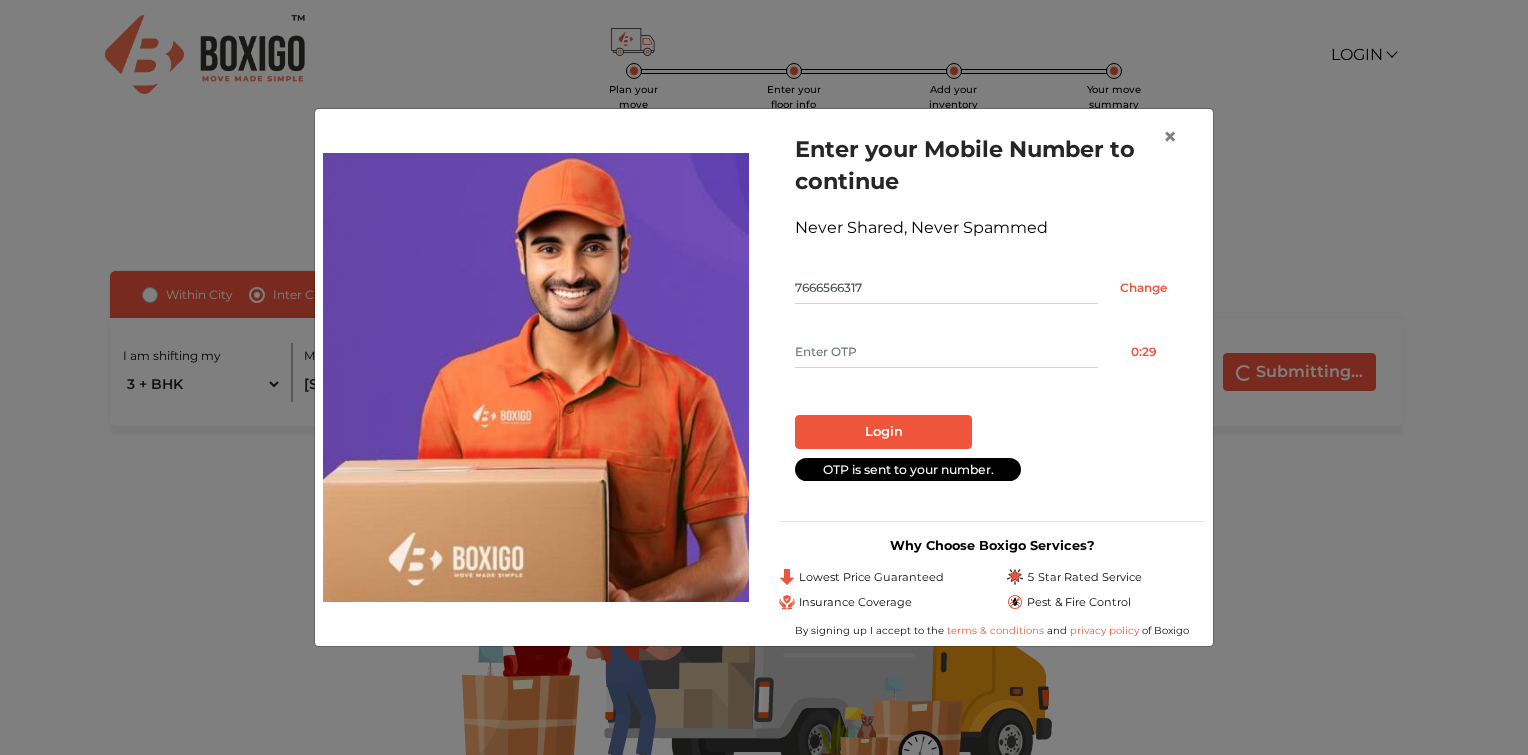click at bounding box center [946, 352] 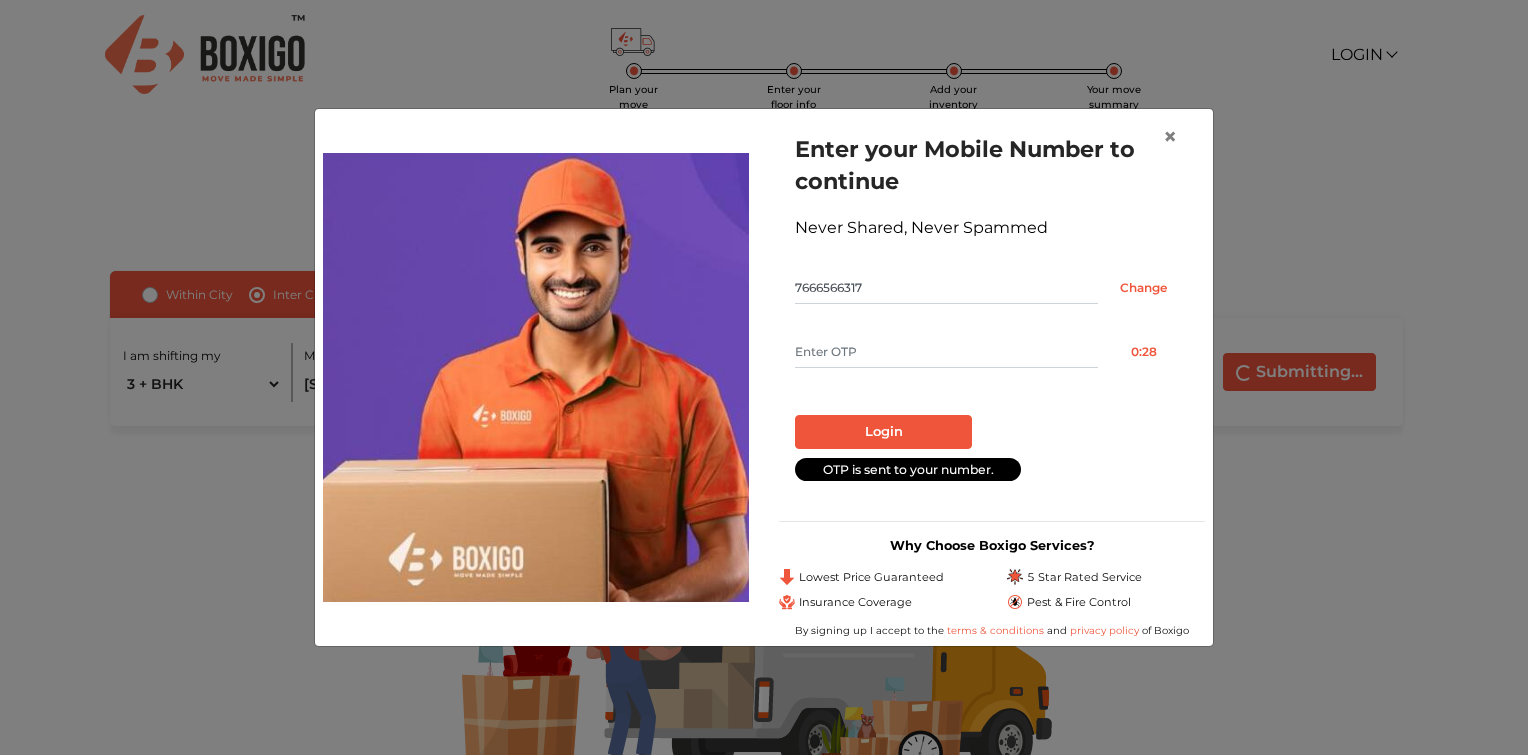 click at bounding box center (946, 352) 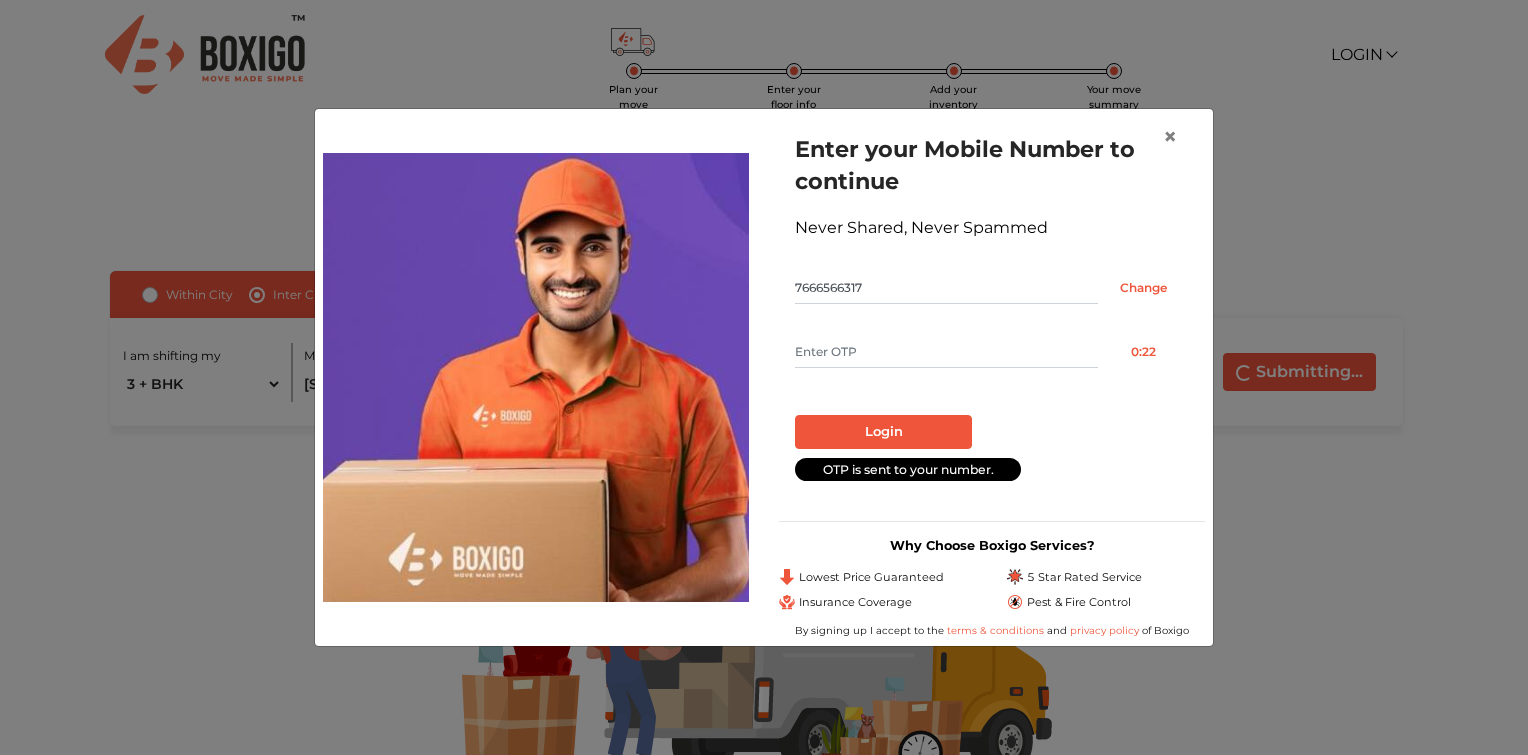 click at bounding box center (946, 352) 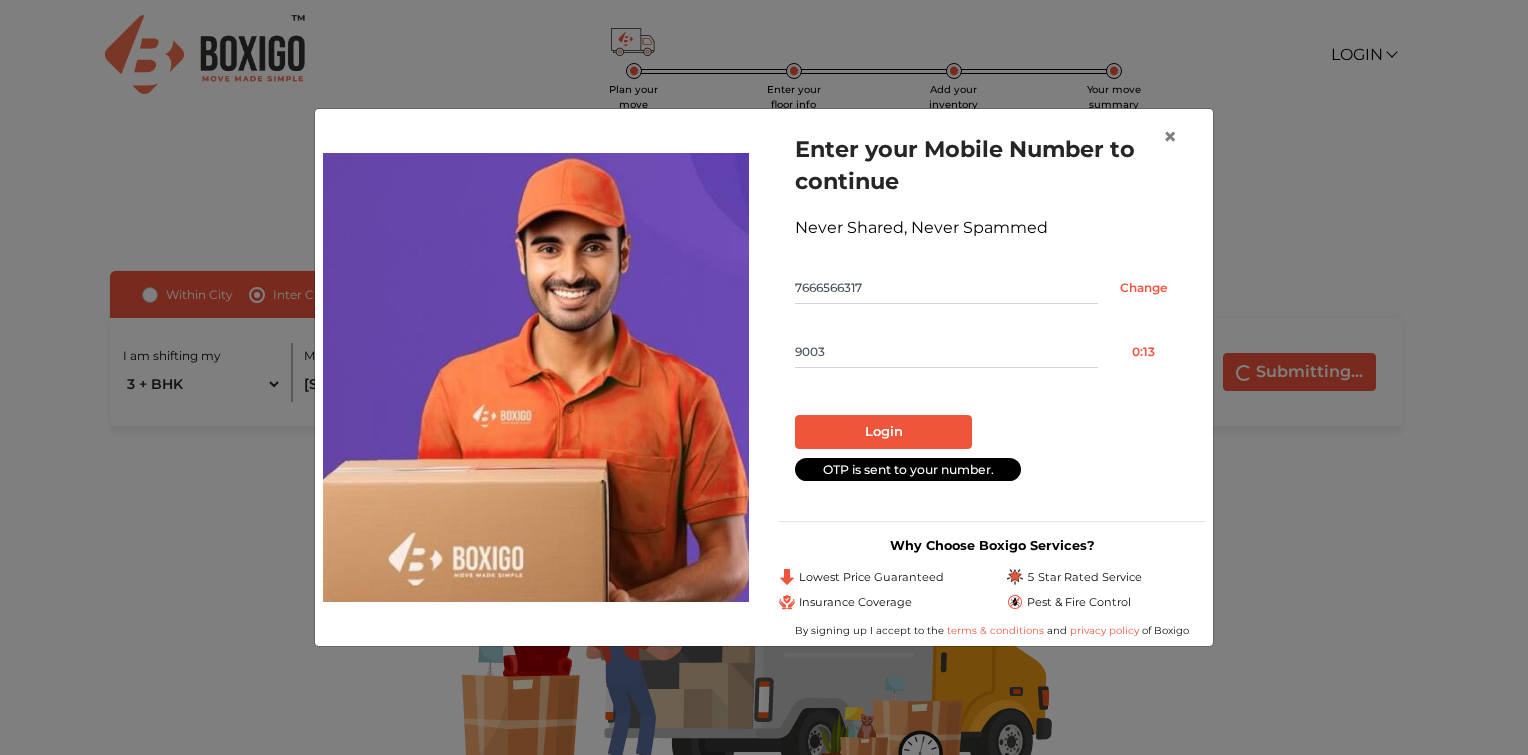 type on "9003" 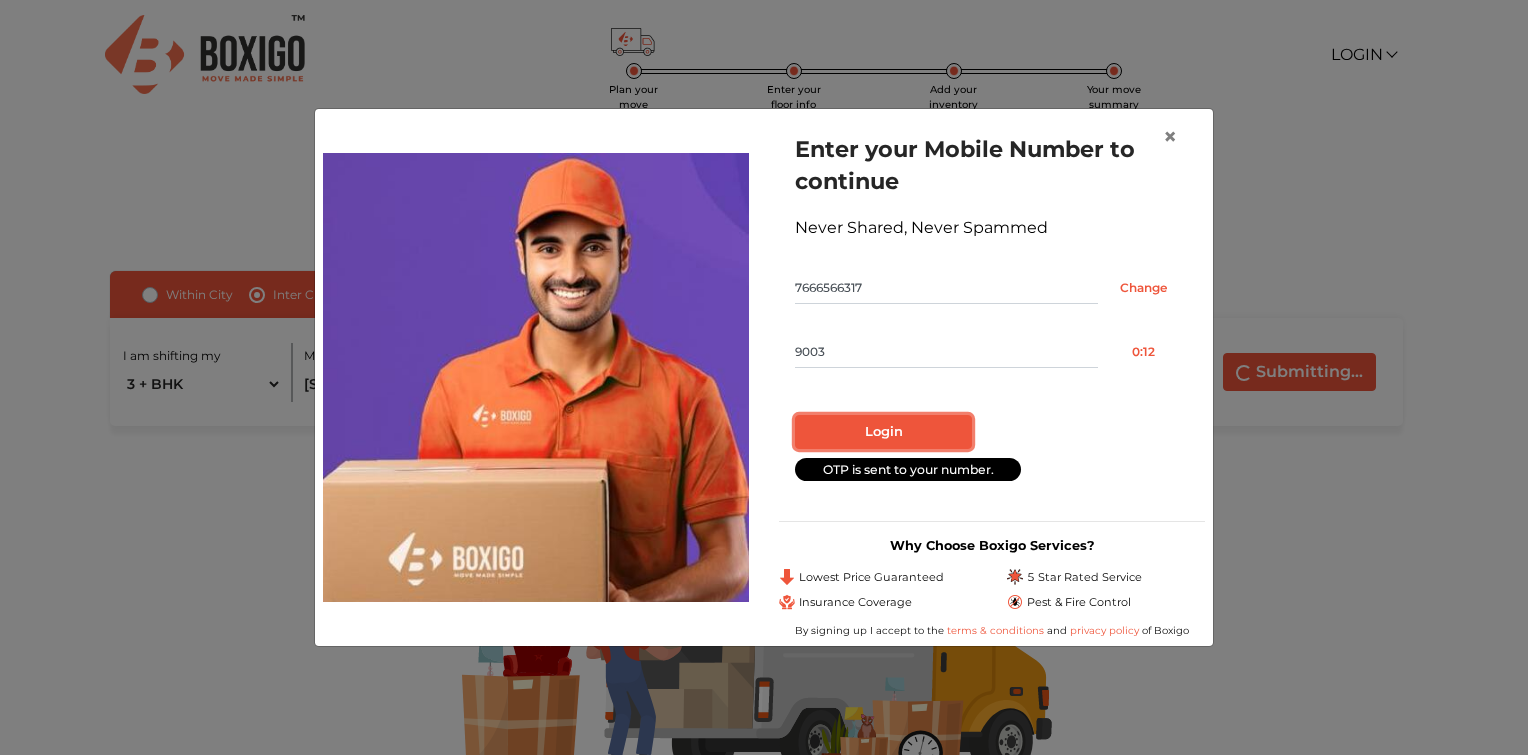 click on "Login" at bounding box center (883, 432) 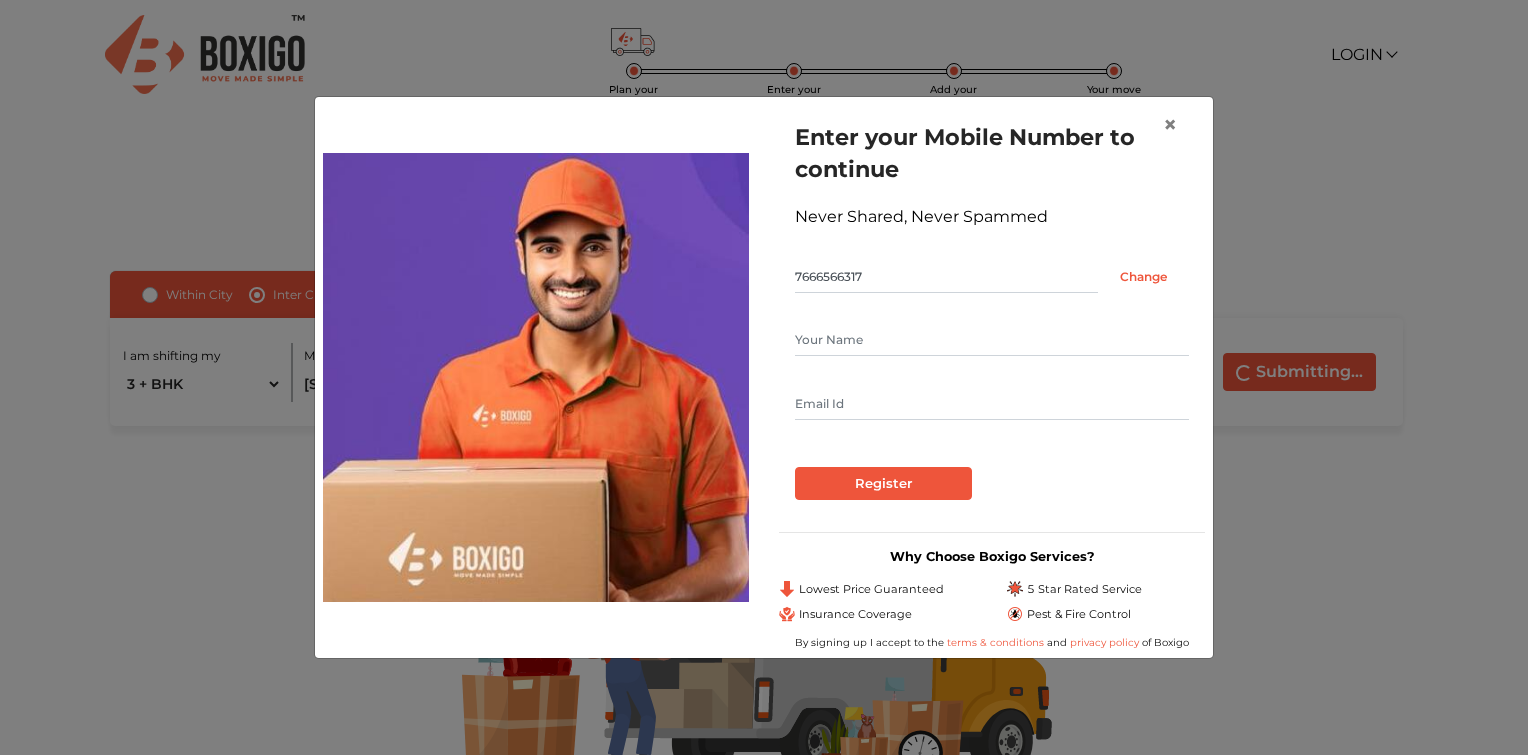 click at bounding box center (992, 340) 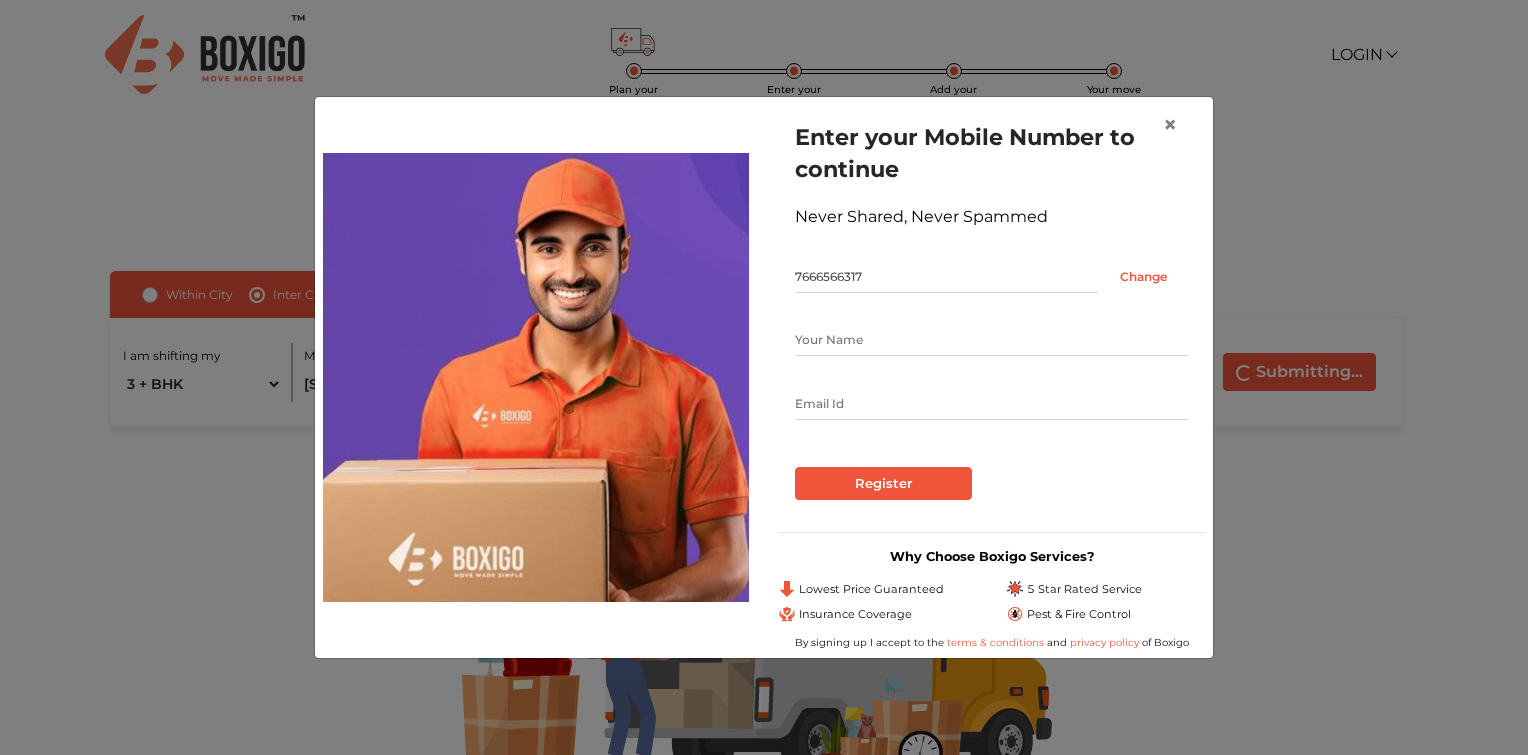 type on "RACHEL MATHIAS" 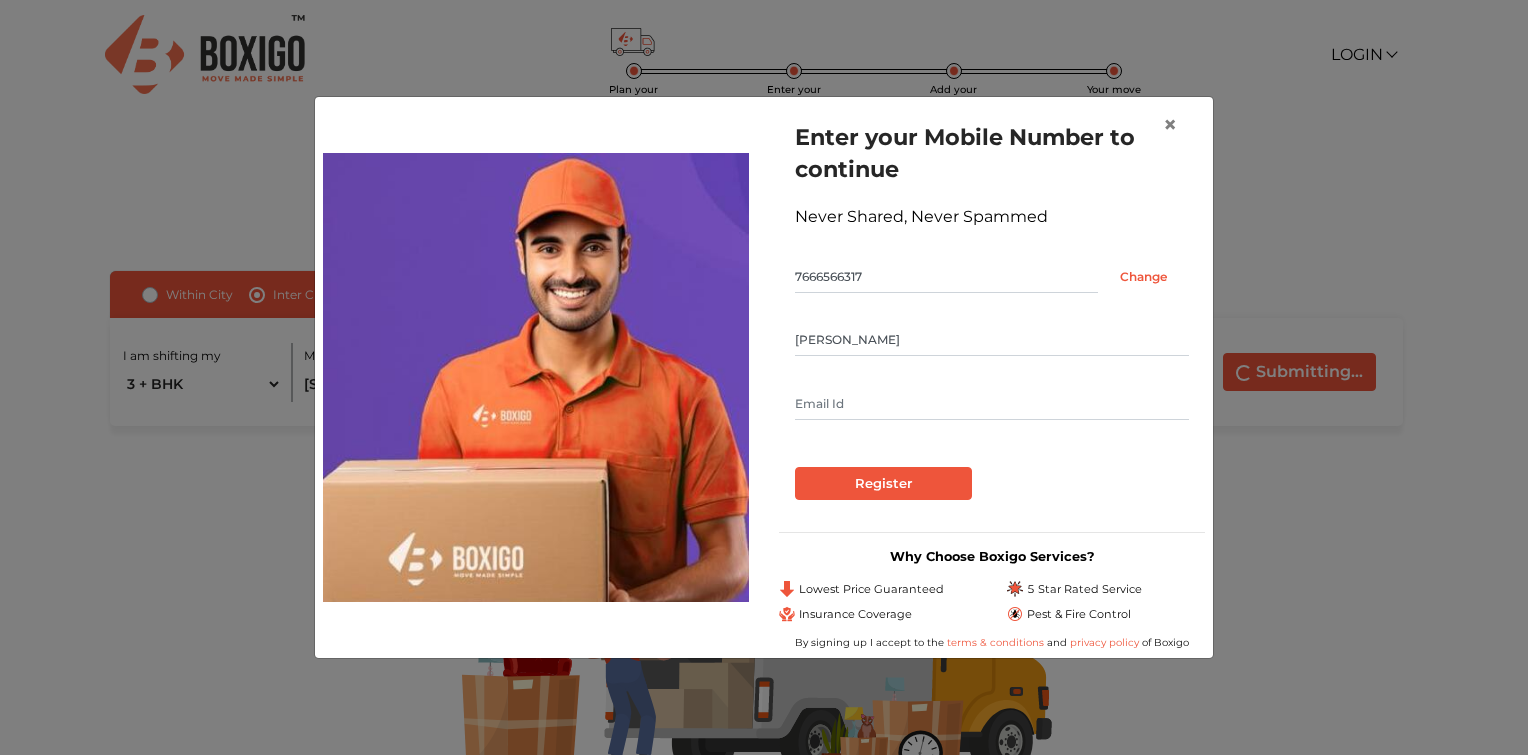 type on "rachelmathias1010@gmail.com" 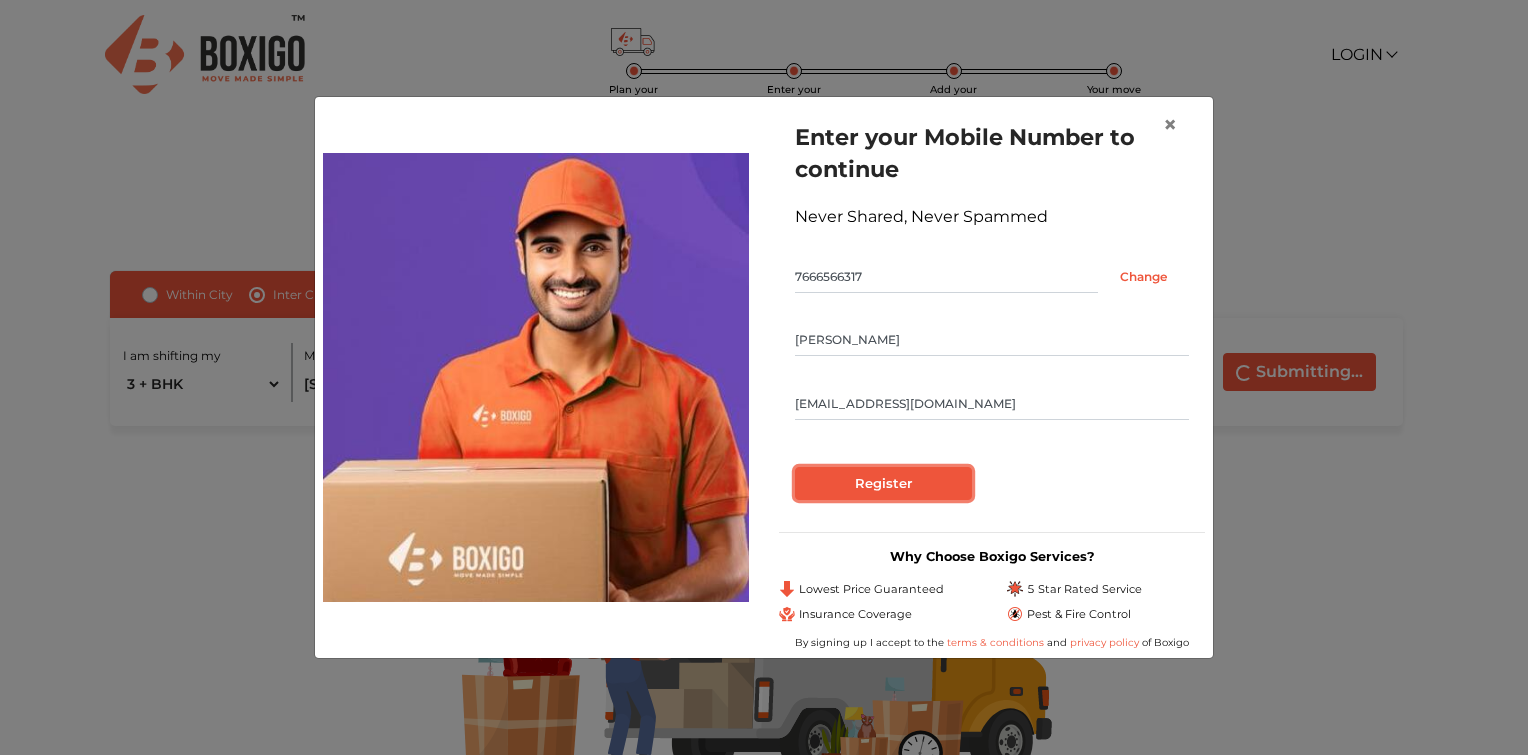 click on "Register" at bounding box center (883, 484) 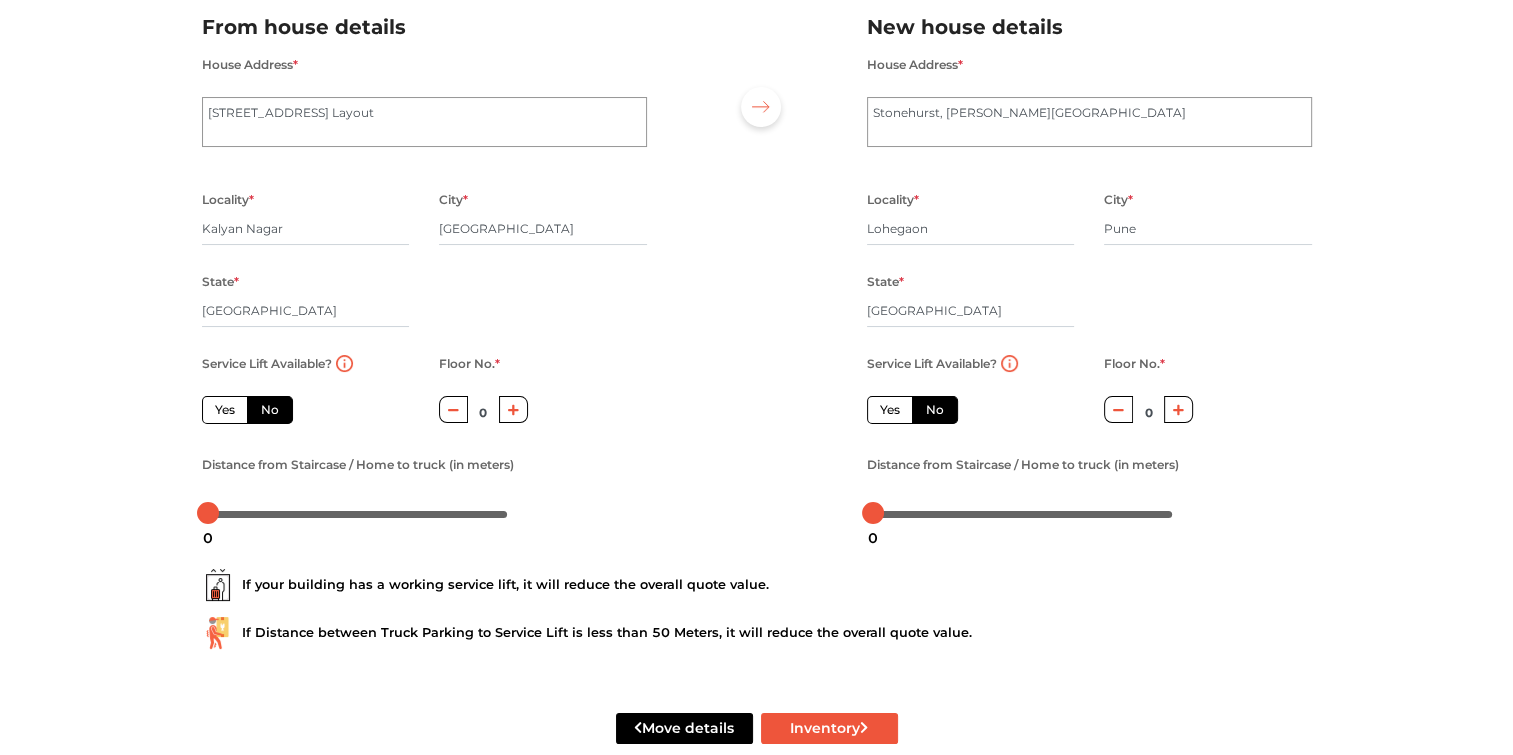 scroll, scrollTop: 195, scrollLeft: 0, axis: vertical 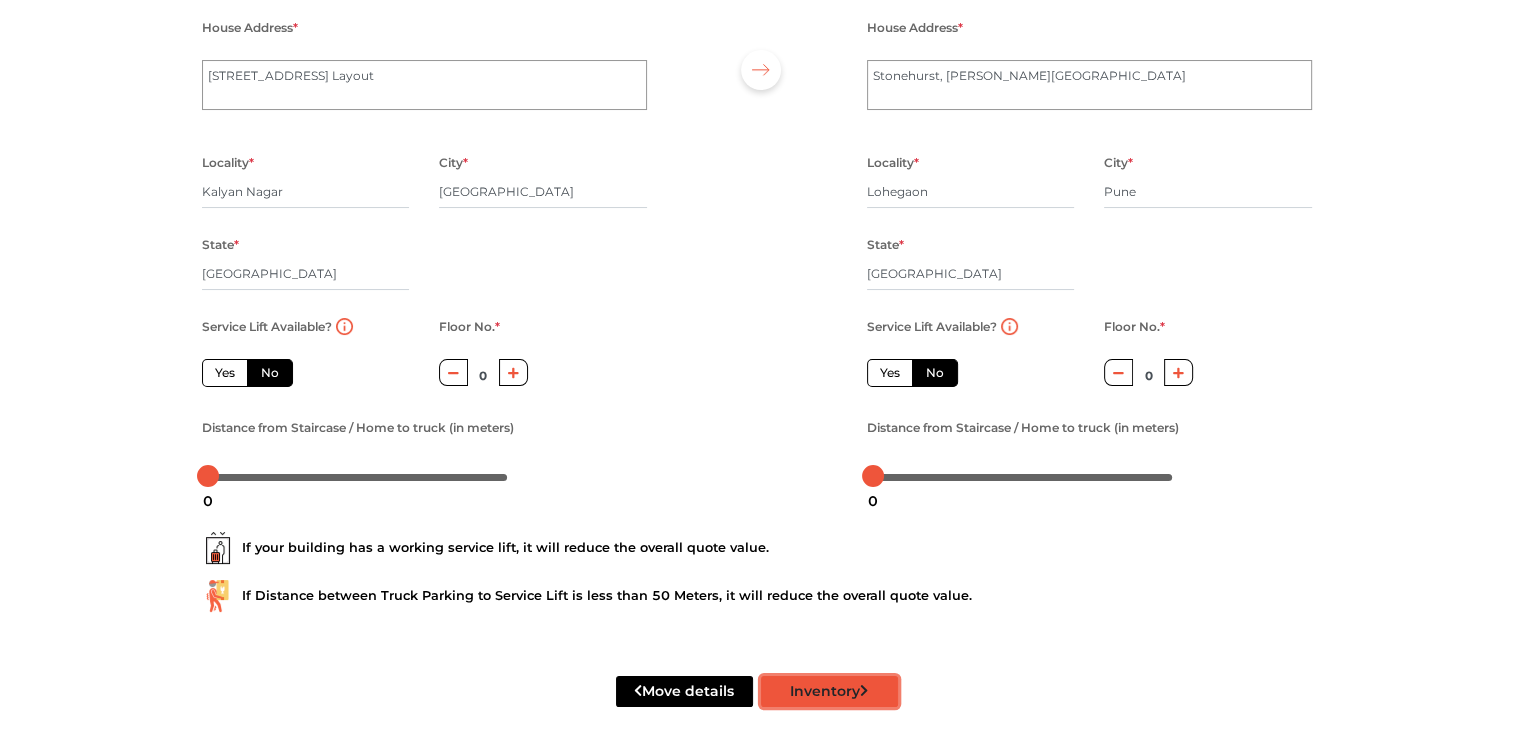 click on "Inventory" at bounding box center [829, 691] 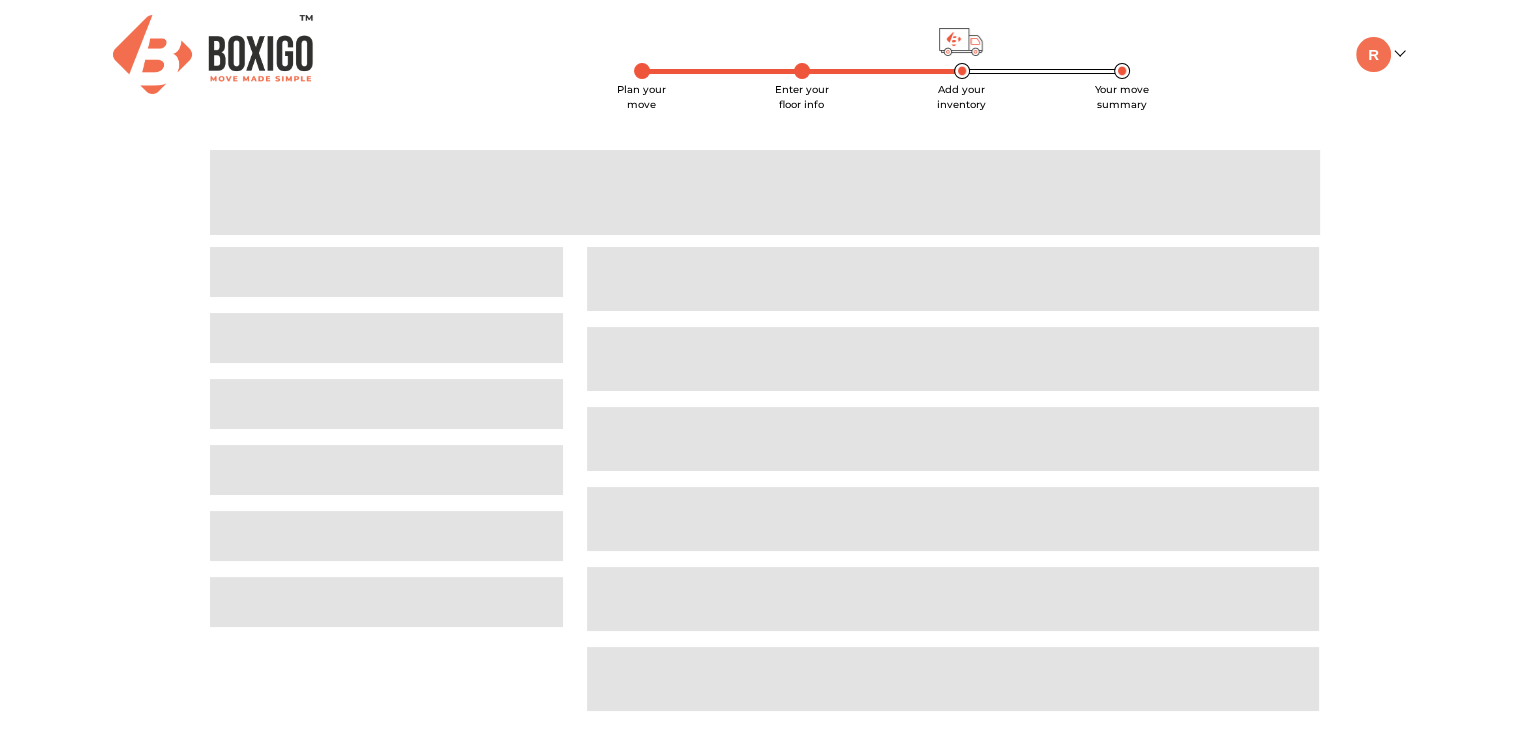 scroll, scrollTop: 0, scrollLeft: 0, axis: both 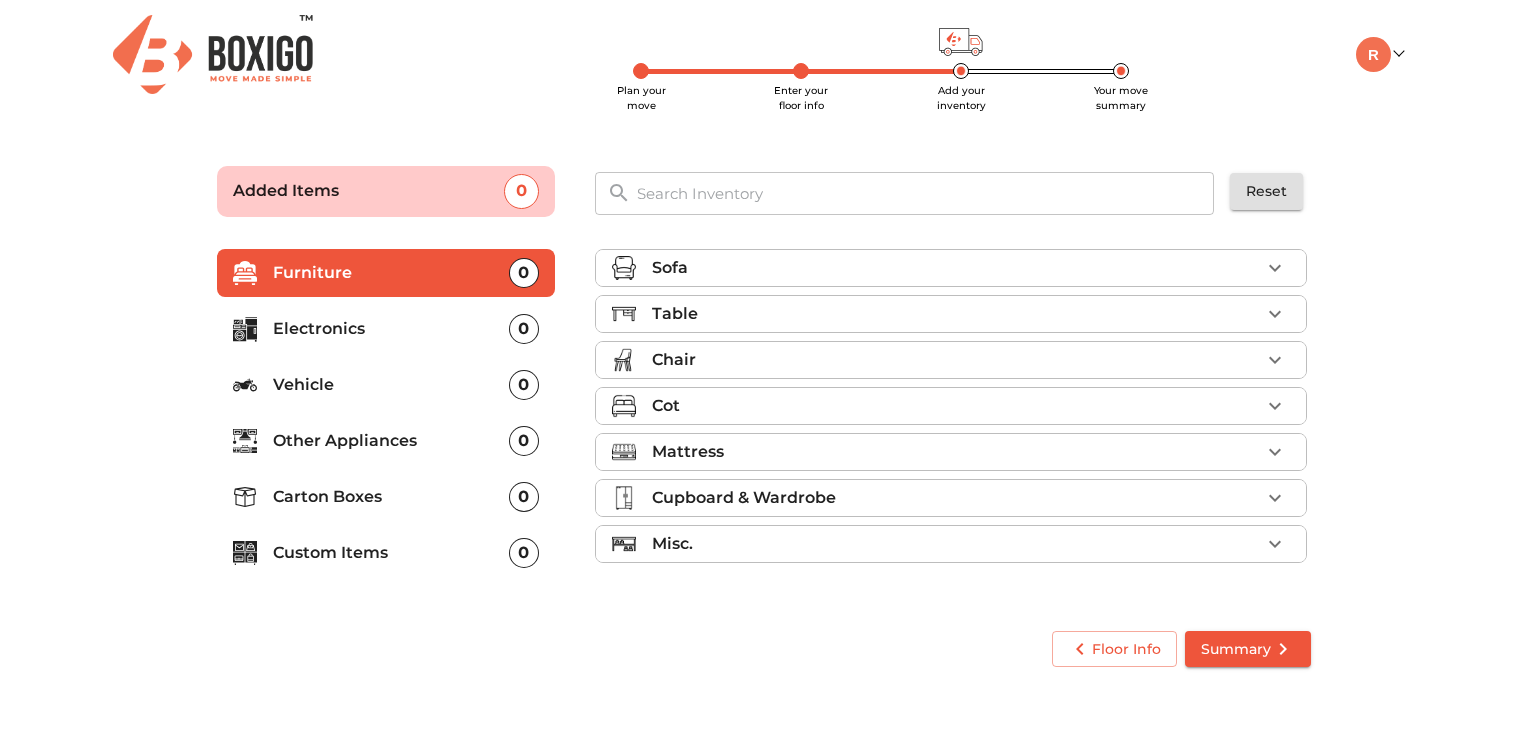 click on "Sofa" at bounding box center (956, 268) 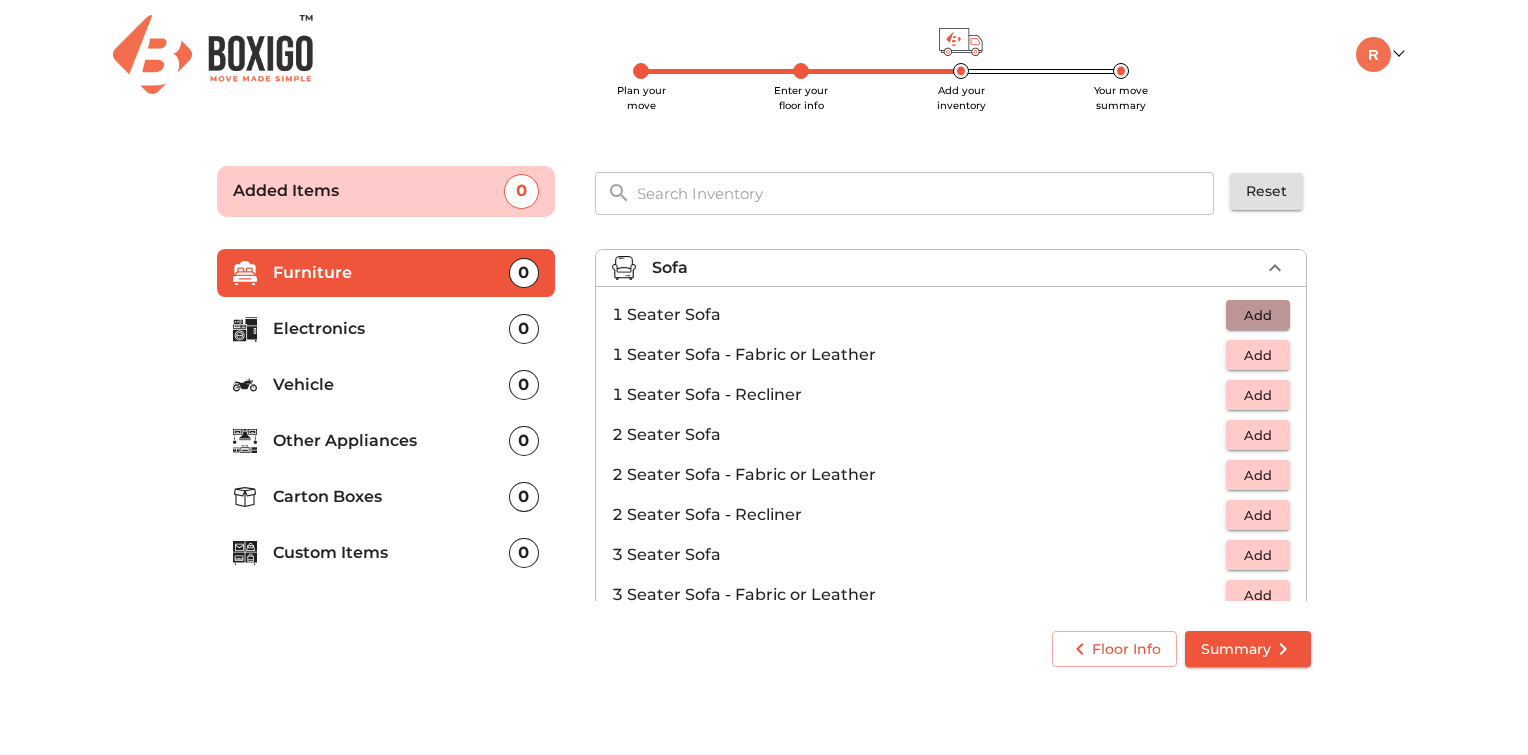 click on "Add" at bounding box center [1258, 315] 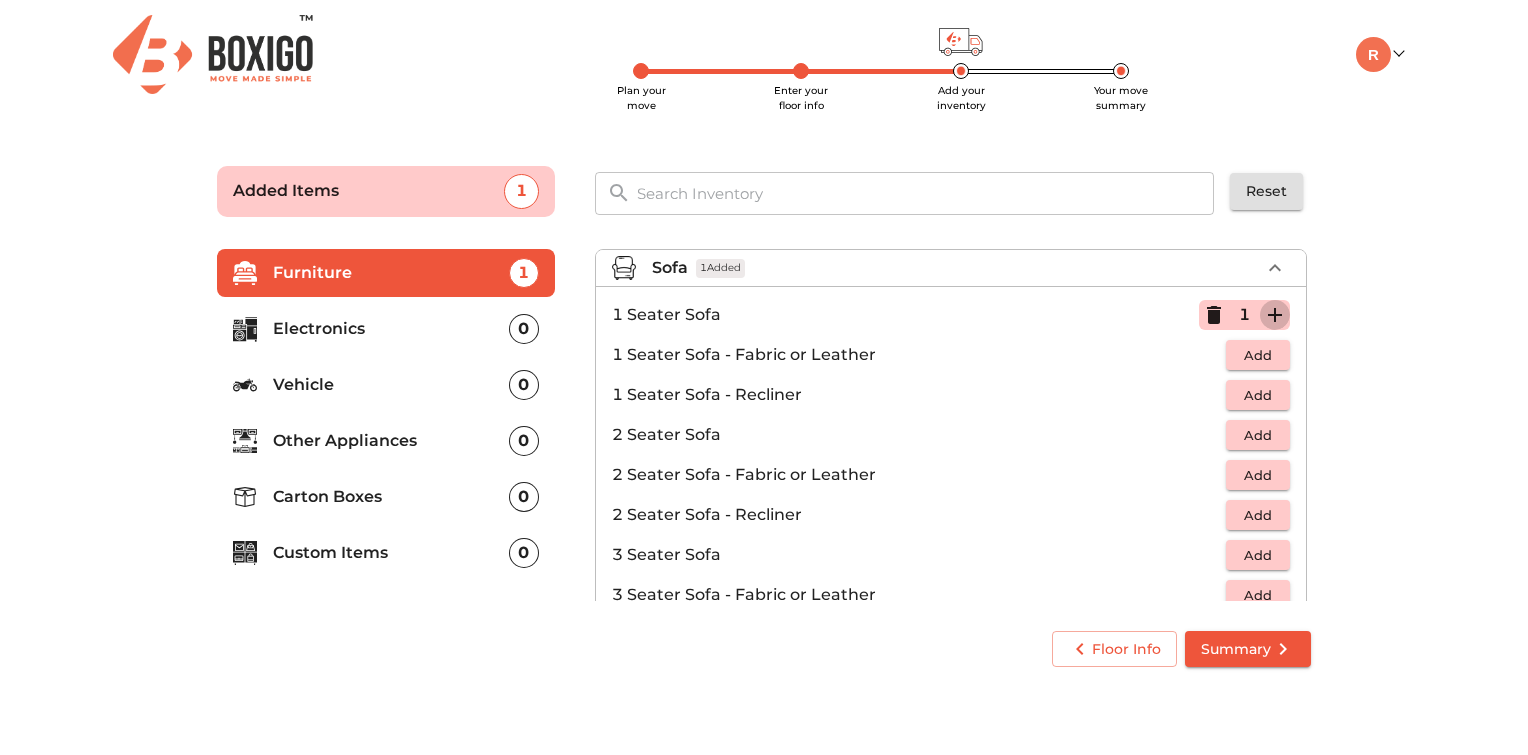 click 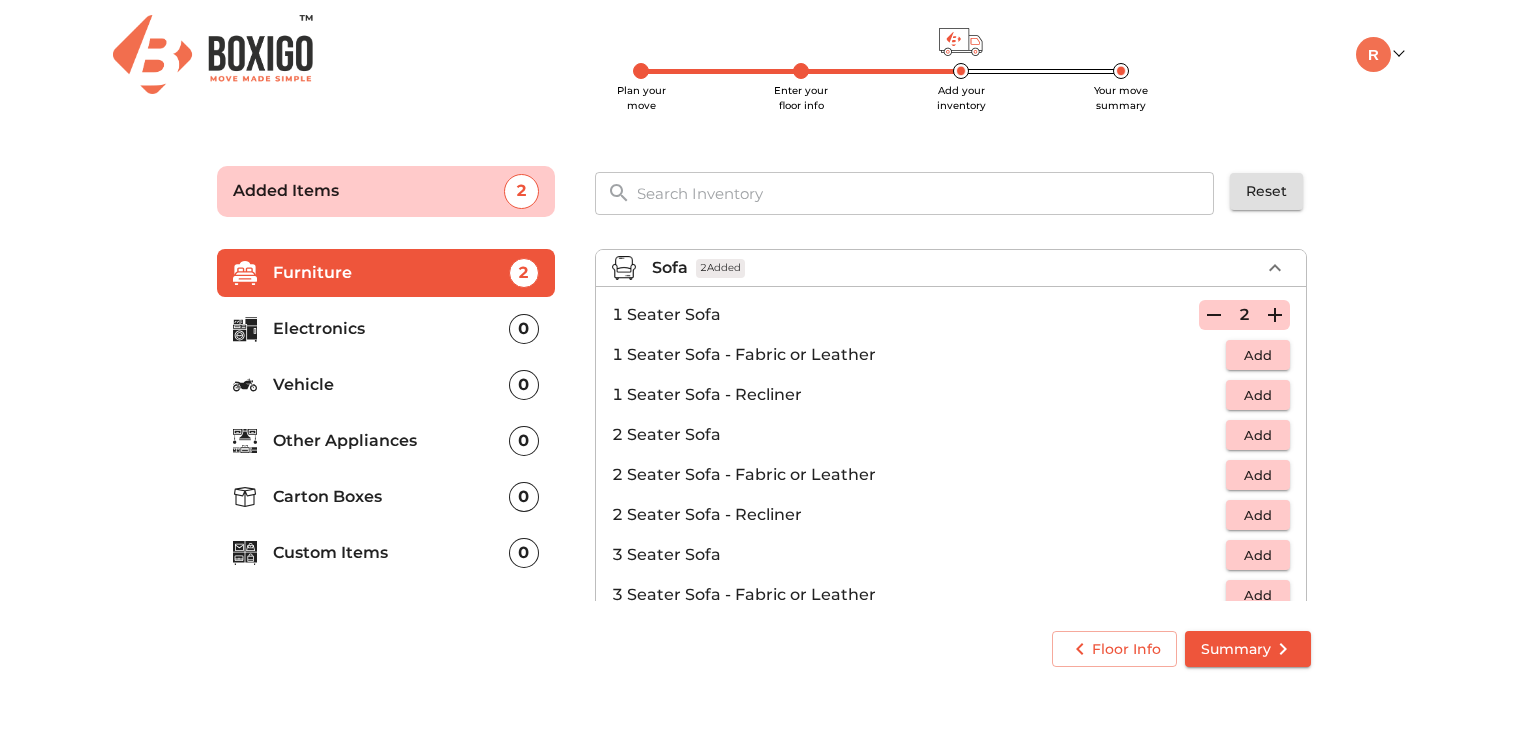 scroll, scrollTop: 16, scrollLeft: 0, axis: vertical 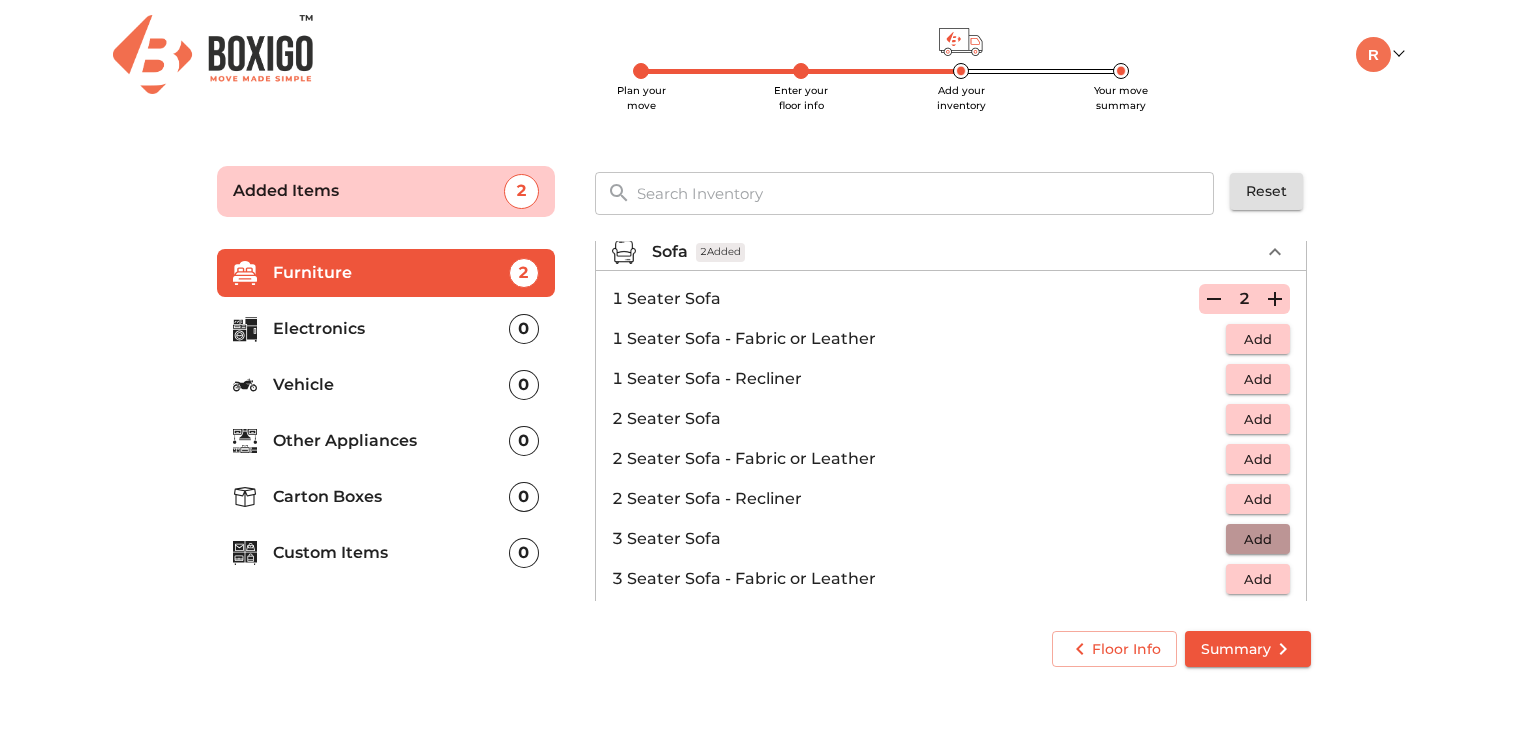 click on "Add" at bounding box center [1258, 539] 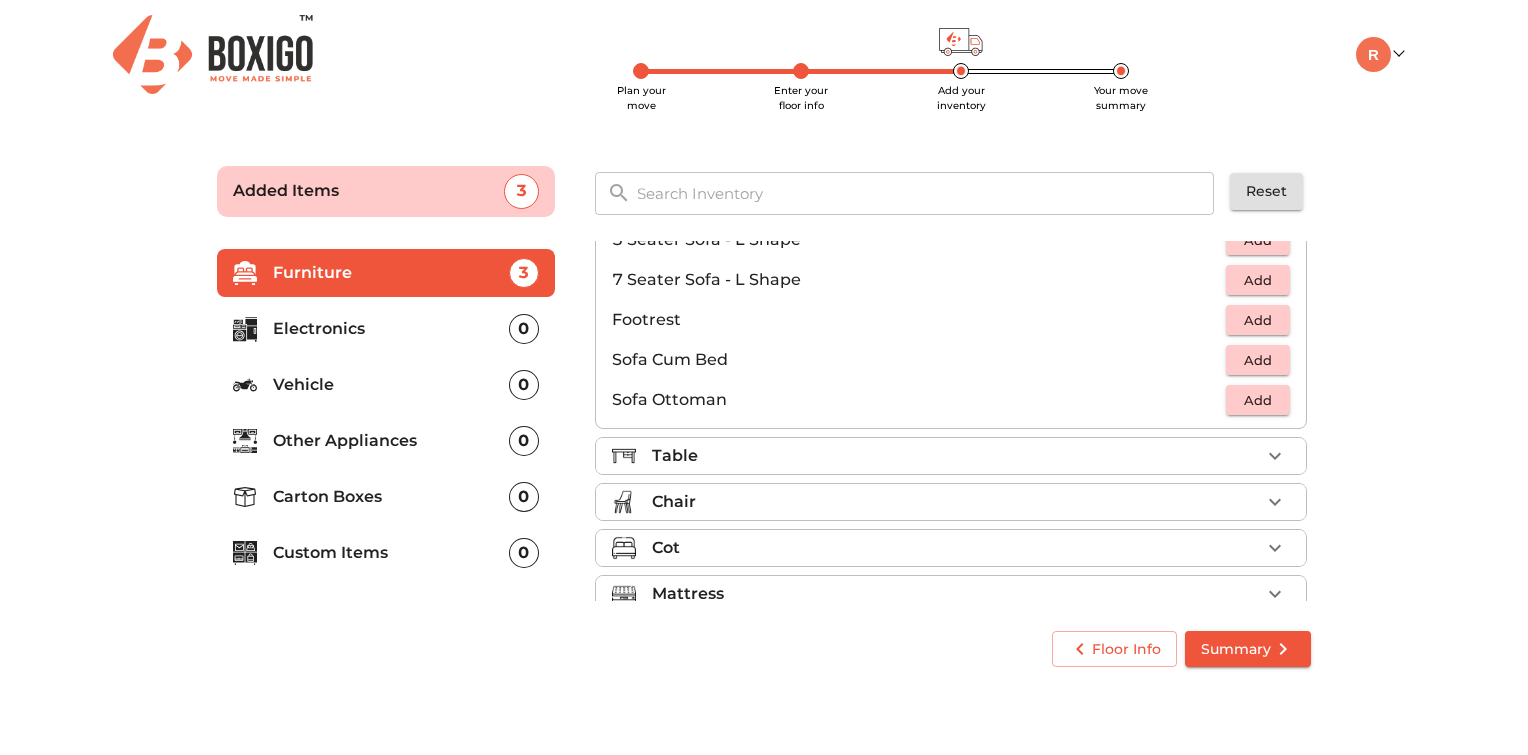 scroll, scrollTop: 532, scrollLeft: 0, axis: vertical 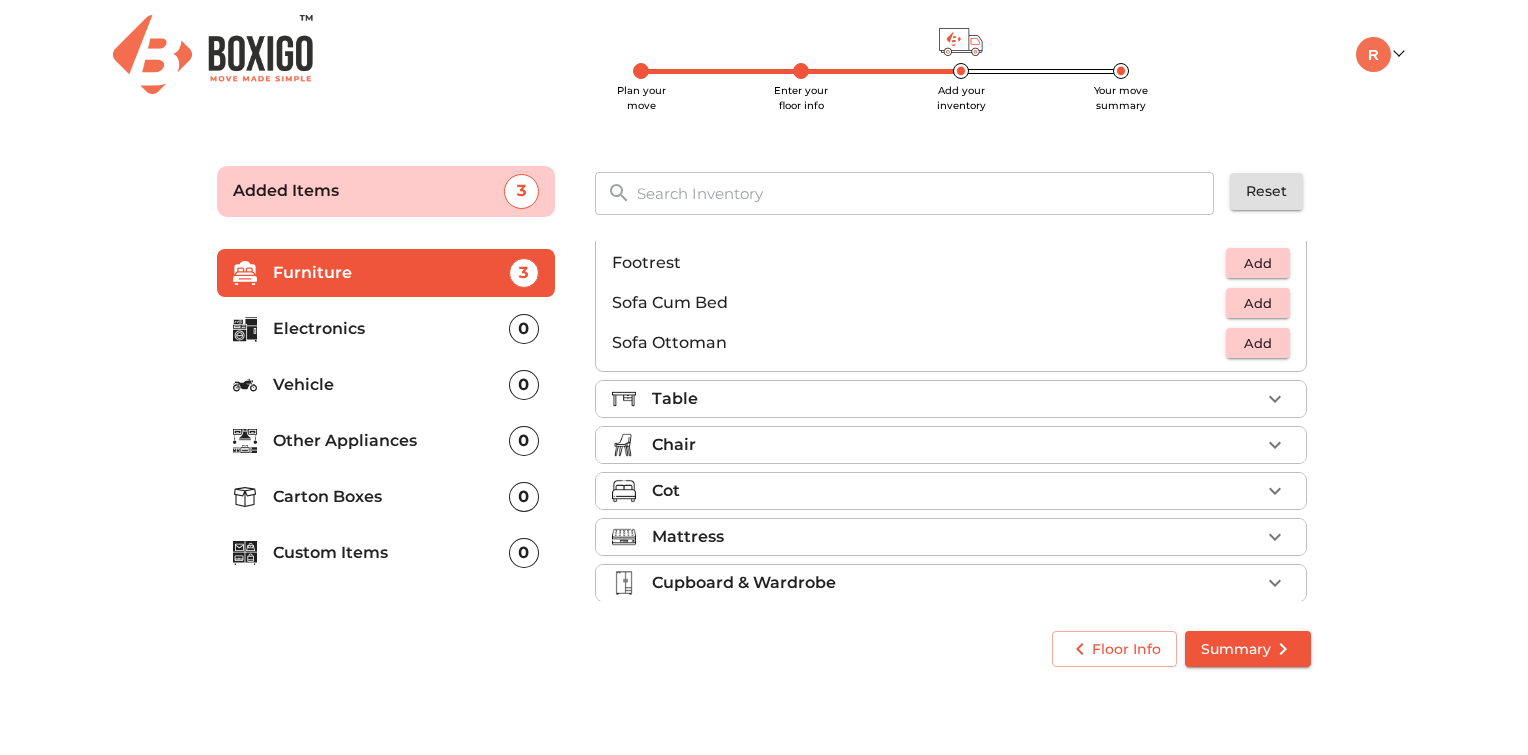 click on "Table" at bounding box center (956, 399) 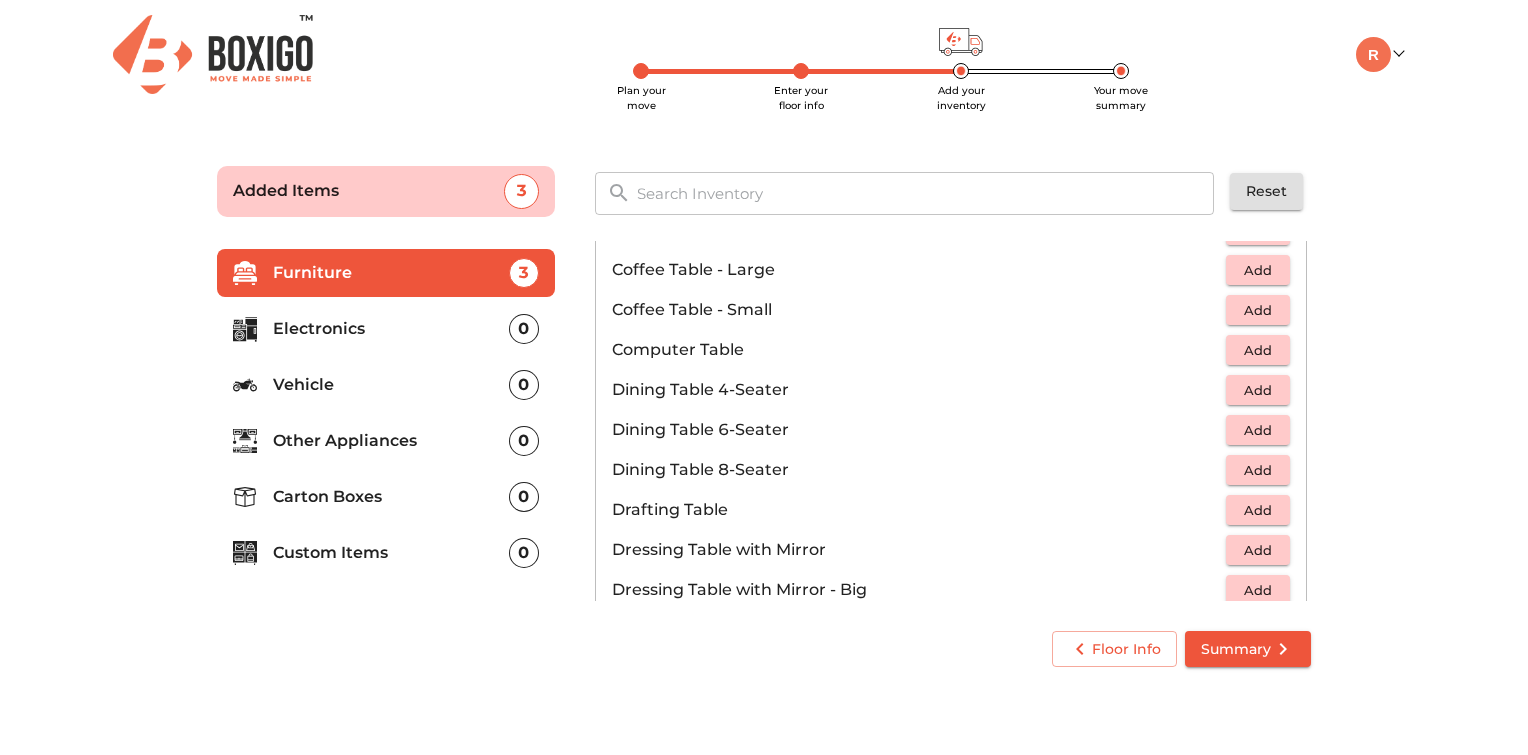 scroll, scrollTop: 238, scrollLeft: 0, axis: vertical 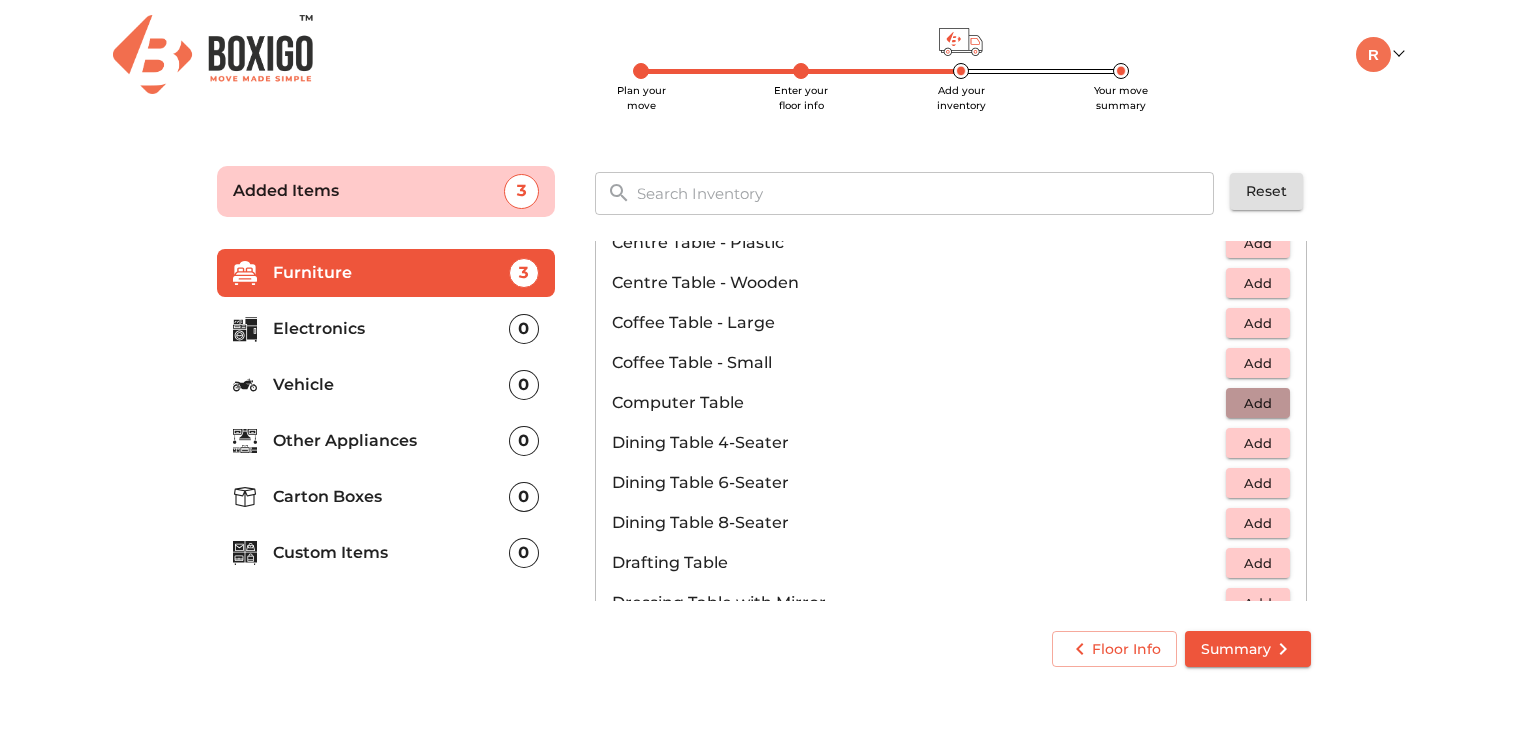 click on "Add" at bounding box center (1258, 403) 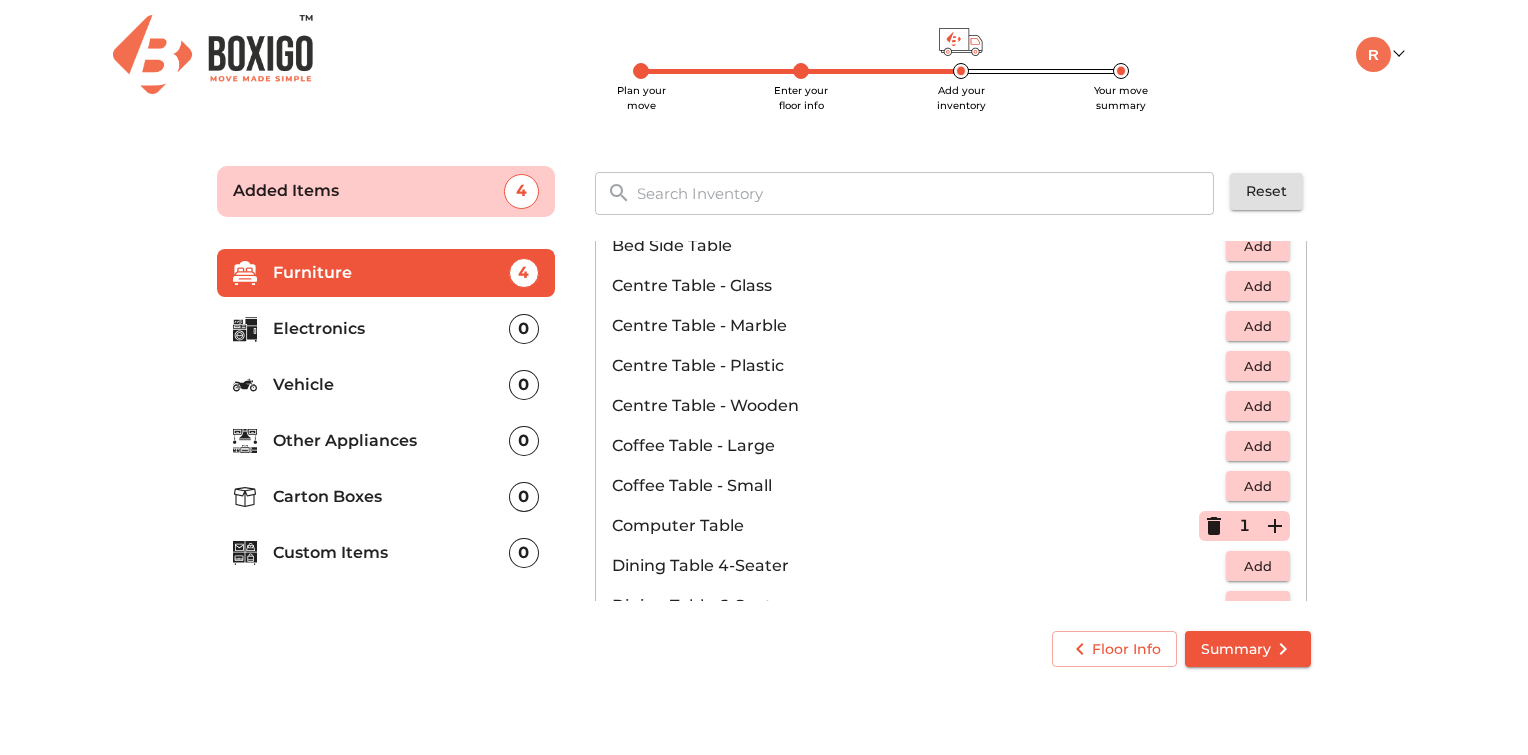 scroll, scrollTop: 114, scrollLeft: 0, axis: vertical 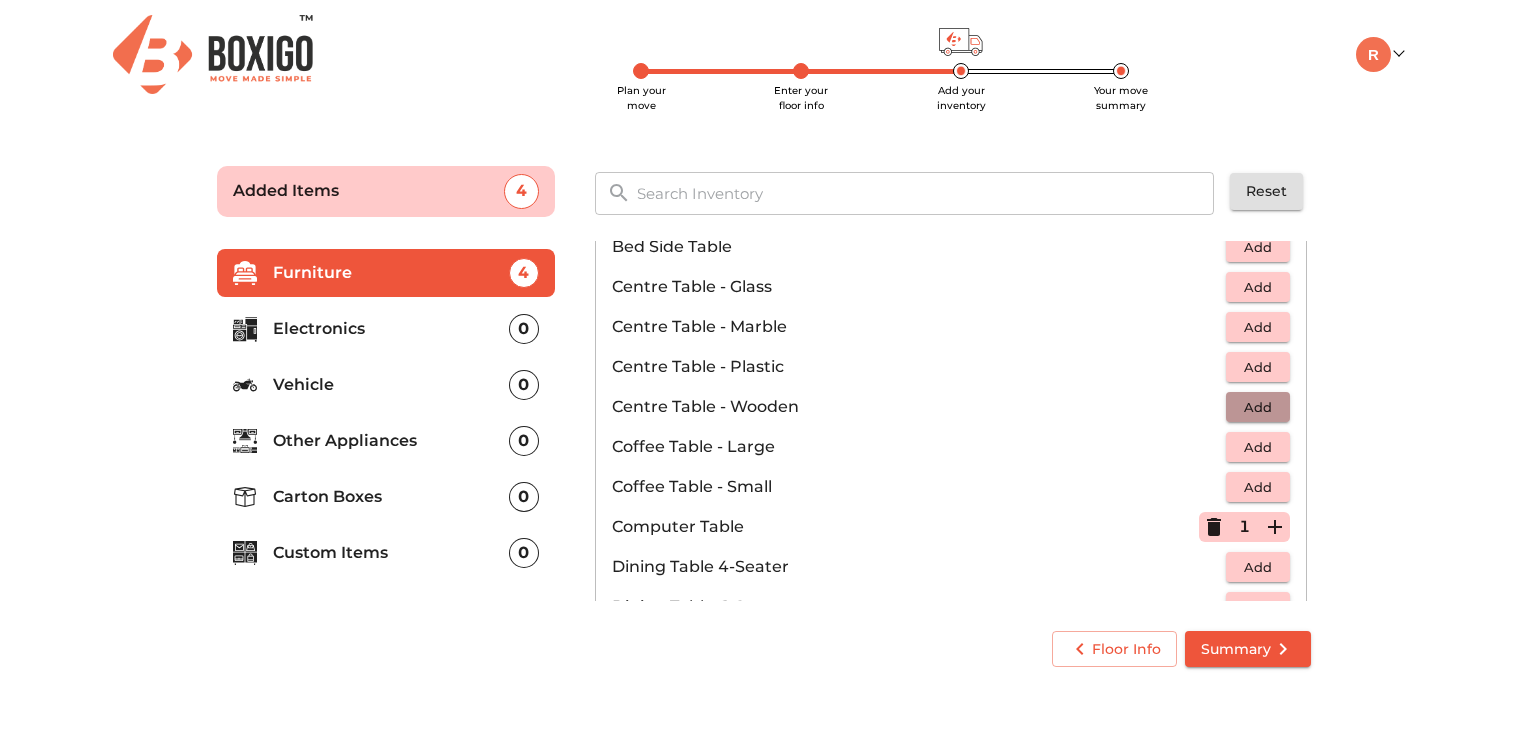 click on "Add" at bounding box center (1258, 407) 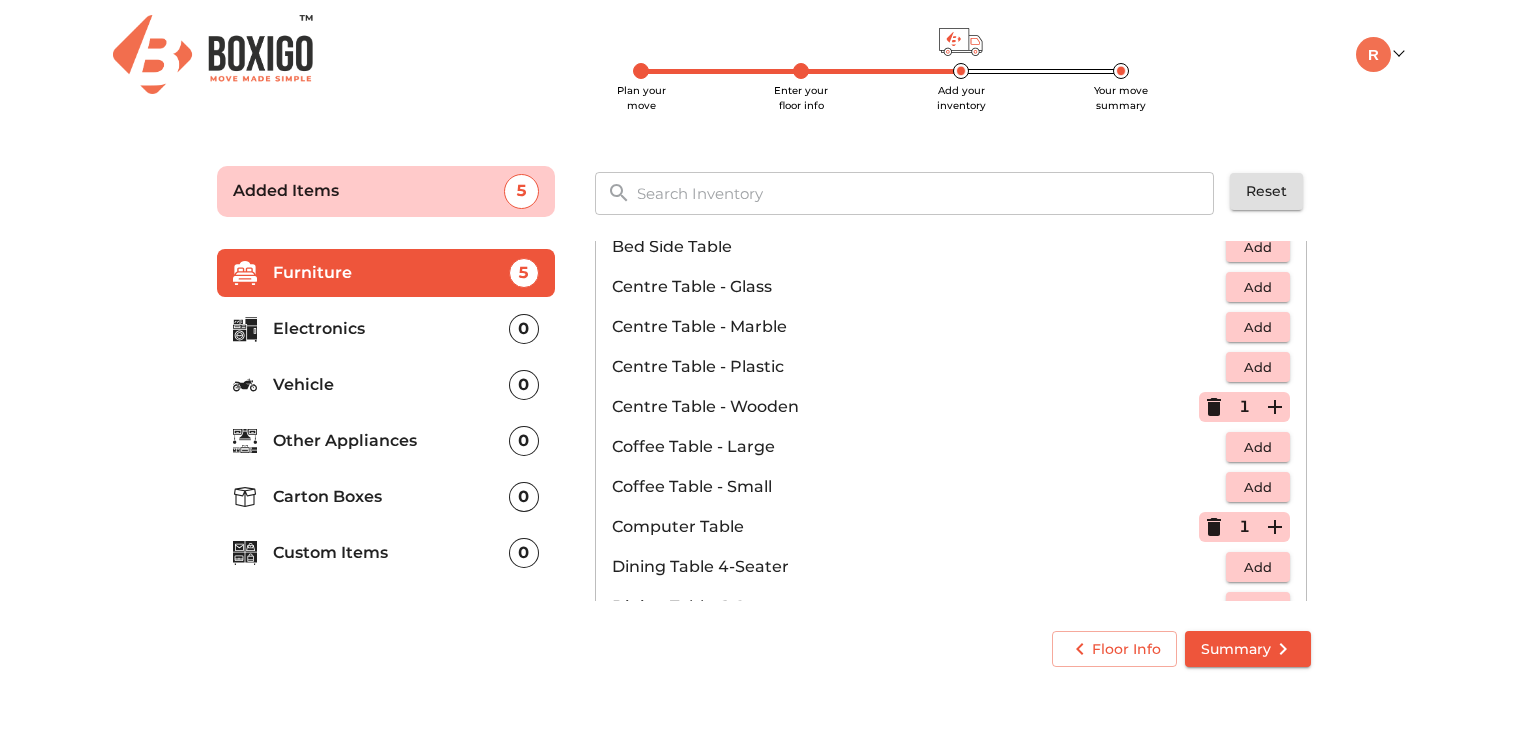 click 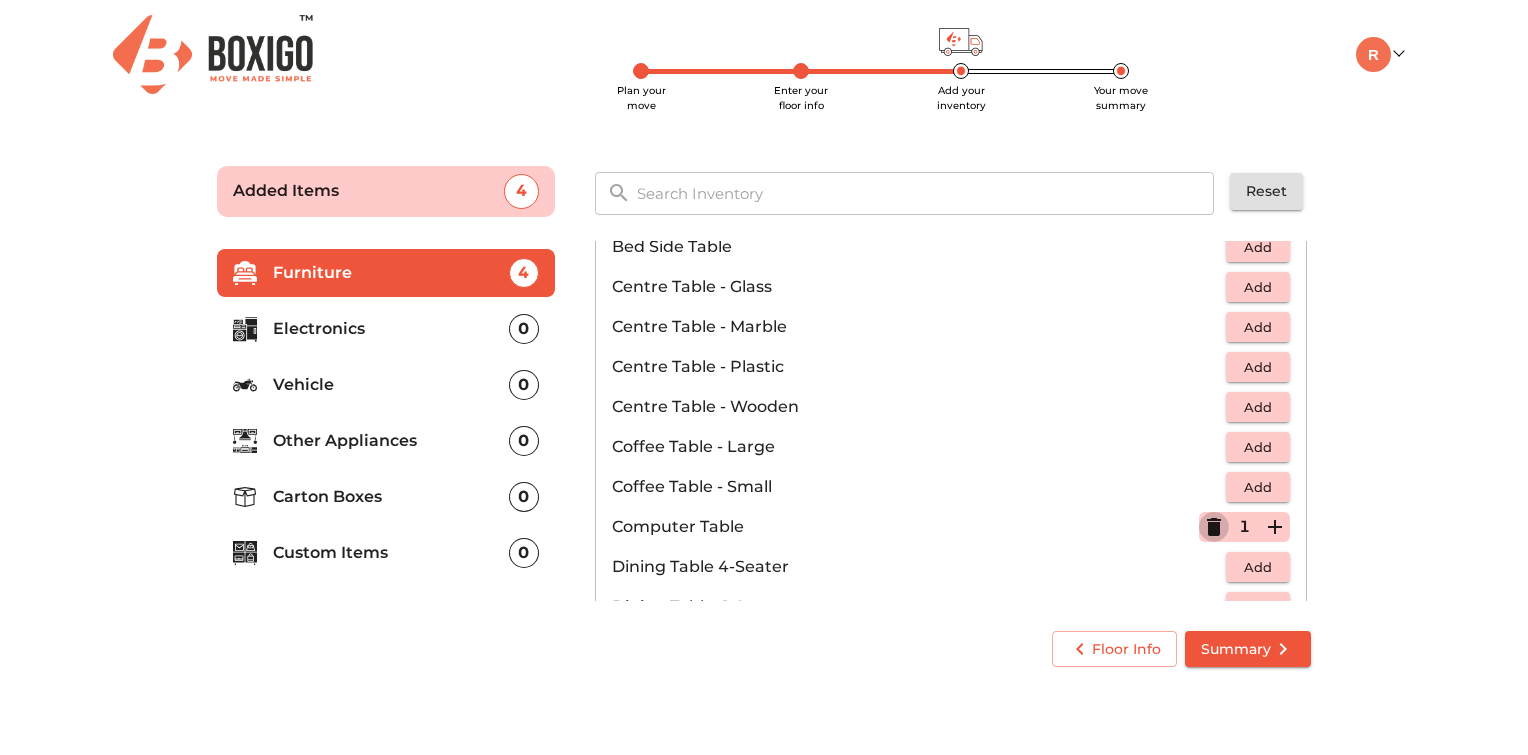 click 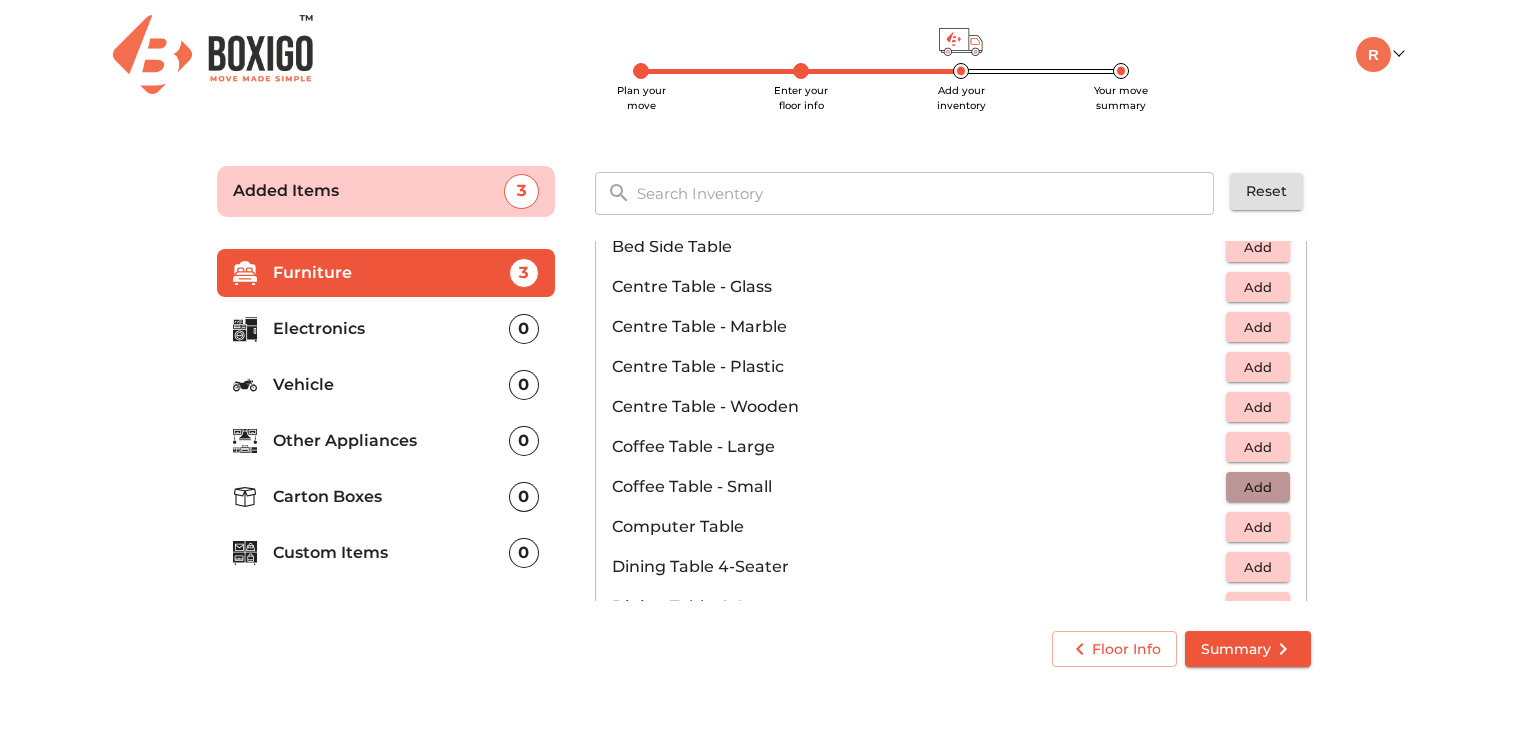 click on "Add" at bounding box center [1258, 487] 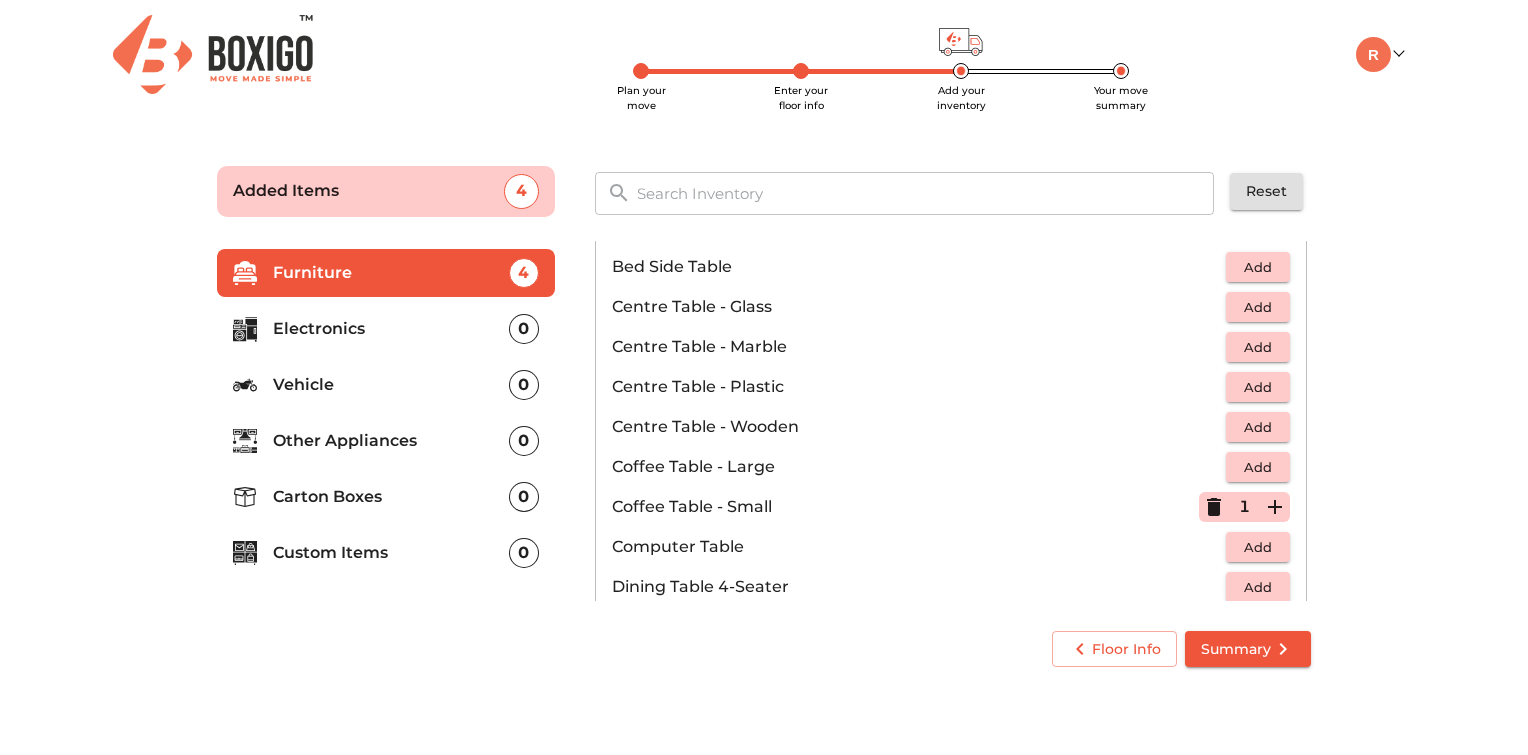 scroll, scrollTop: 92, scrollLeft: 0, axis: vertical 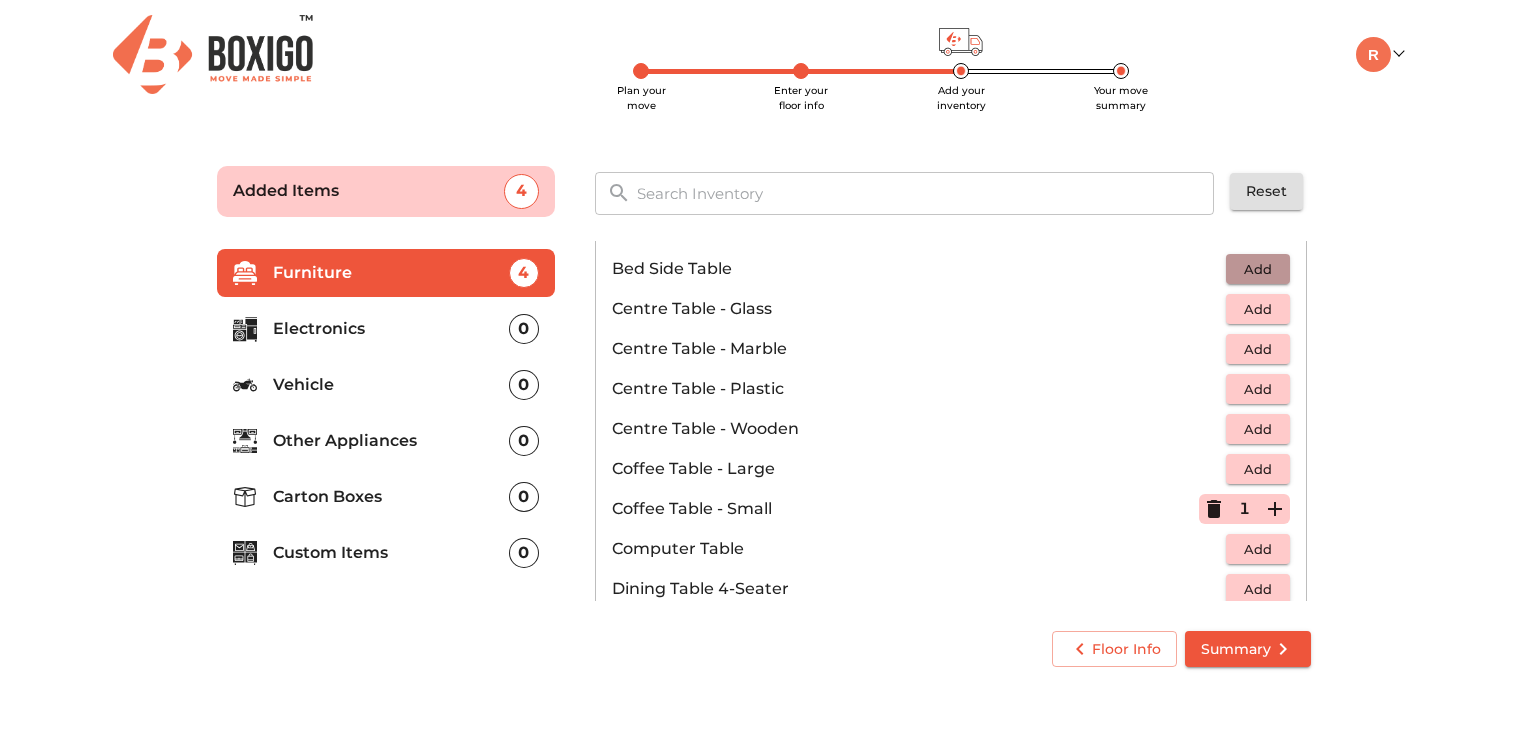click on "Add" at bounding box center [1258, 269] 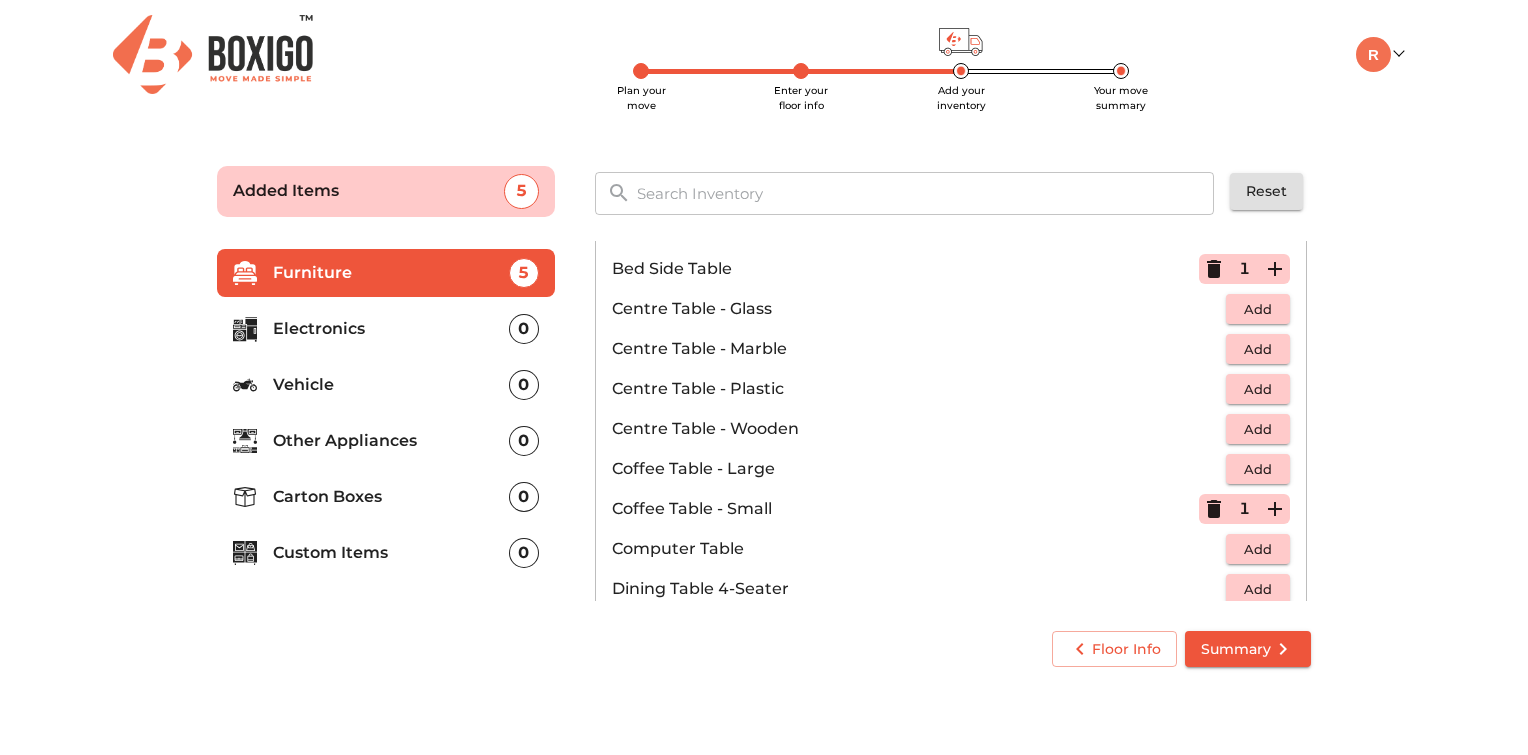 click on "1" at bounding box center [1244, 269] 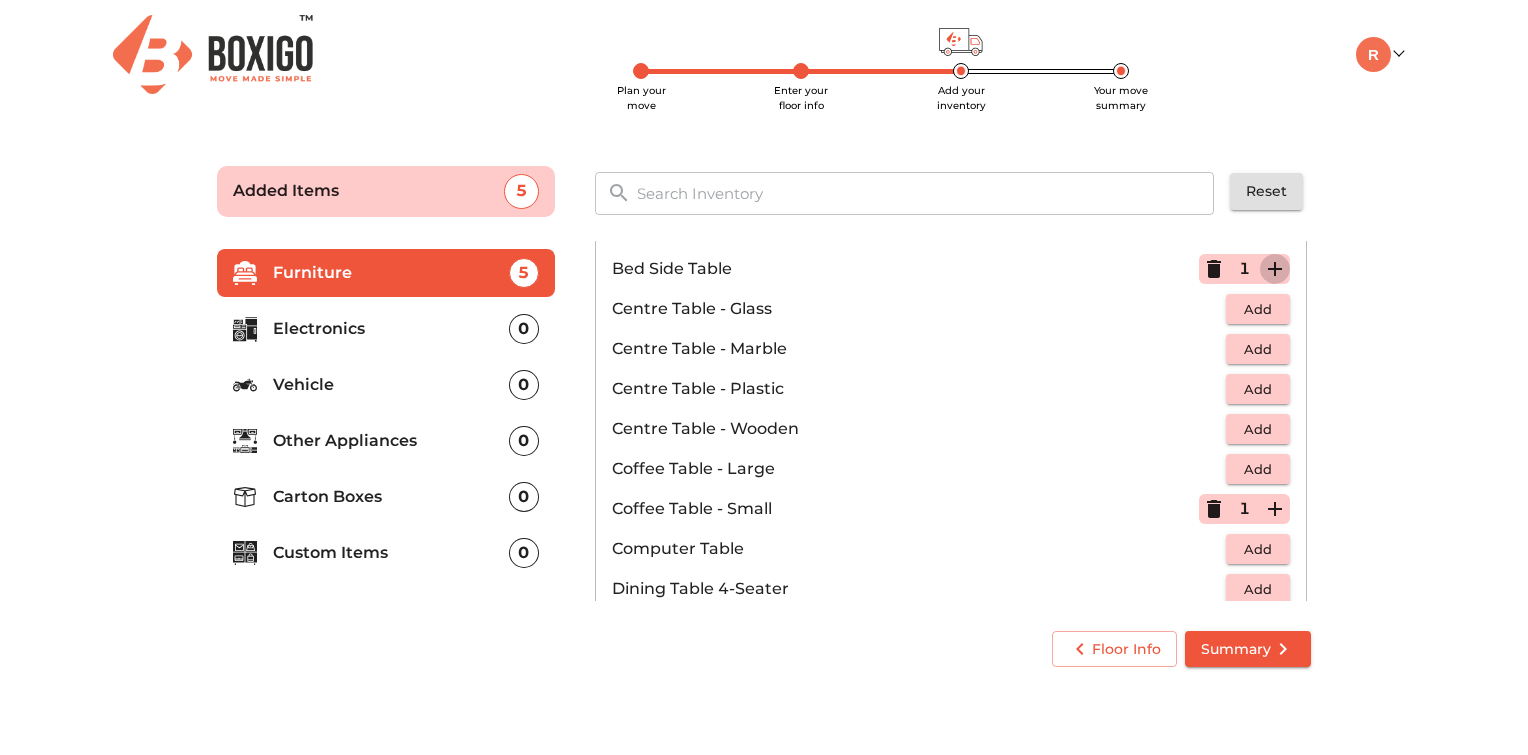 click 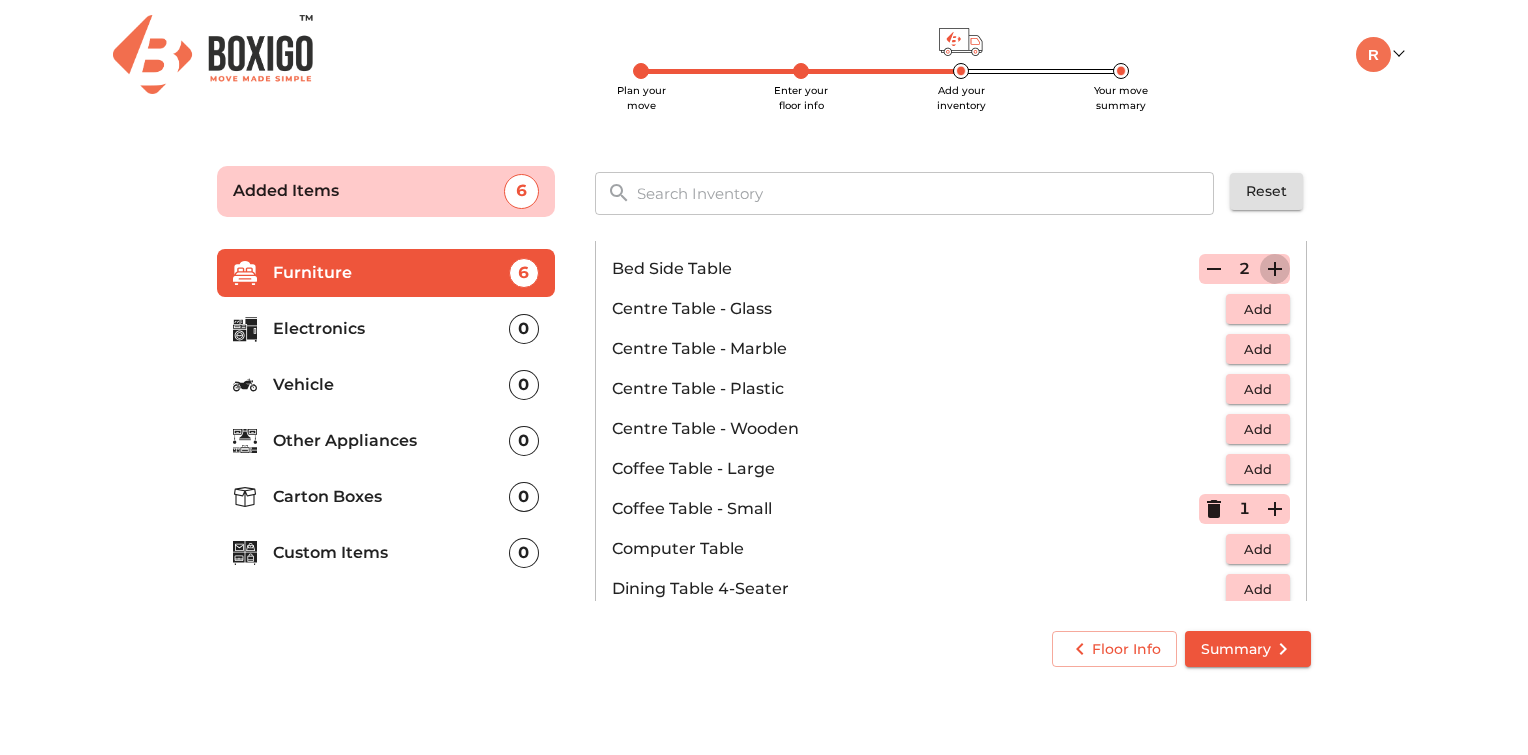 click 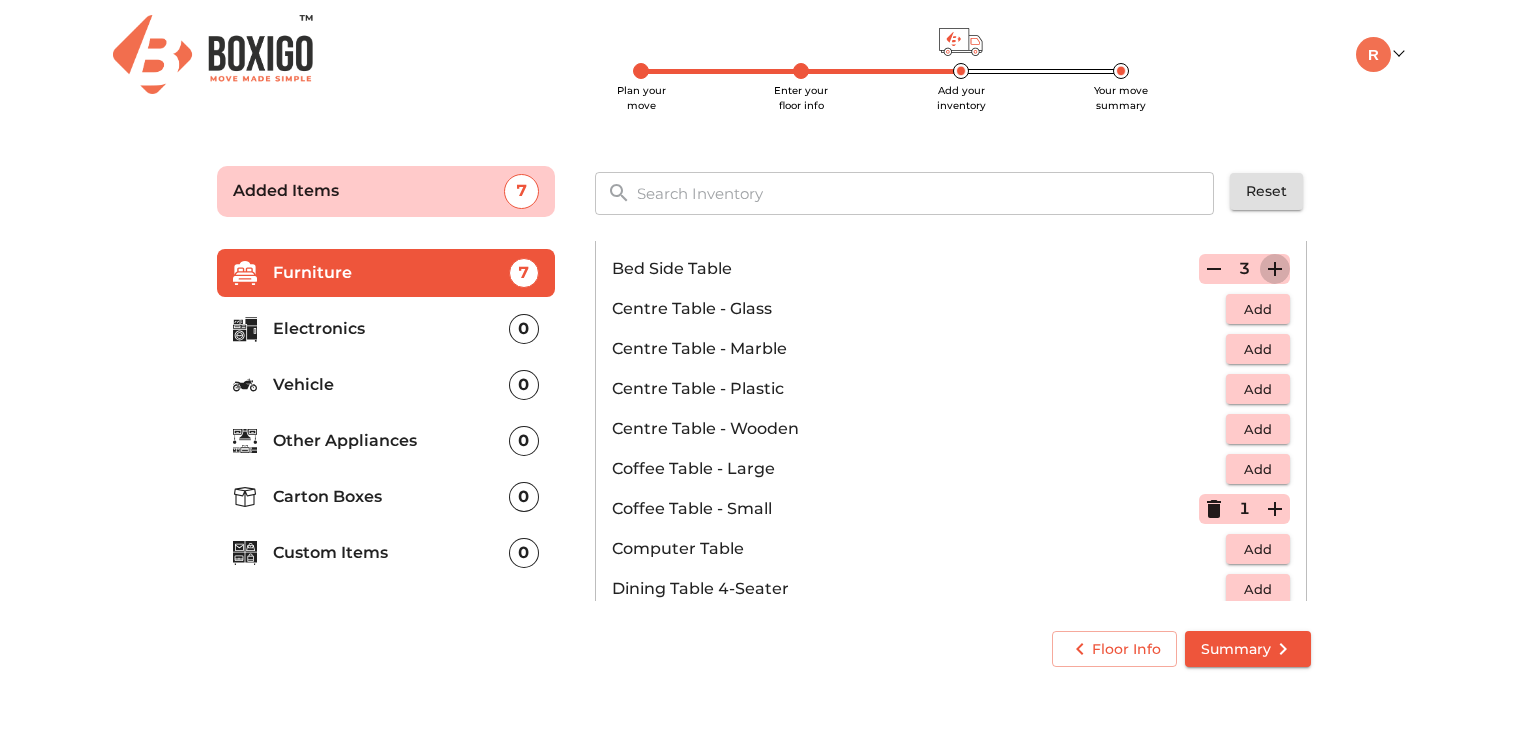 click 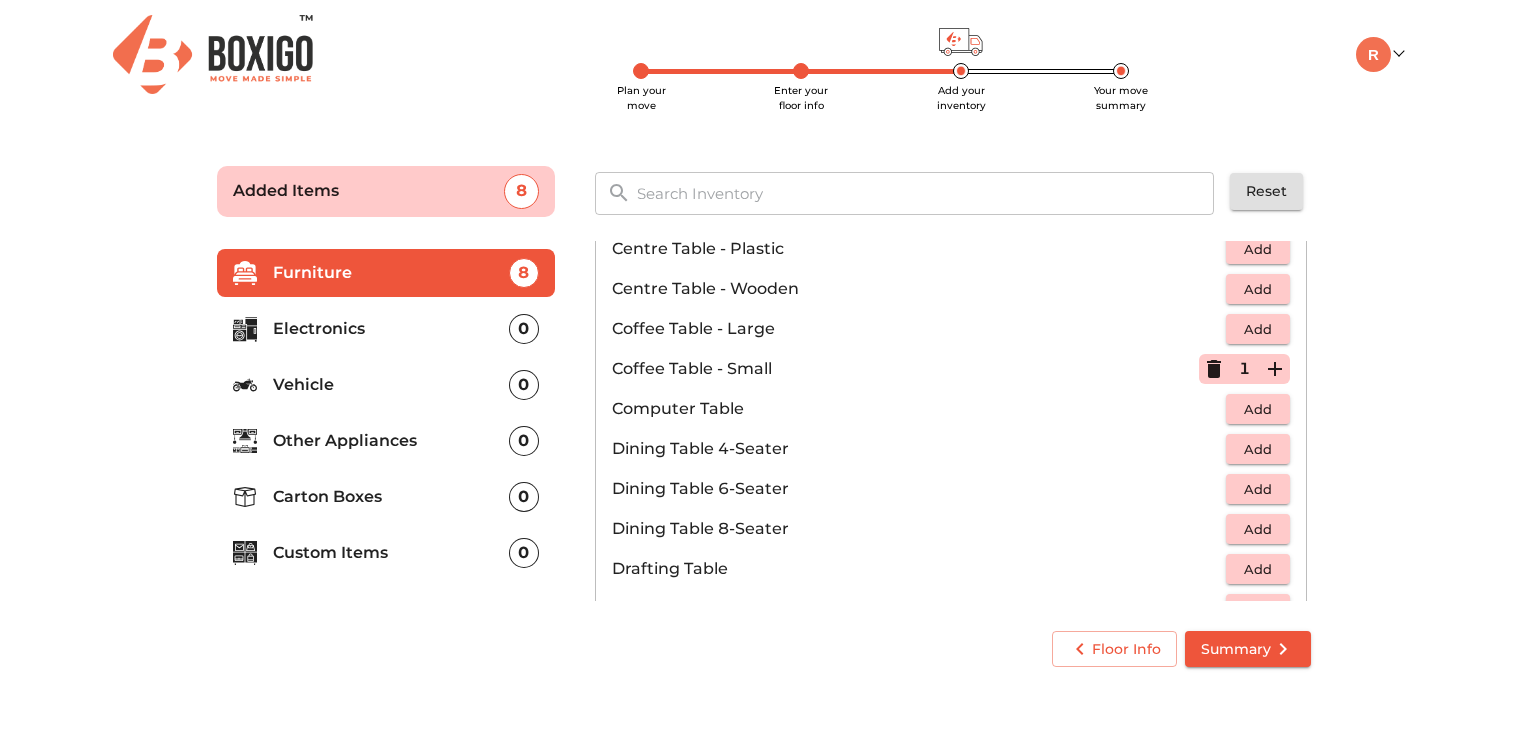 scroll, scrollTop: 244, scrollLeft: 0, axis: vertical 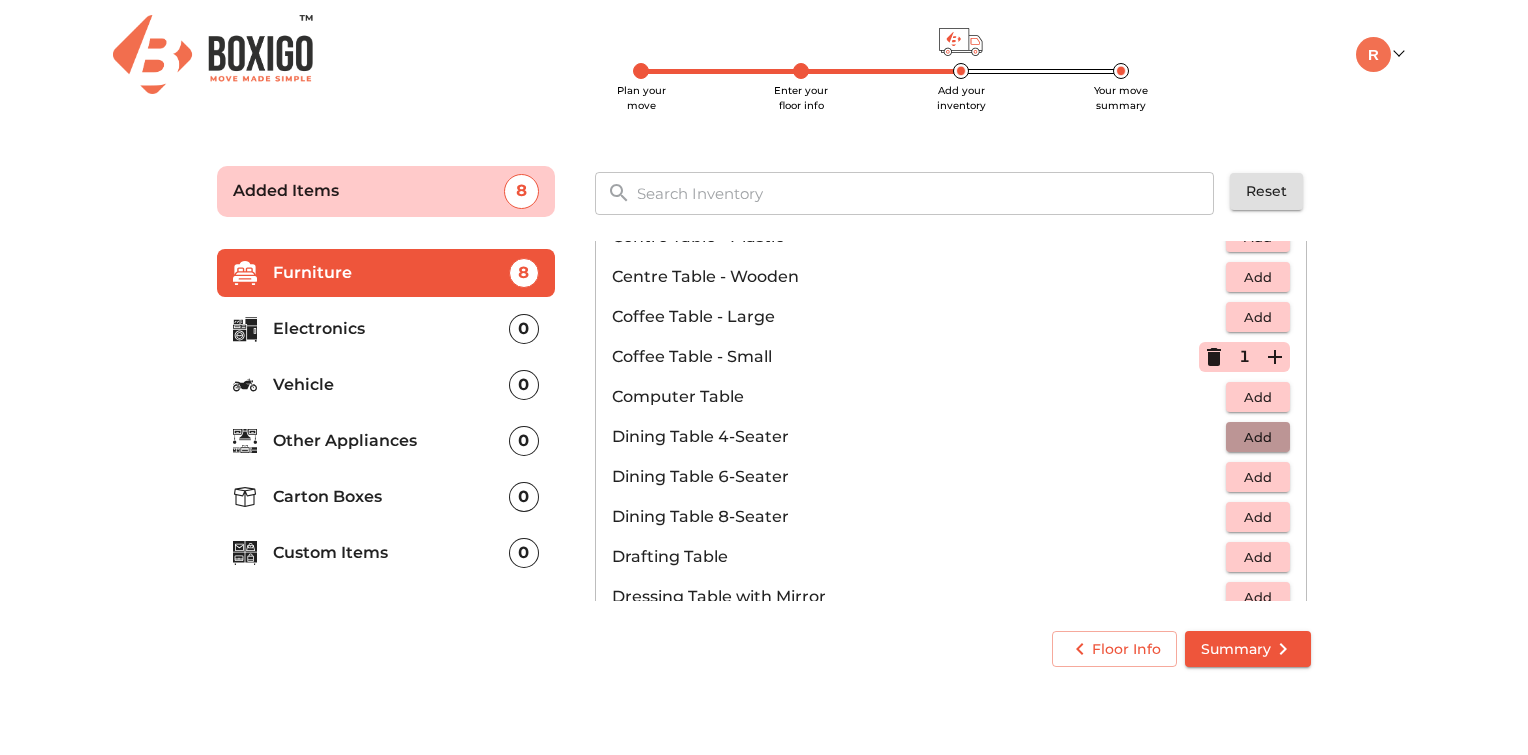 click on "Add" at bounding box center (1258, 437) 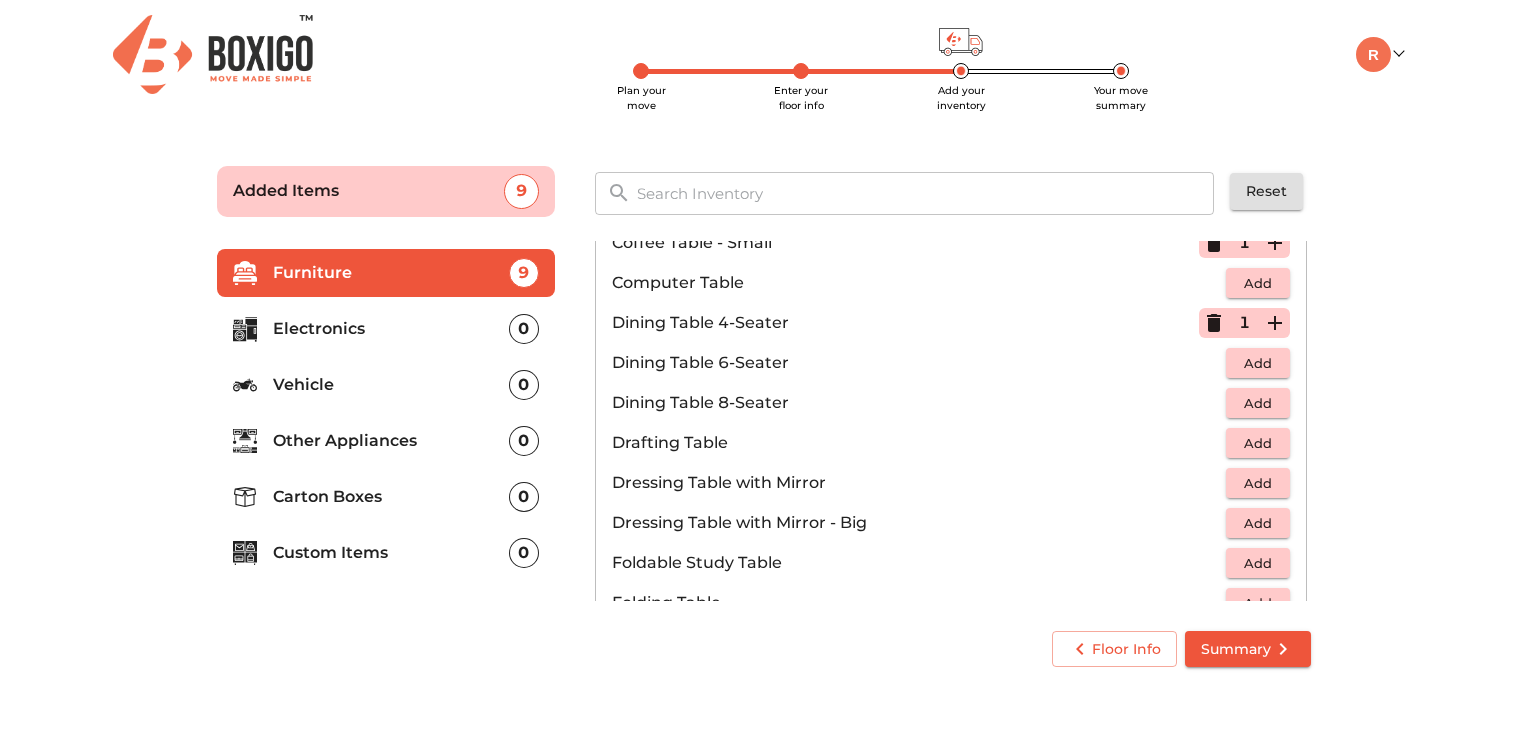 scroll, scrollTop: 408, scrollLeft: 0, axis: vertical 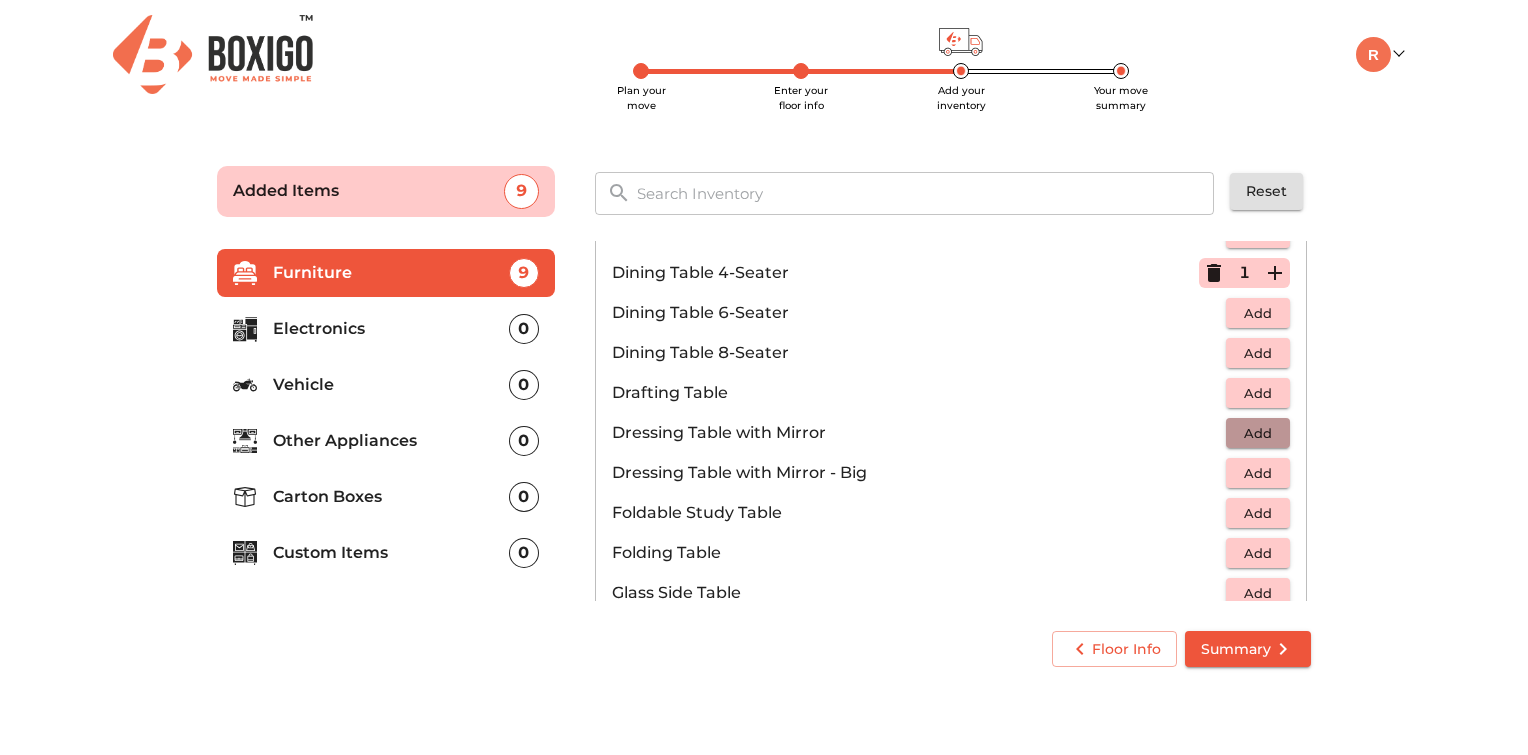 click on "Add" at bounding box center (1258, 433) 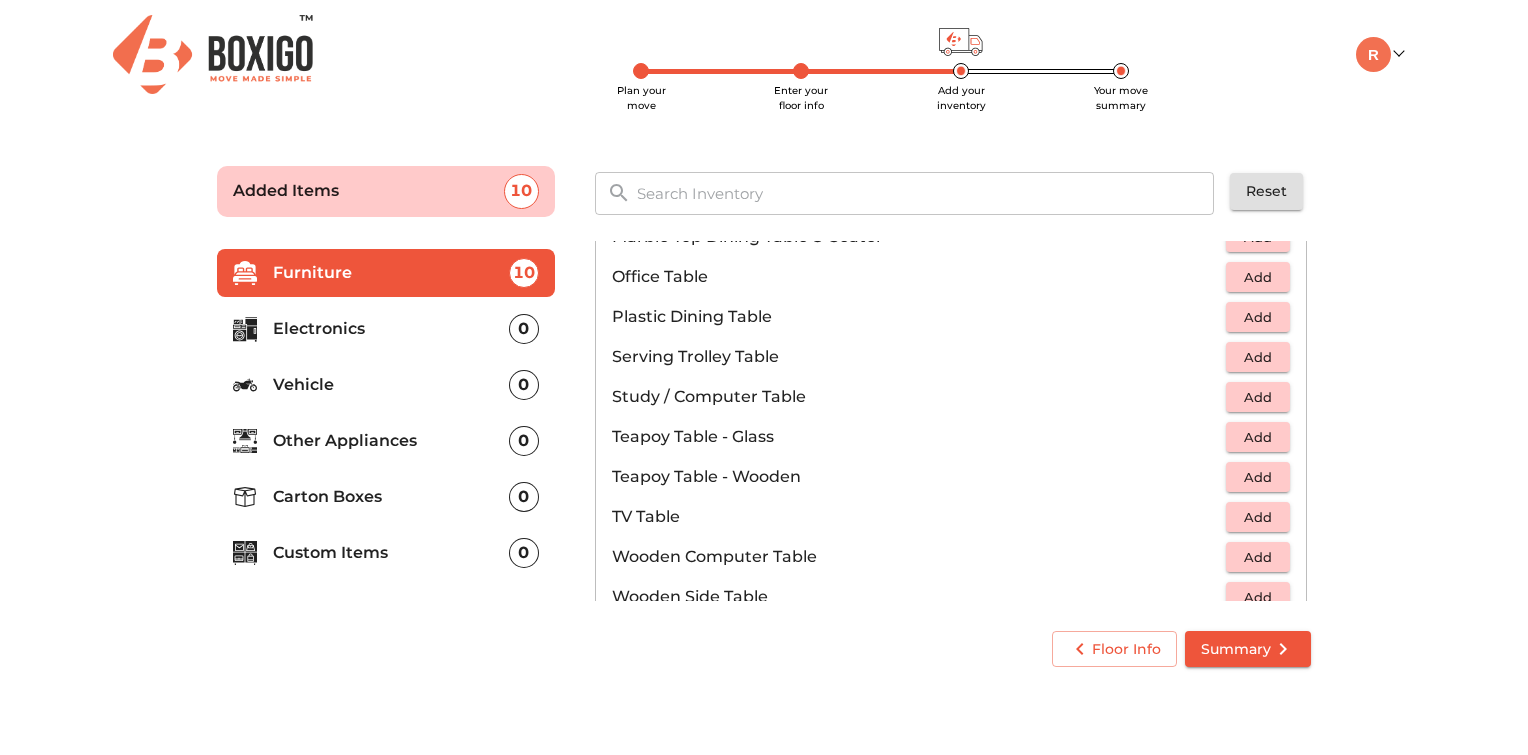 scroll, scrollTop: 1043, scrollLeft: 0, axis: vertical 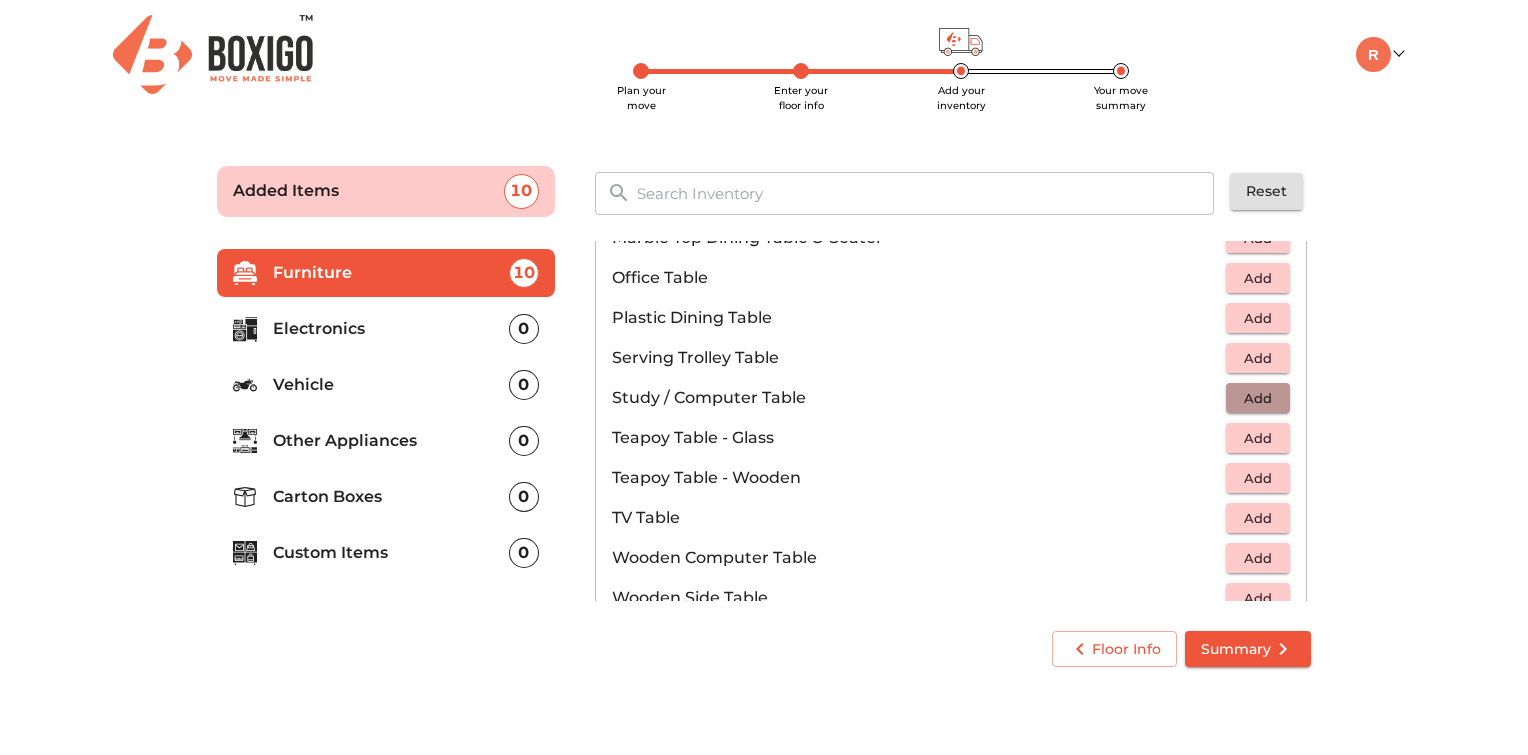 click on "Add" at bounding box center [1258, 398] 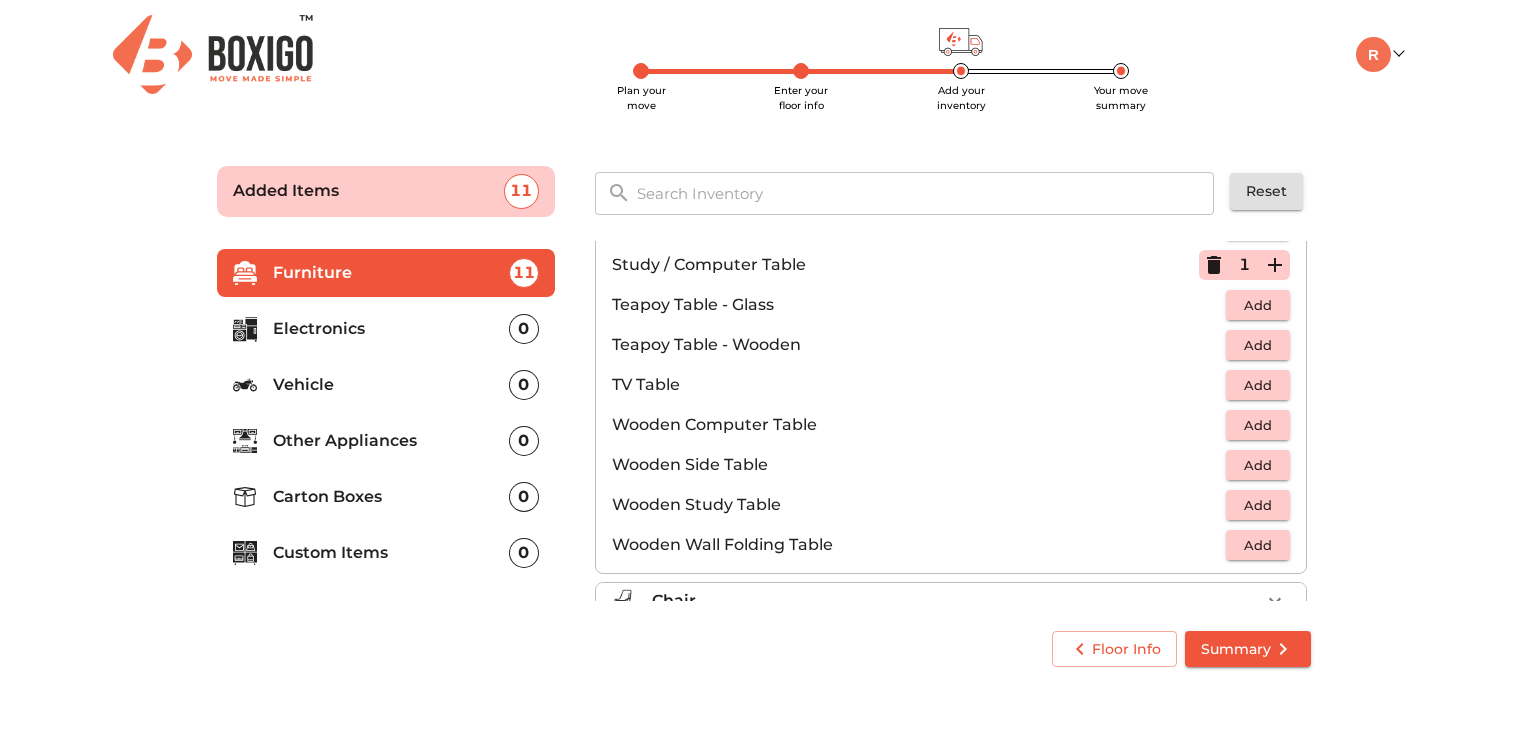 scroll, scrollTop: 1134, scrollLeft: 0, axis: vertical 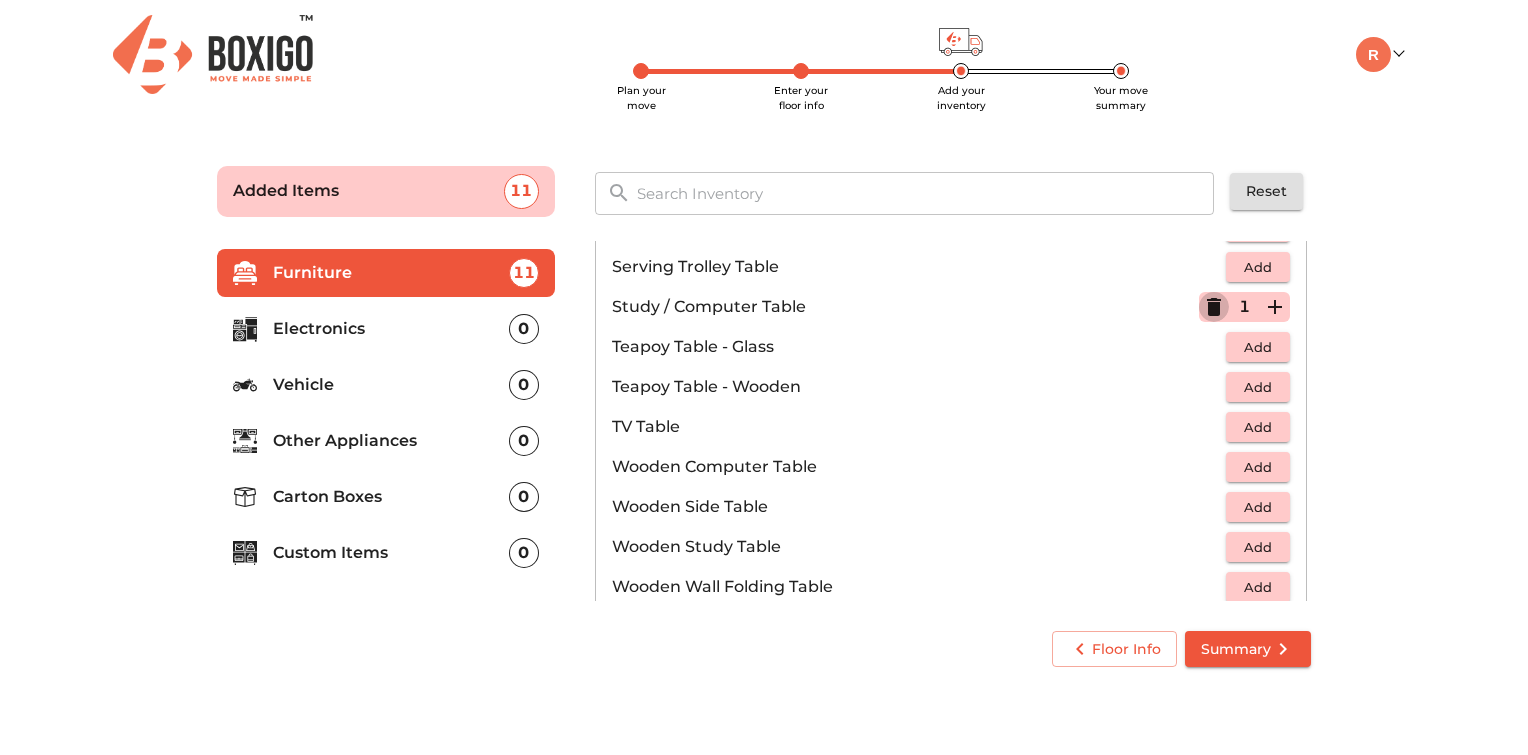 click 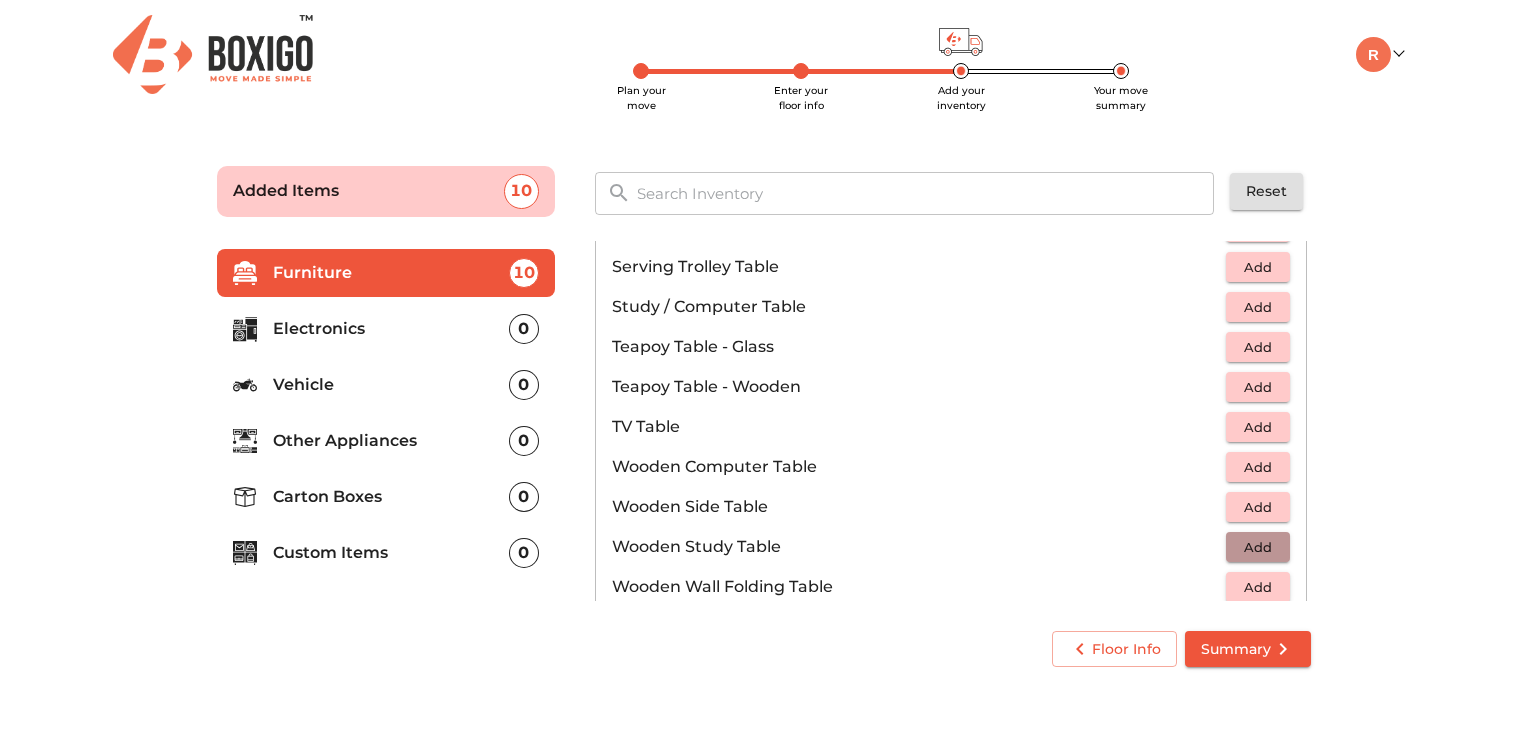 click on "Add" at bounding box center (1258, 547) 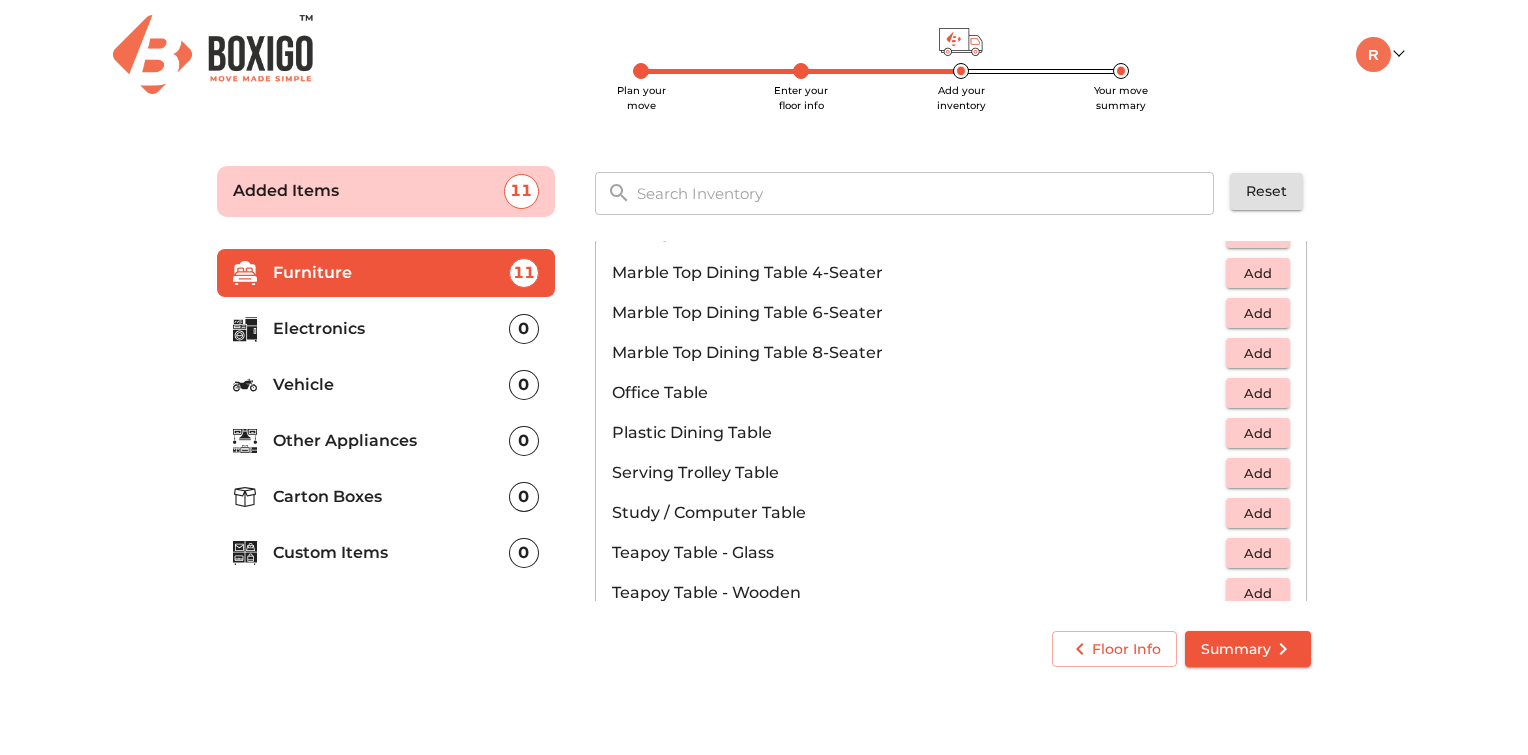 scroll, scrollTop: 928, scrollLeft: 0, axis: vertical 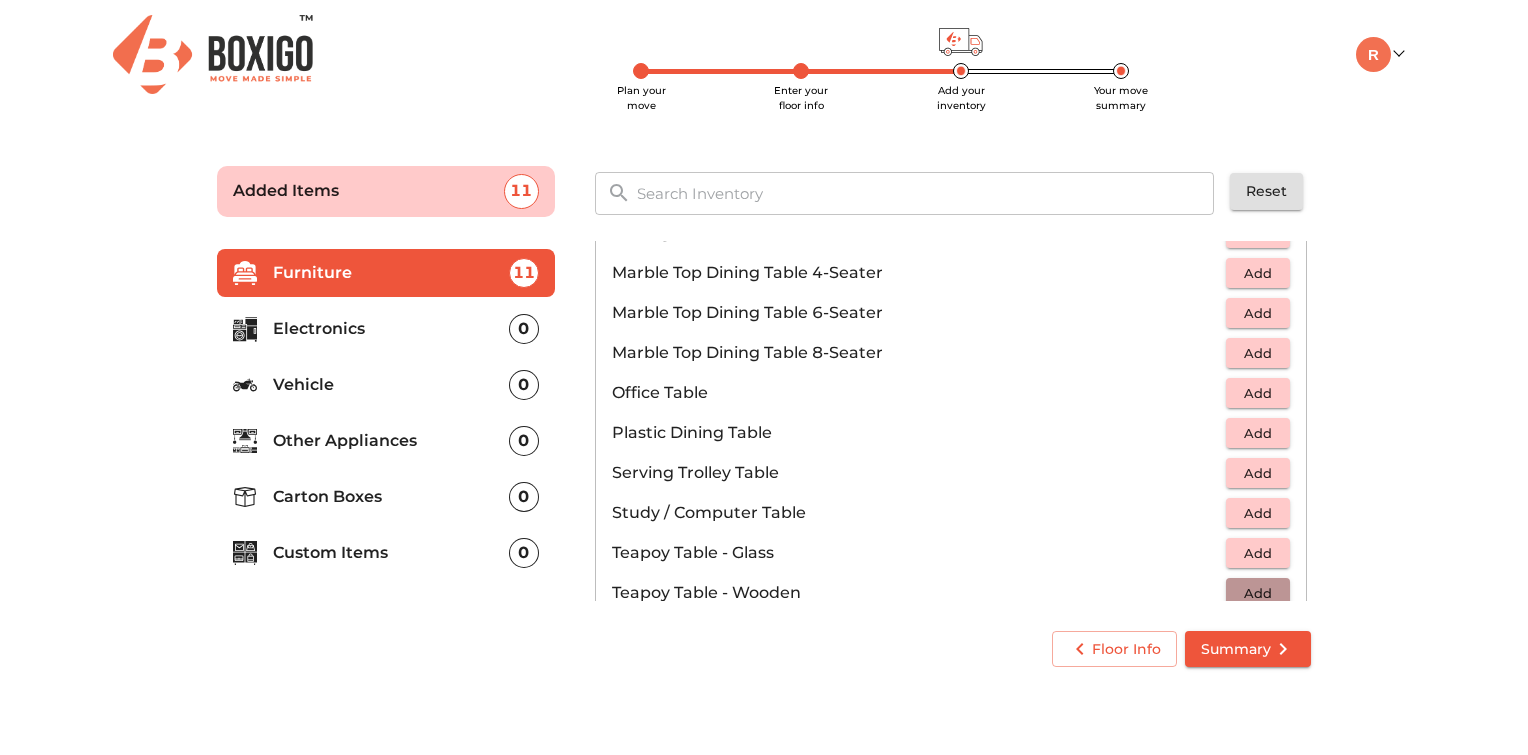 click on "Add" at bounding box center (1258, 593) 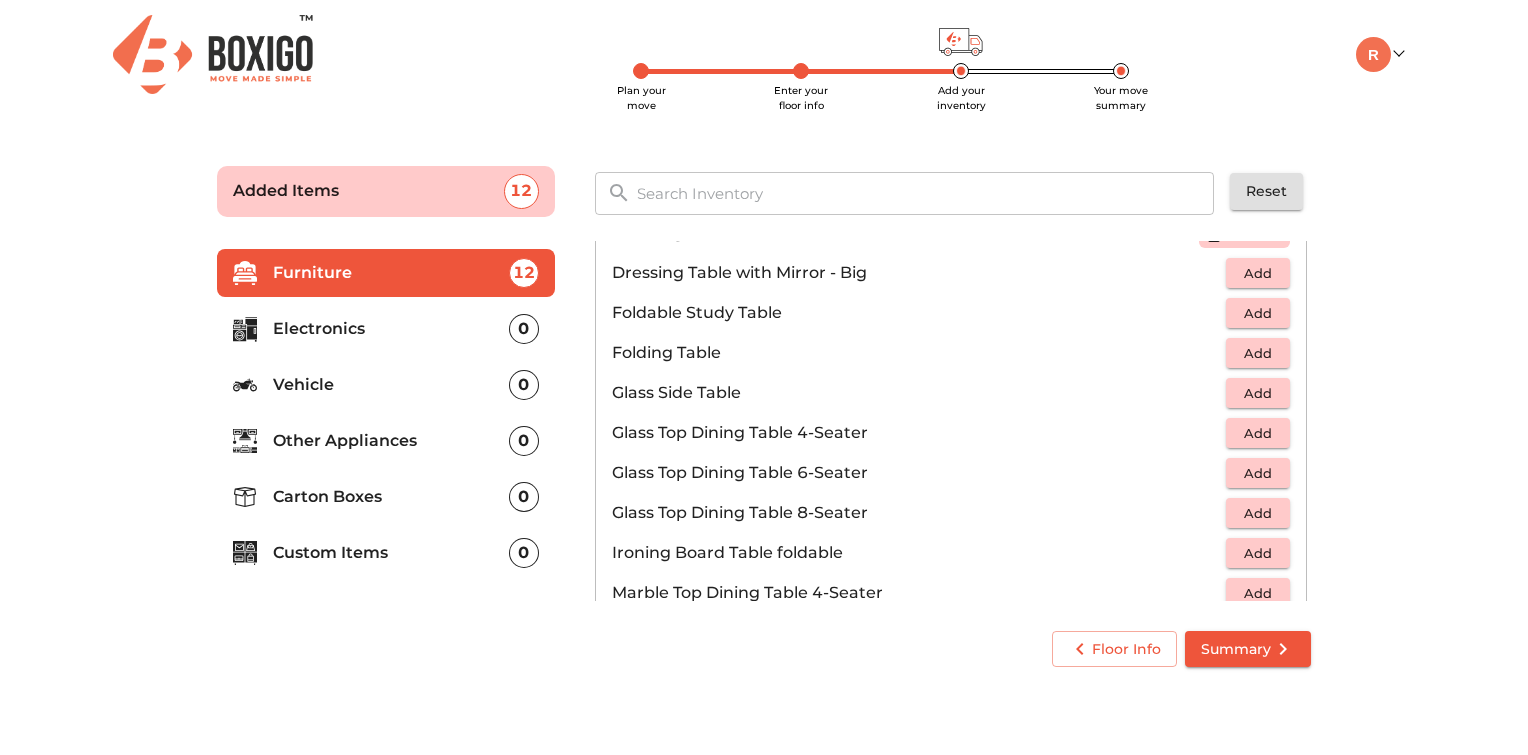 scroll, scrollTop: 614, scrollLeft: 0, axis: vertical 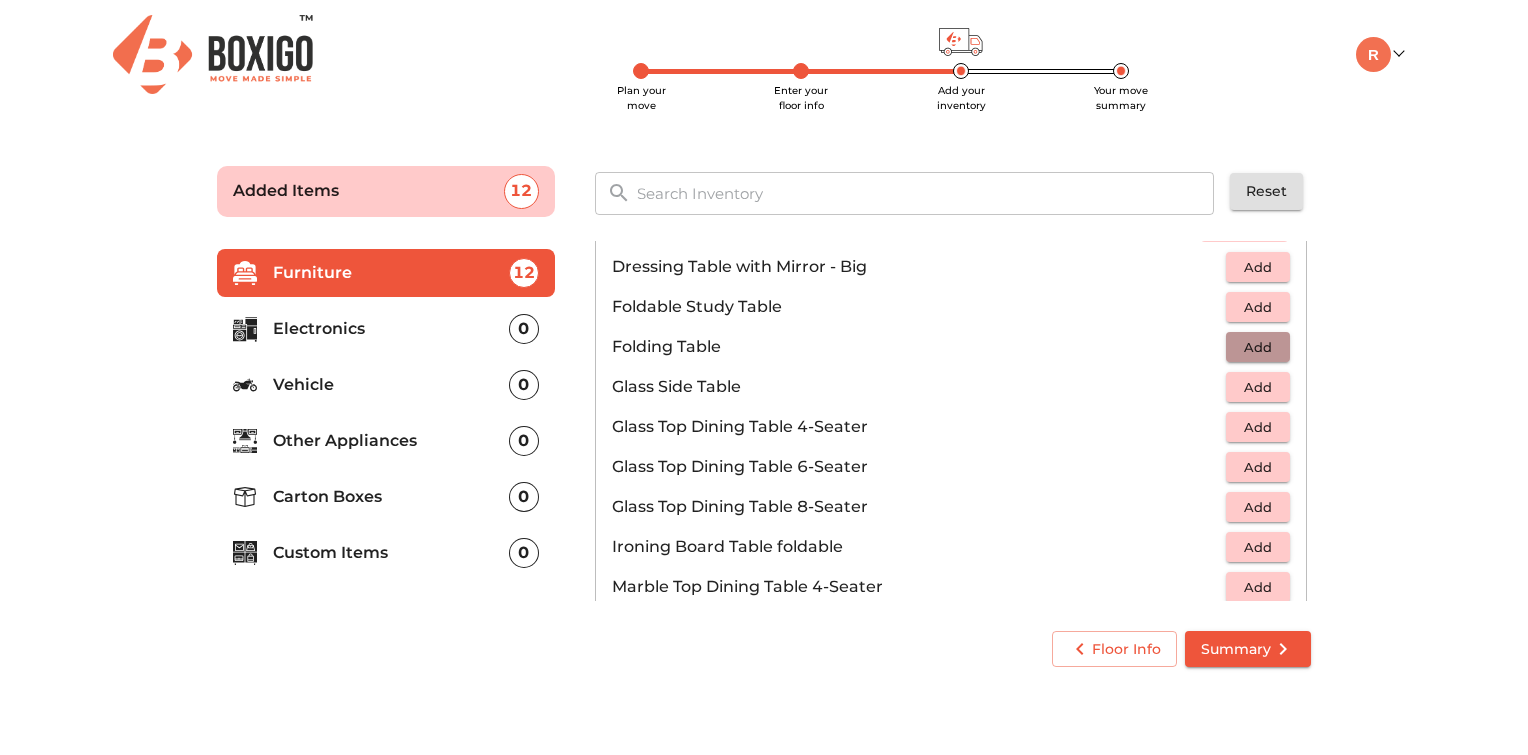 click on "Add" at bounding box center (1258, 347) 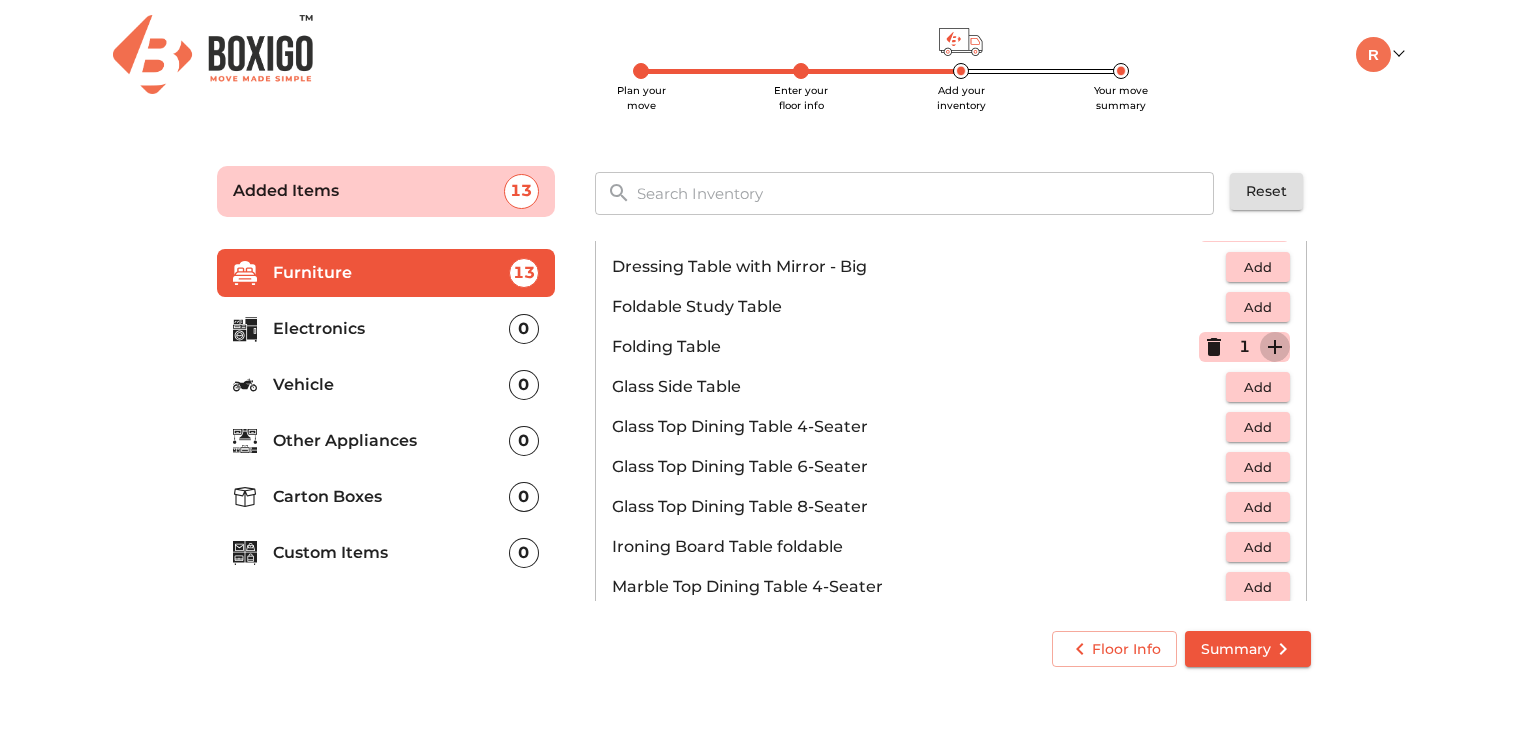 click 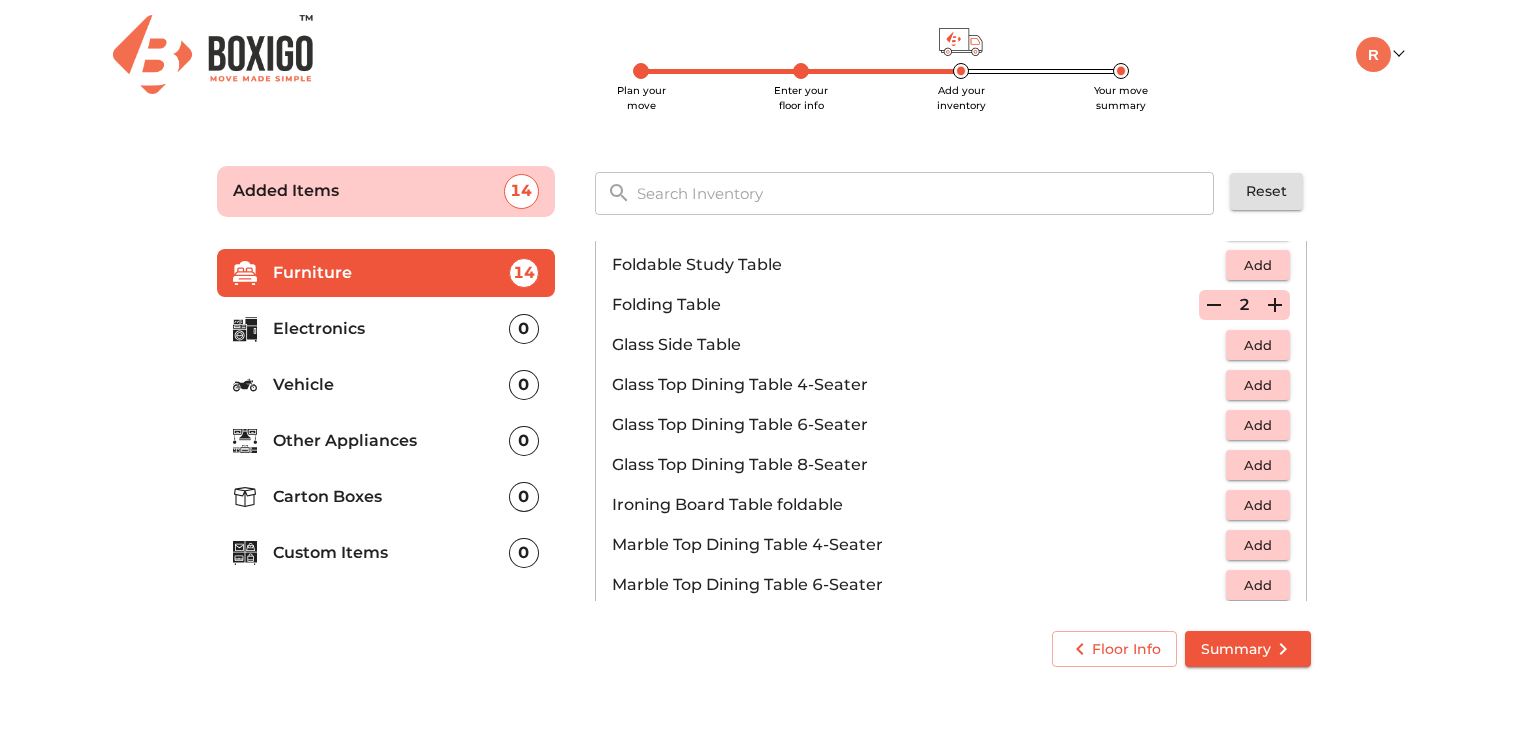 scroll, scrollTop: 654, scrollLeft: 0, axis: vertical 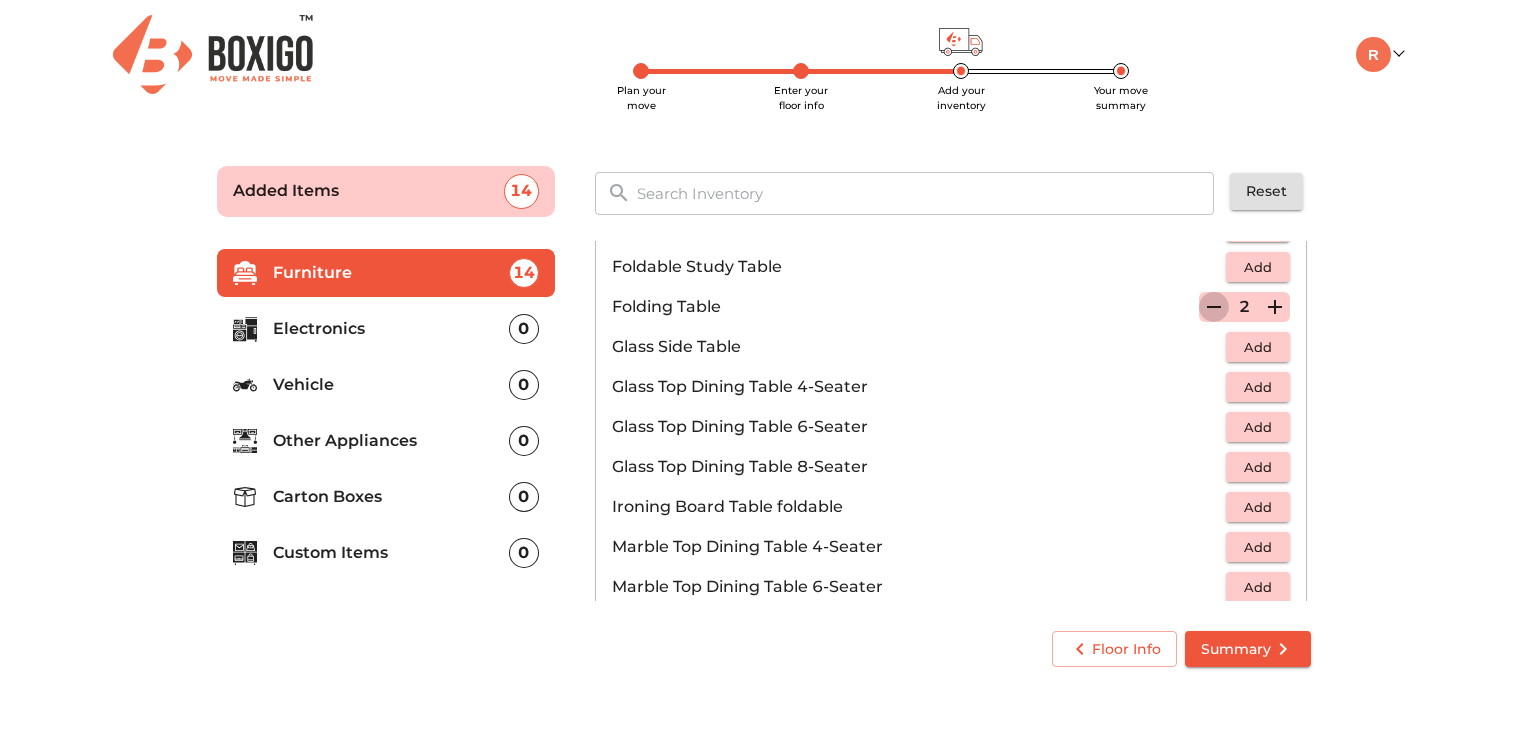click 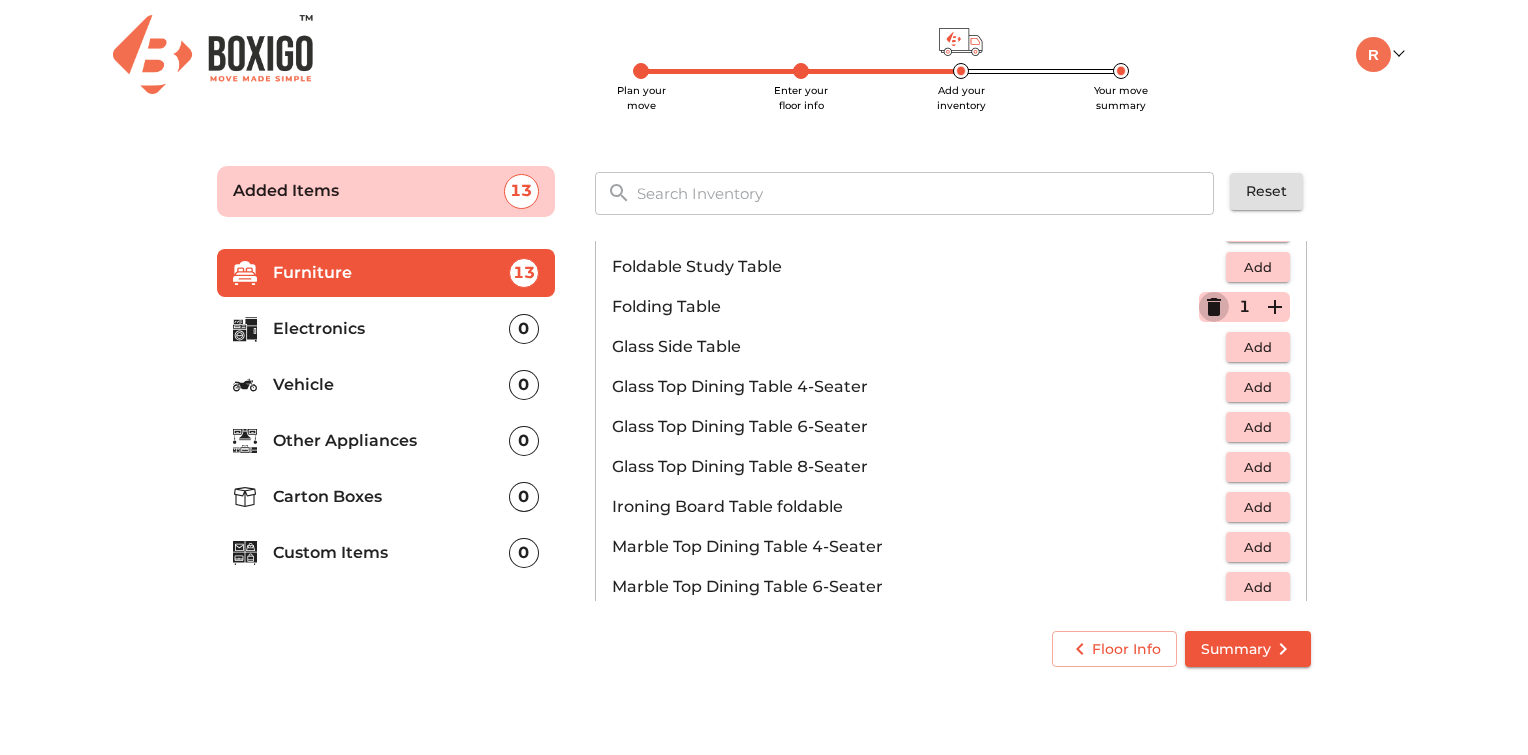 click 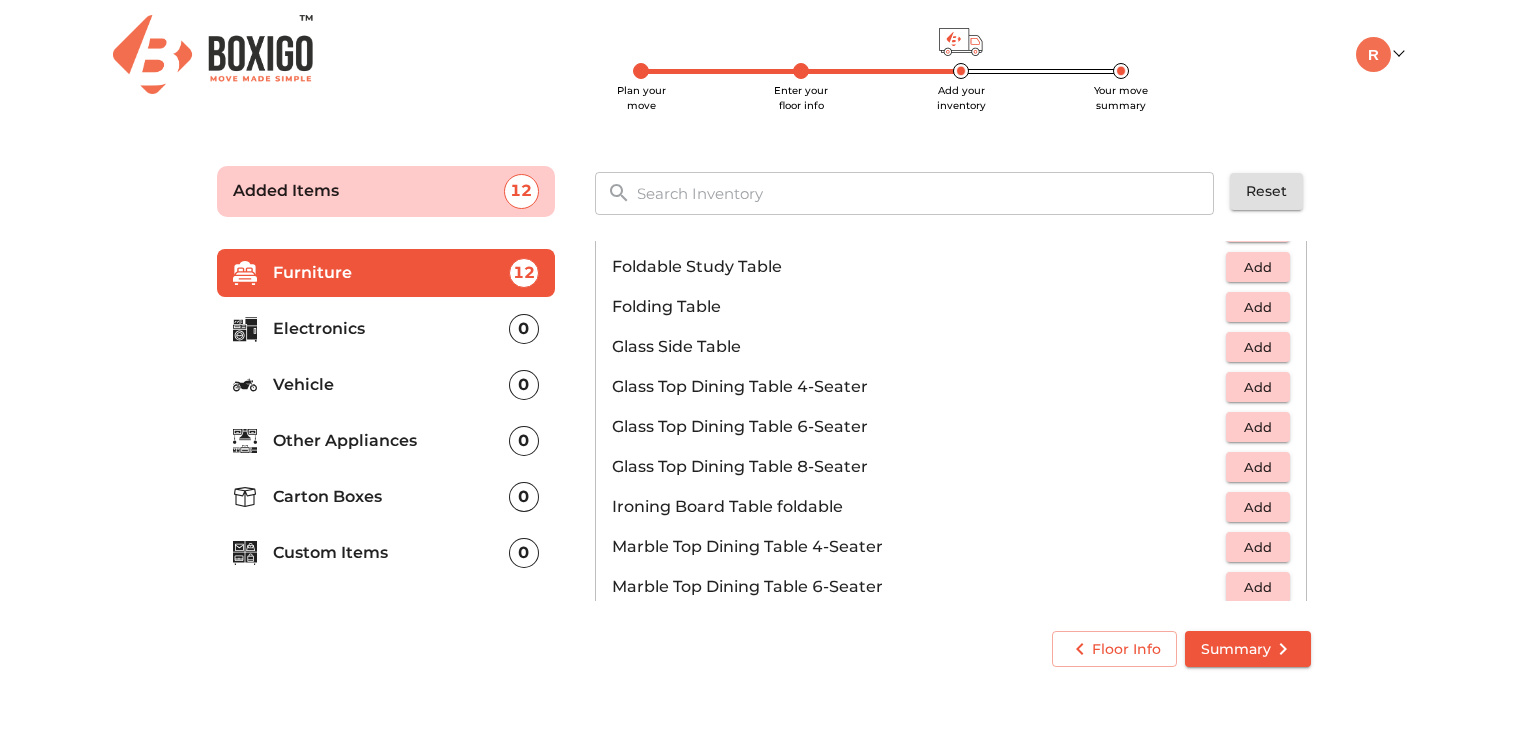 scroll, scrollTop: 666, scrollLeft: 0, axis: vertical 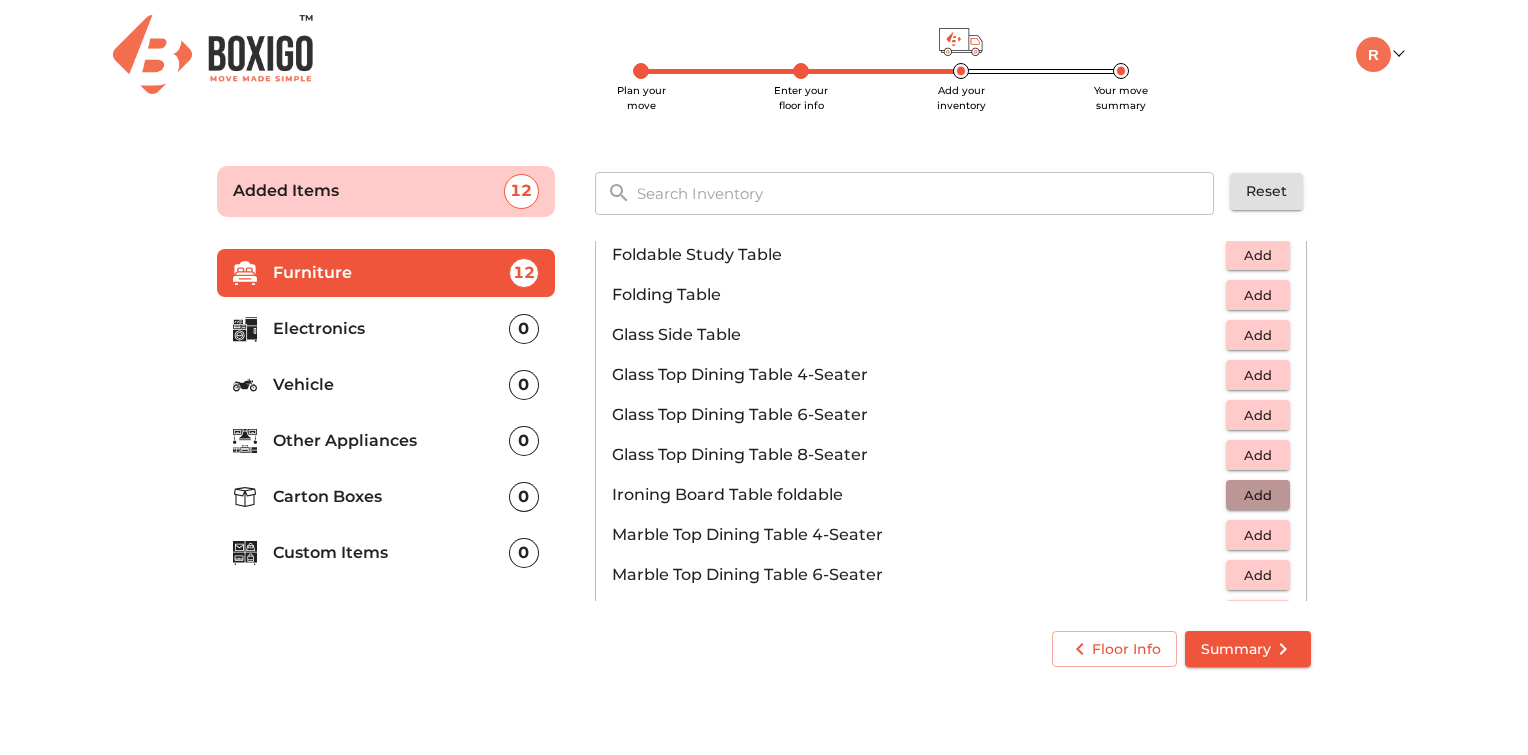 click on "Add" at bounding box center (1258, 495) 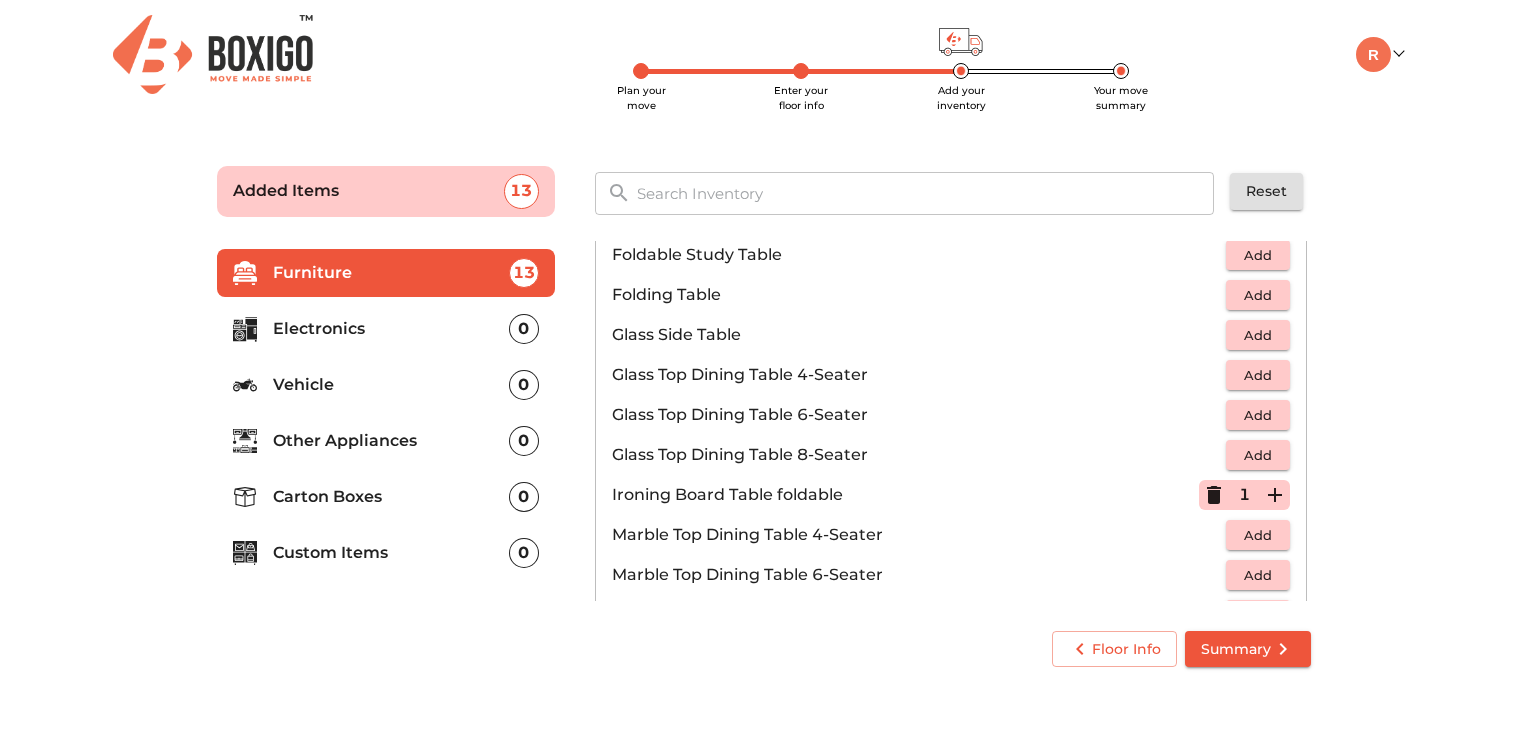 drag, startPoint x: 1237, startPoint y: 489, endPoint x: 1261, endPoint y: 495, distance: 24.738634 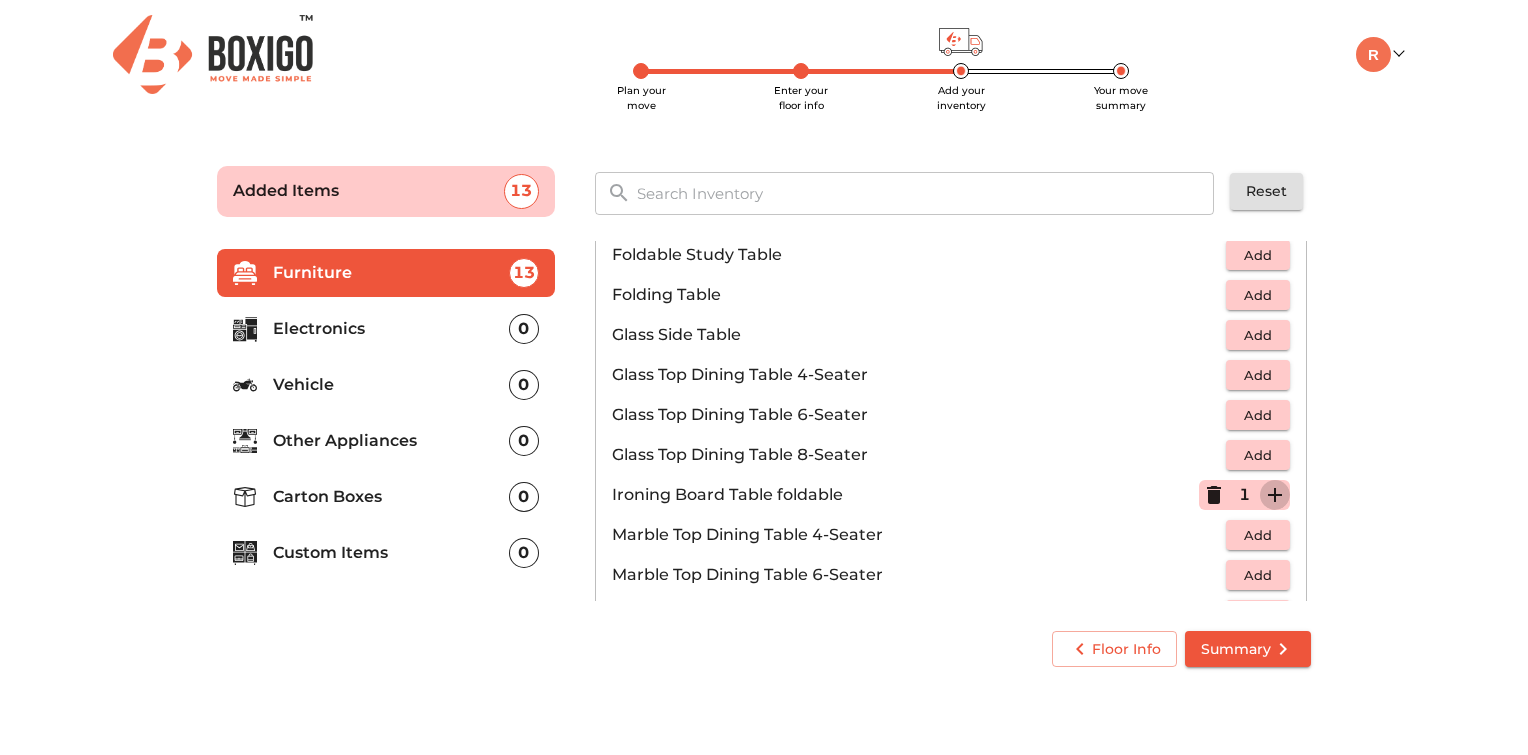 click 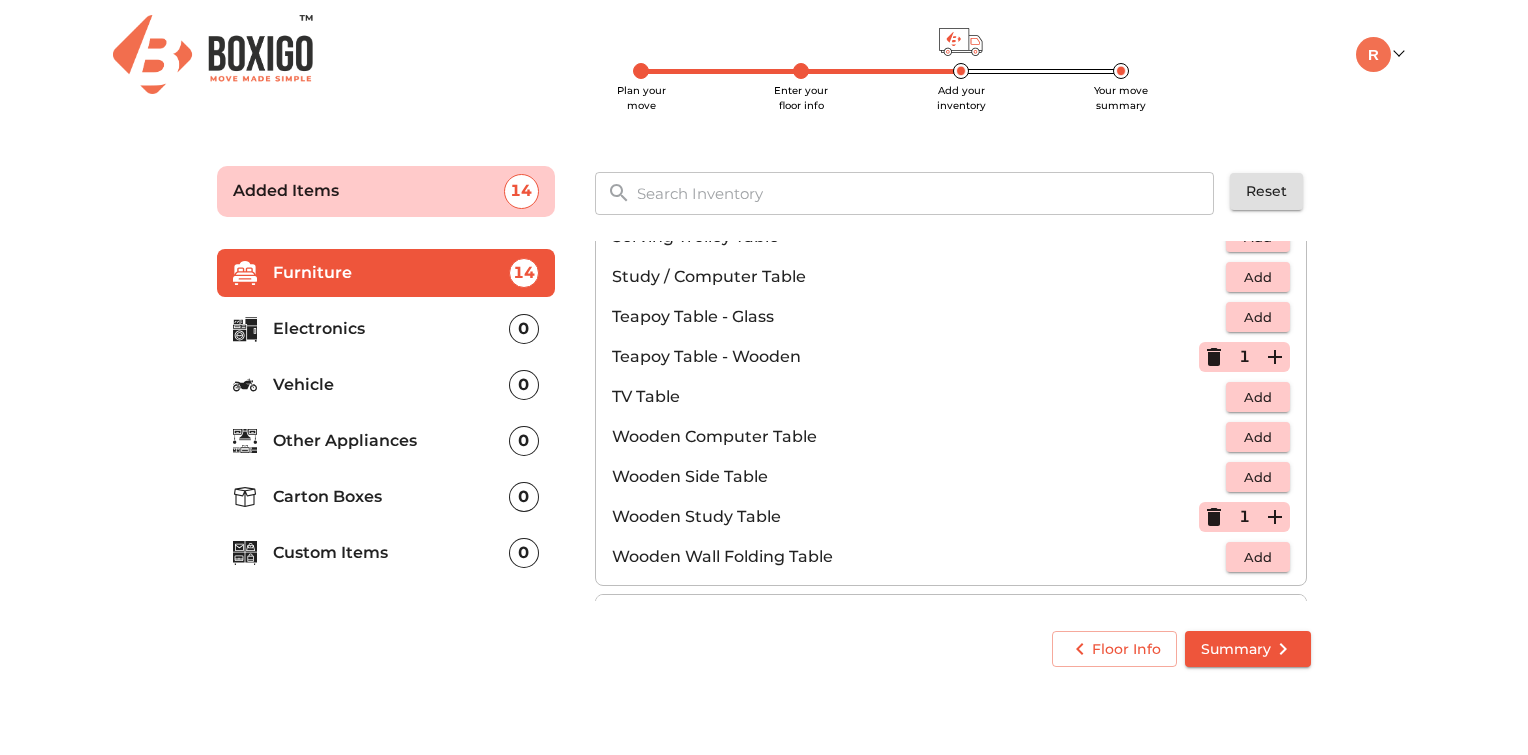 scroll, scrollTop: 1166, scrollLeft: 0, axis: vertical 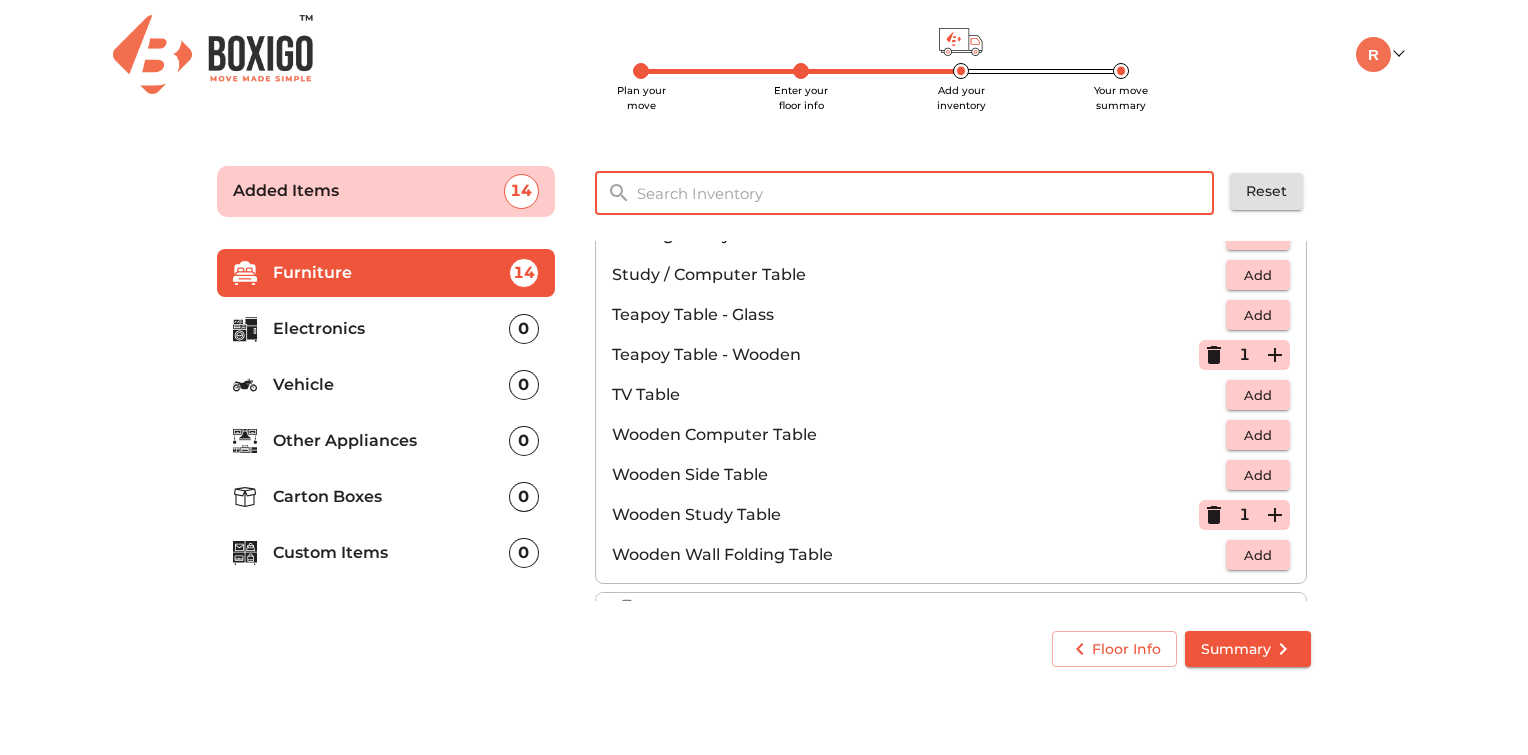 click at bounding box center (926, 193) 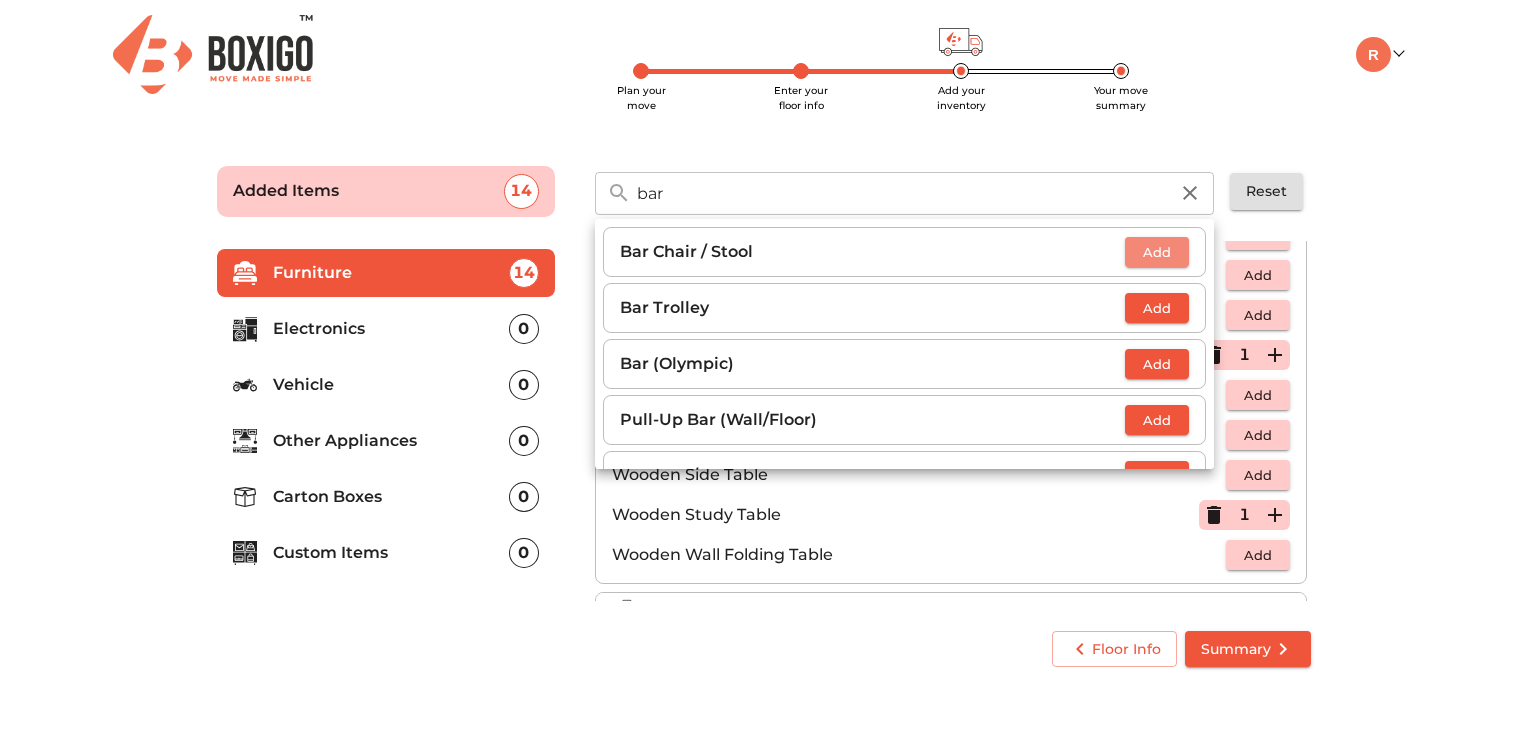 click on "Add" at bounding box center (1157, 252) 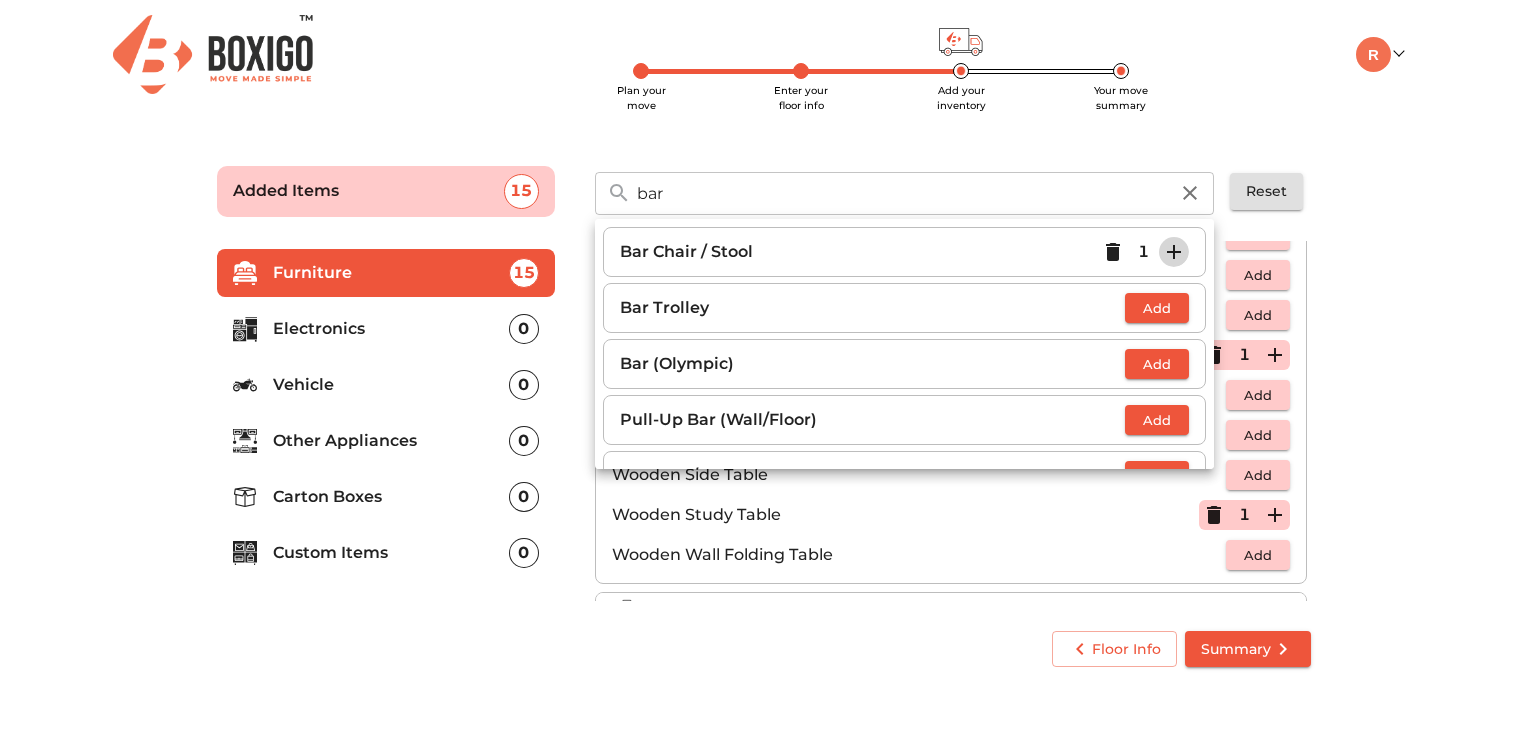 click 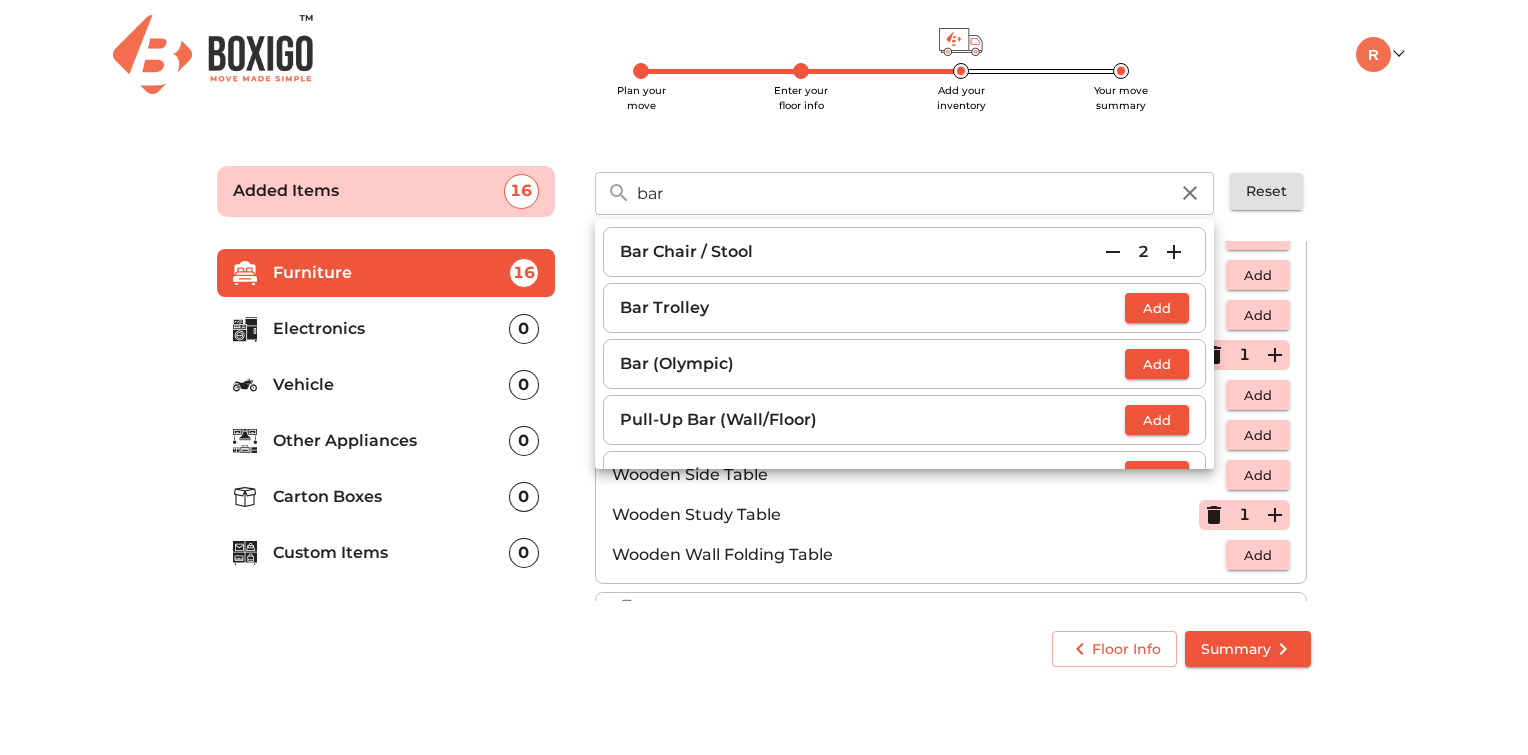 click 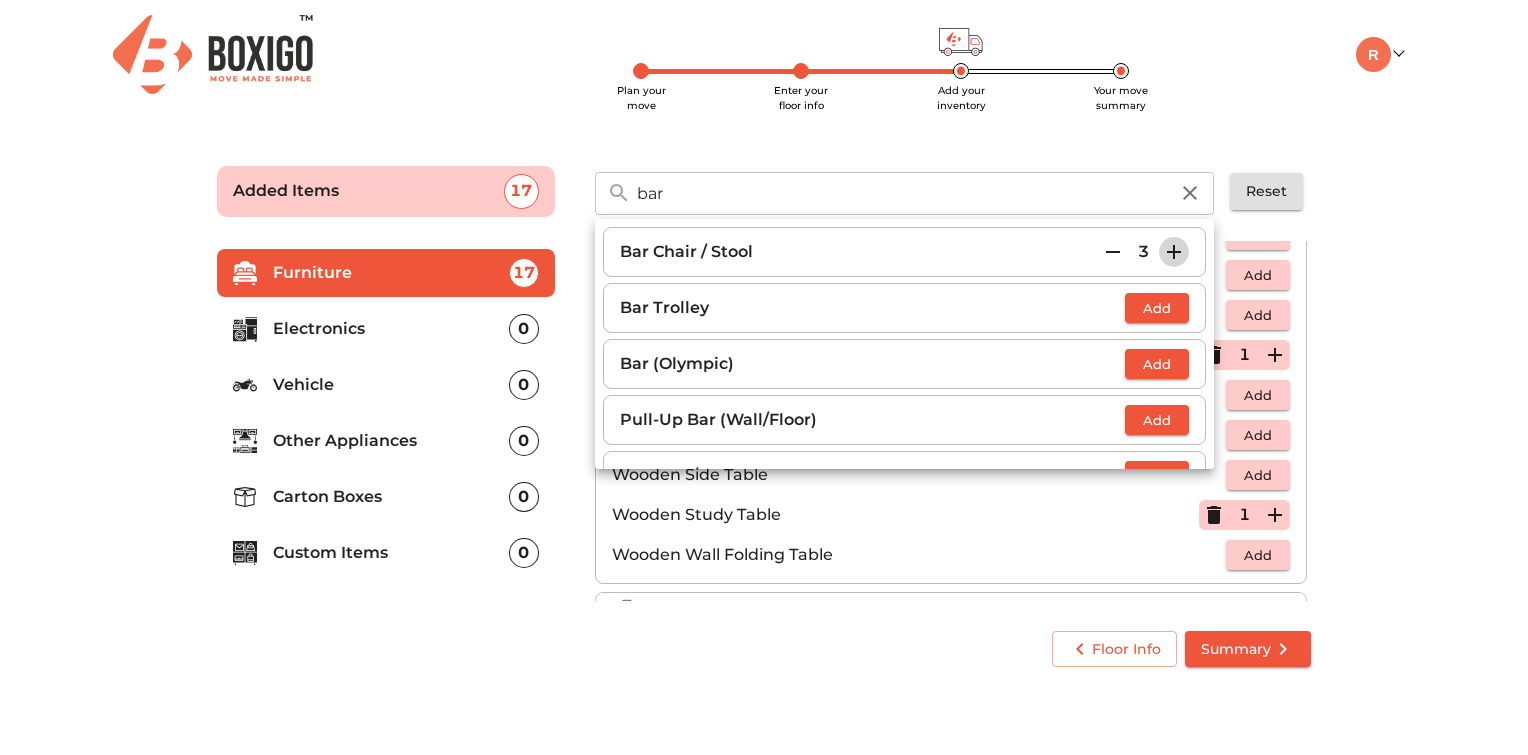 click 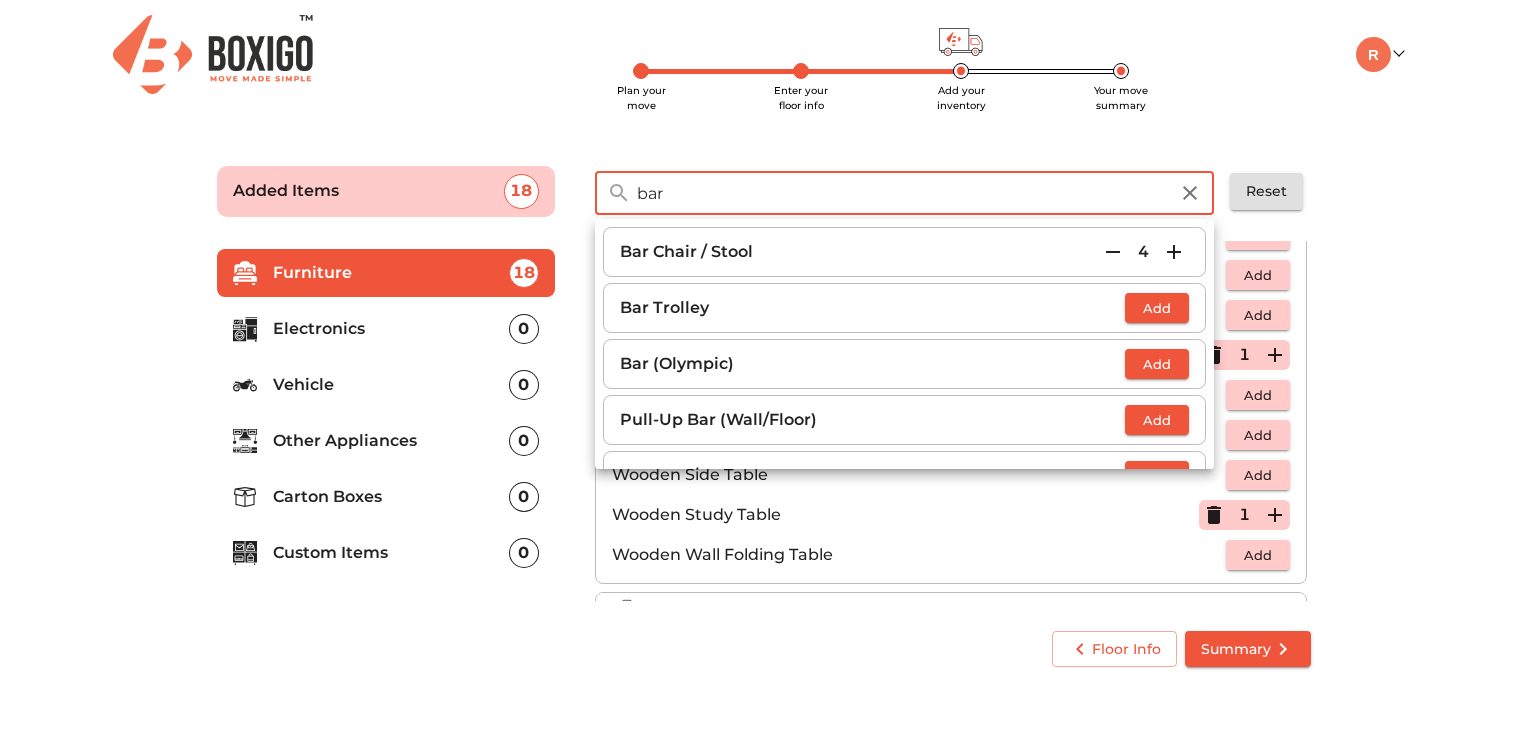 click on "bar" at bounding box center [902, 193] 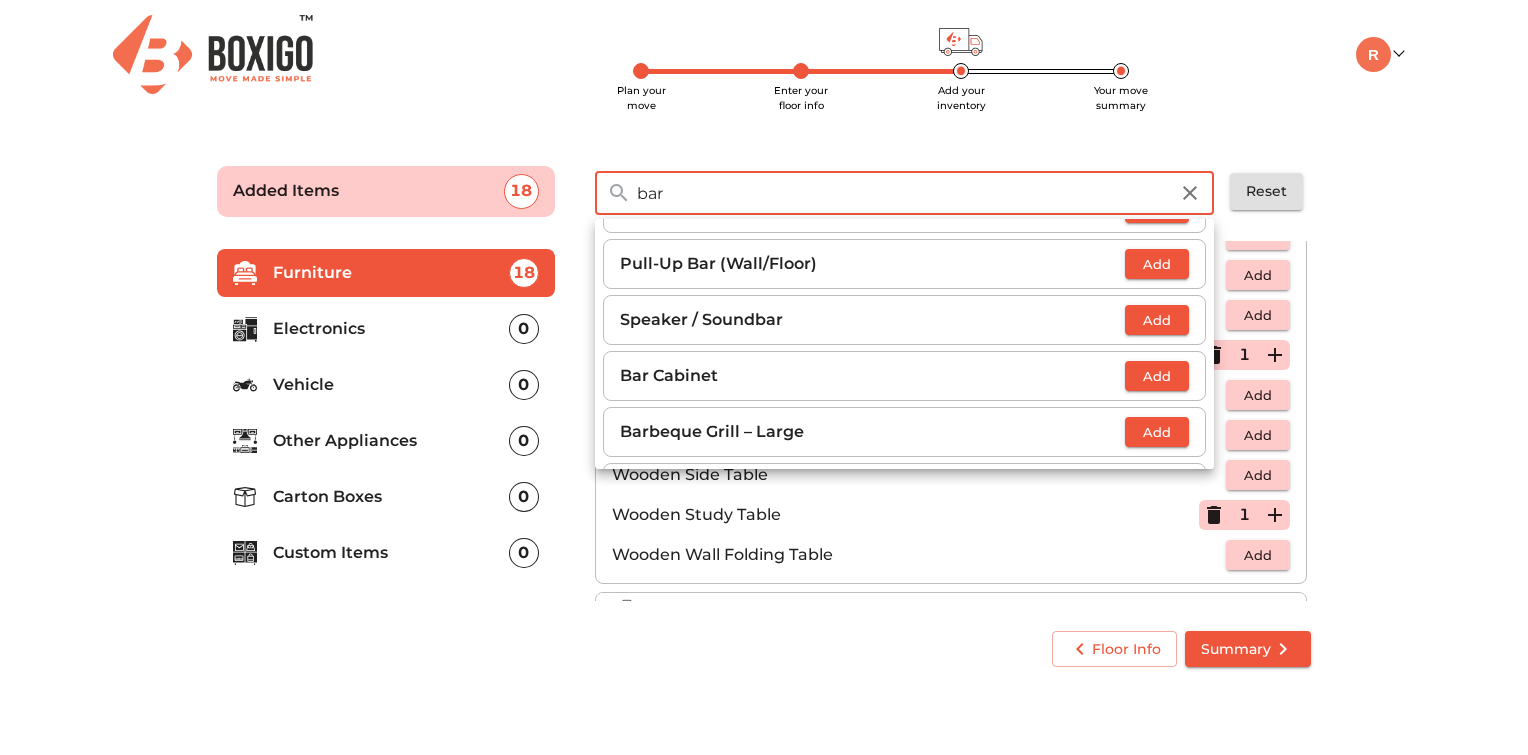 scroll, scrollTop: 155, scrollLeft: 0, axis: vertical 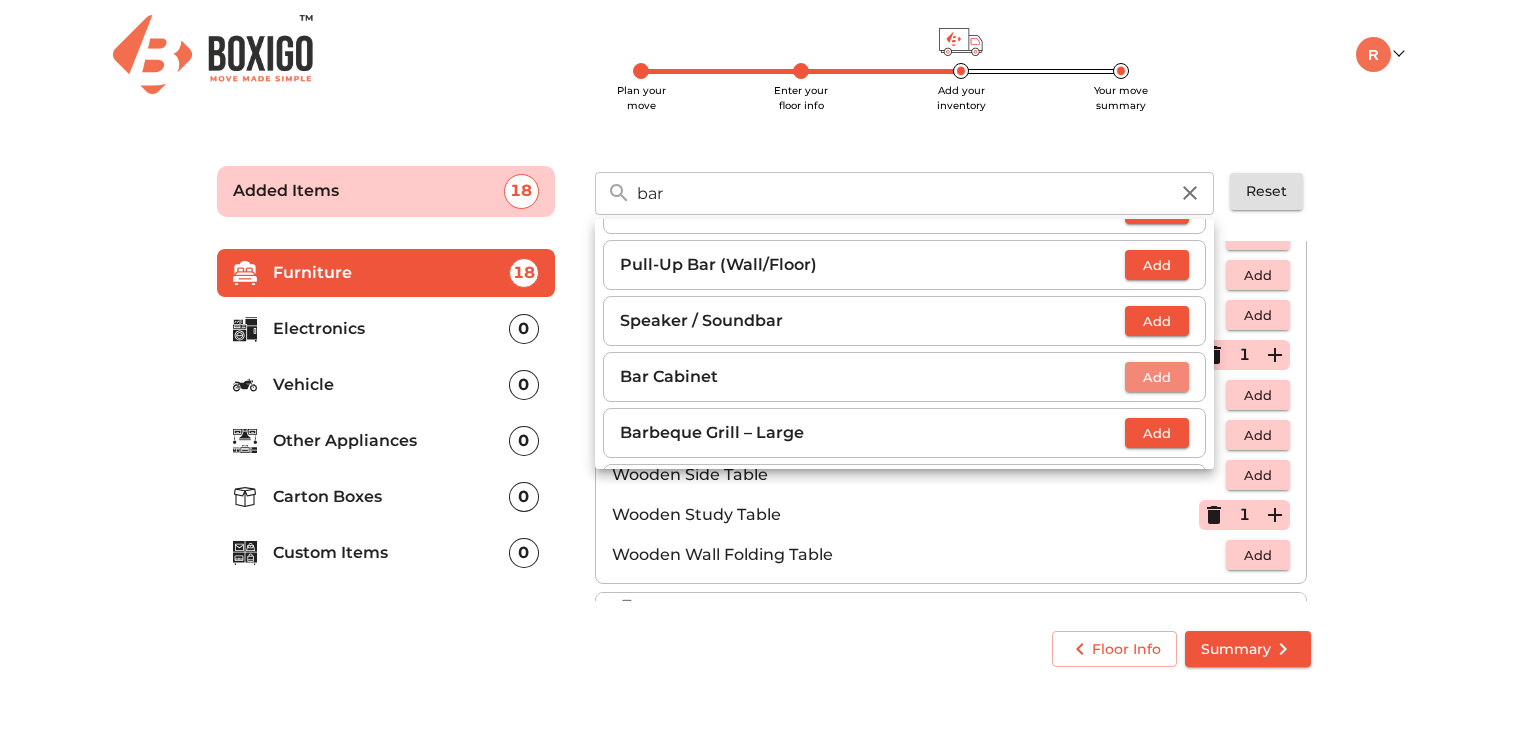 click on "Add" at bounding box center [1157, 377] 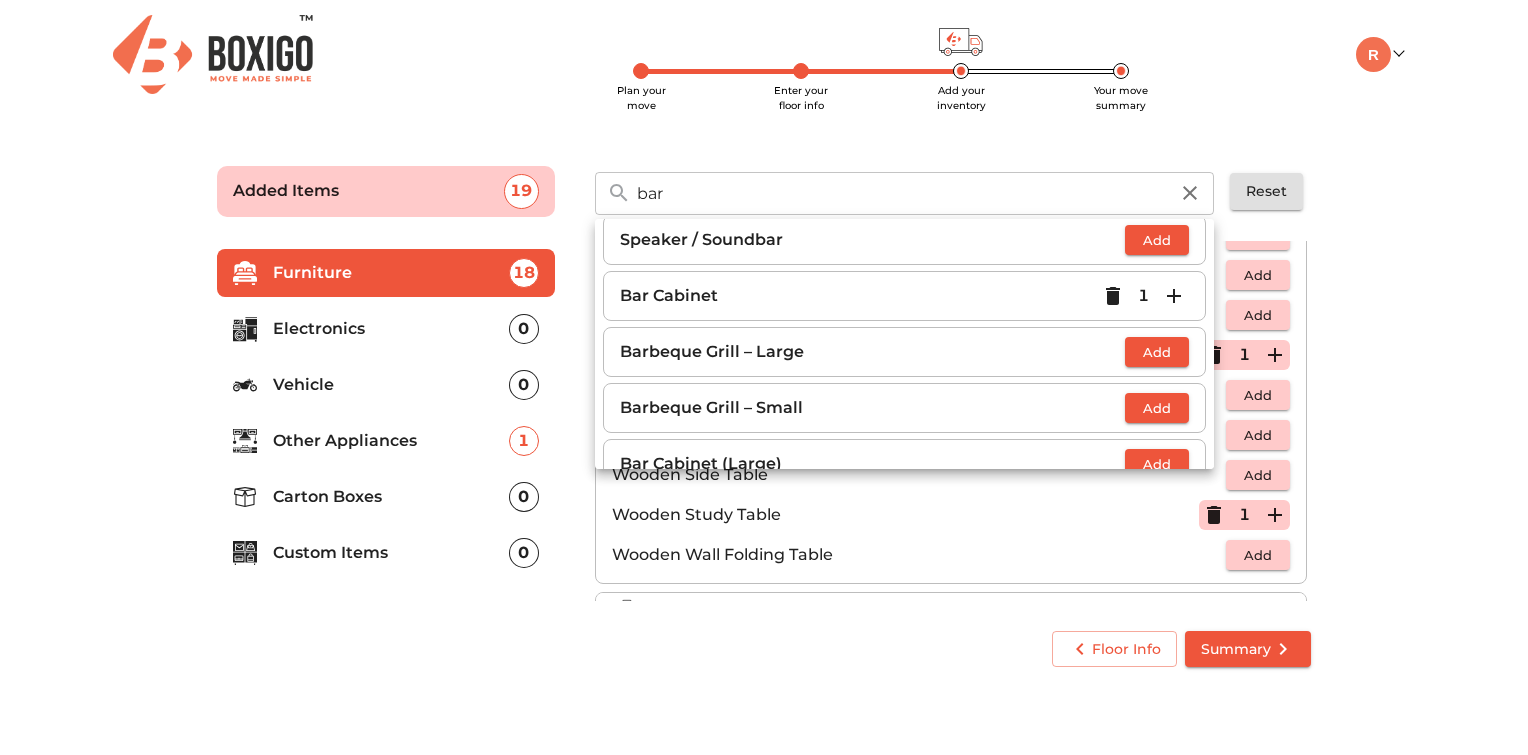 scroll, scrollTop: 243, scrollLeft: 0, axis: vertical 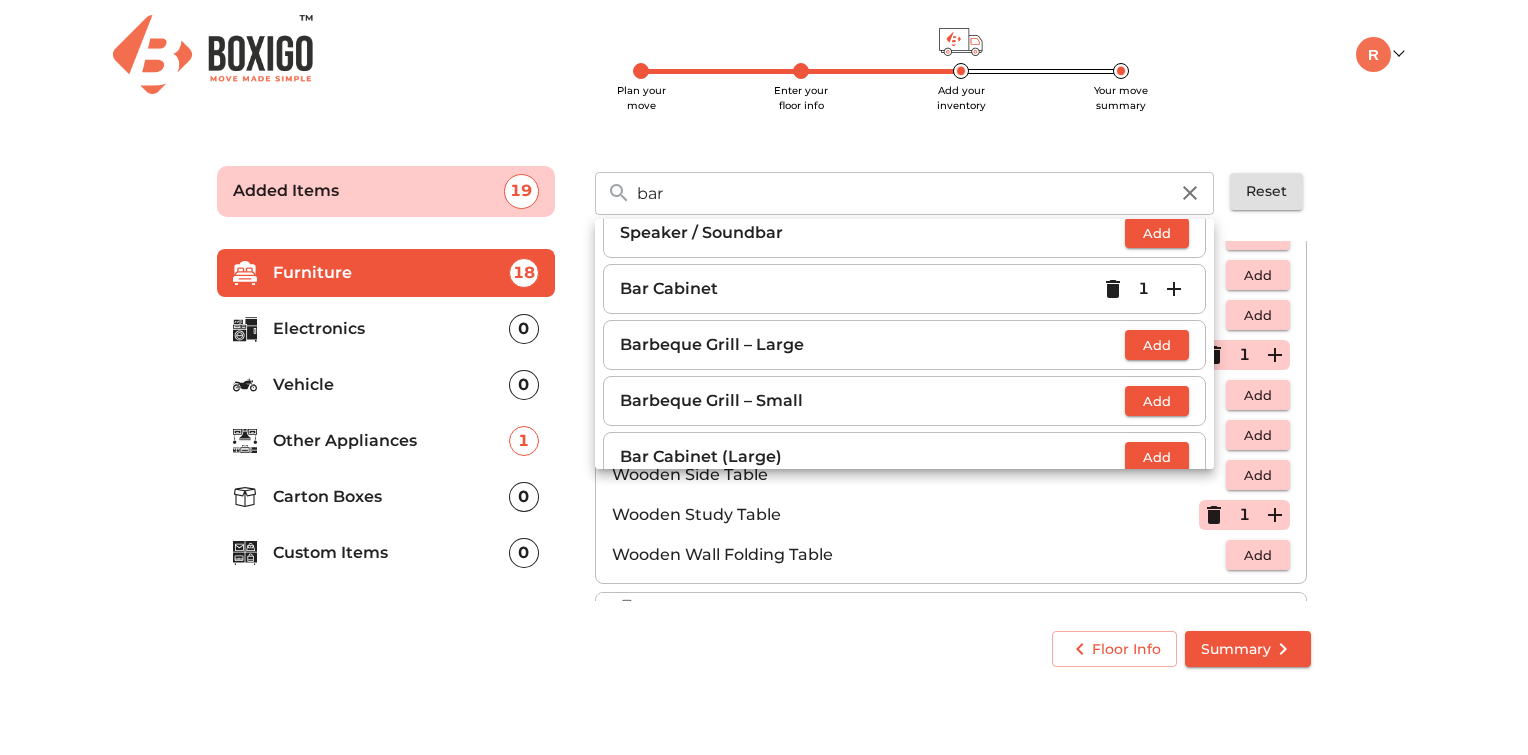 click on "Add" at bounding box center (1157, 401) 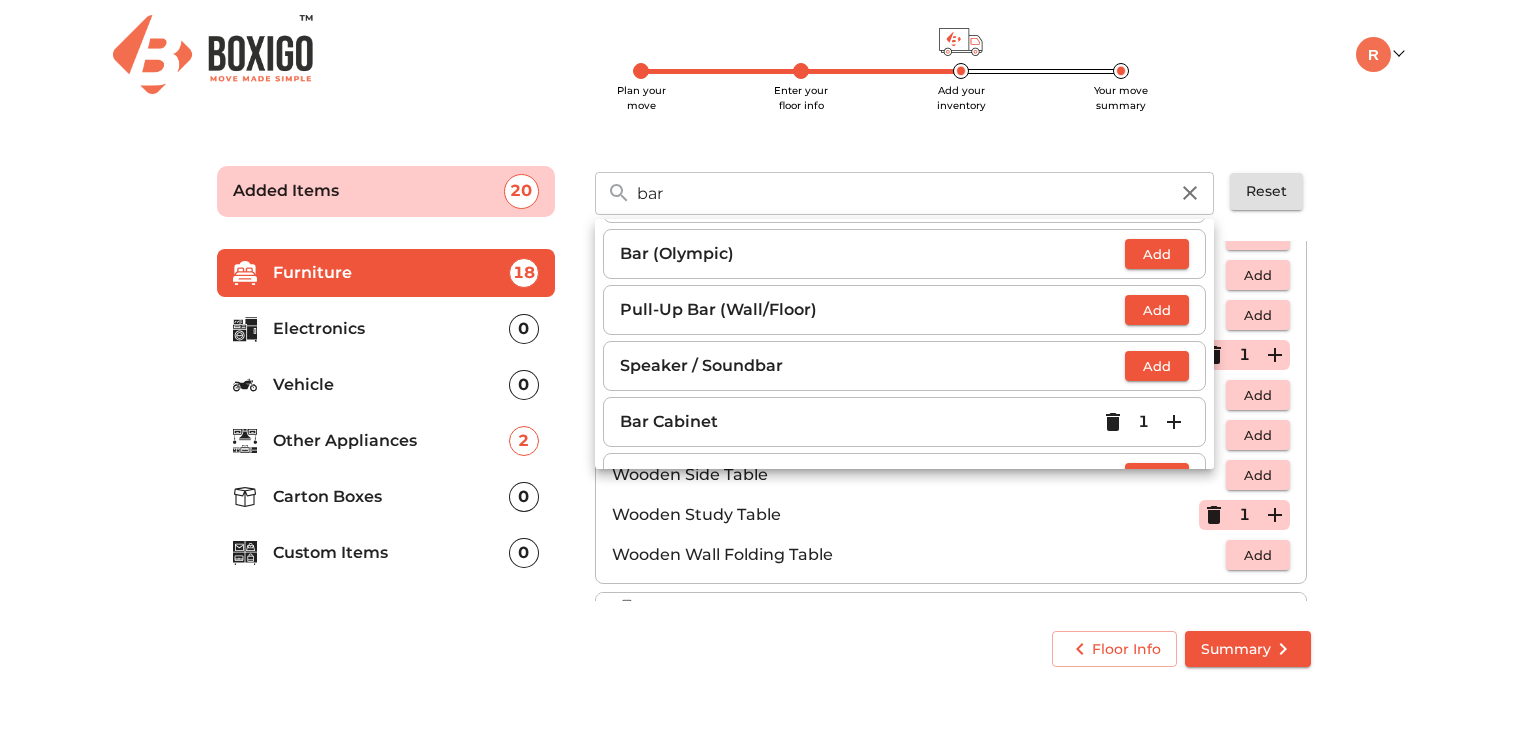 scroll, scrollTop: 0, scrollLeft: 0, axis: both 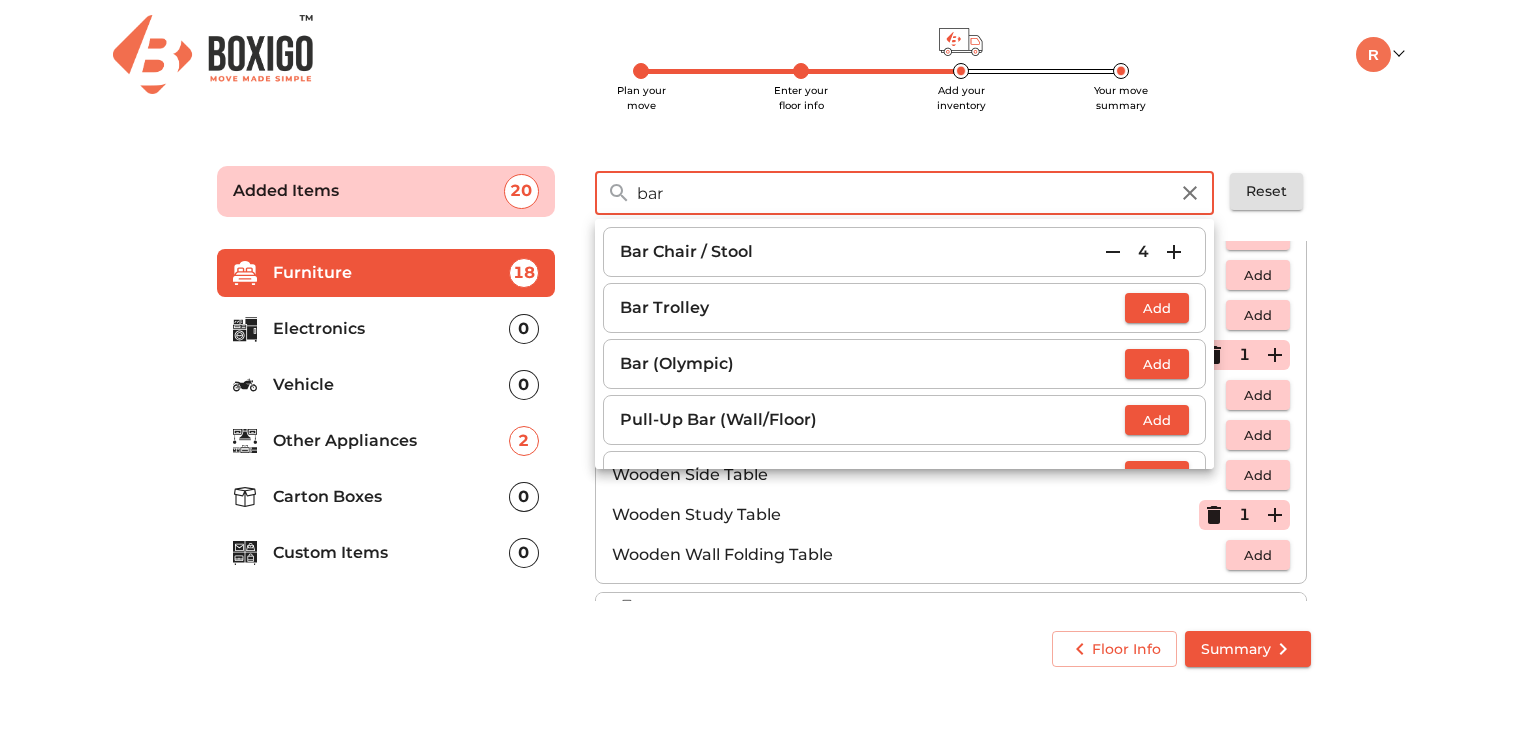 click on "bar" at bounding box center (902, 193) 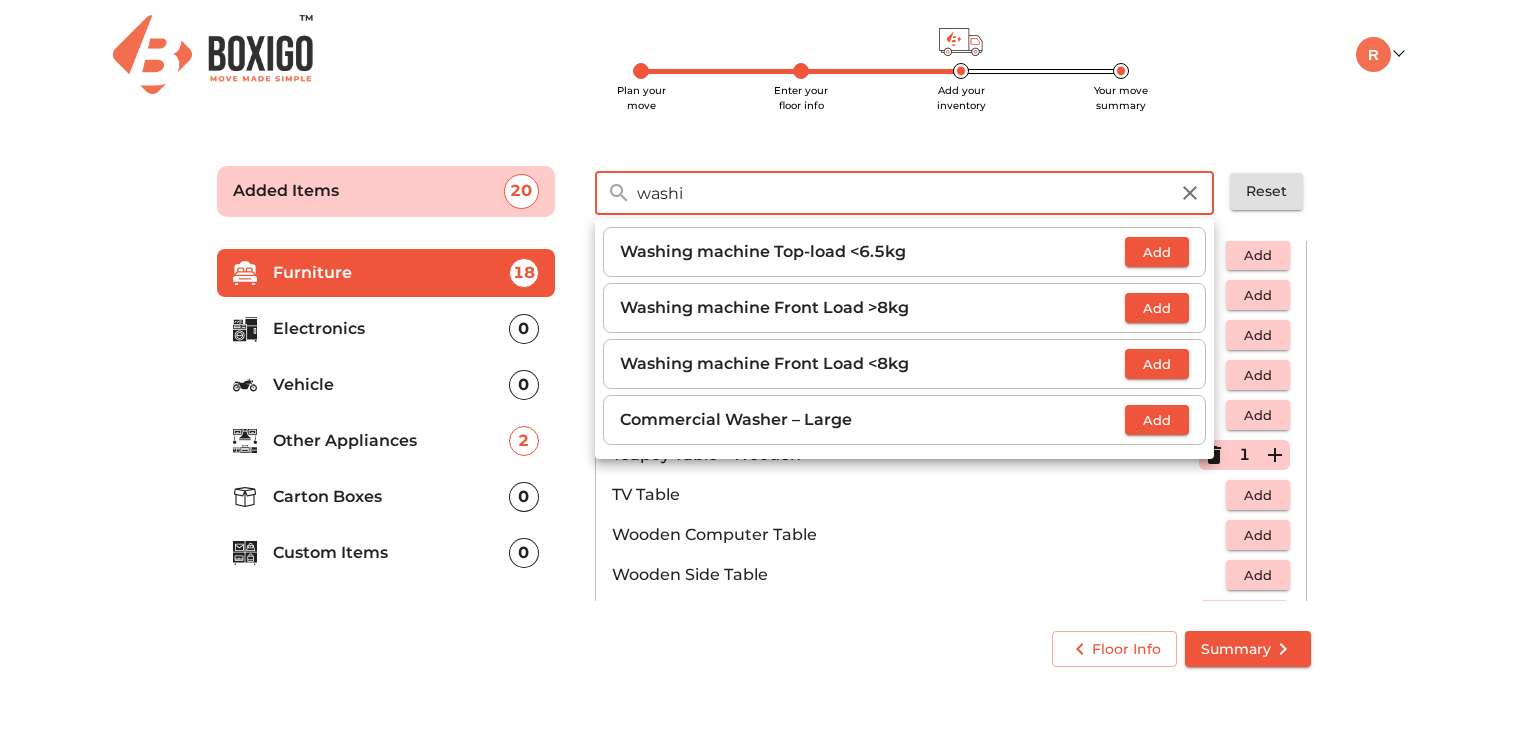 scroll, scrollTop: 1160, scrollLeft: 0, axis: vertical 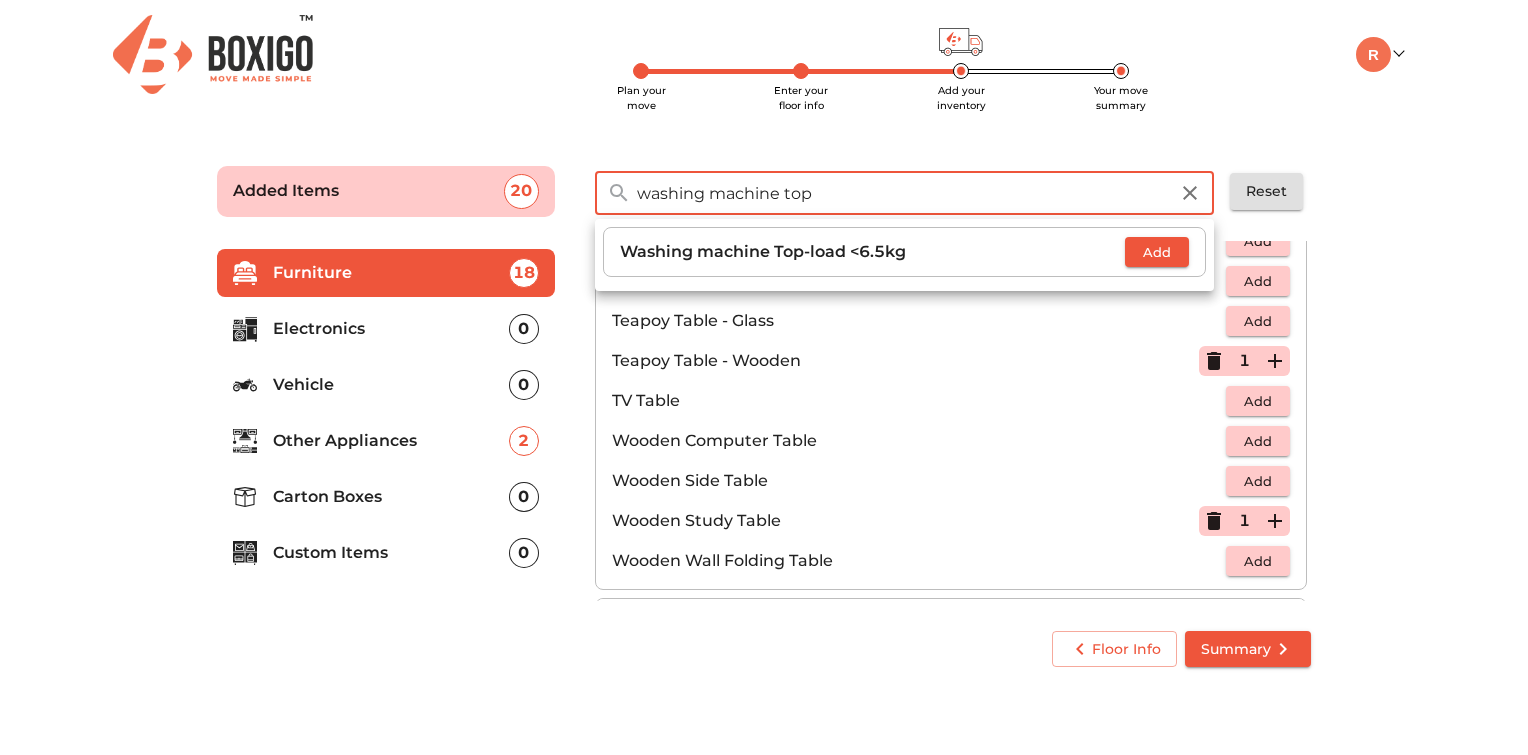 type on "washing machine top" 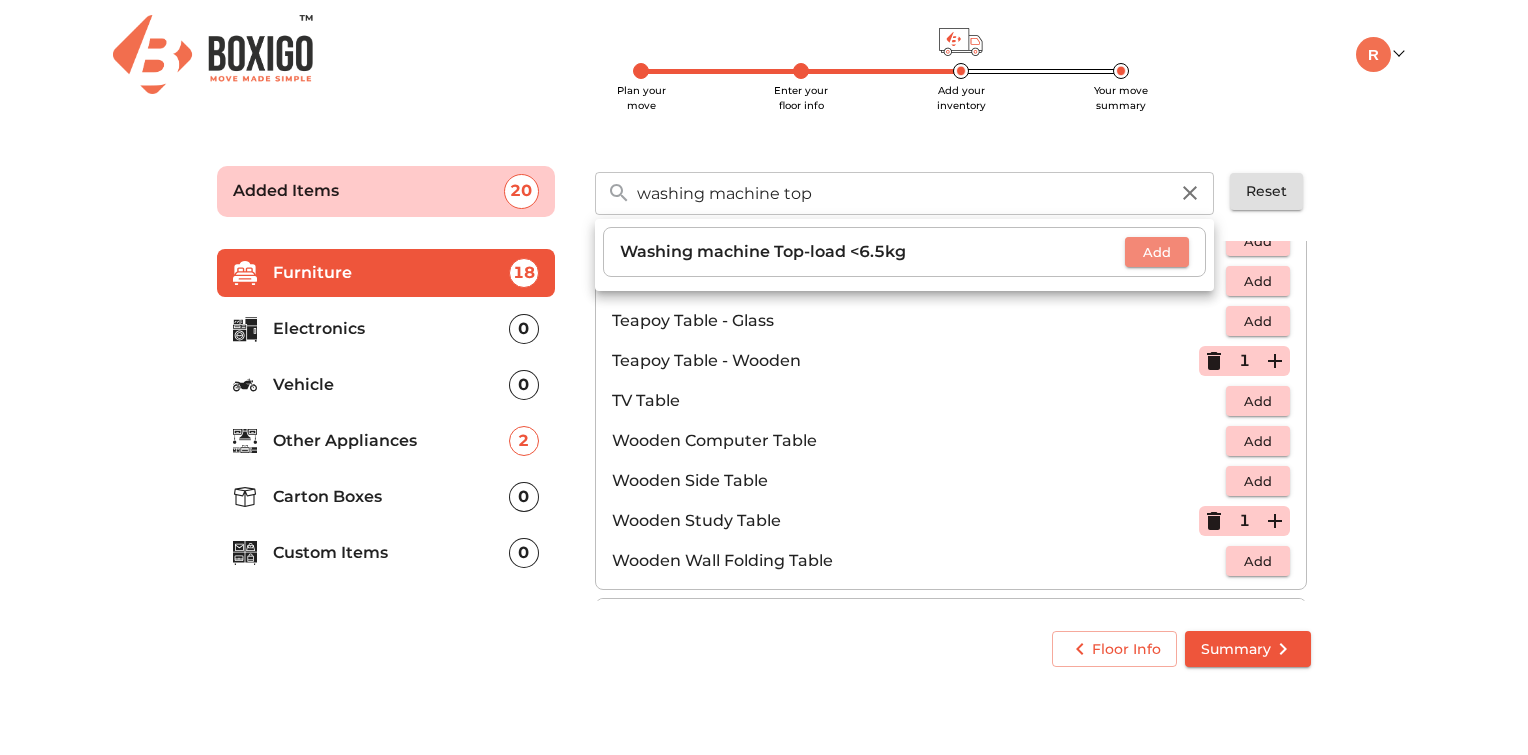 click on "Add" at bounding box center [1157, 252] 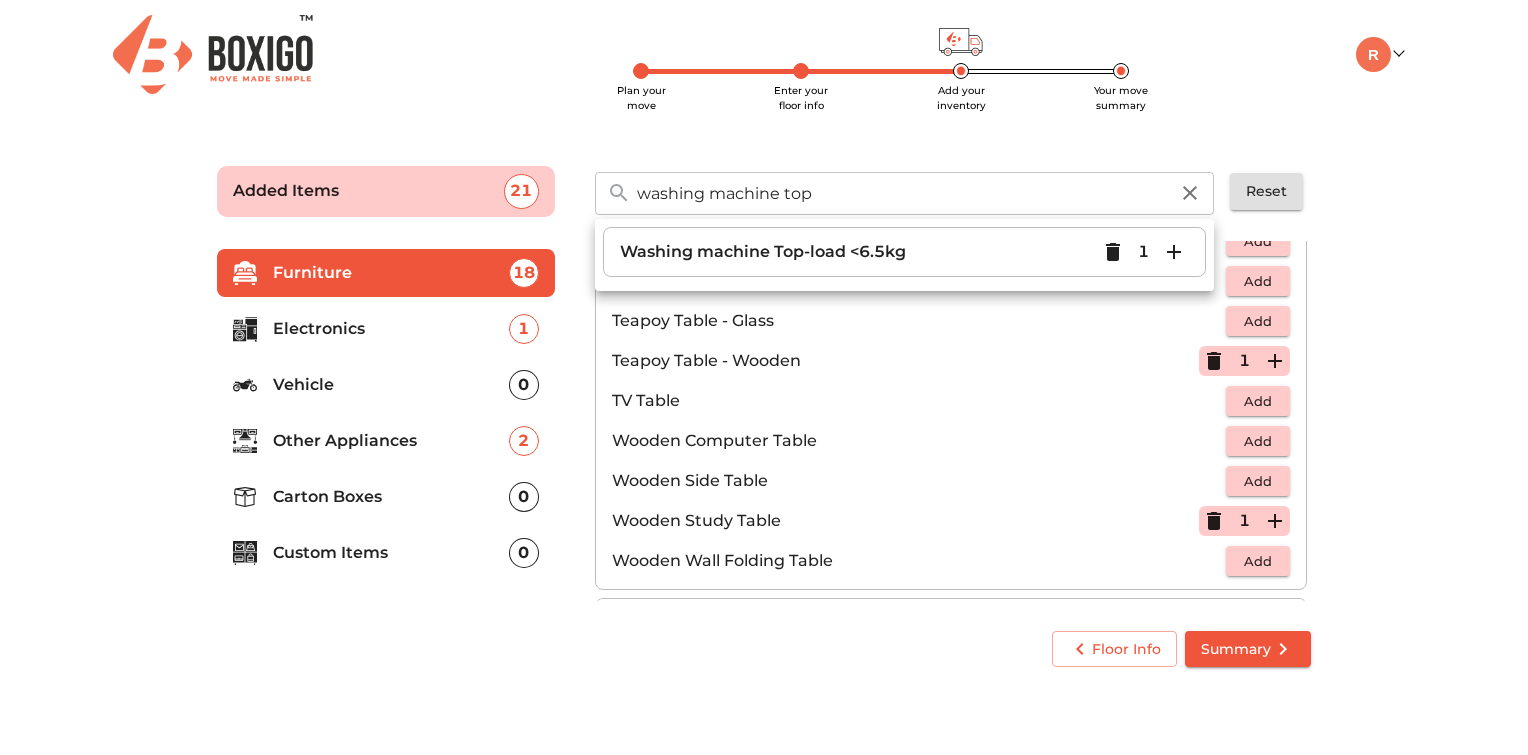 click on "washing machine top" at bounding box center [902, 193] 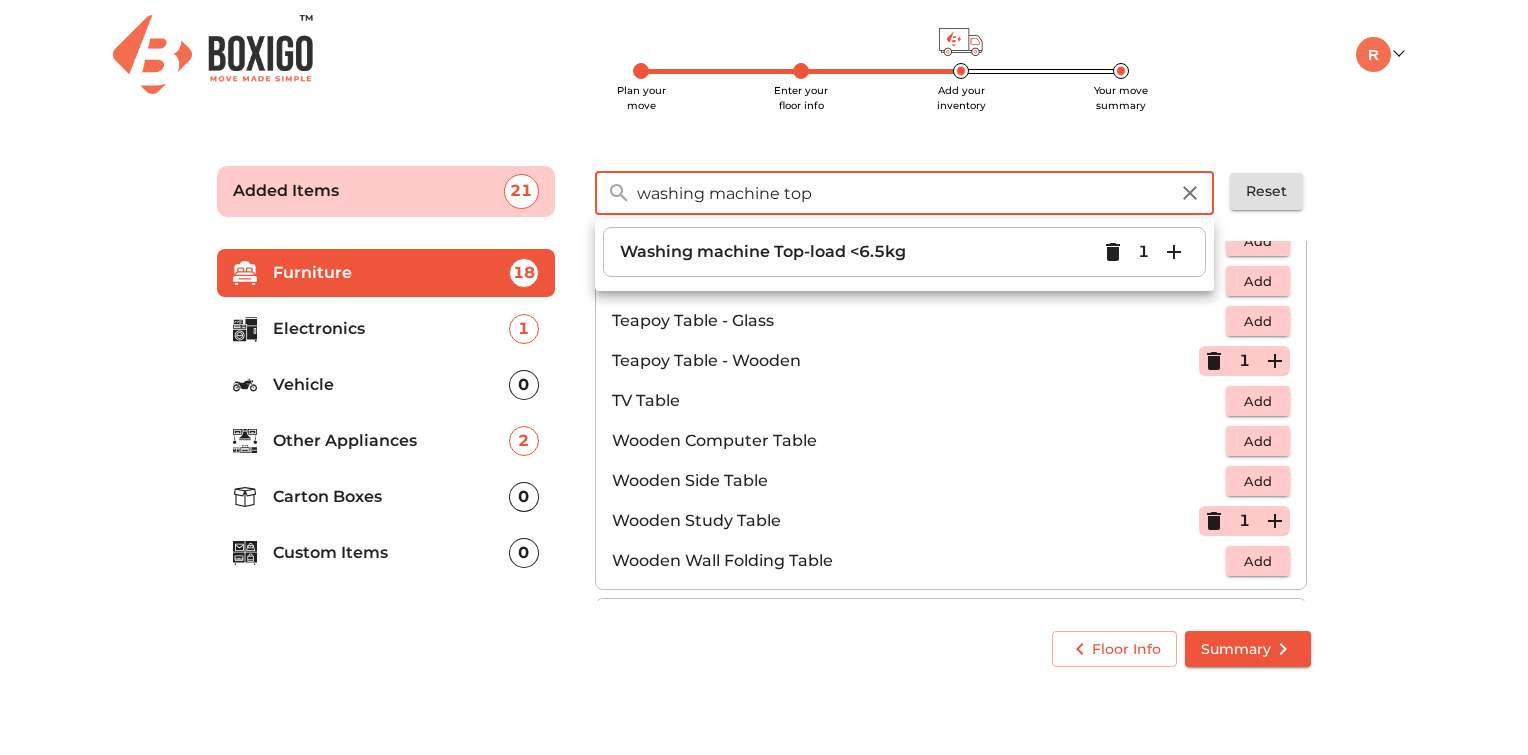 click on "washing machine top" at bounding box center [902, 193] 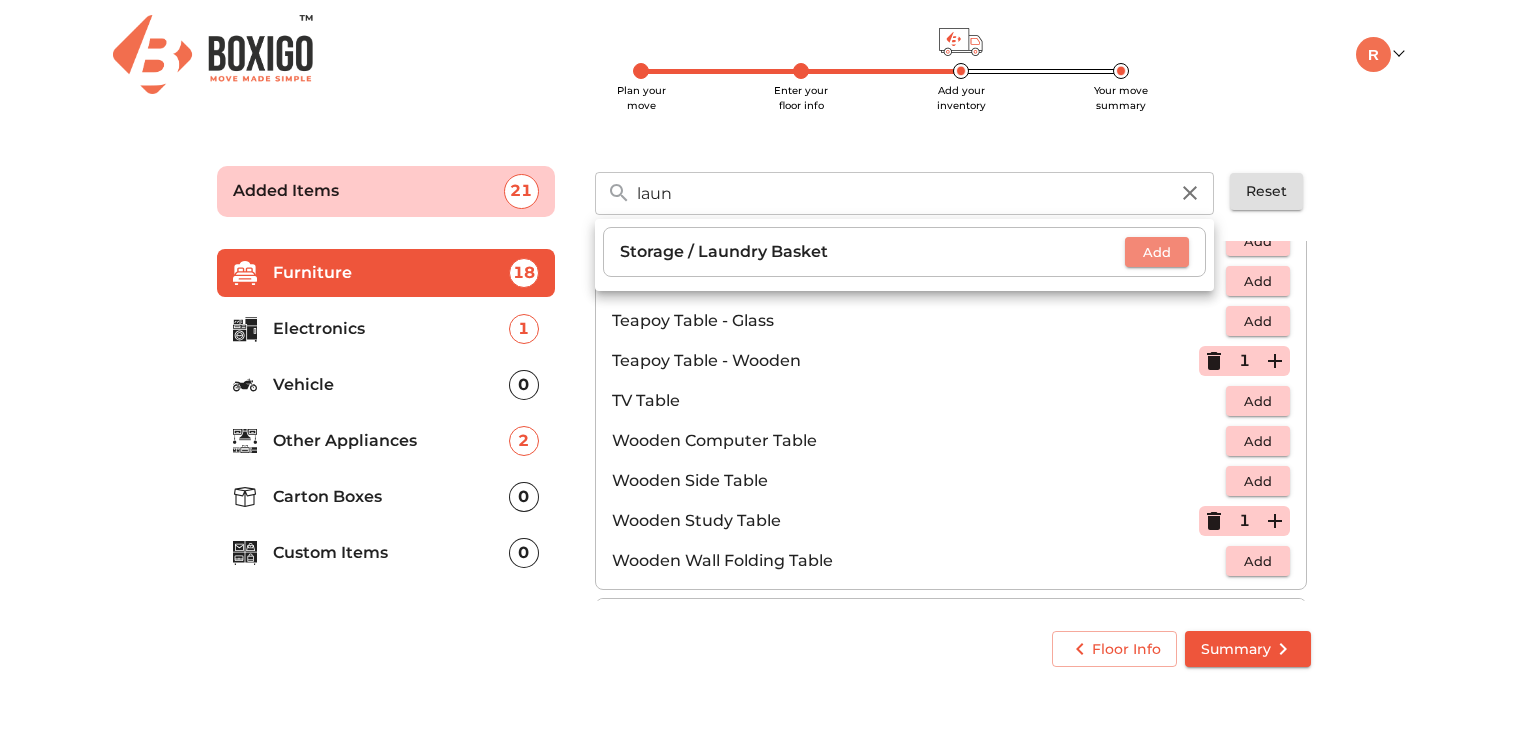 click on "Add" at bounding box center [1157, 252] 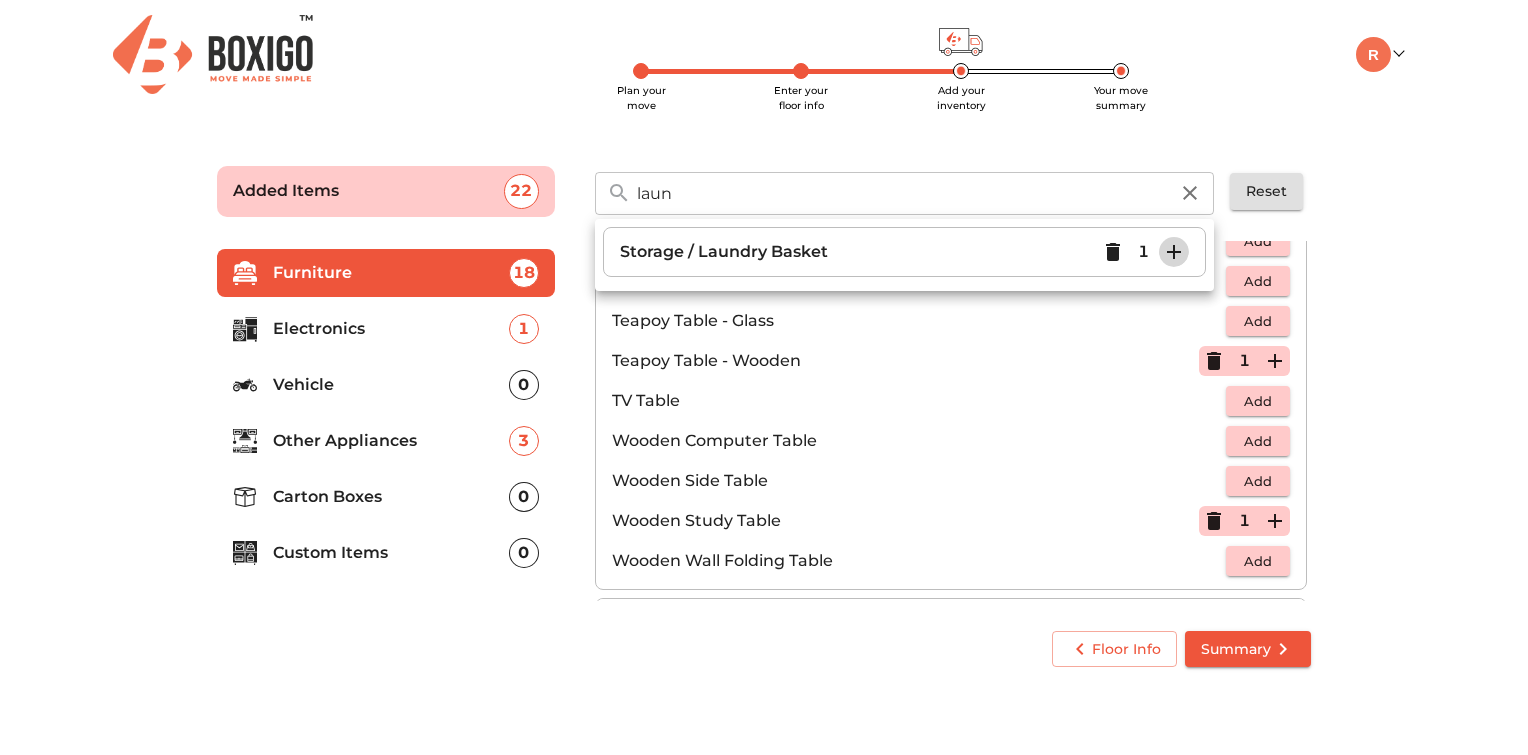 click 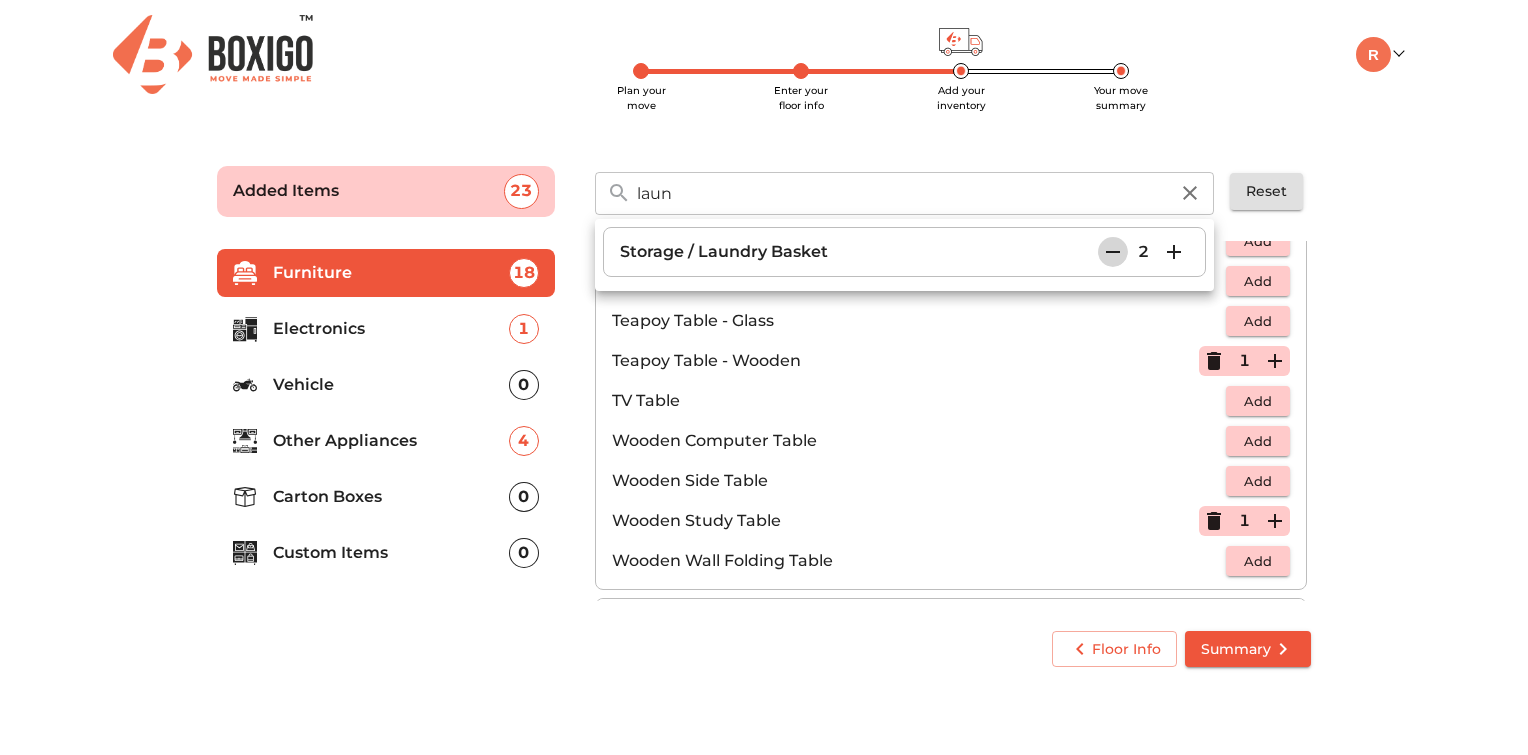 click 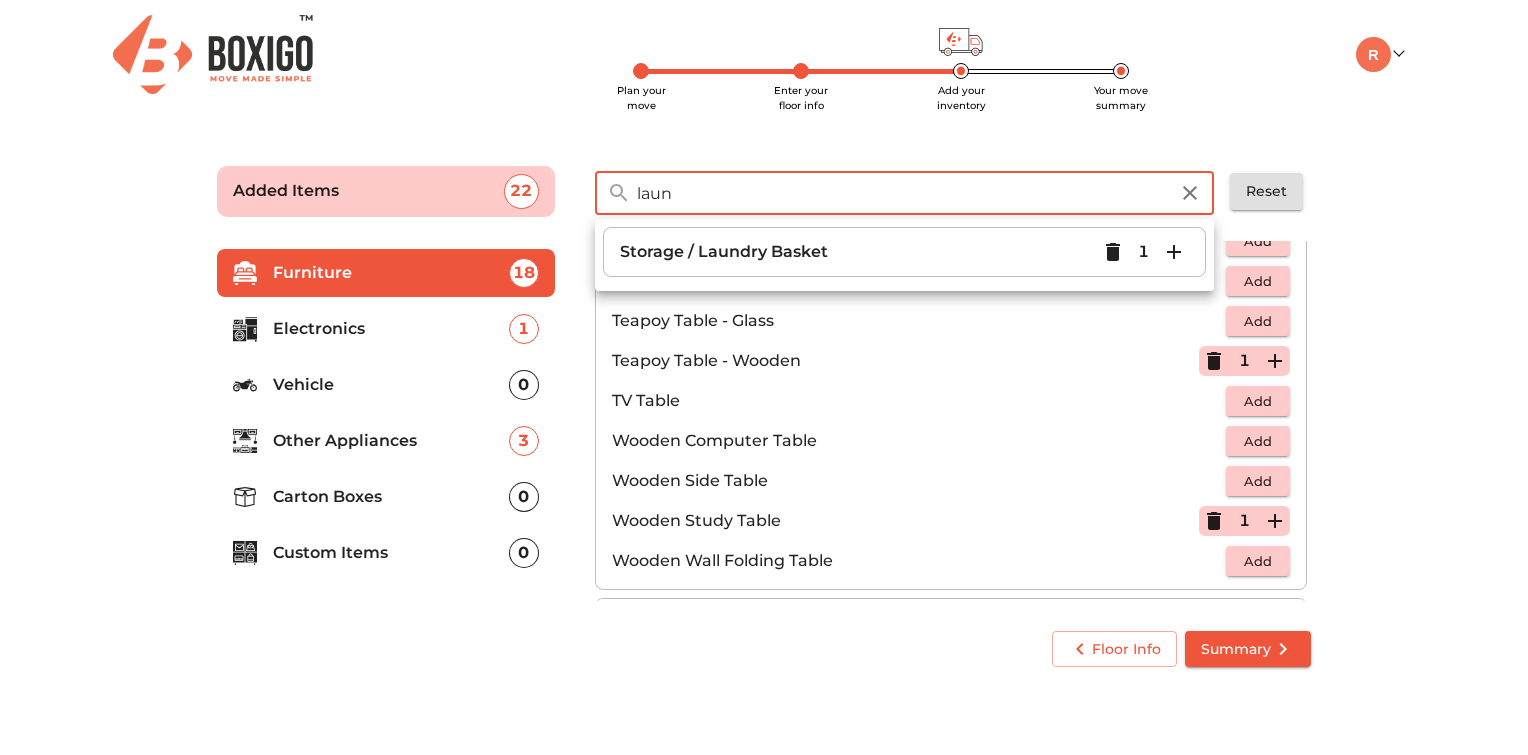 click on "laun" at bounding box center [902, 193] 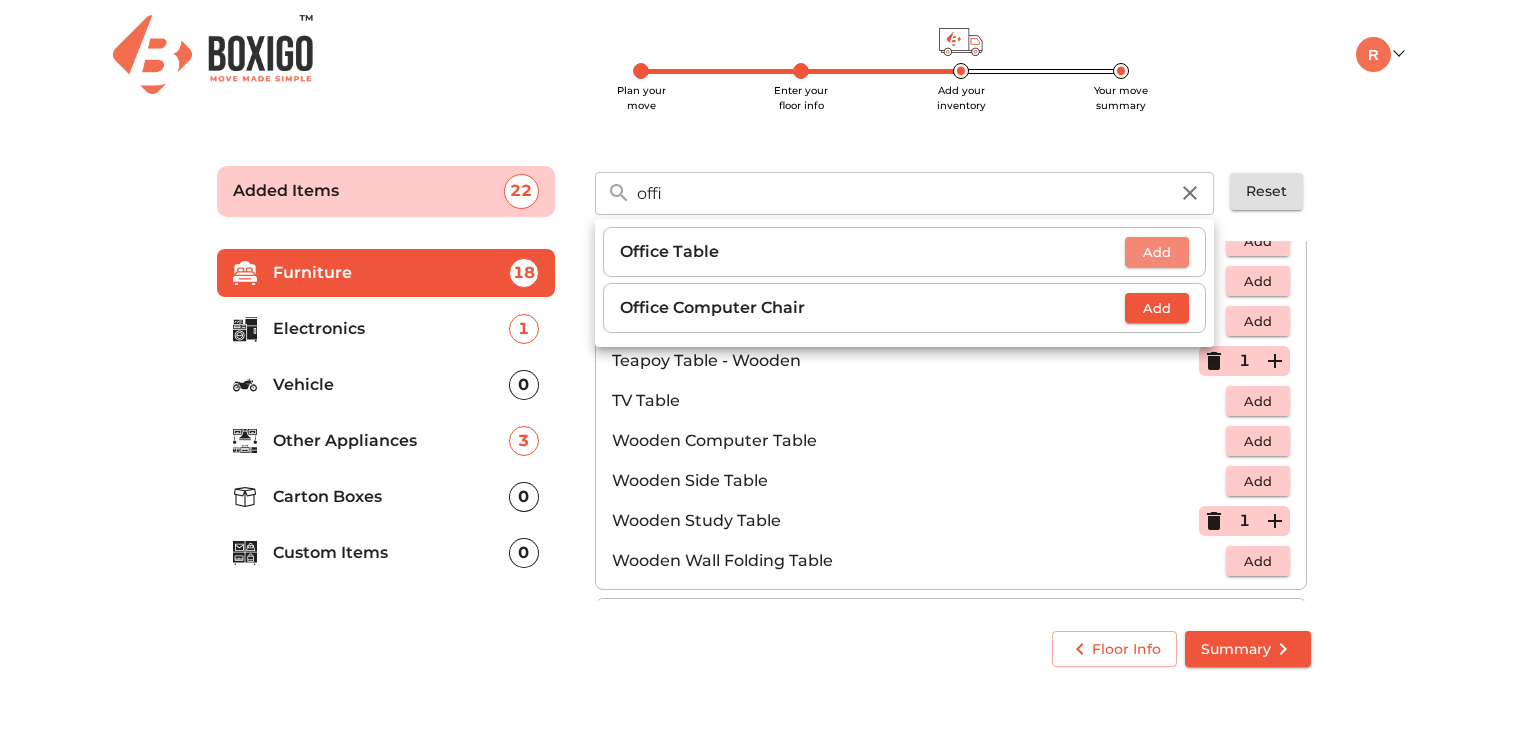 click on "Add" at bounding box center (1157, 252) 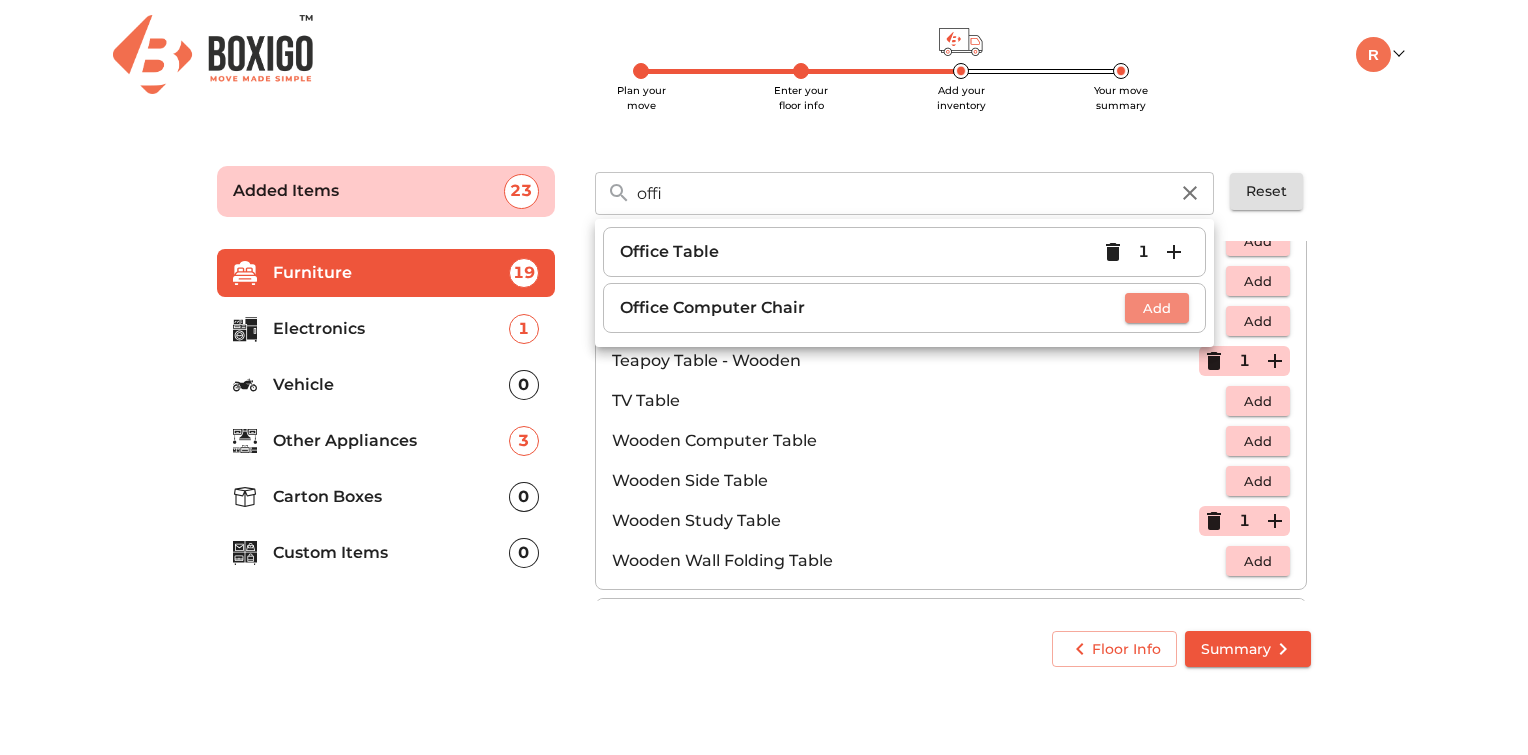 click on "Add" at bounding box center [1157, 308] 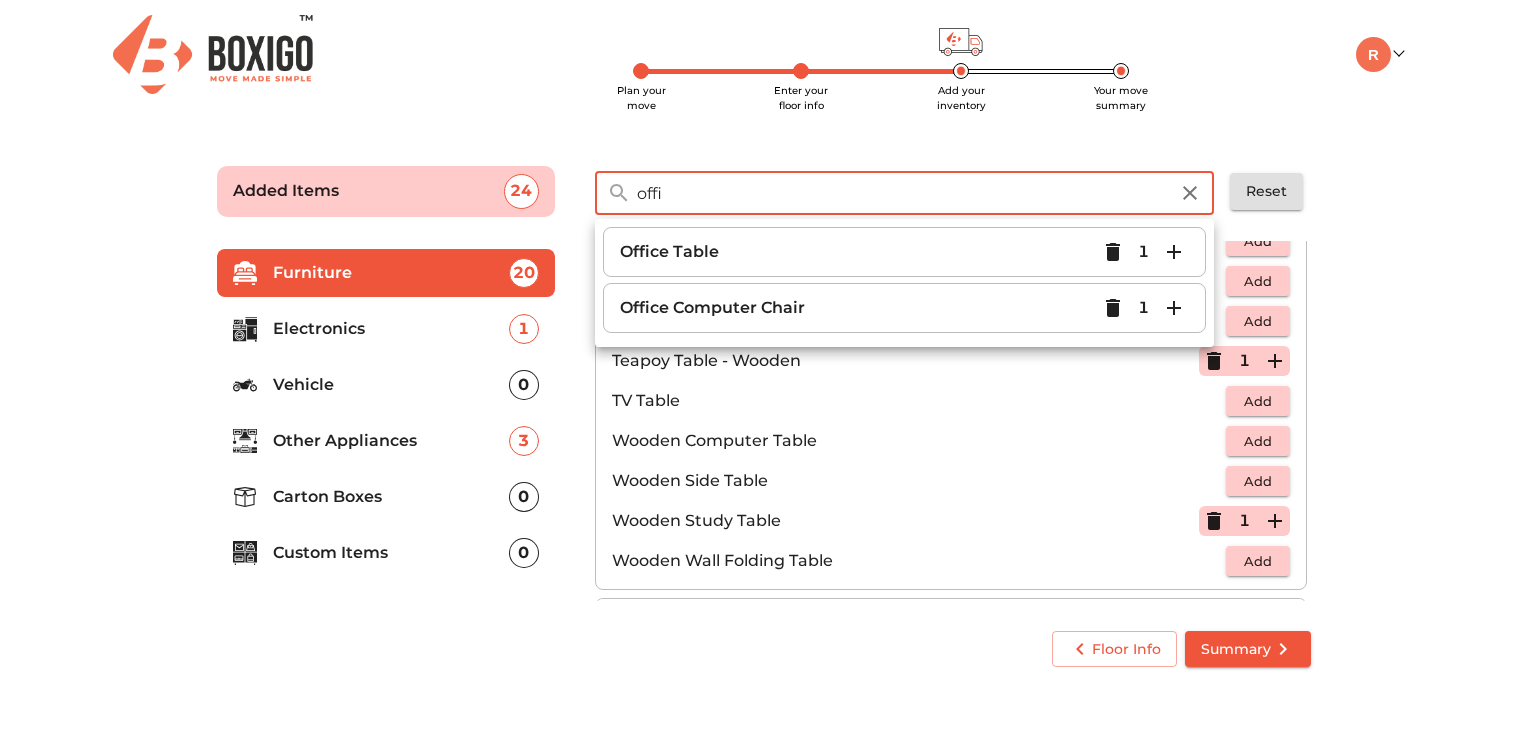 click on "offi" at bounding box center (902, 193) 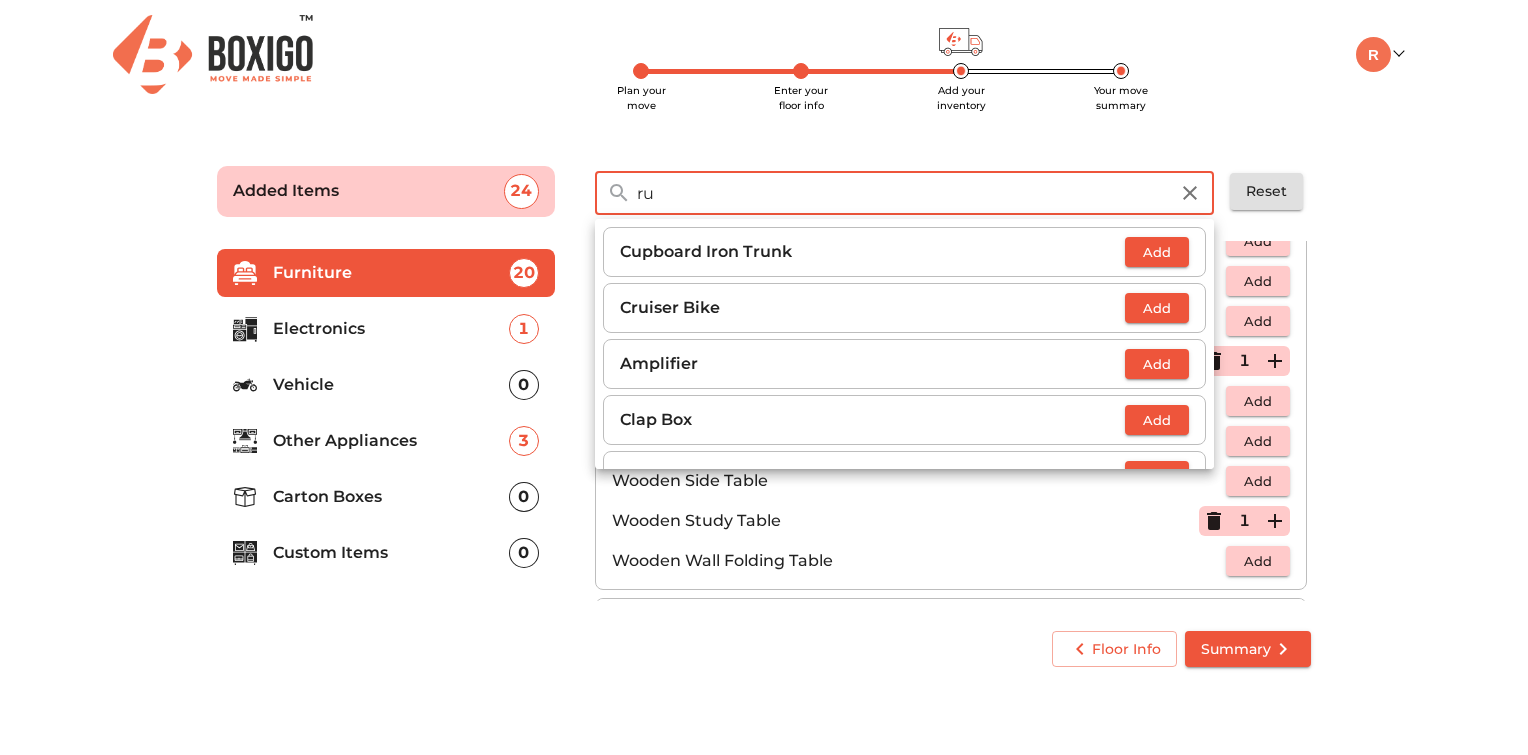 type on "r" 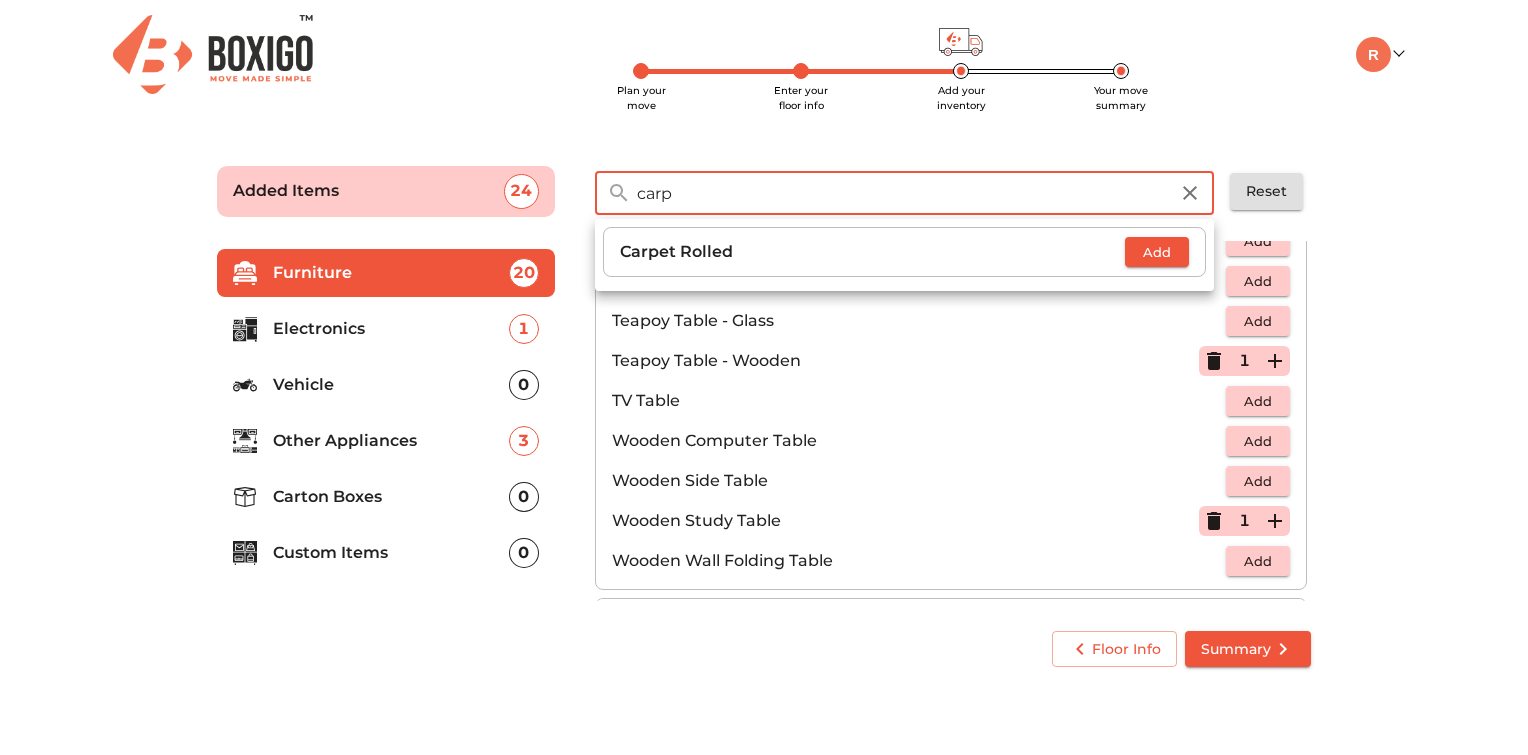 type on "carp" 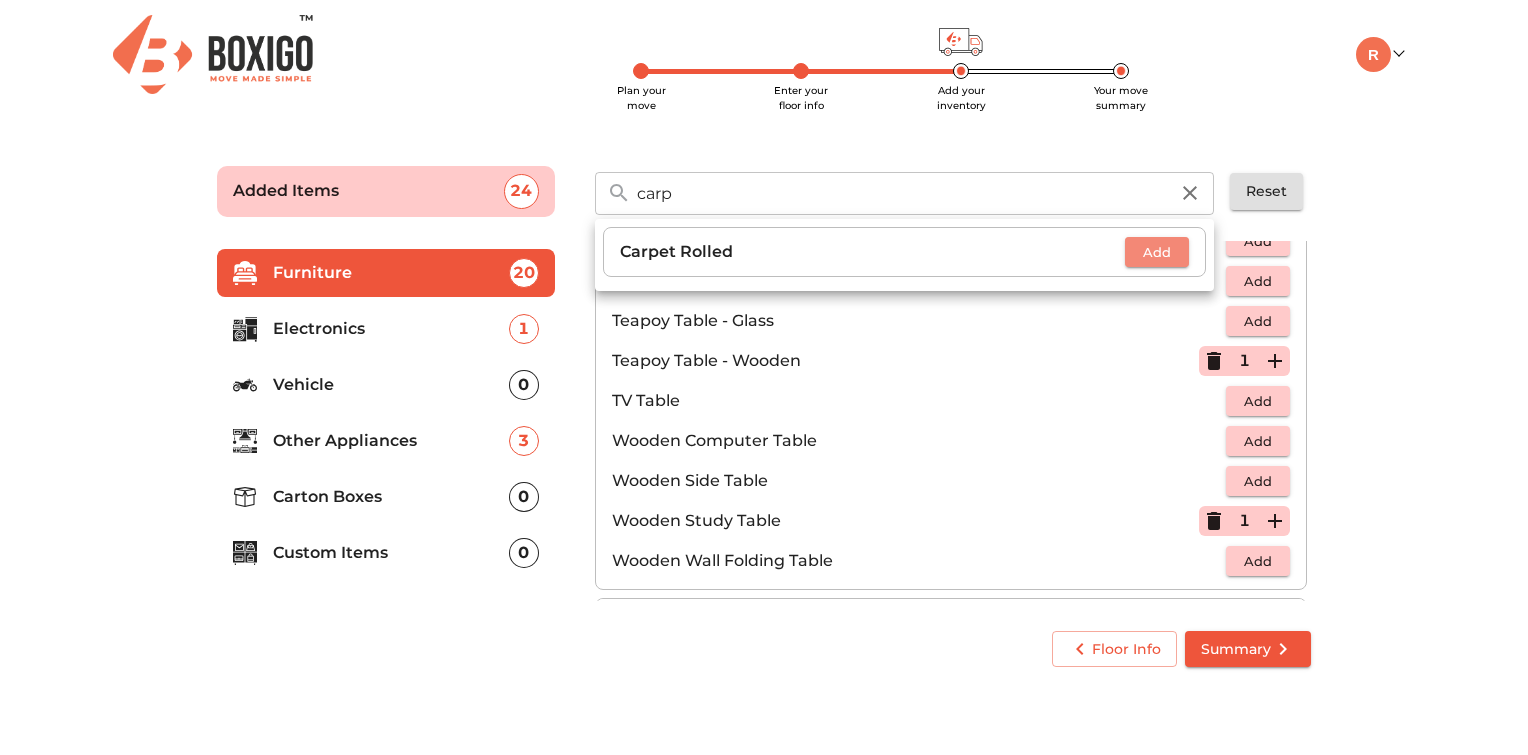 click on "Add" at bounding box center [1157, 252] 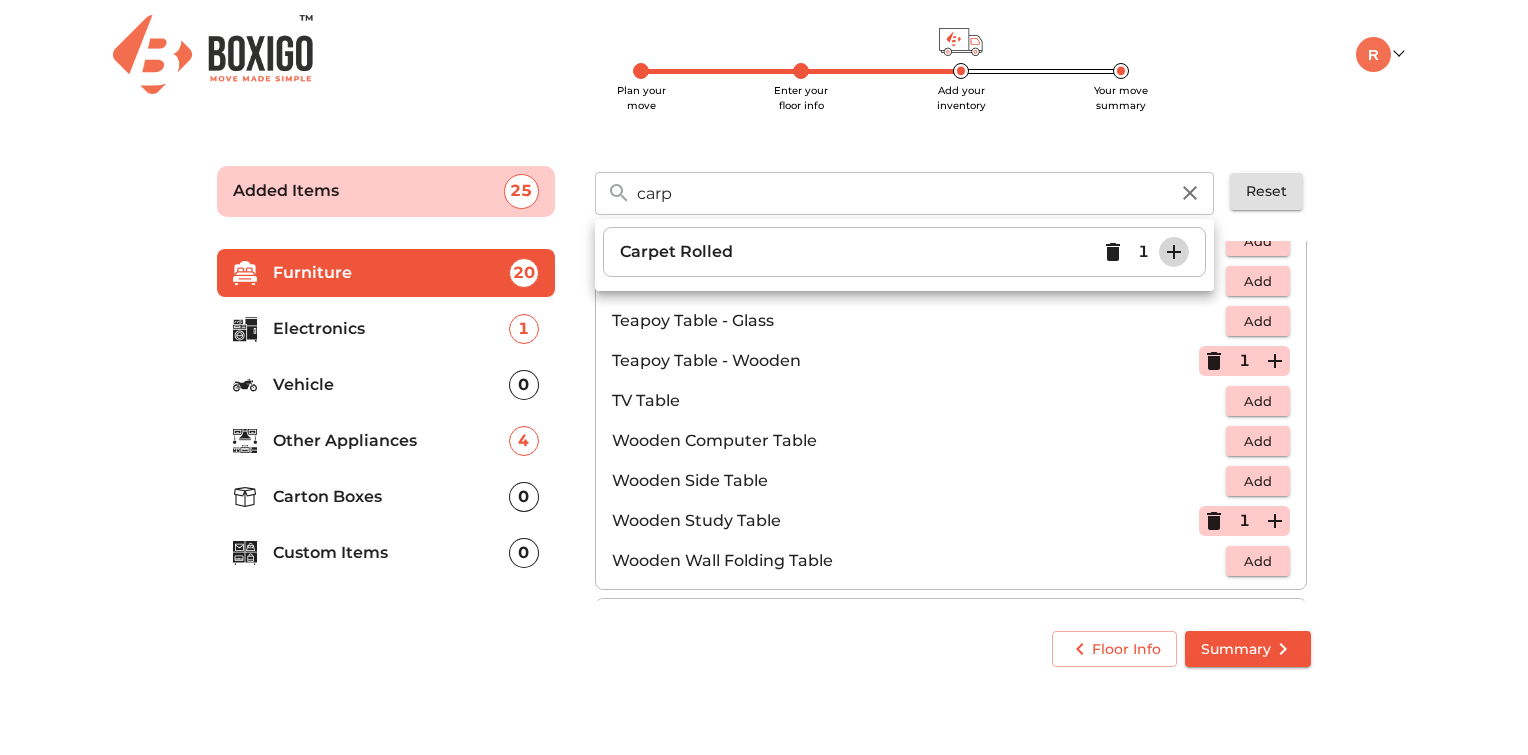 click 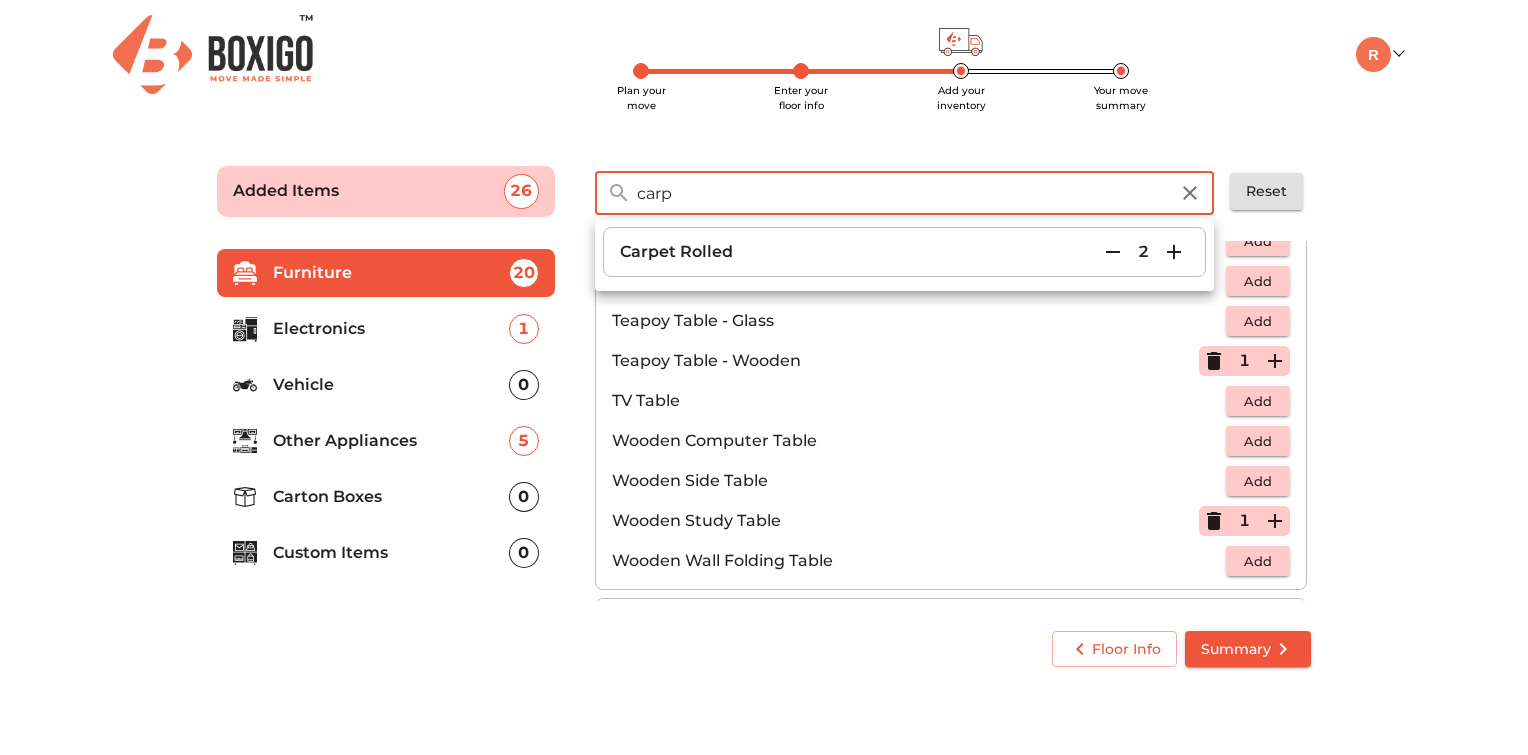 click on "carp" at bounding box center (902, 193) 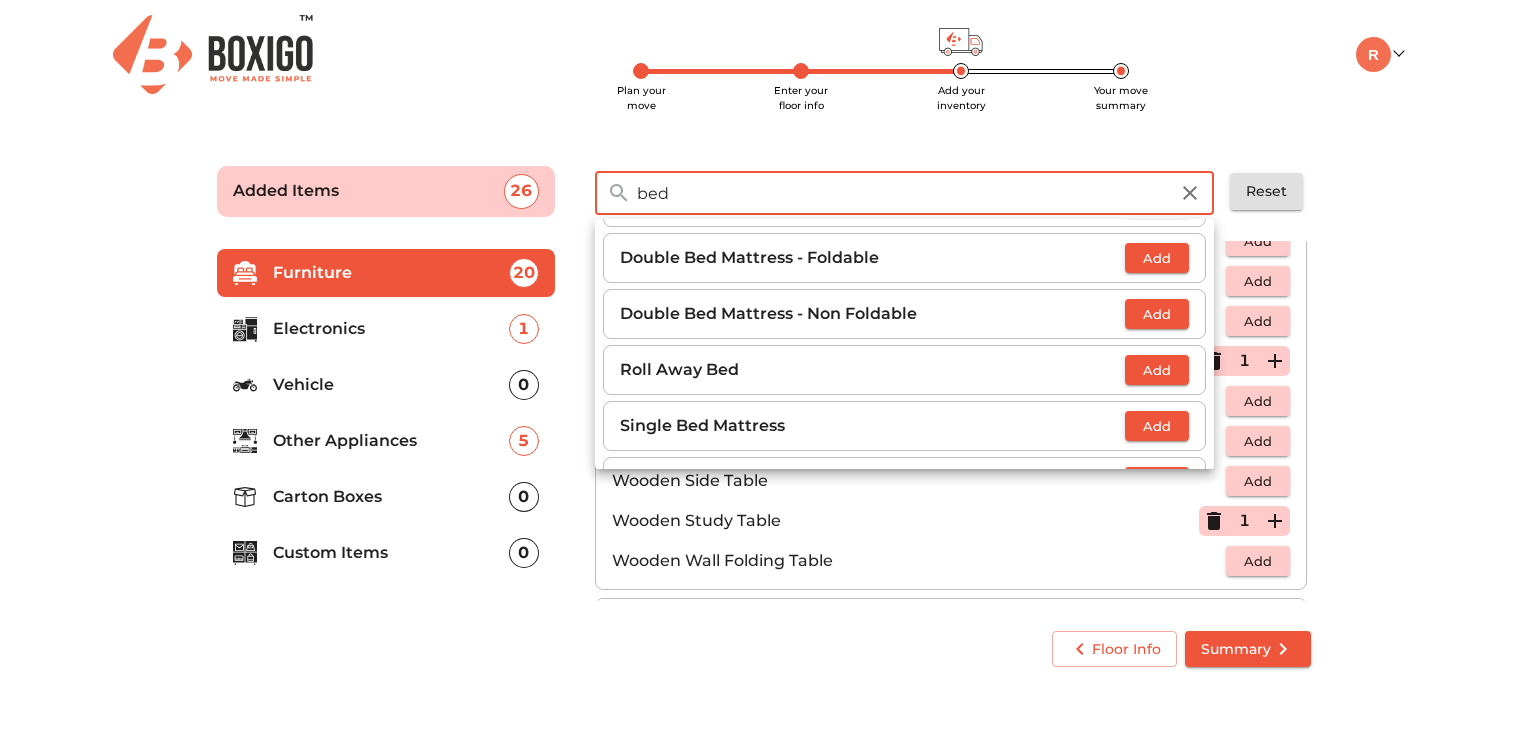 scroll, scrollTop: 156, scrollLeft: 0, axis: vertical 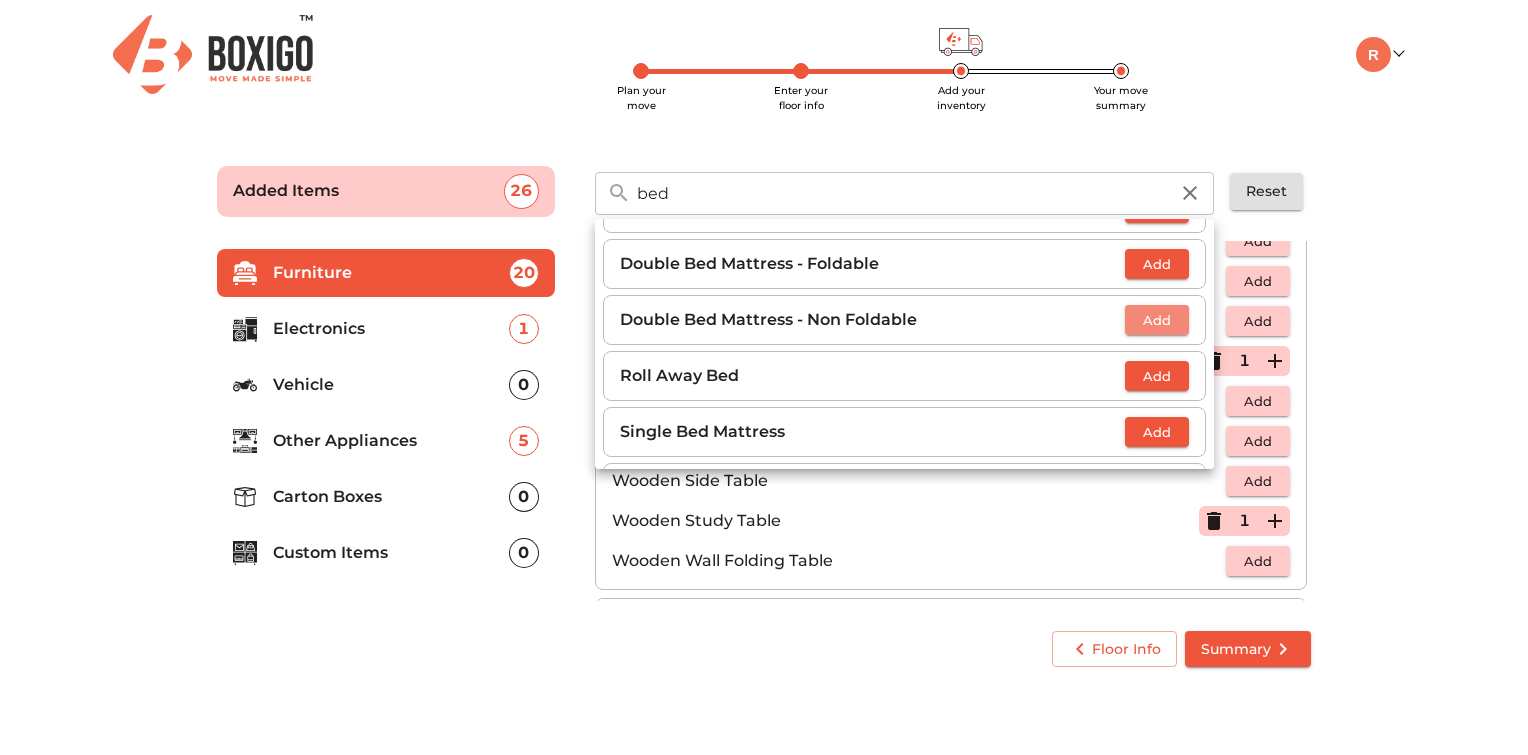 click on "Add" at bounding box center (1157, 320) 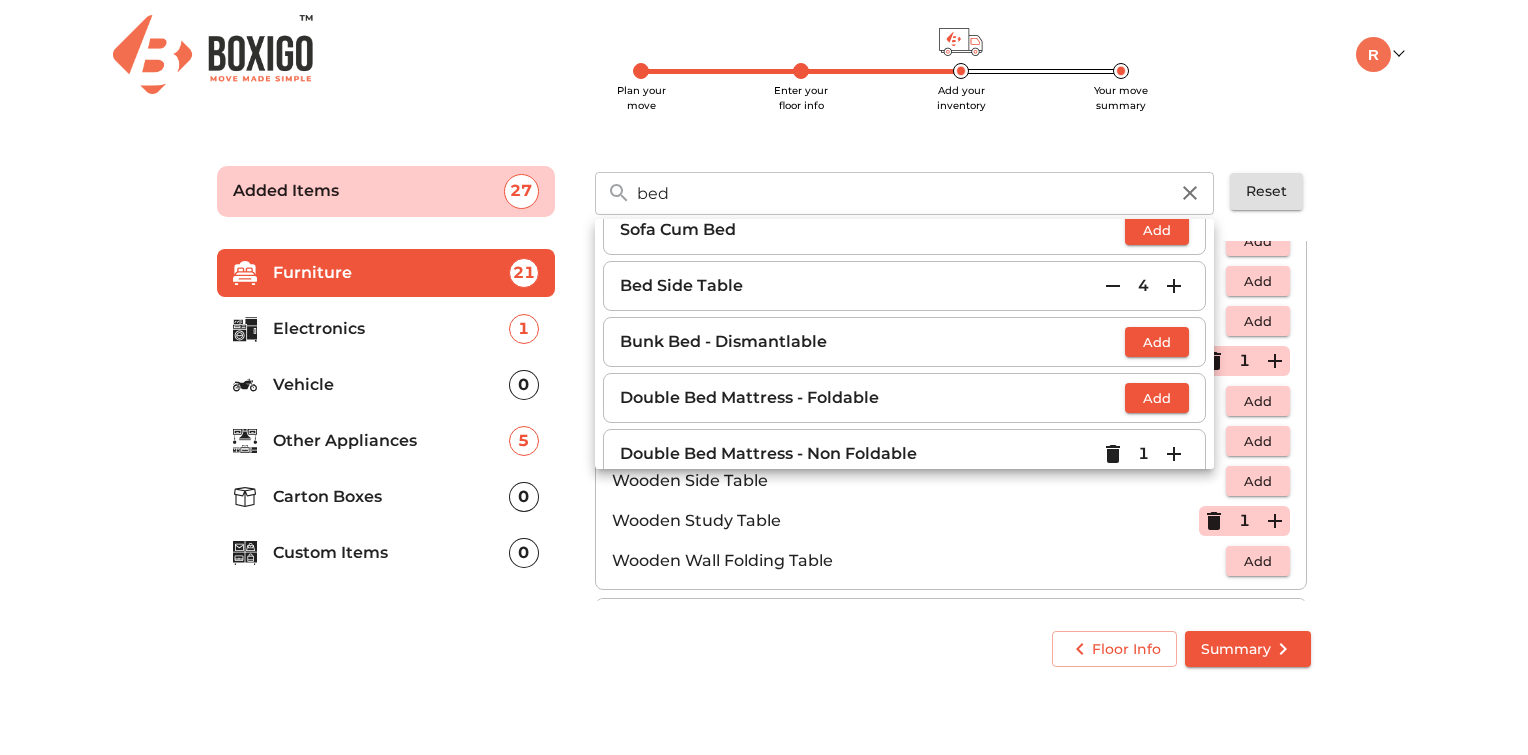 scroll, scrollTop: 0, scrollLeft: 0, axis: both 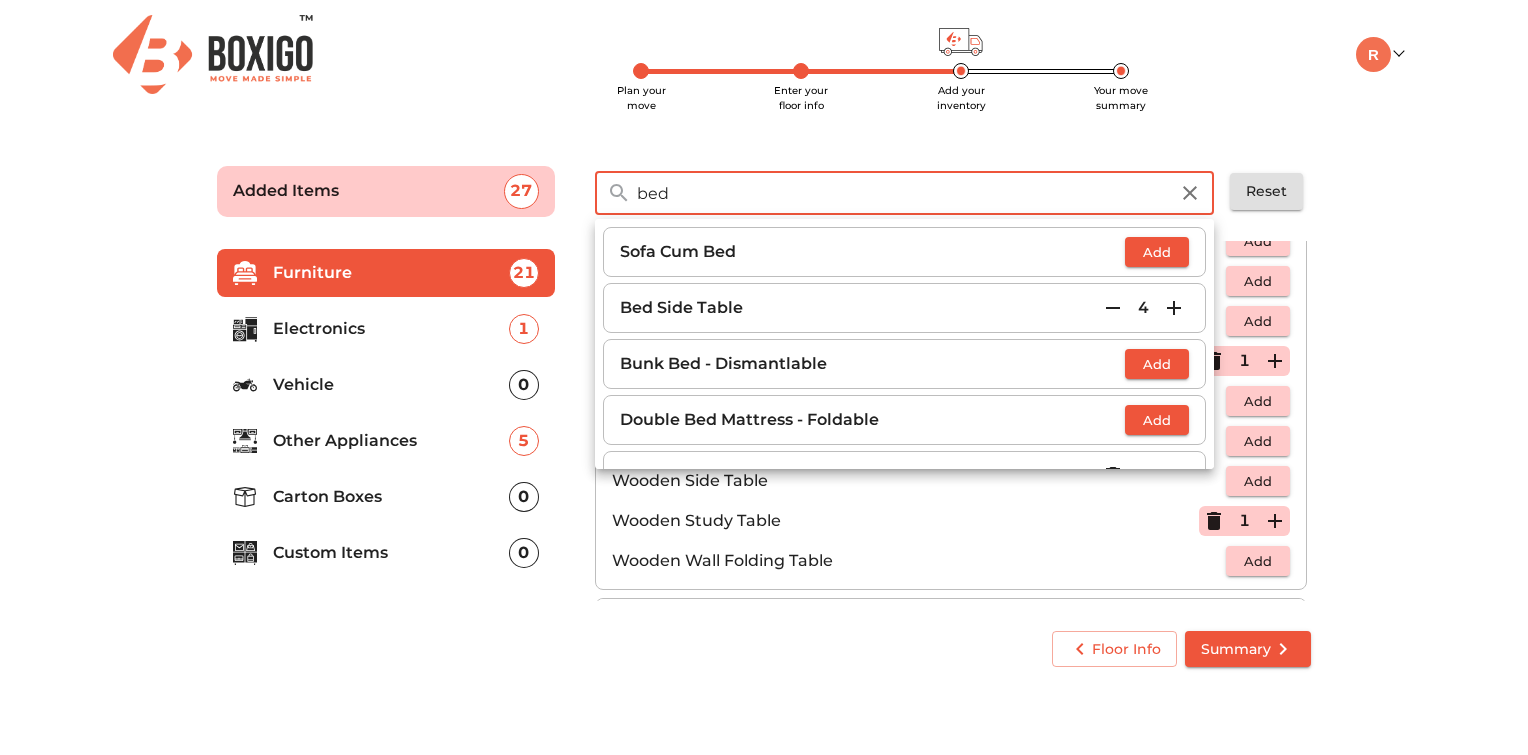 click on "bed" at bounding box center (902, 193) 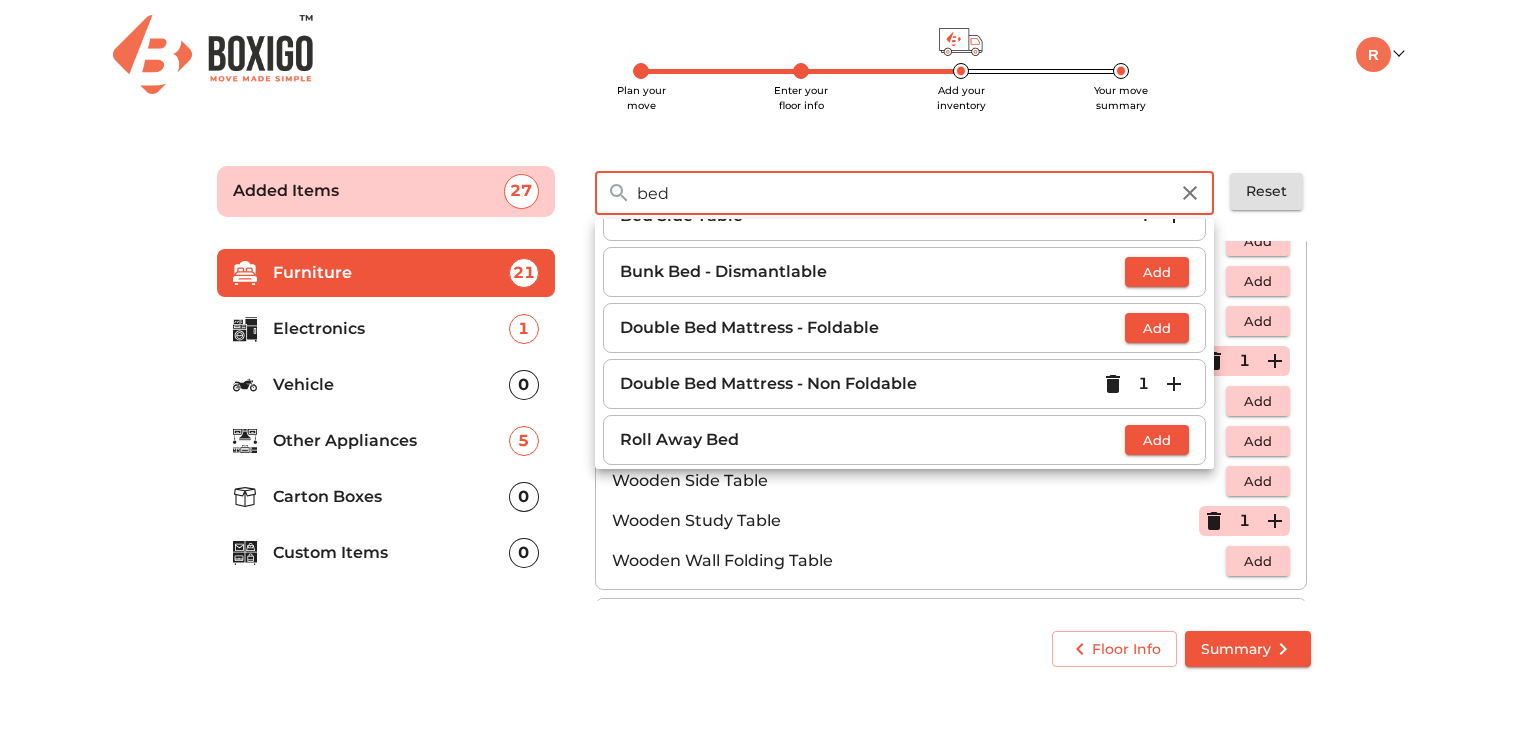 scroll, scrollTop: 100, scrollLeft: 0, axis: vertical 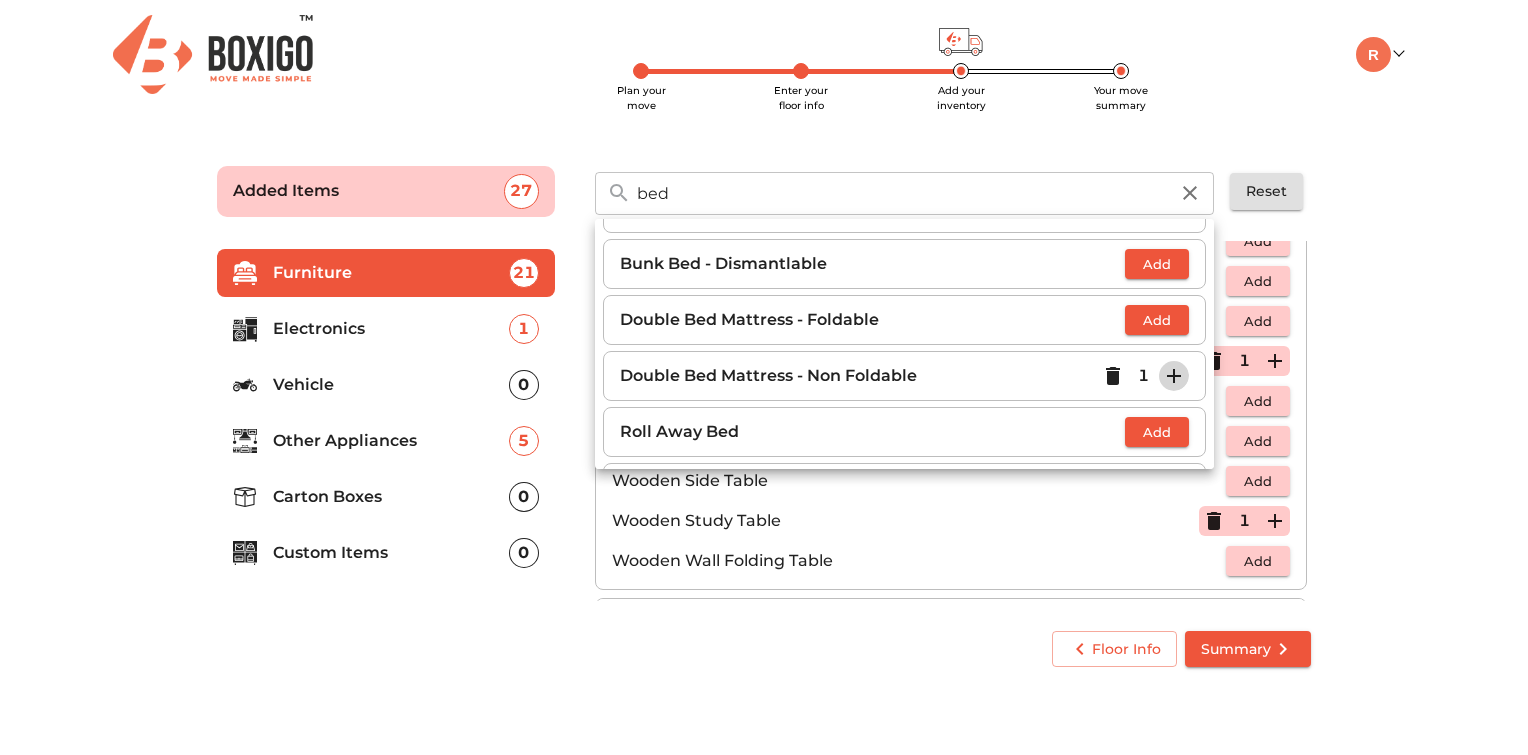 click 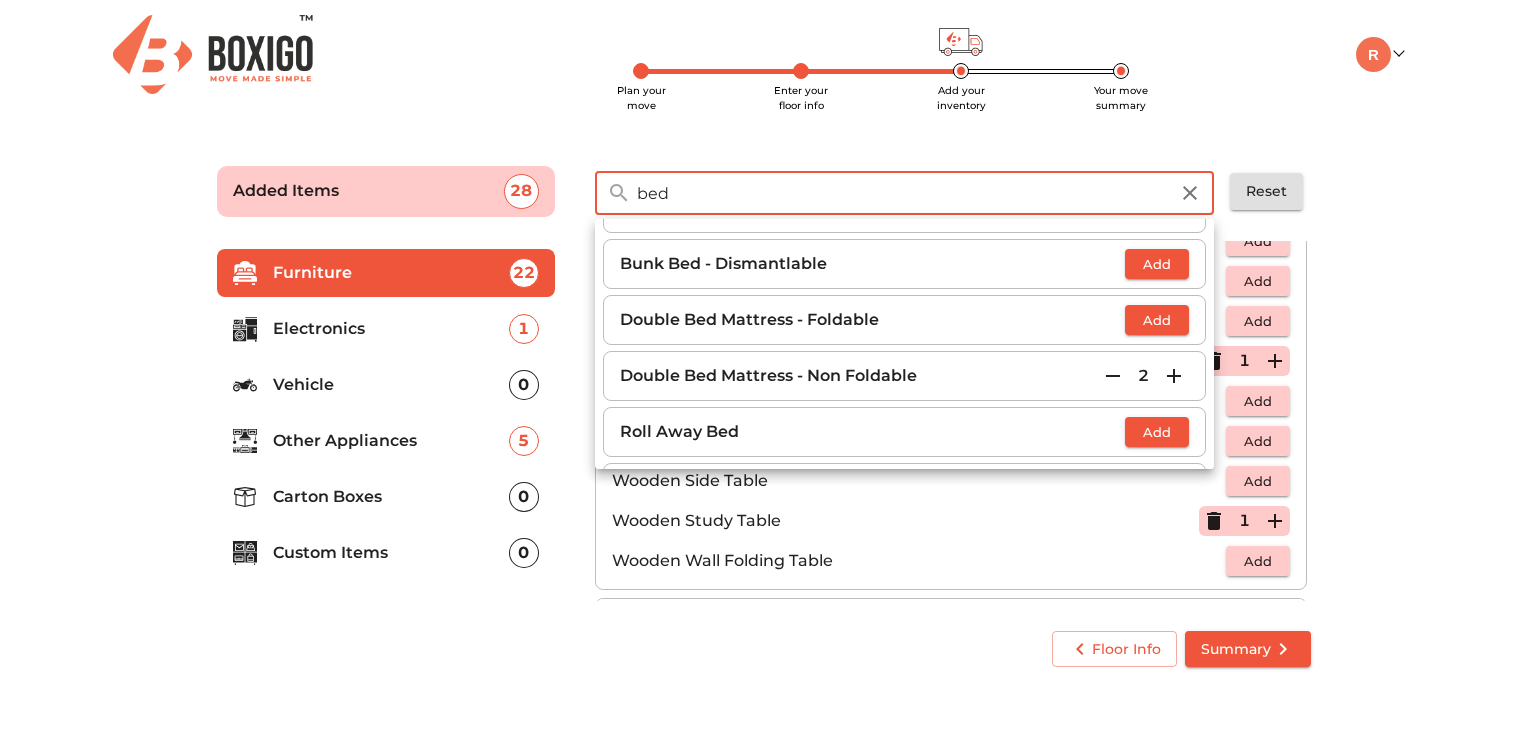click on "bed" at bounding box center [902, 193] 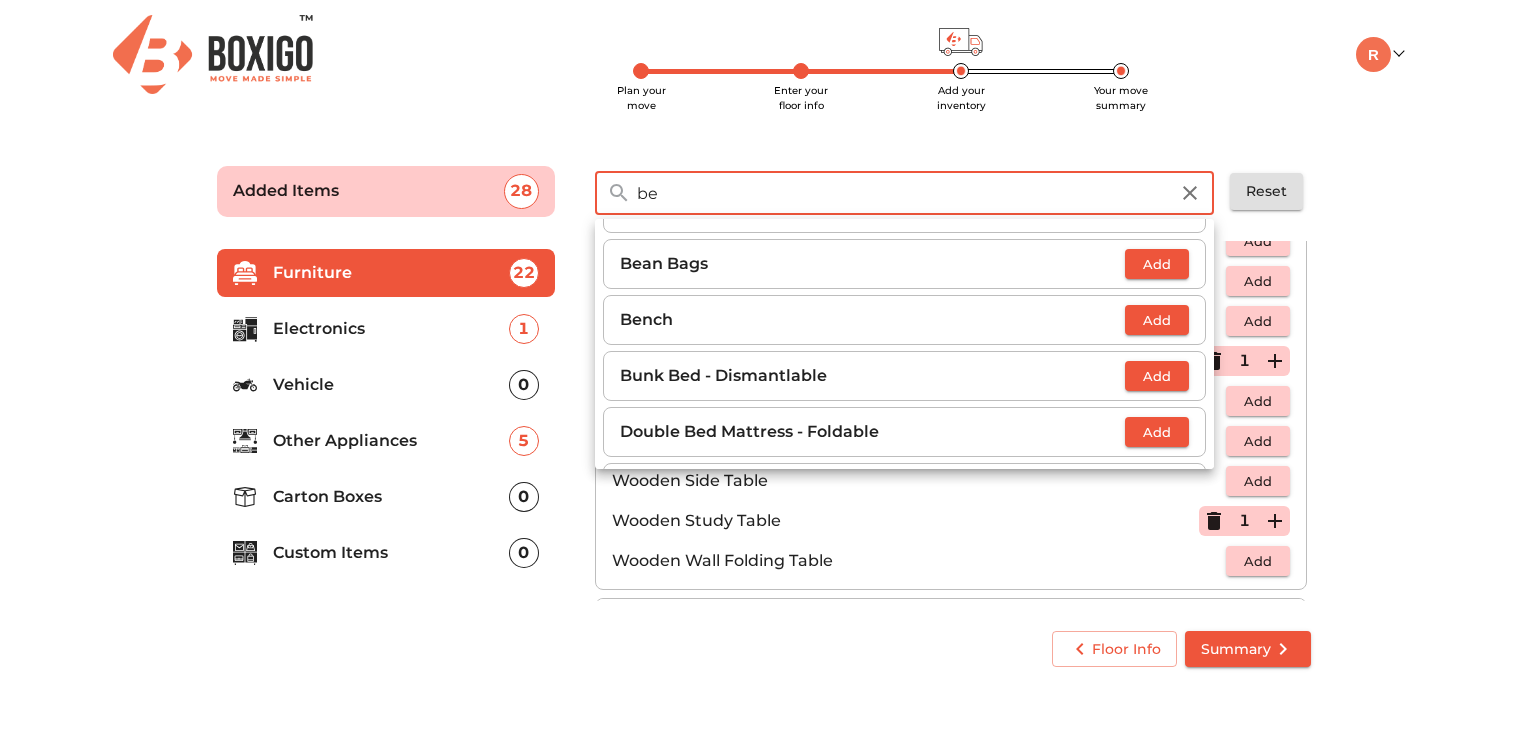 type on "b" 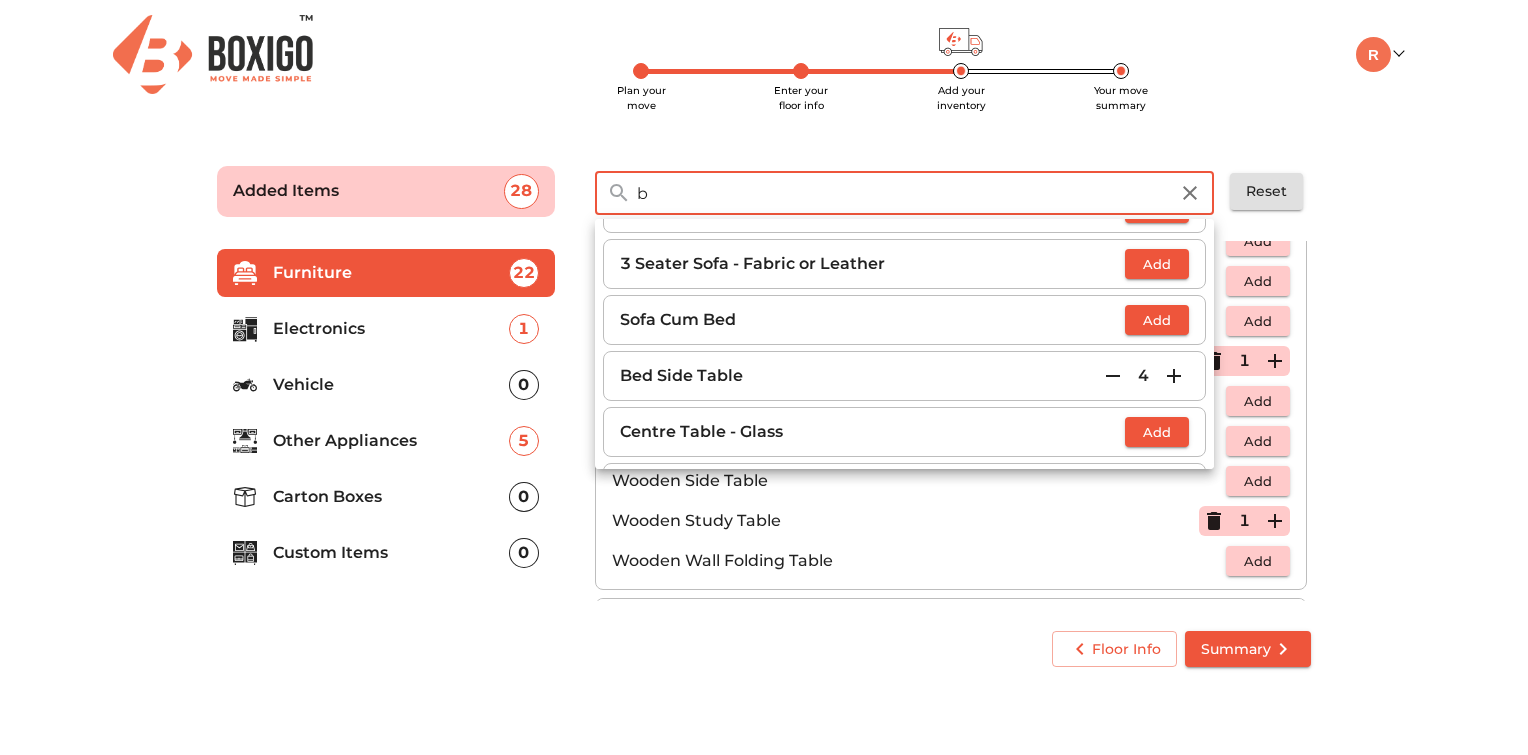 scroll, scrollTop: 266, scrollLeft: 0, axis: vertical 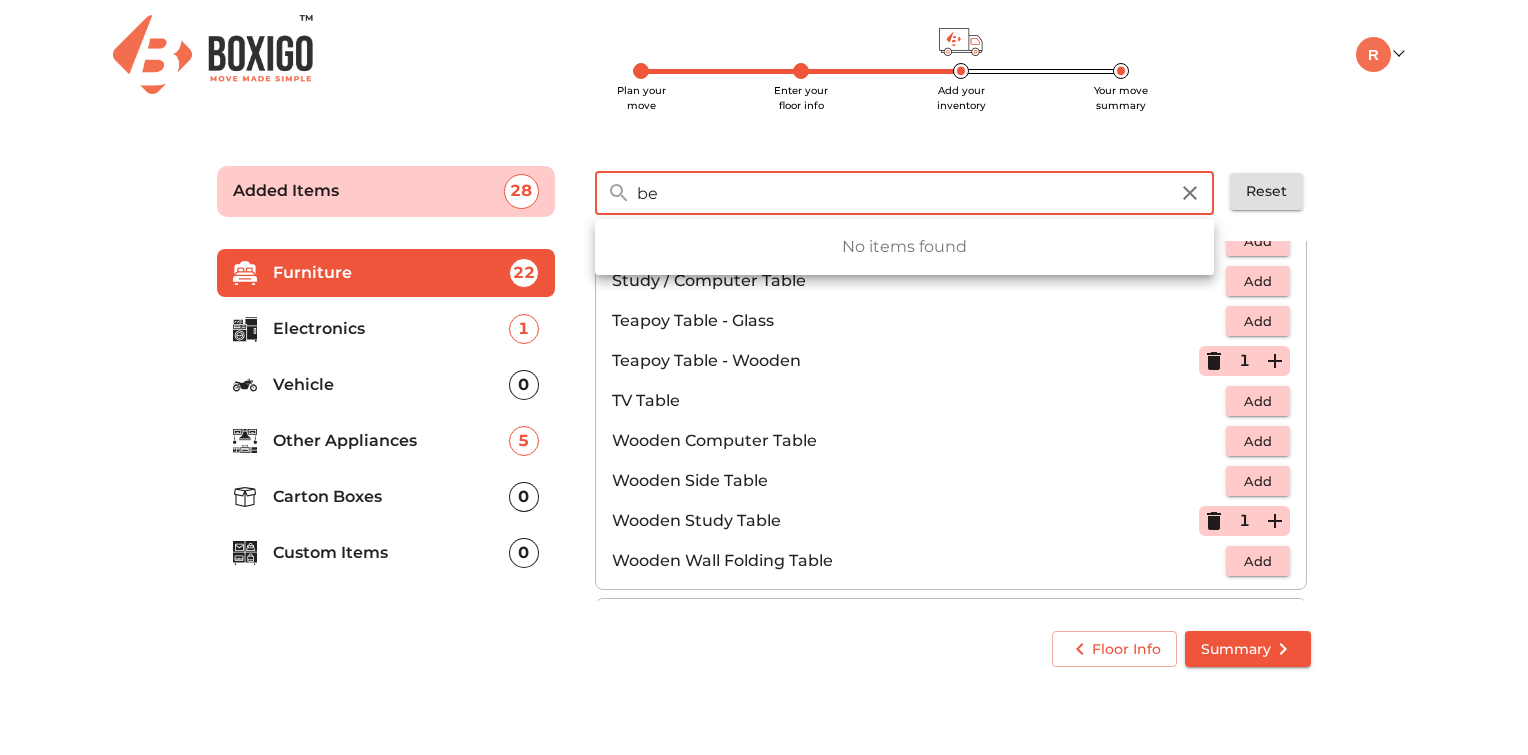 type on "b" 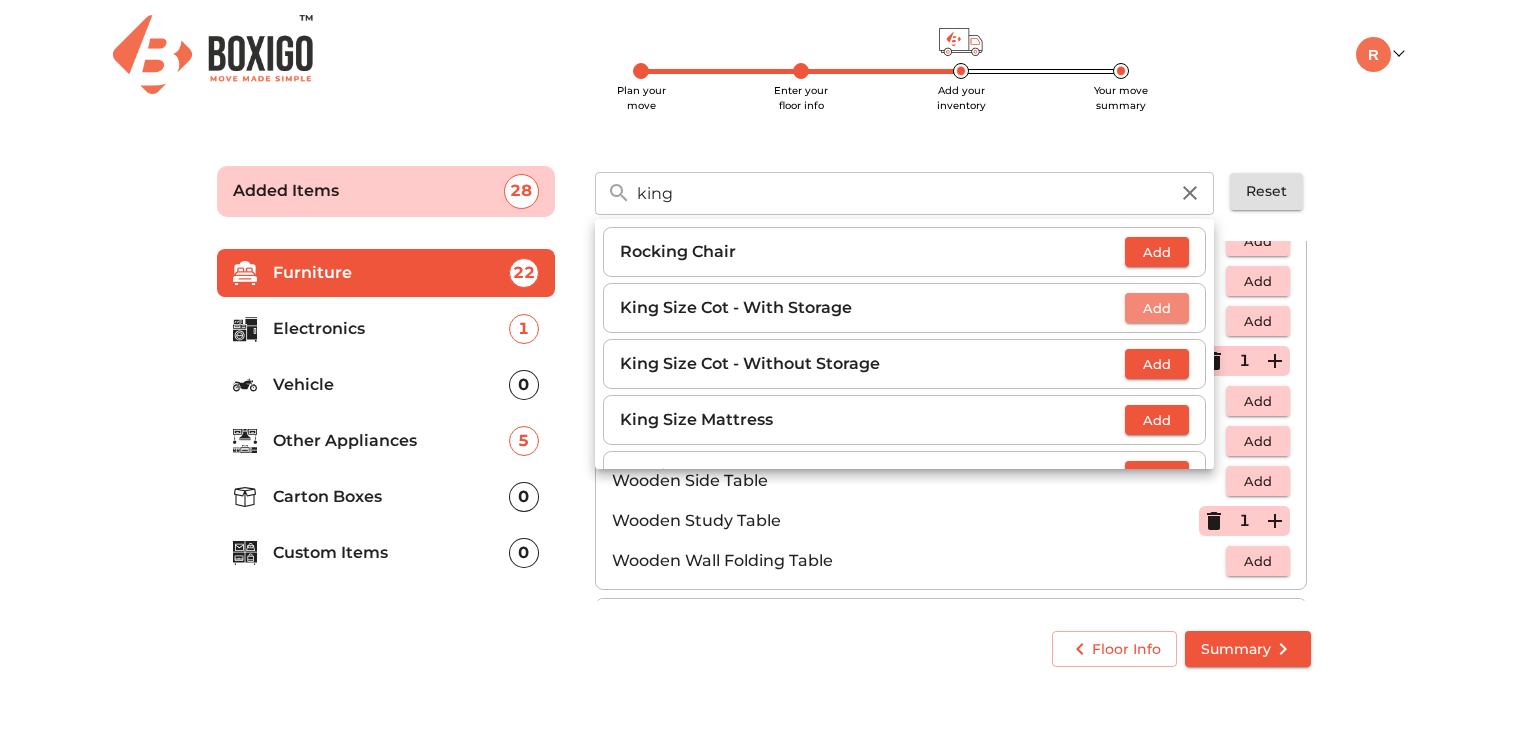 click on "Add" at bounding box center (1157, 308) 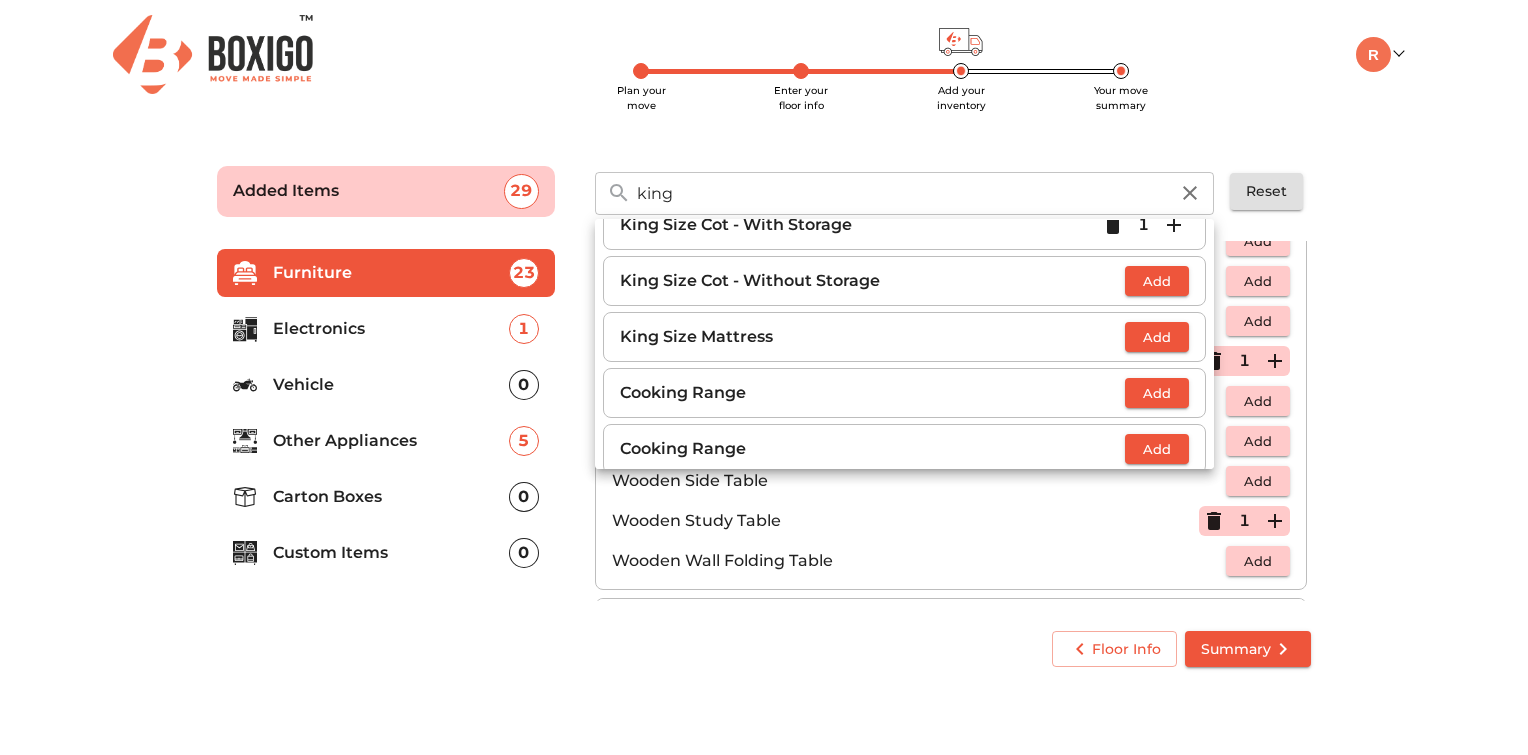 scroll, scrollTop: 99, scrollLeft: 0, axis: vertical 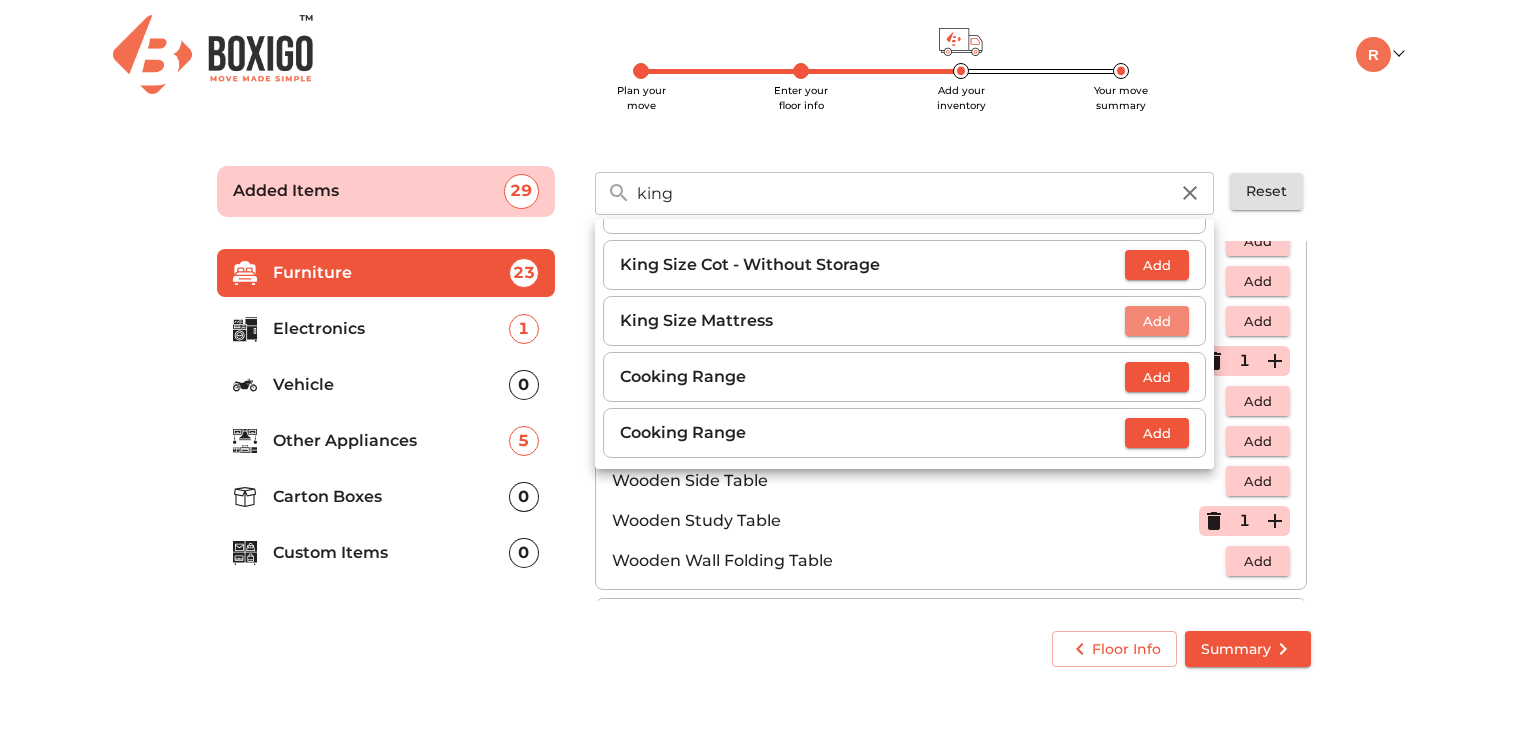 click on "Add" at bounding box center (1157, 321) 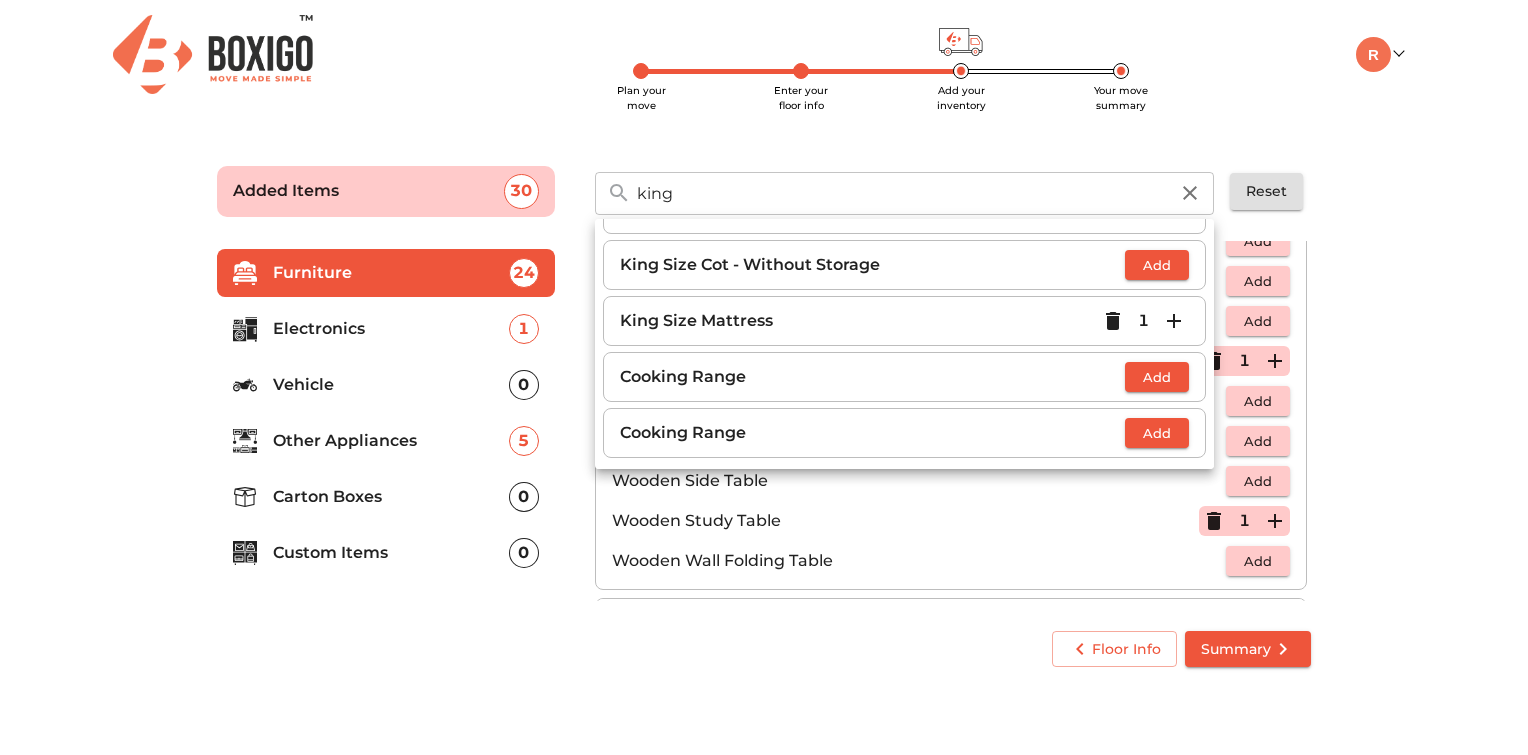 scroll, scrollTop: 0, scrollLeft: 0, axis: both 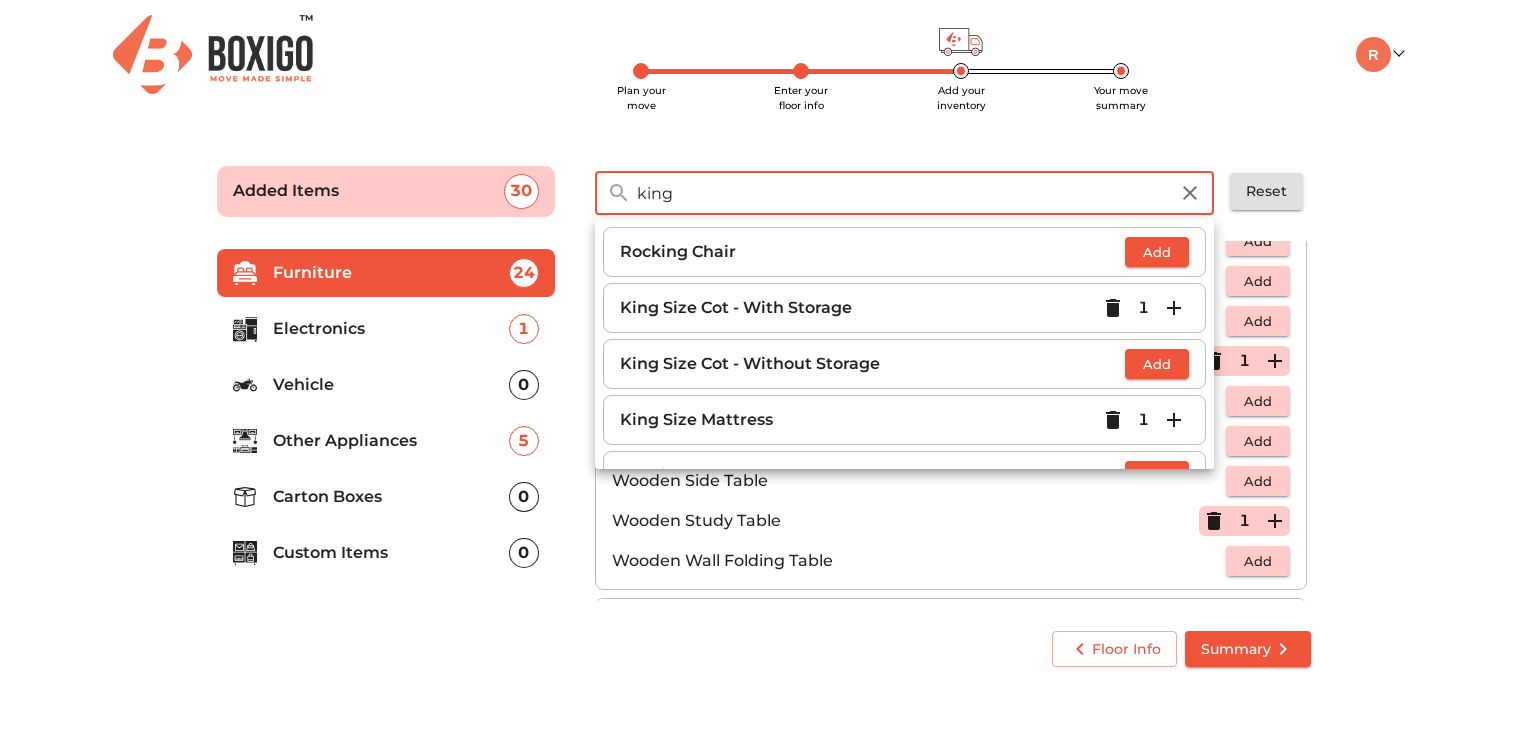 click on "king" at bounding box center [902, 193] 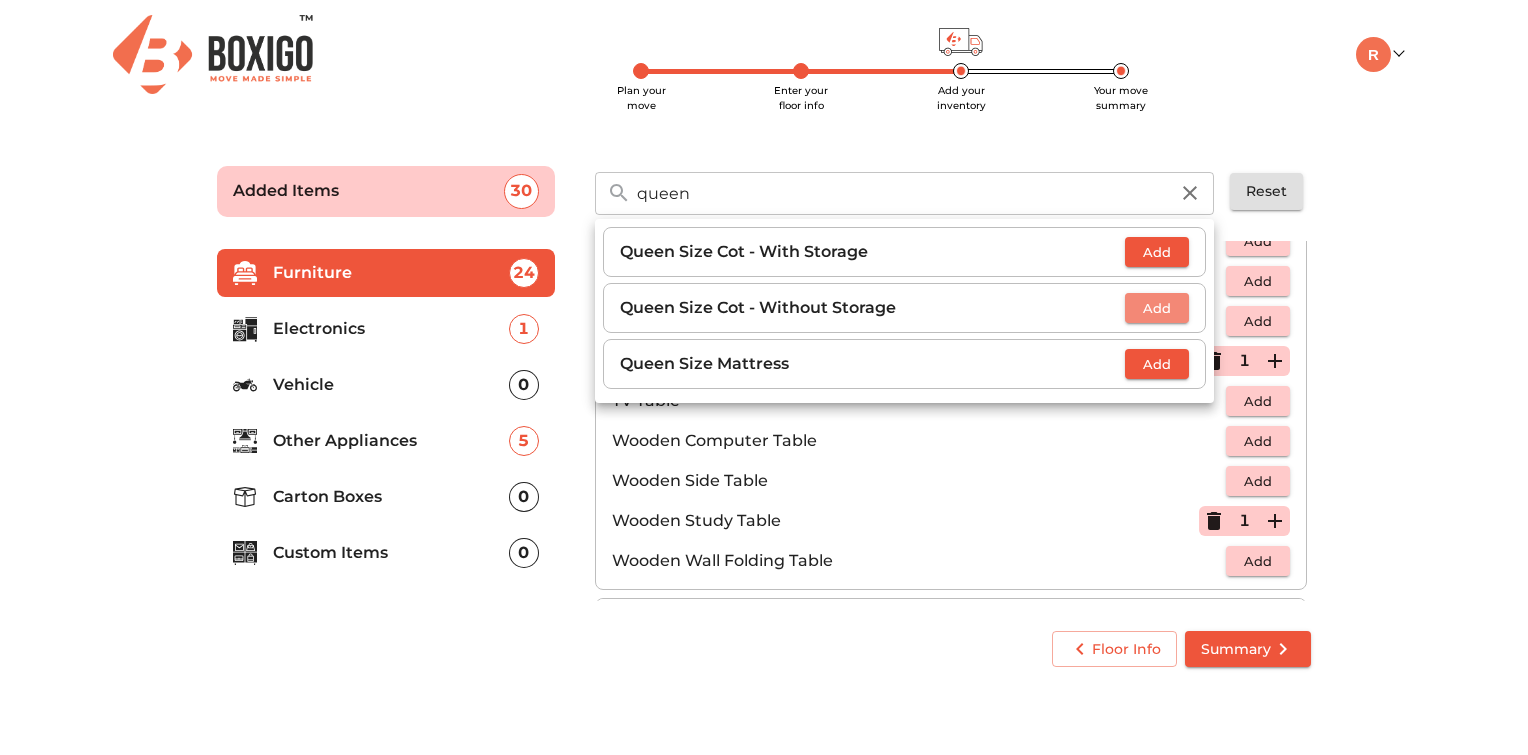click on "Add" at bounding box center [1157, 308] 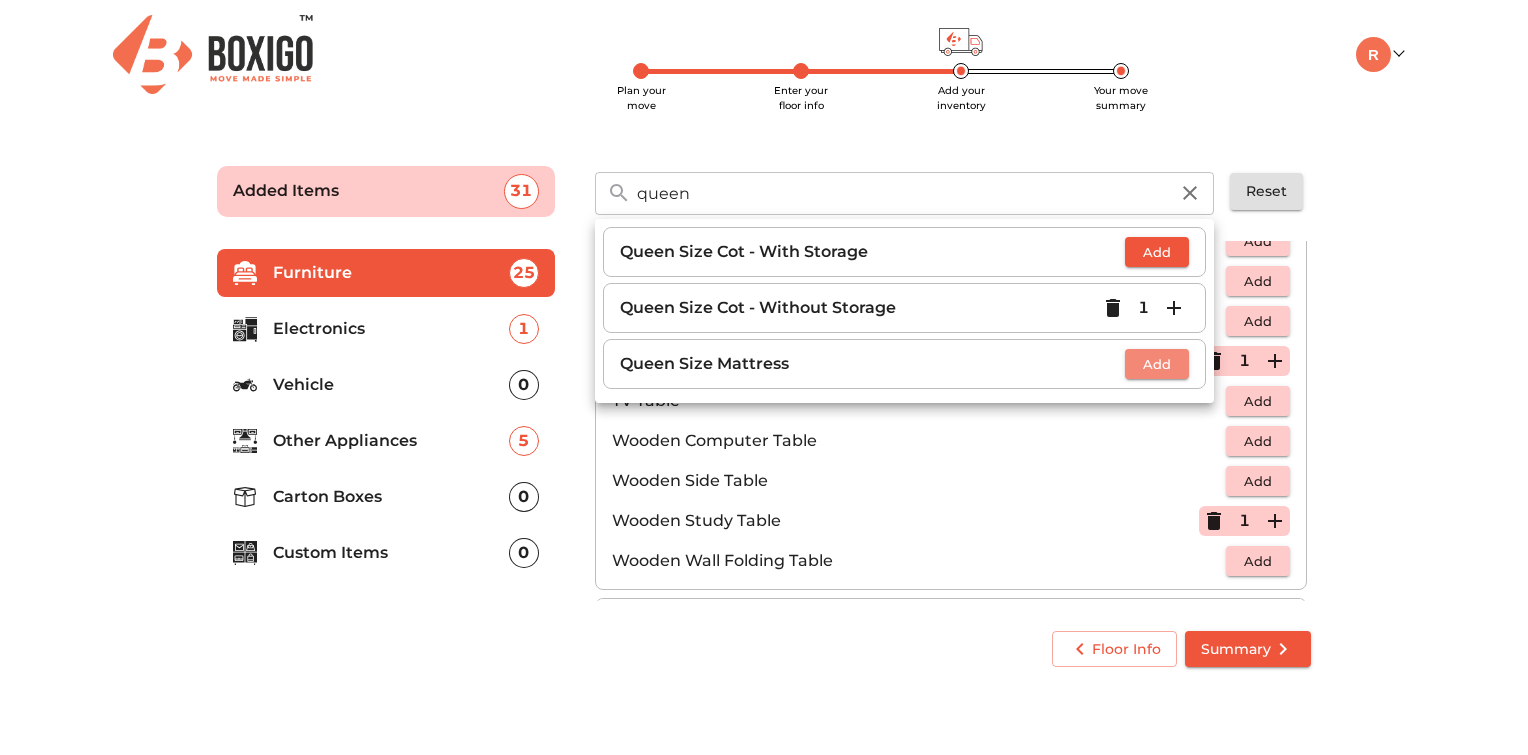click on "Add" at bounding box center [1157, 364] 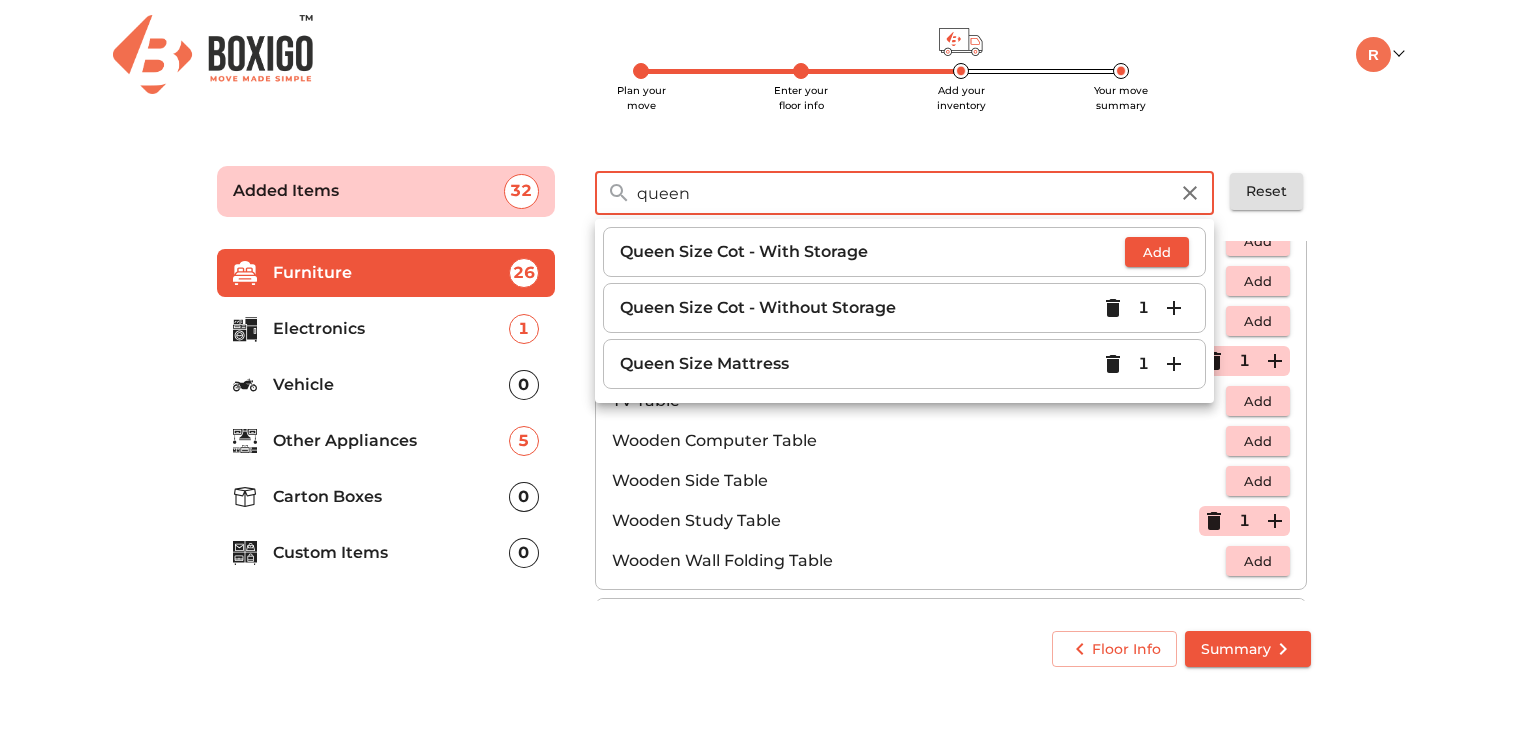 click on "queen" at bounding box center (902, 193) 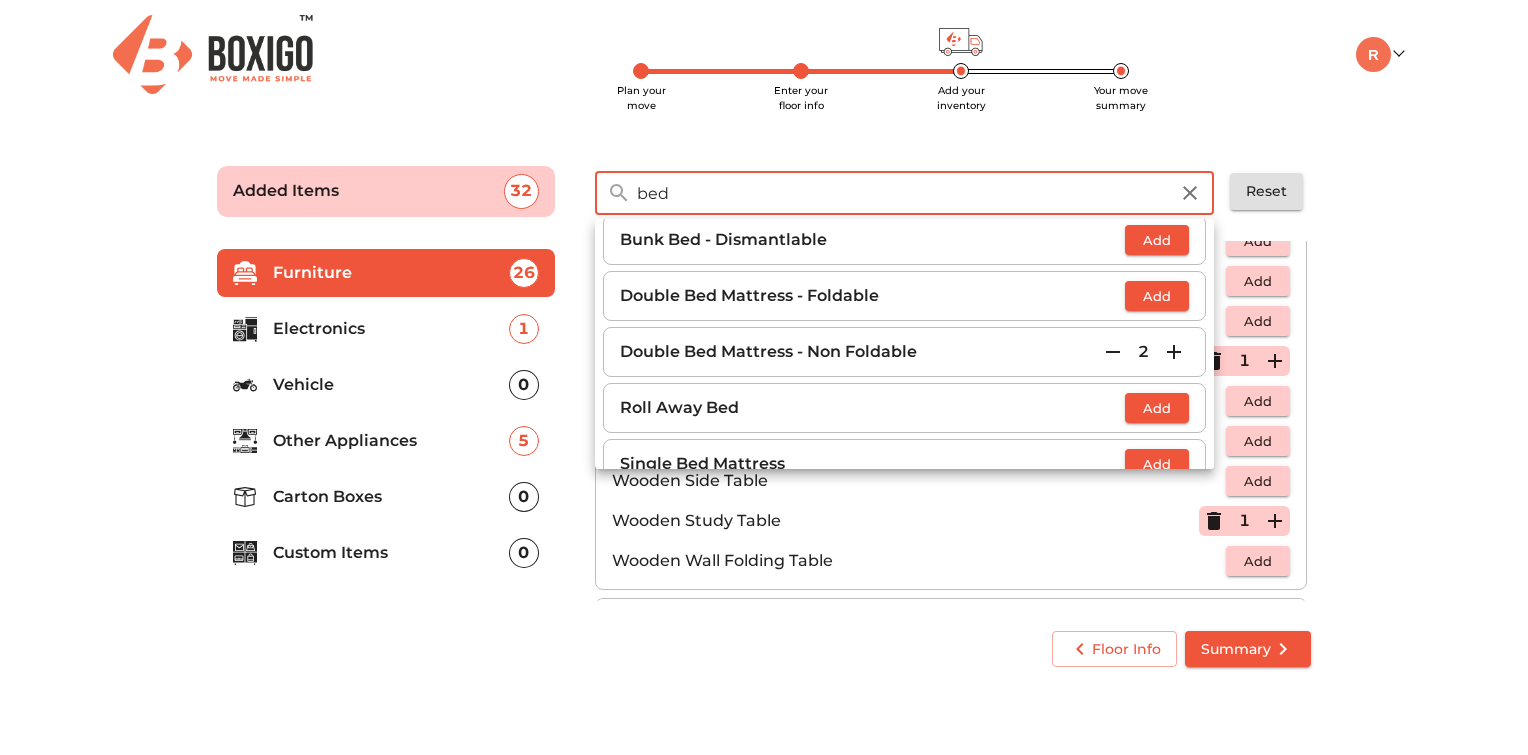 scroll, scrollTop: 124, scrollLeft: 0, axis: vertical 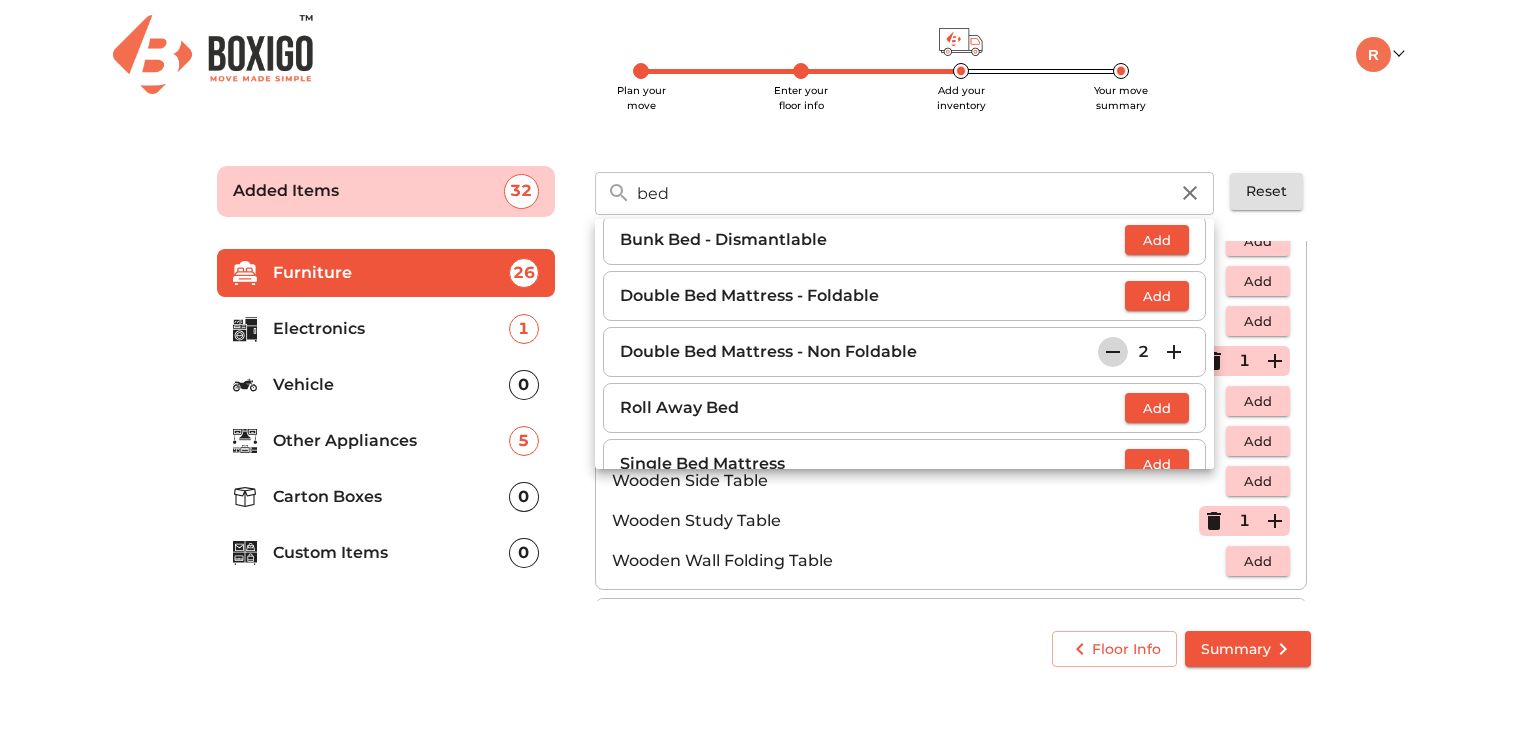 click 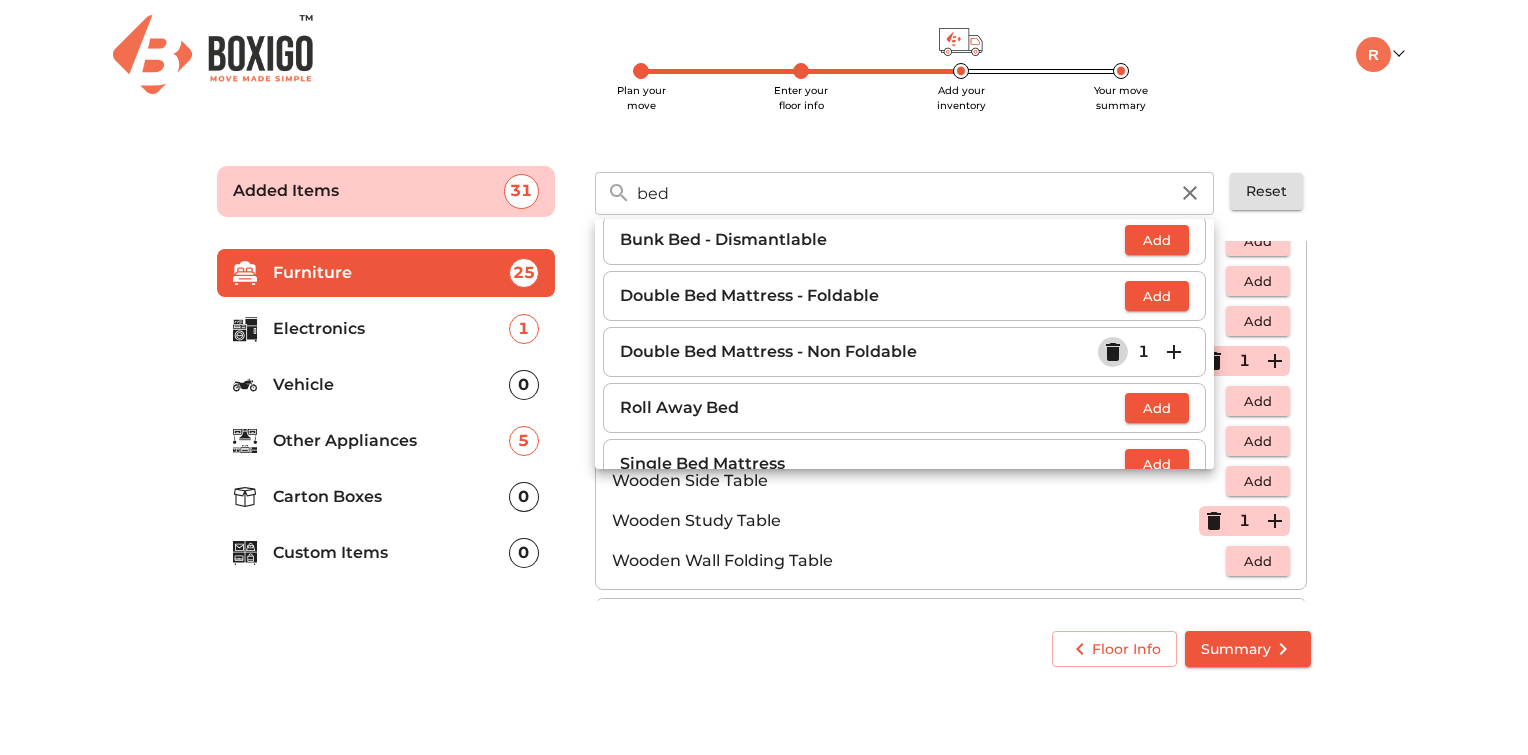 click 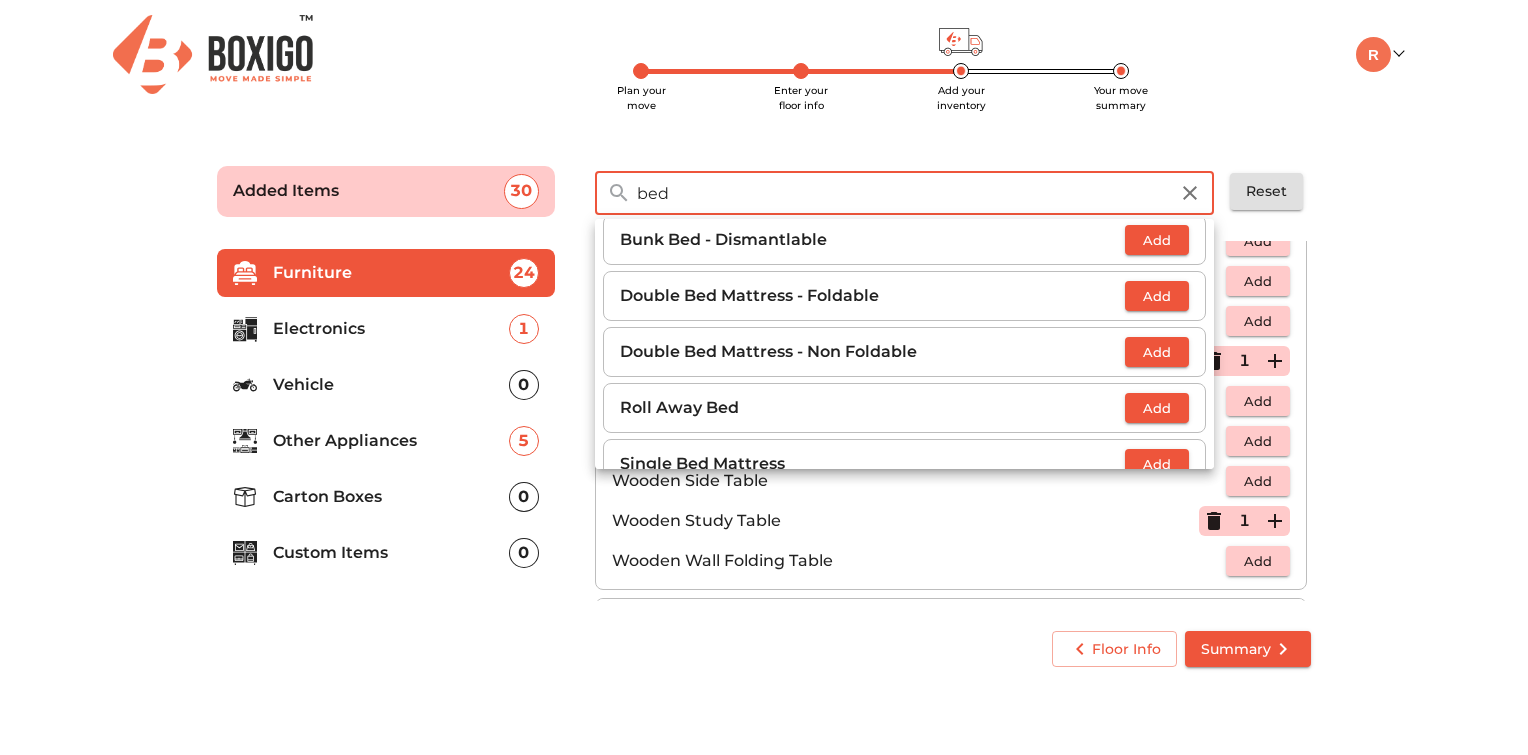 click on "bed" at bounding box center (902, 193) 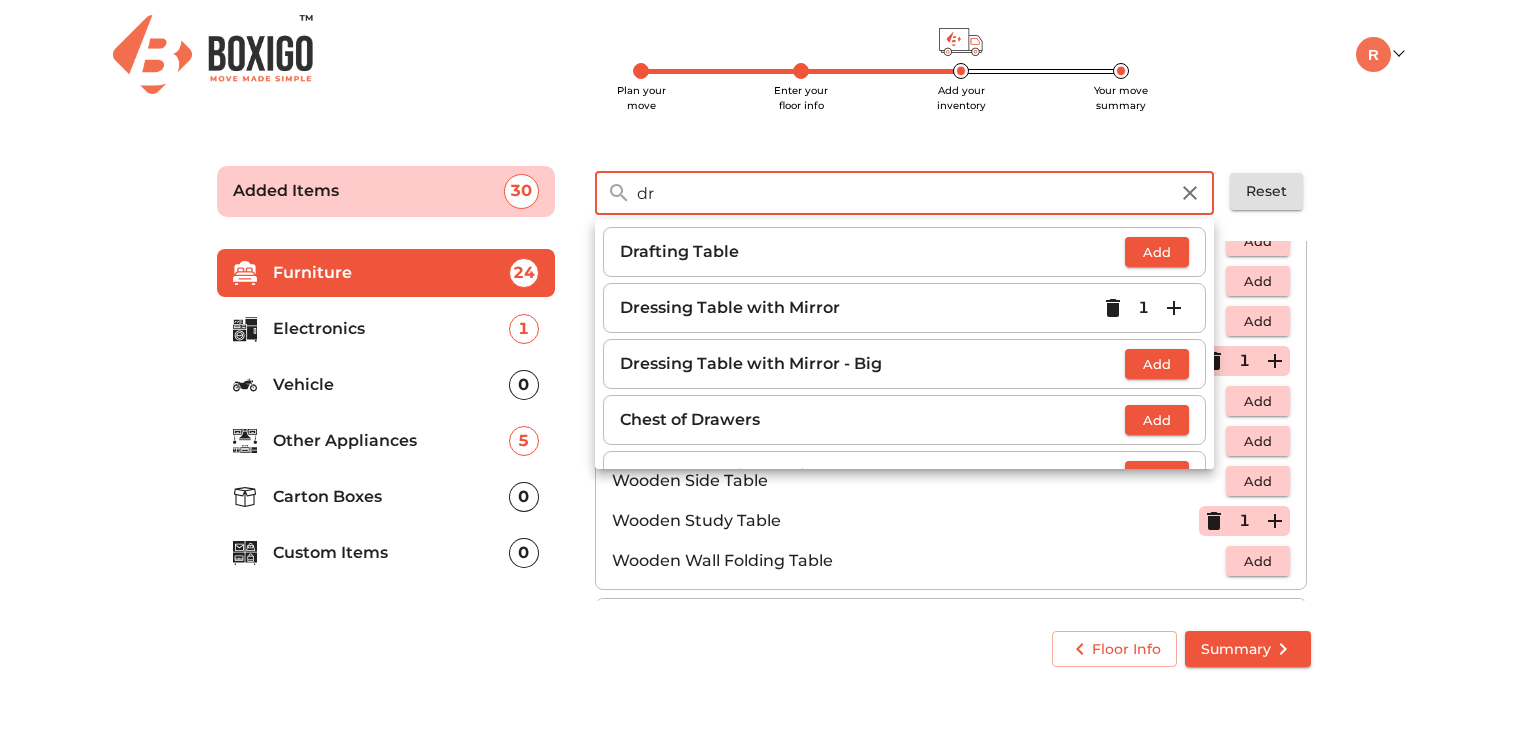 type on "d" 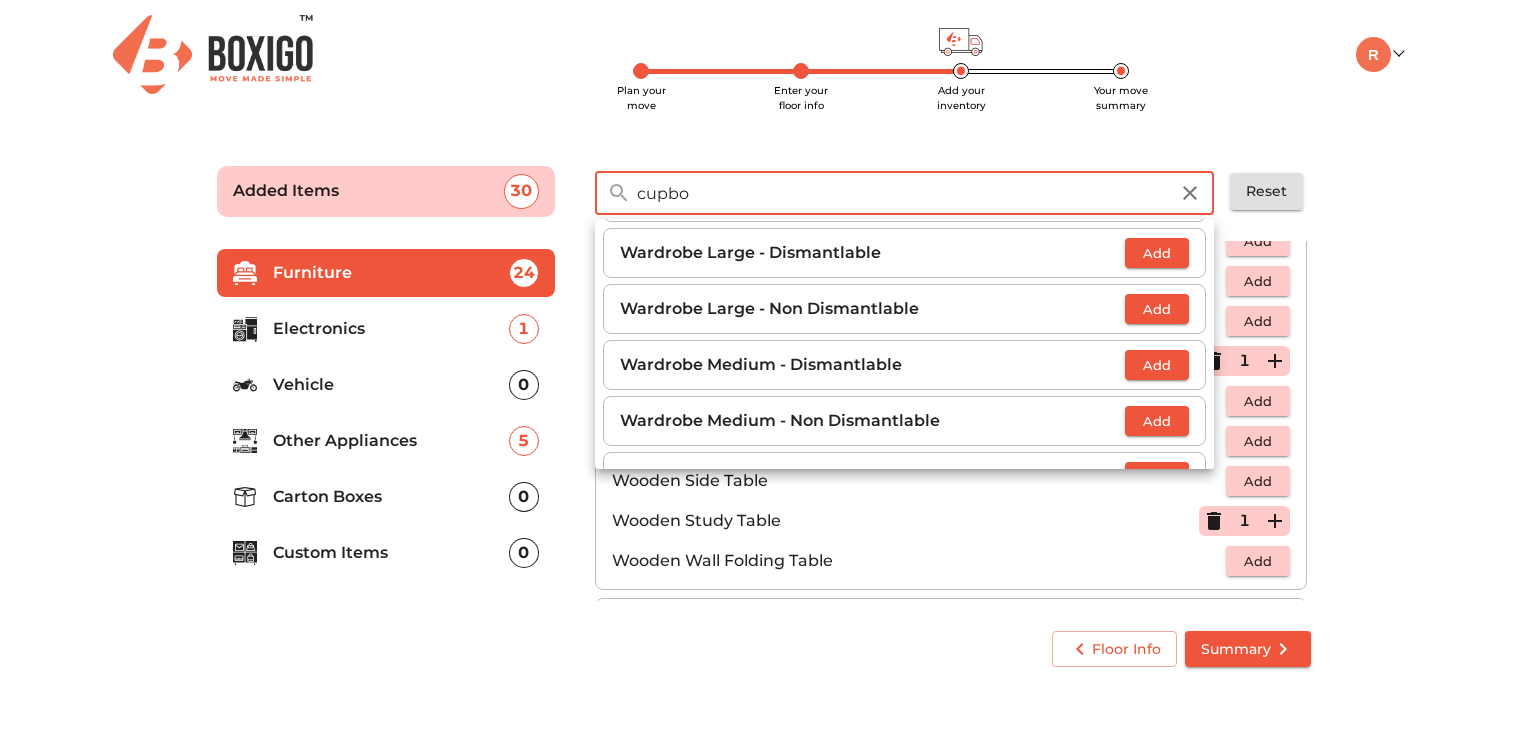 scroll, scrollTop: 670, scrollLeft: 0, axis: vertical 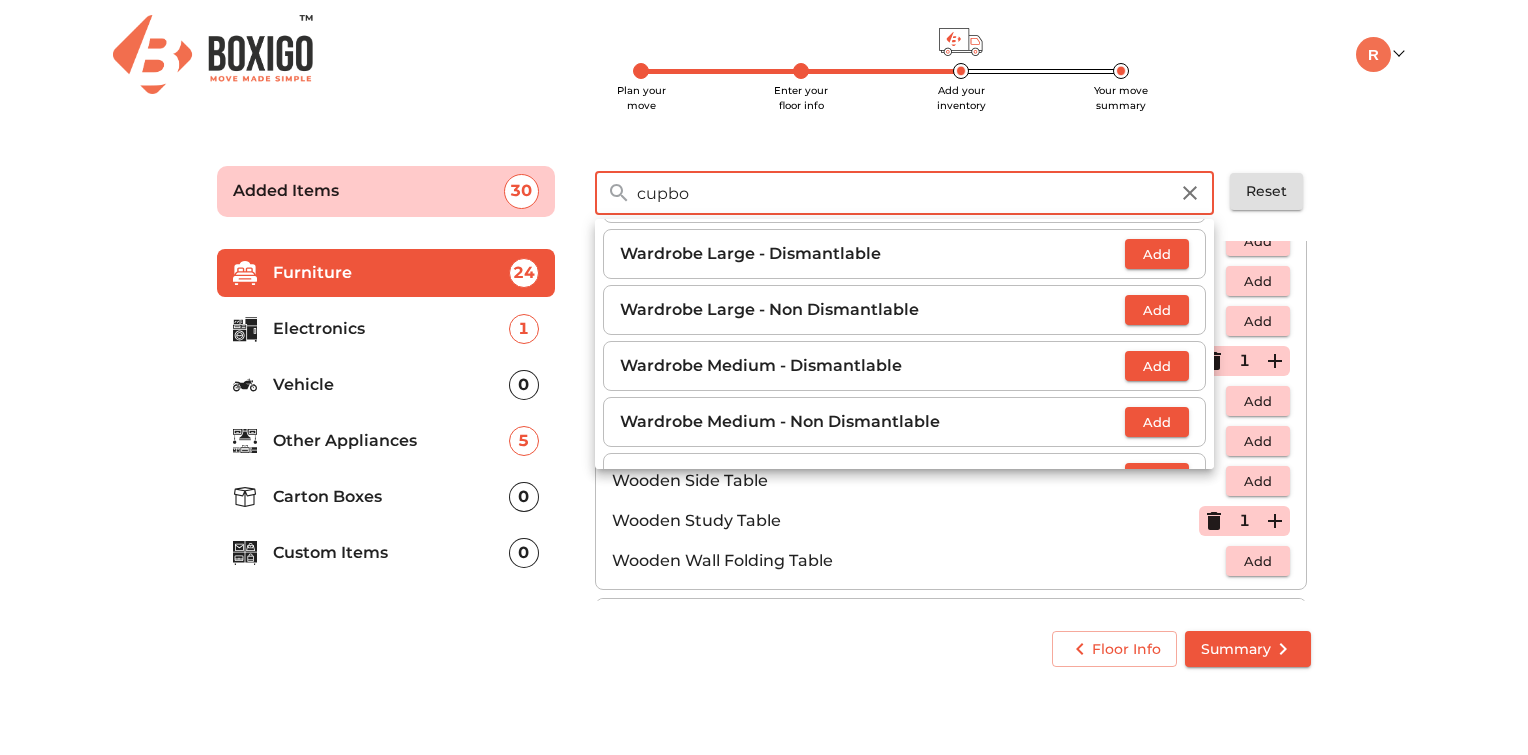 click on "cupbo" at bounding box center (902, 193) 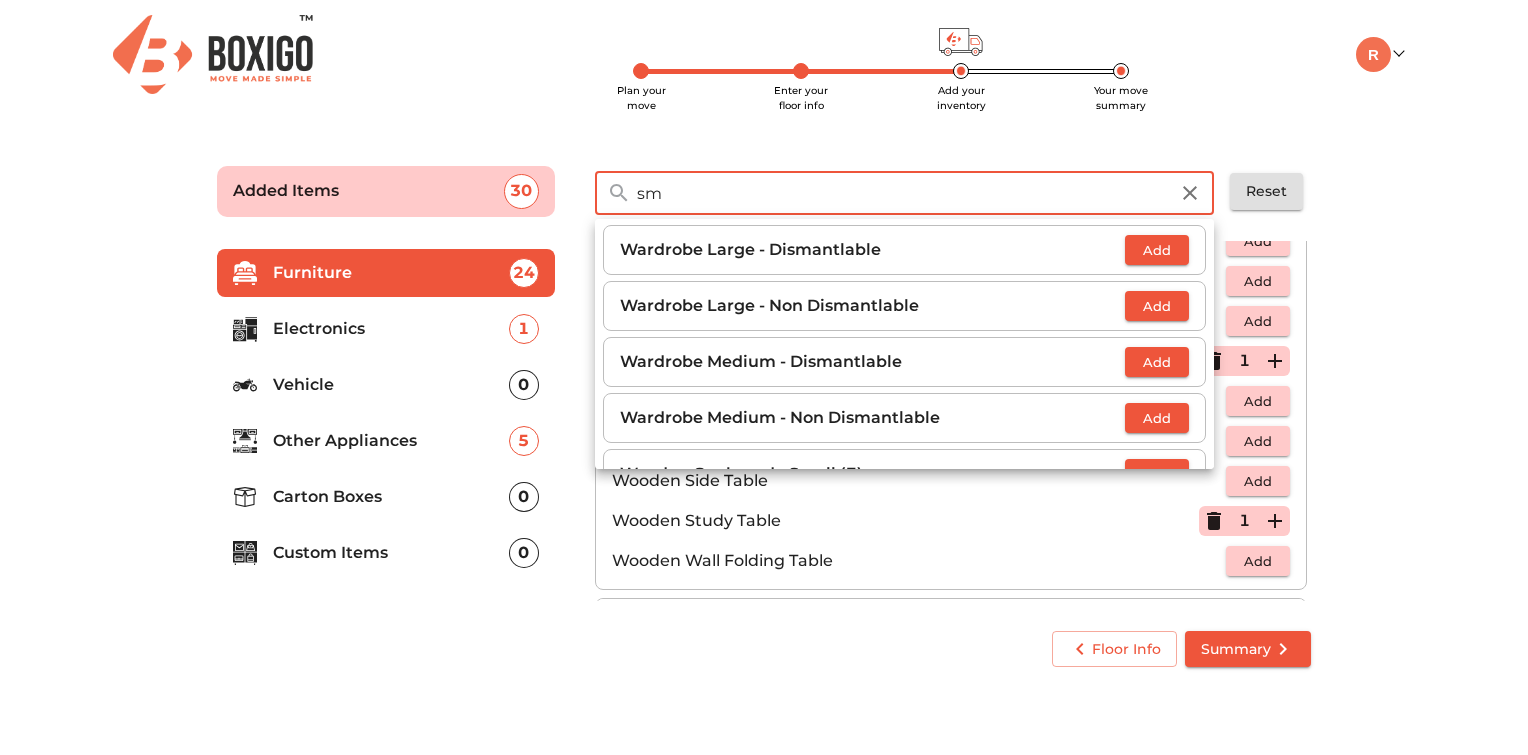 type on "s" 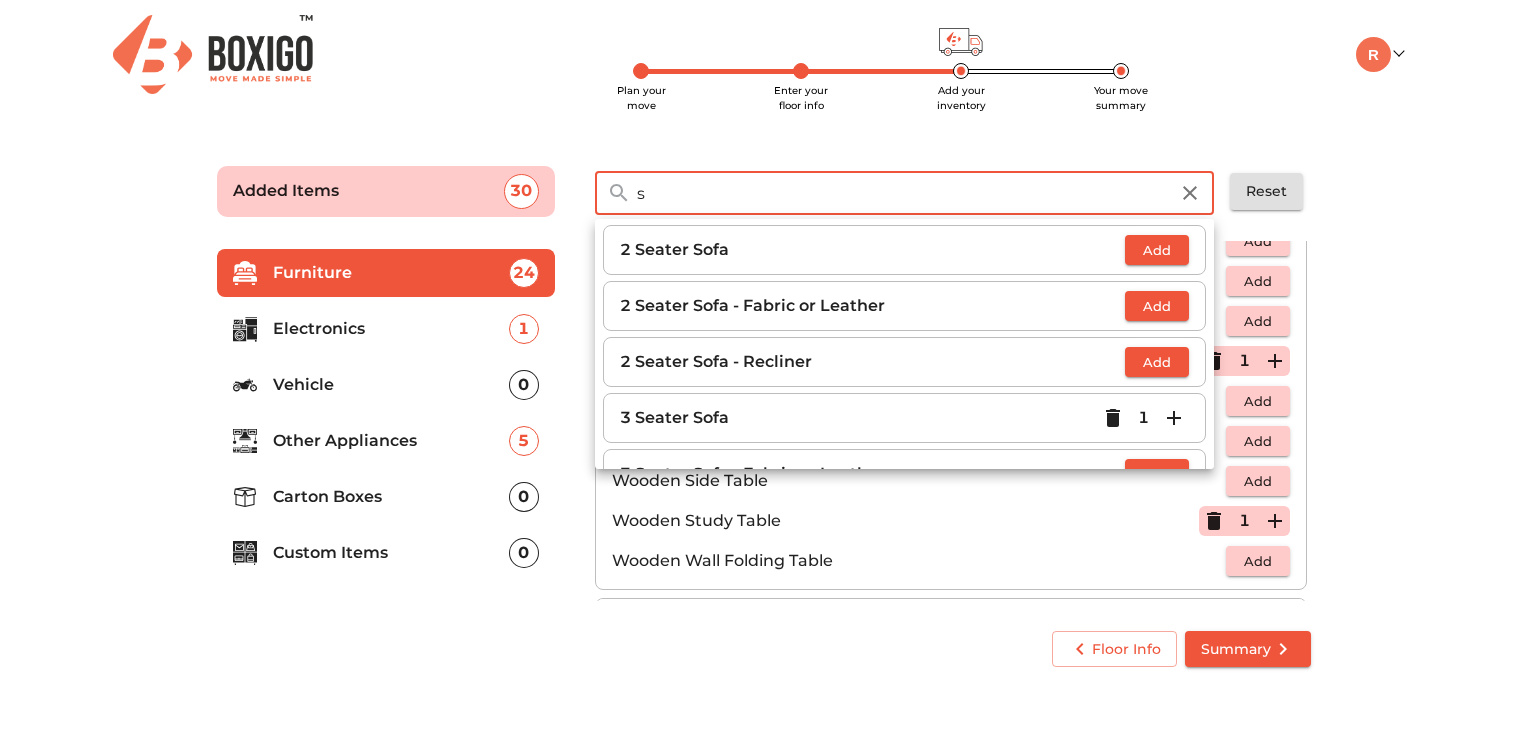 scroll, scrollTop: 4006, scrollLeft: 0, axis: vertical 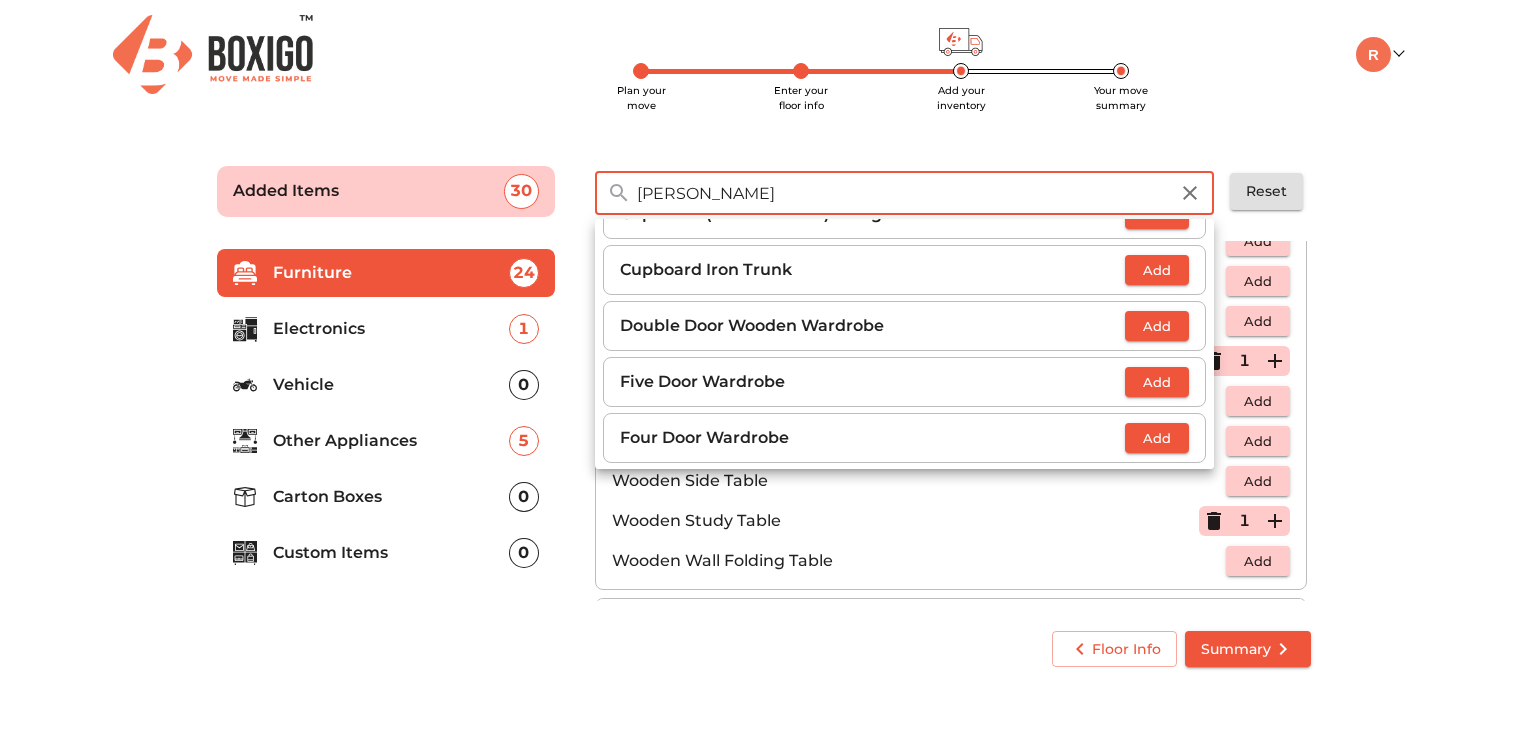 type on "ward" 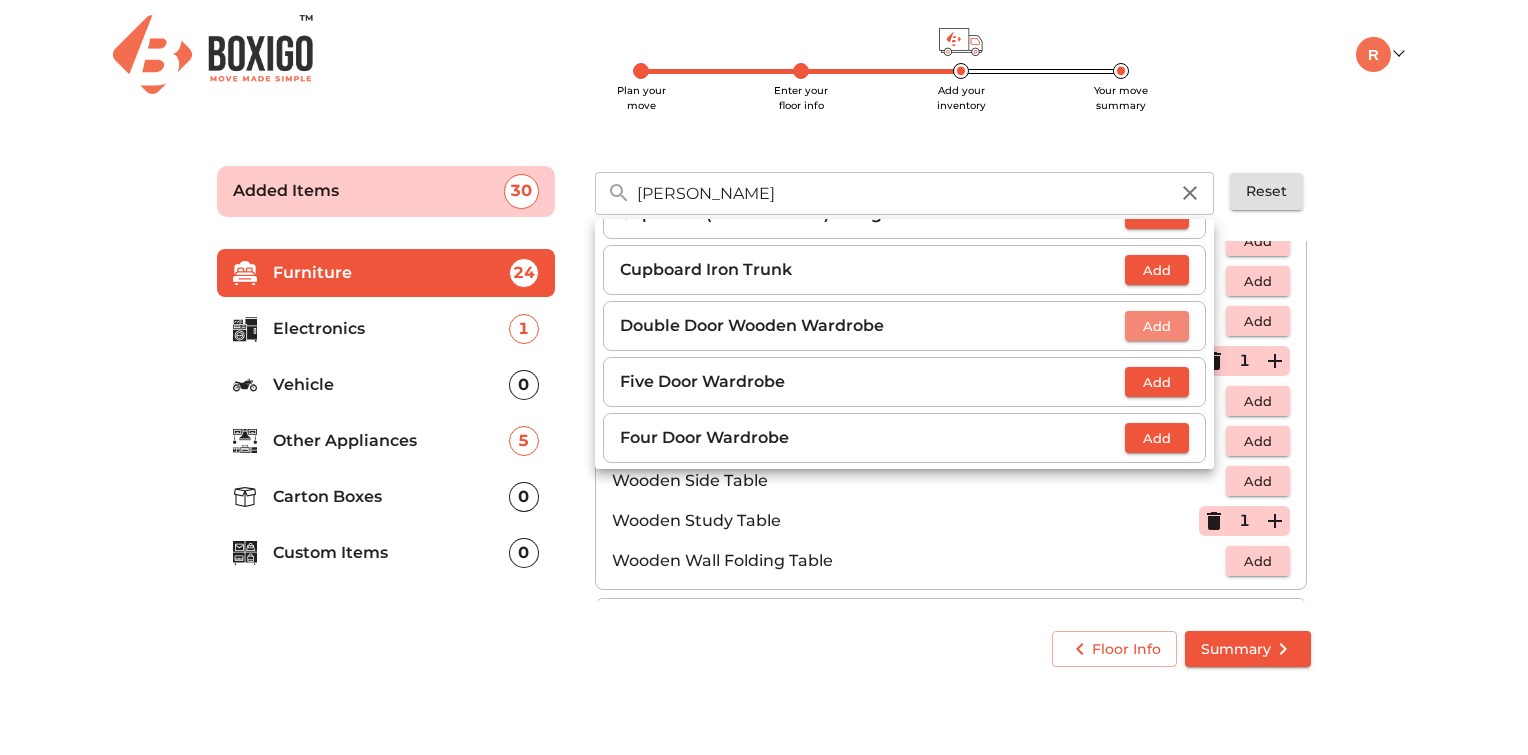 click on "Add" at bounding box center (1157, 326) 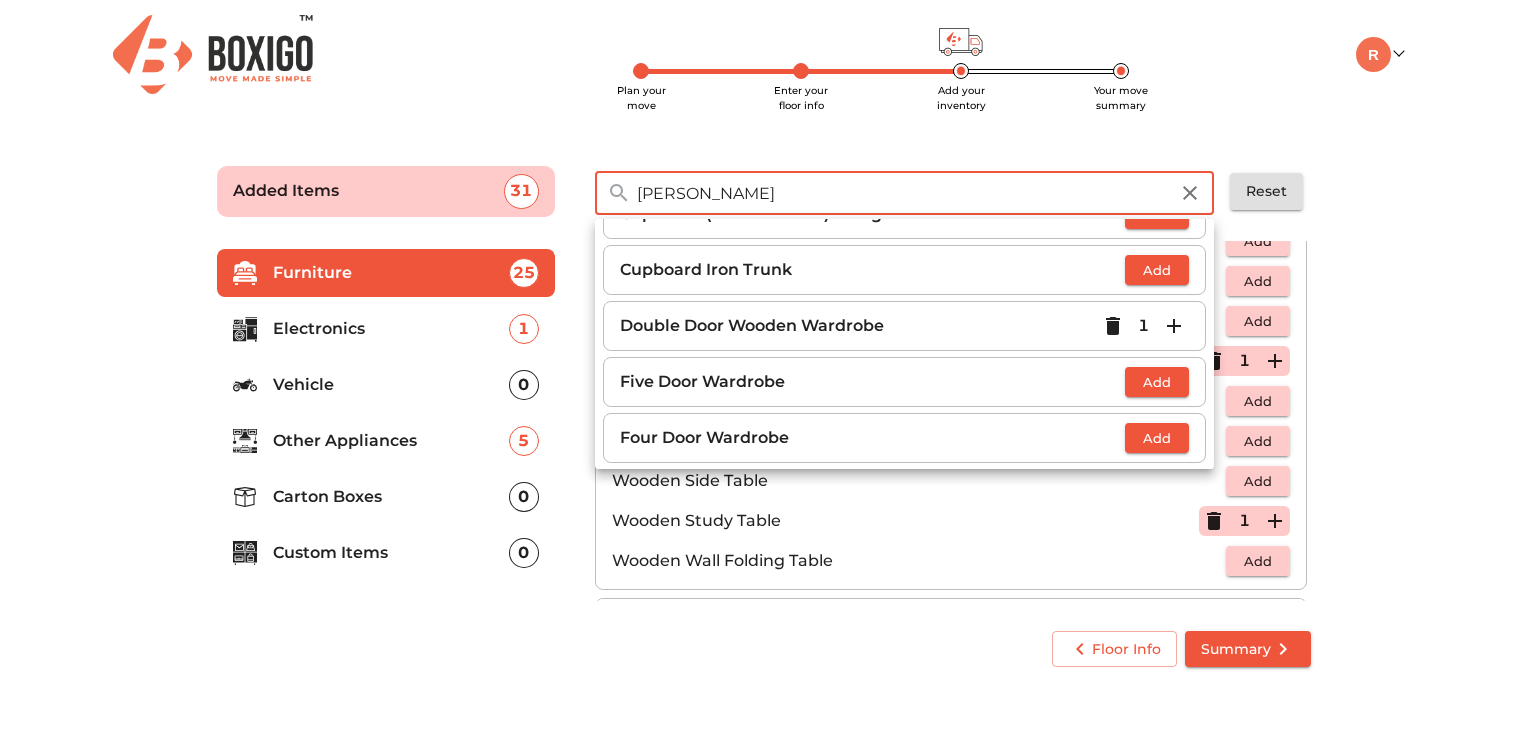 click on "ward" at bounding box center [902, 193] 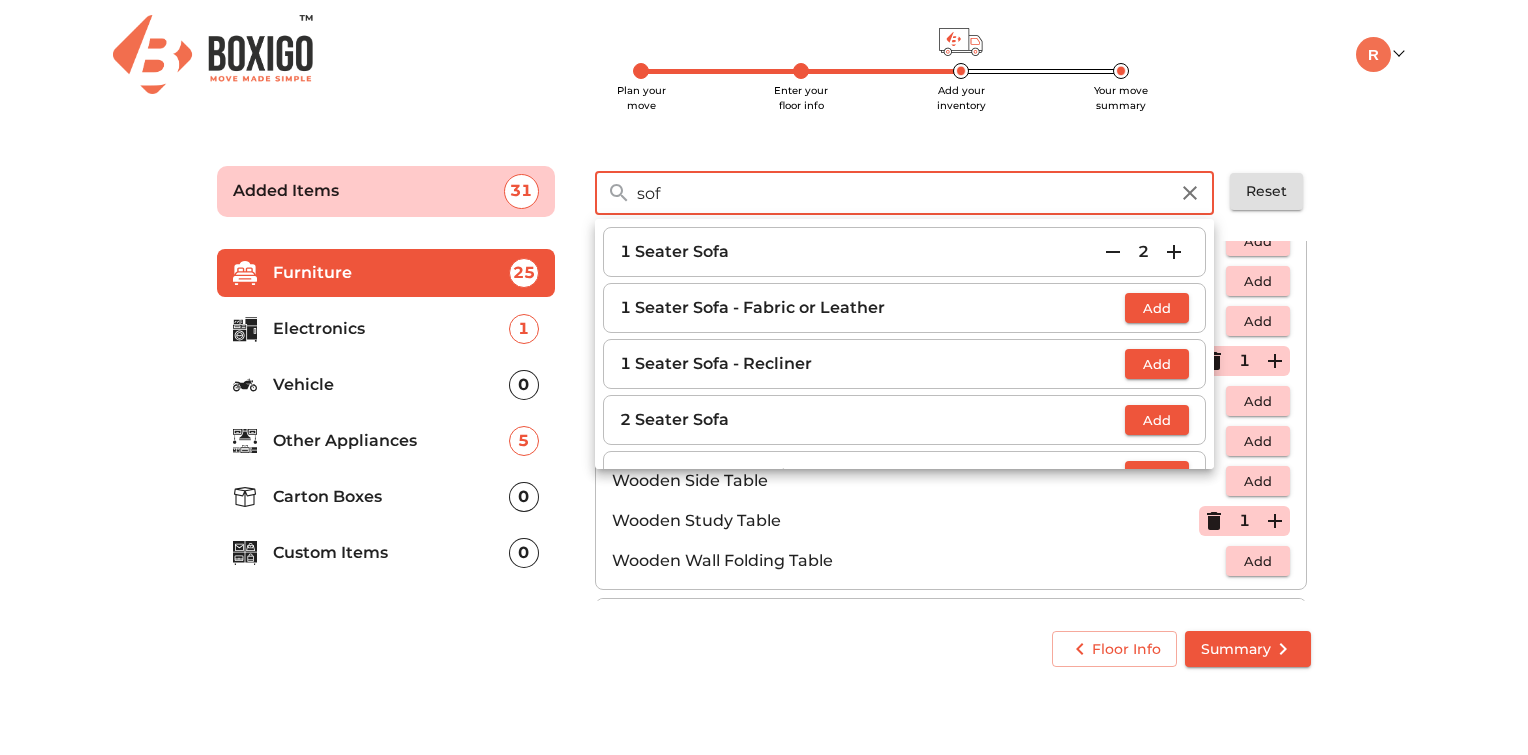 type on "sofa" 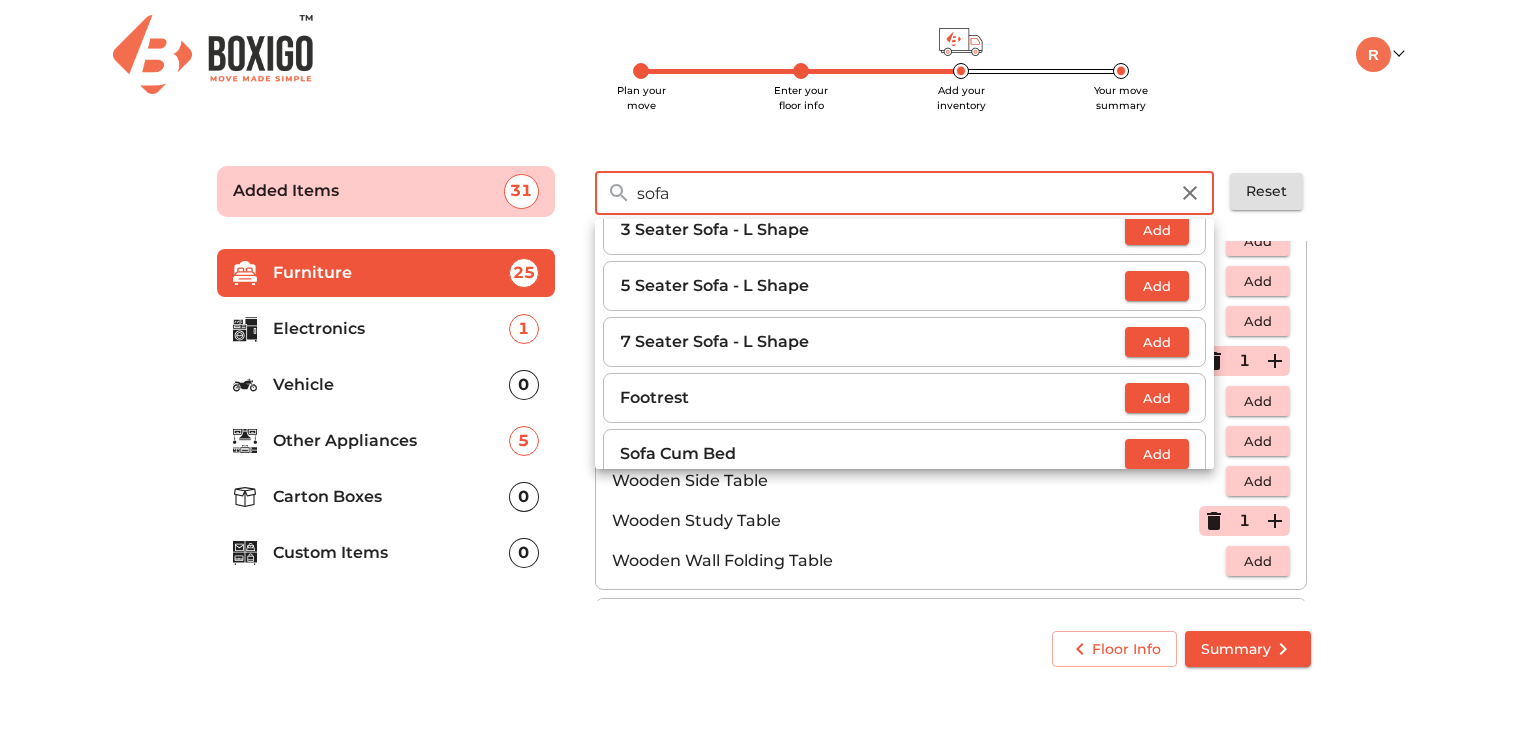 scroll, scrollTop: 600, scrollLeft: 0, axis: vertical 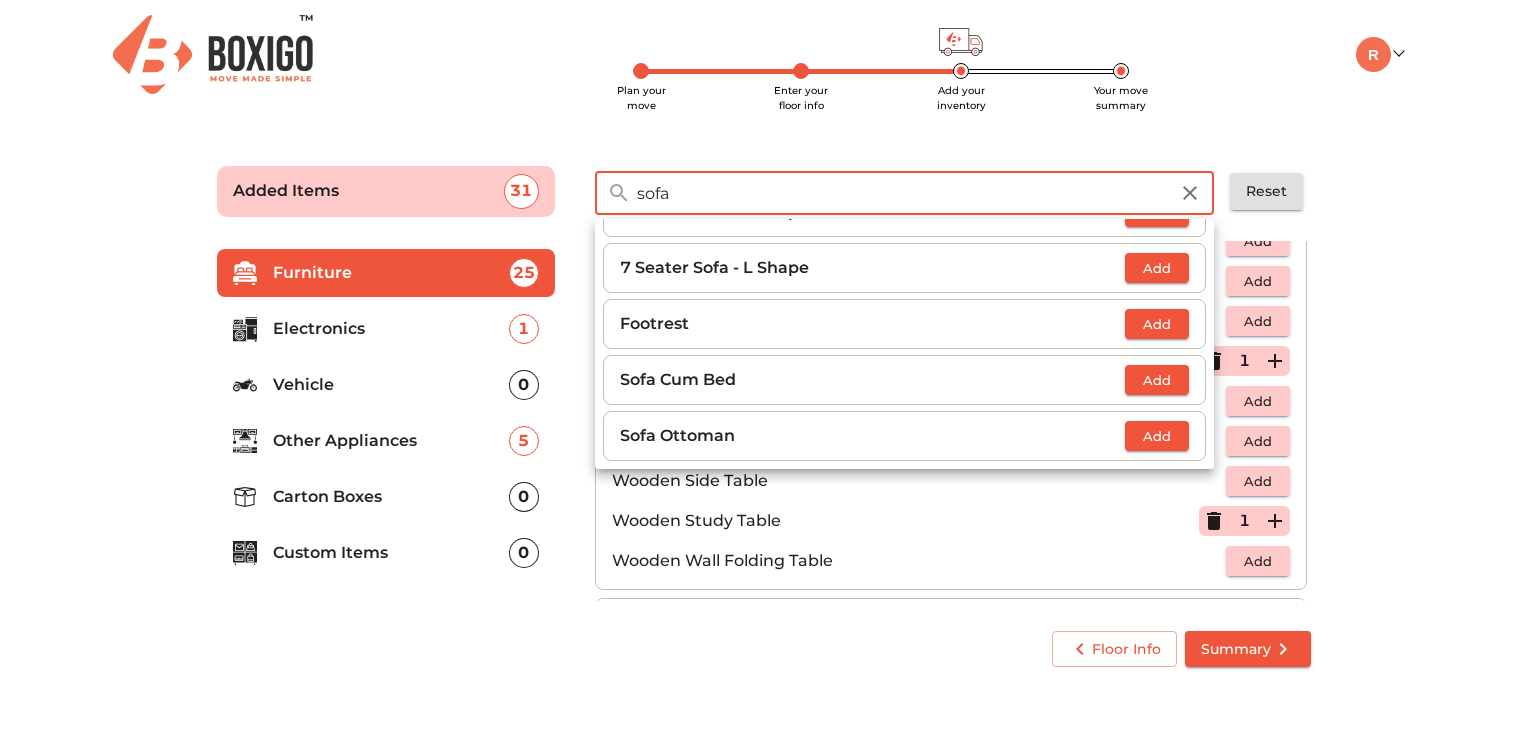 click on "sofa" at bounding box center (902, 193) 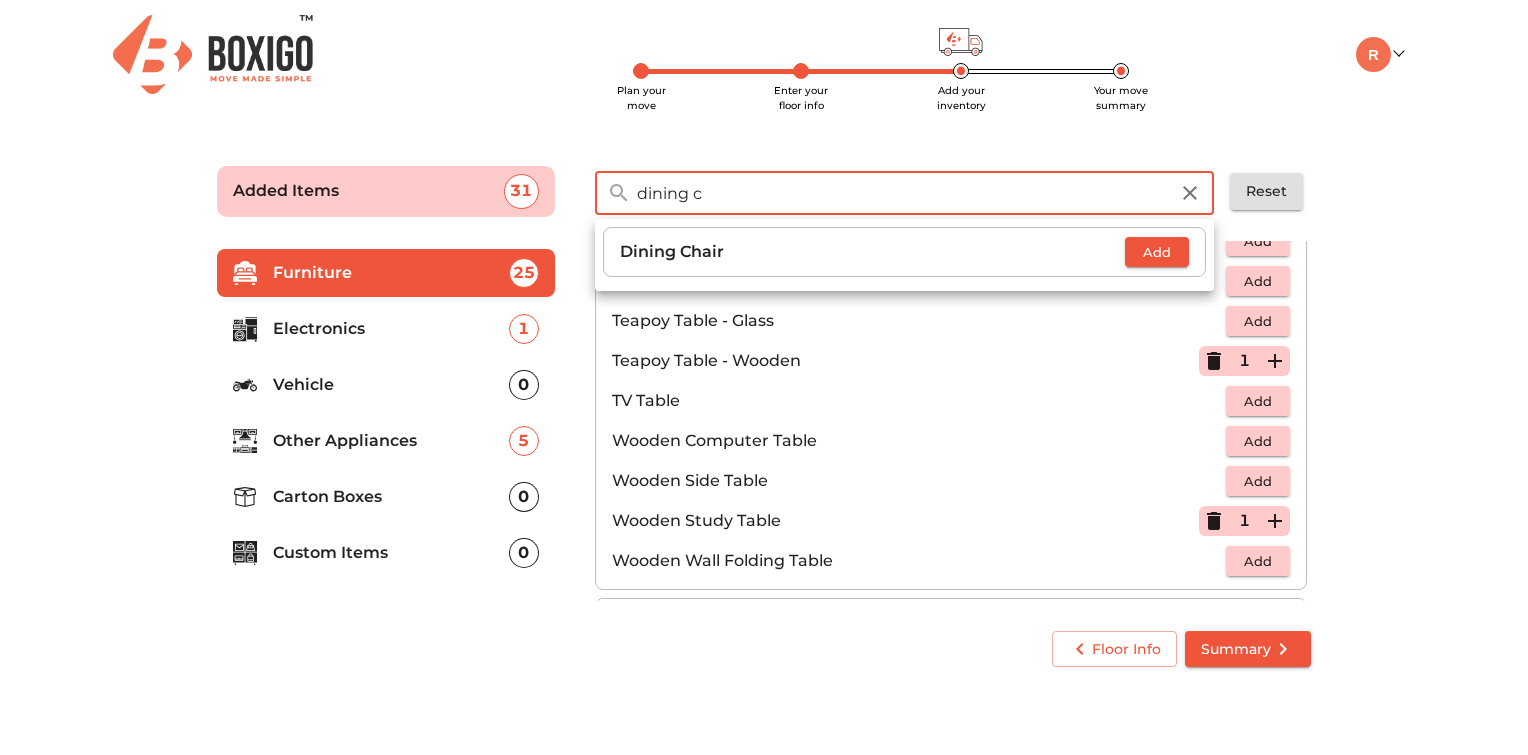 type on "dining c" 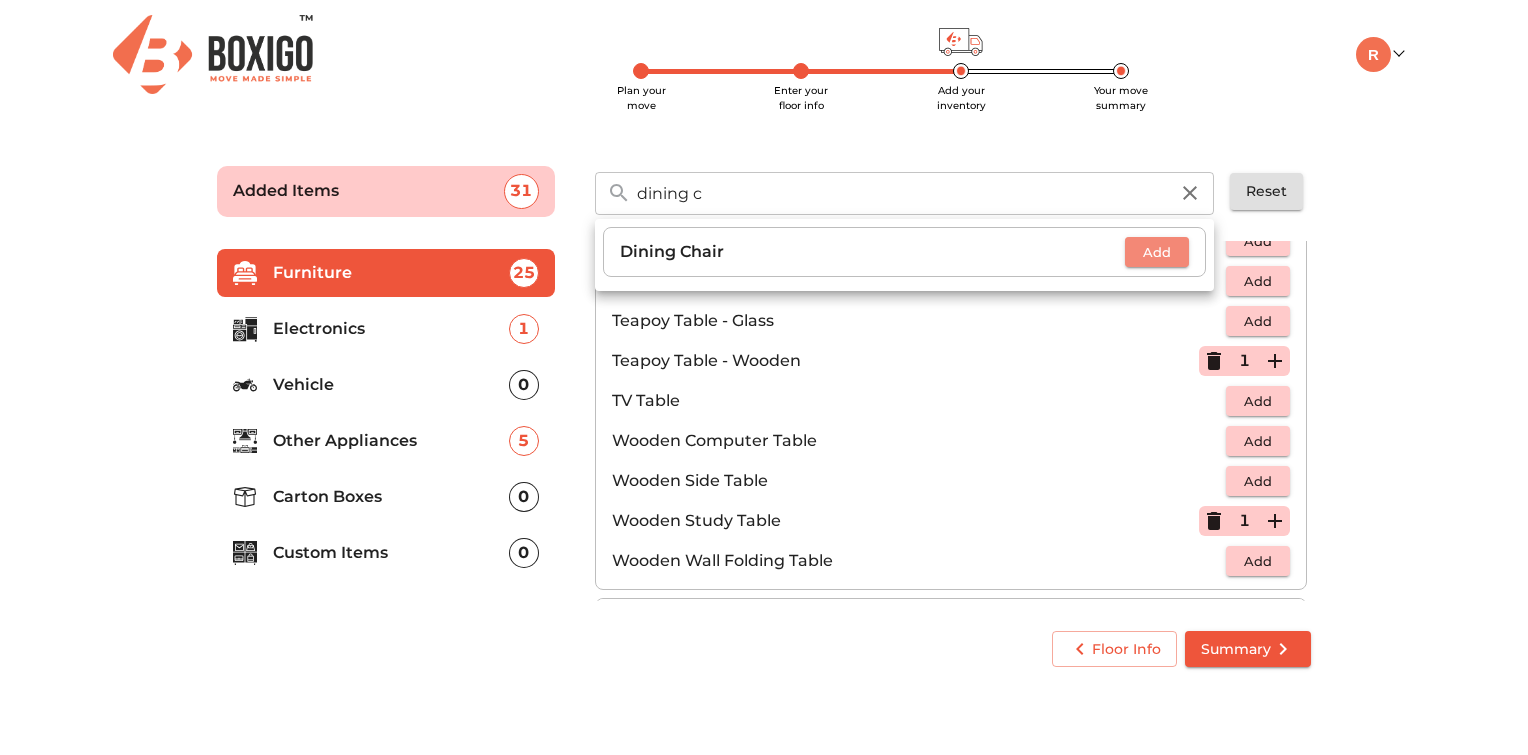 click on "Add" at bounding box center [1157, 252] 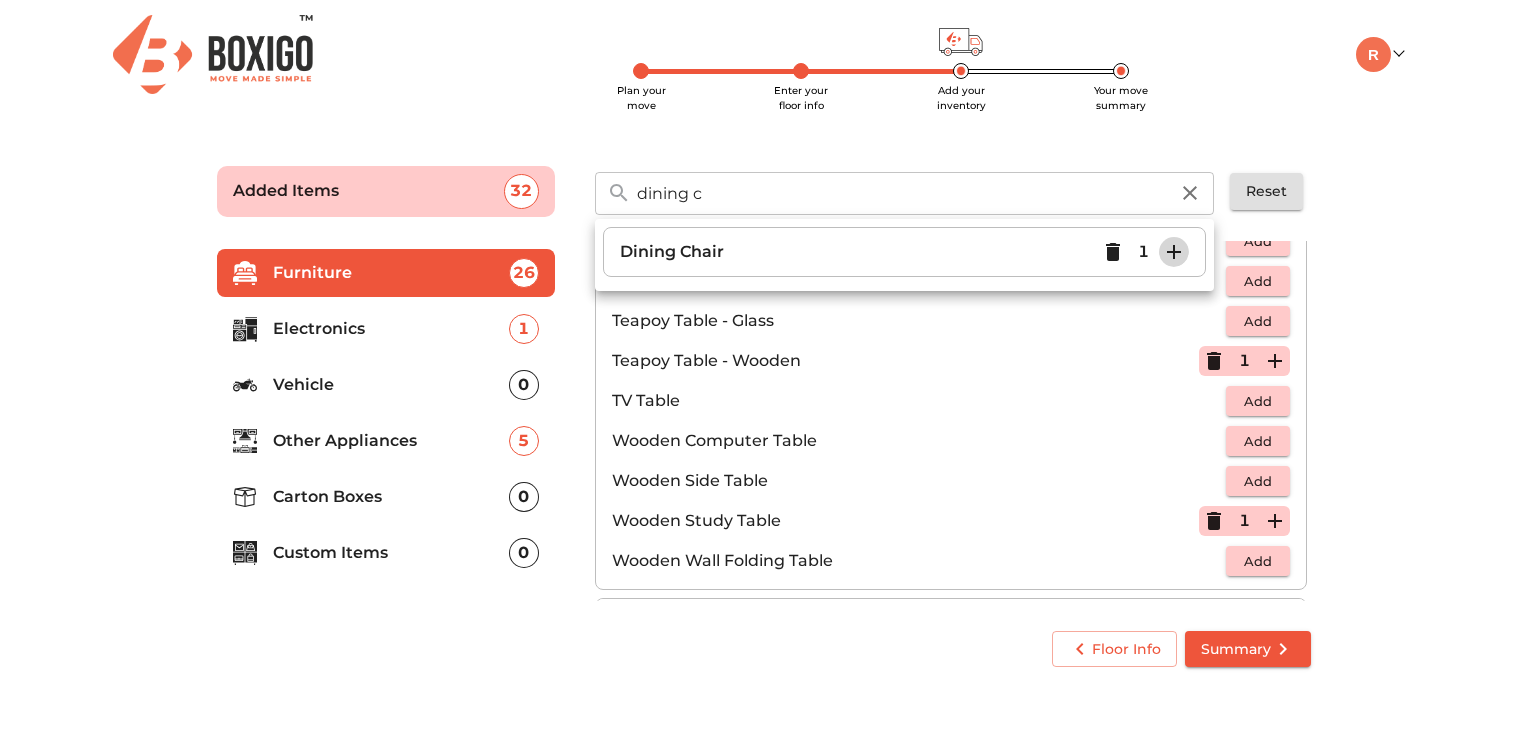 click 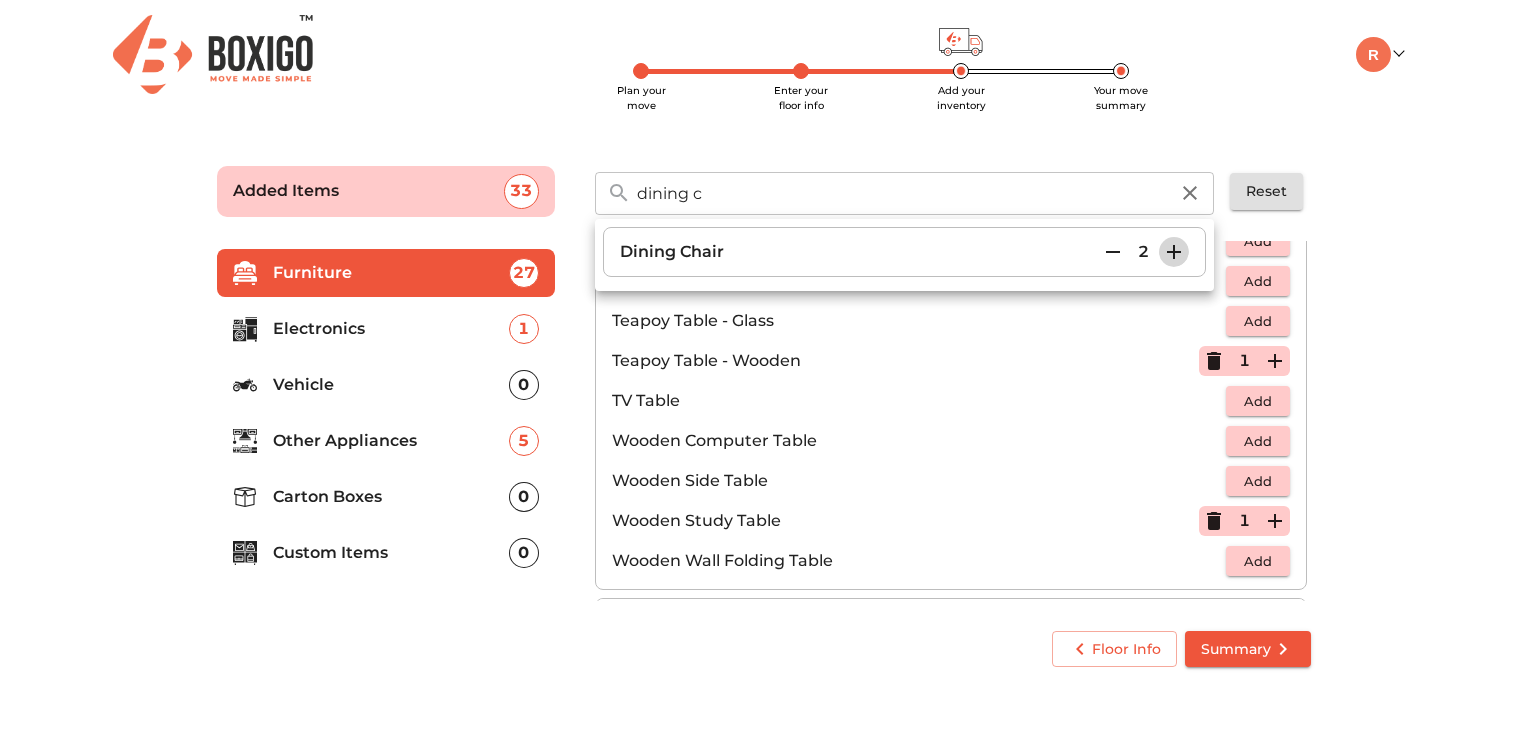 click 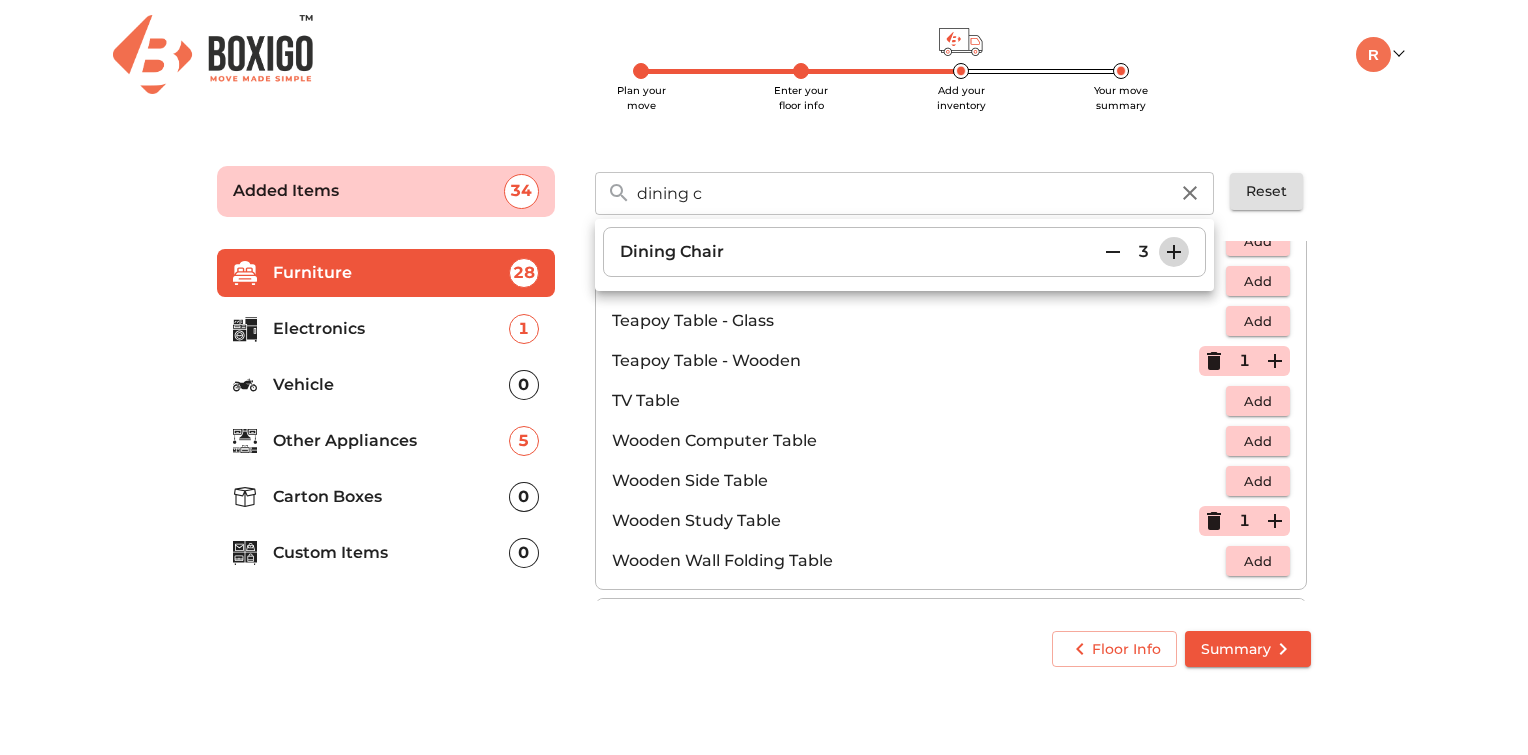 click 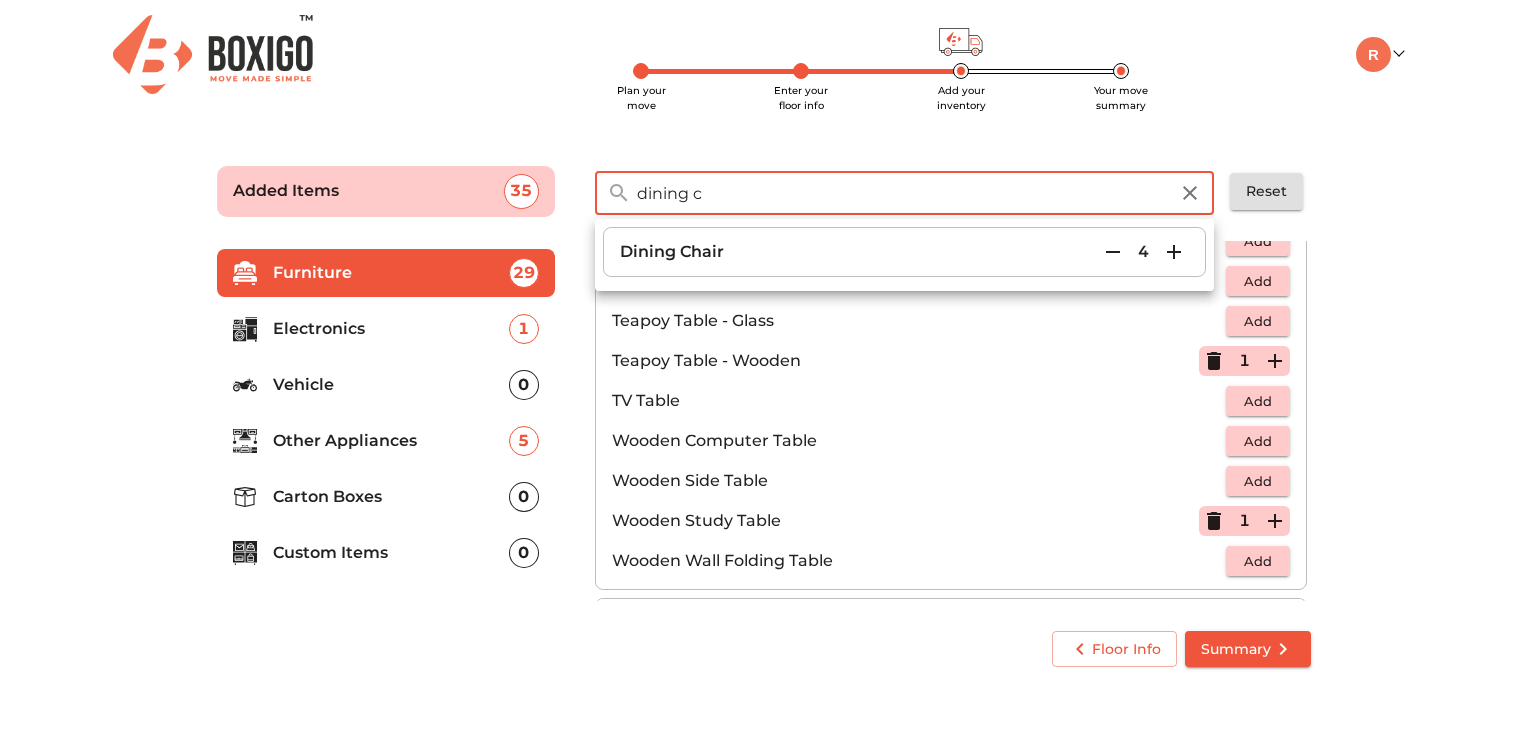 click on "dining c" at bounding box center (902, 193) 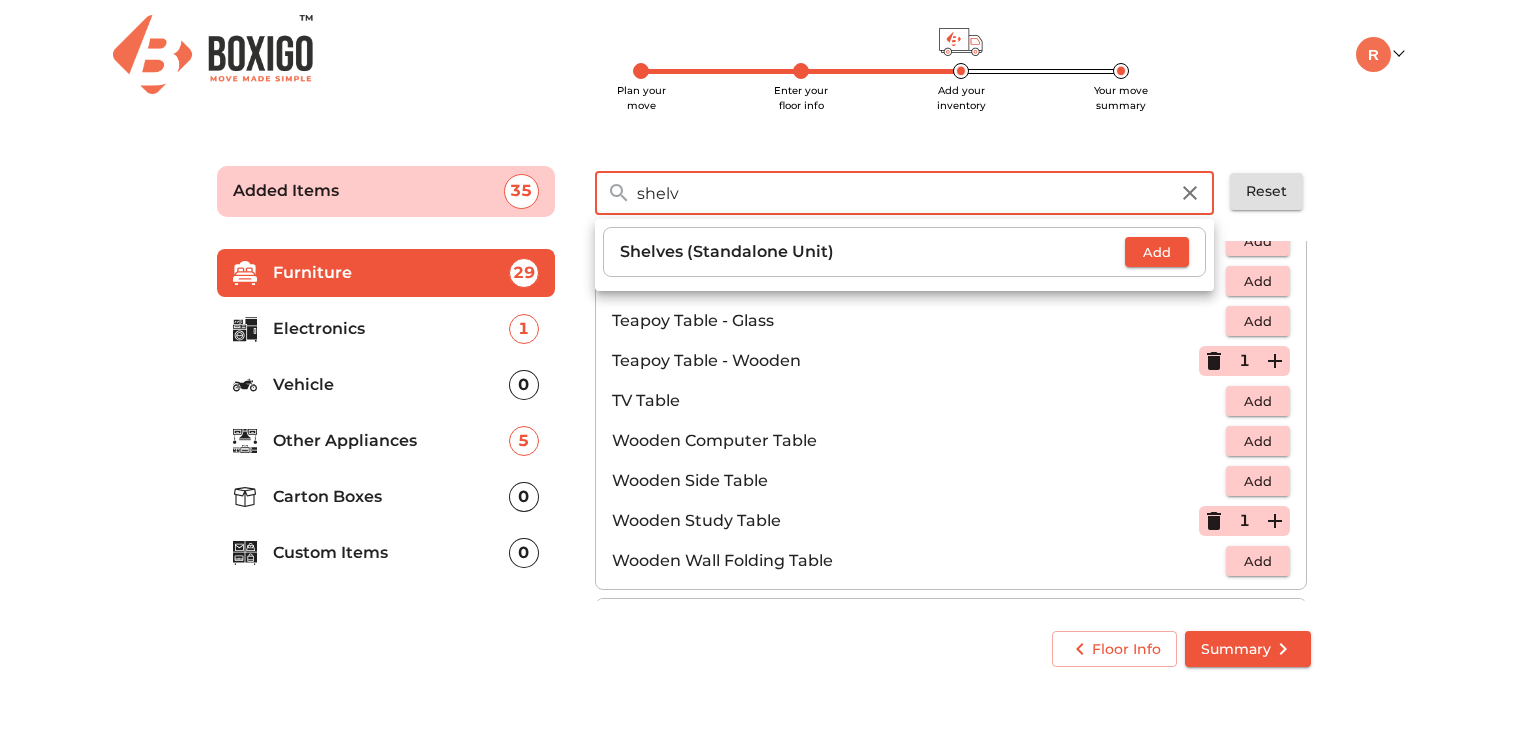 type on "shelv" 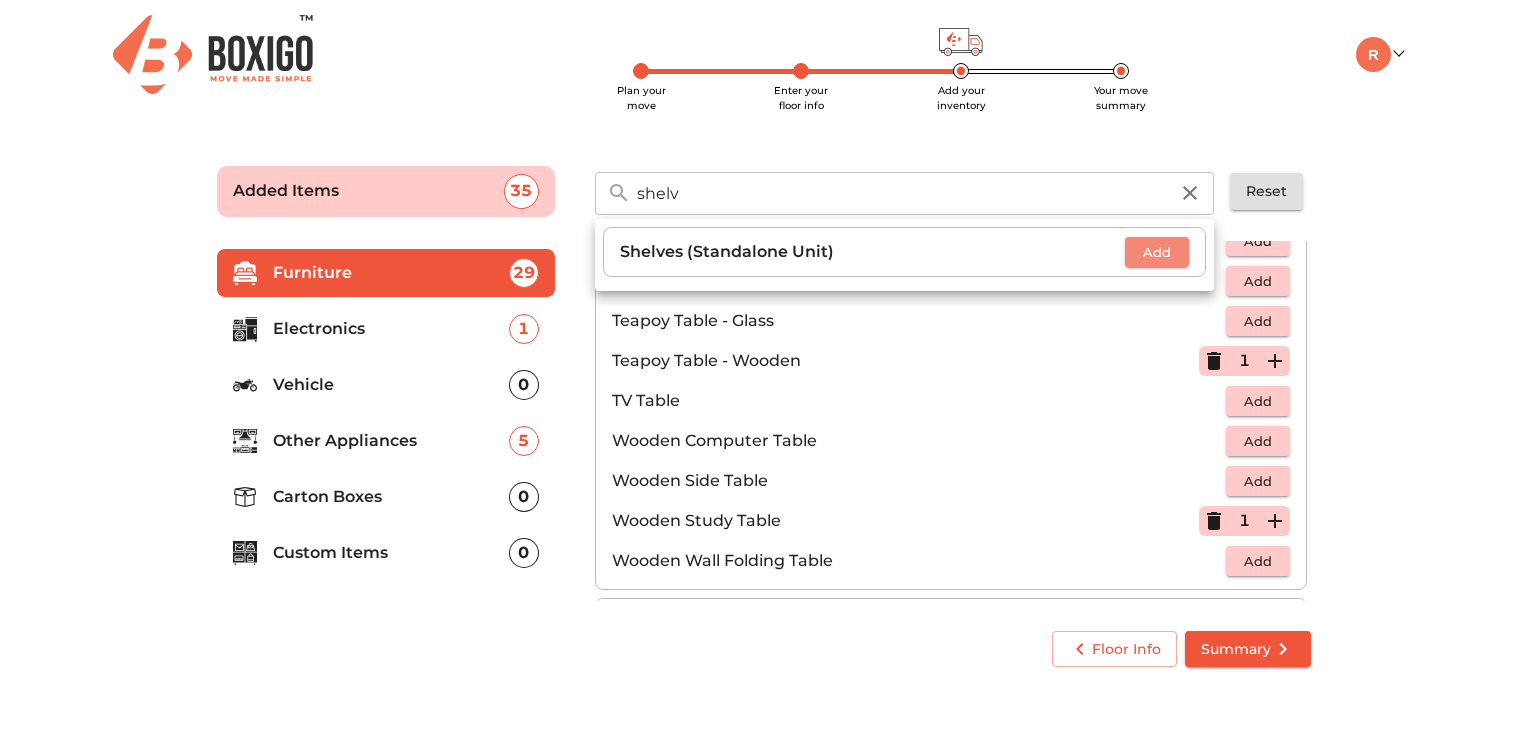 click on "Add" at bounding box center (1157, 252) 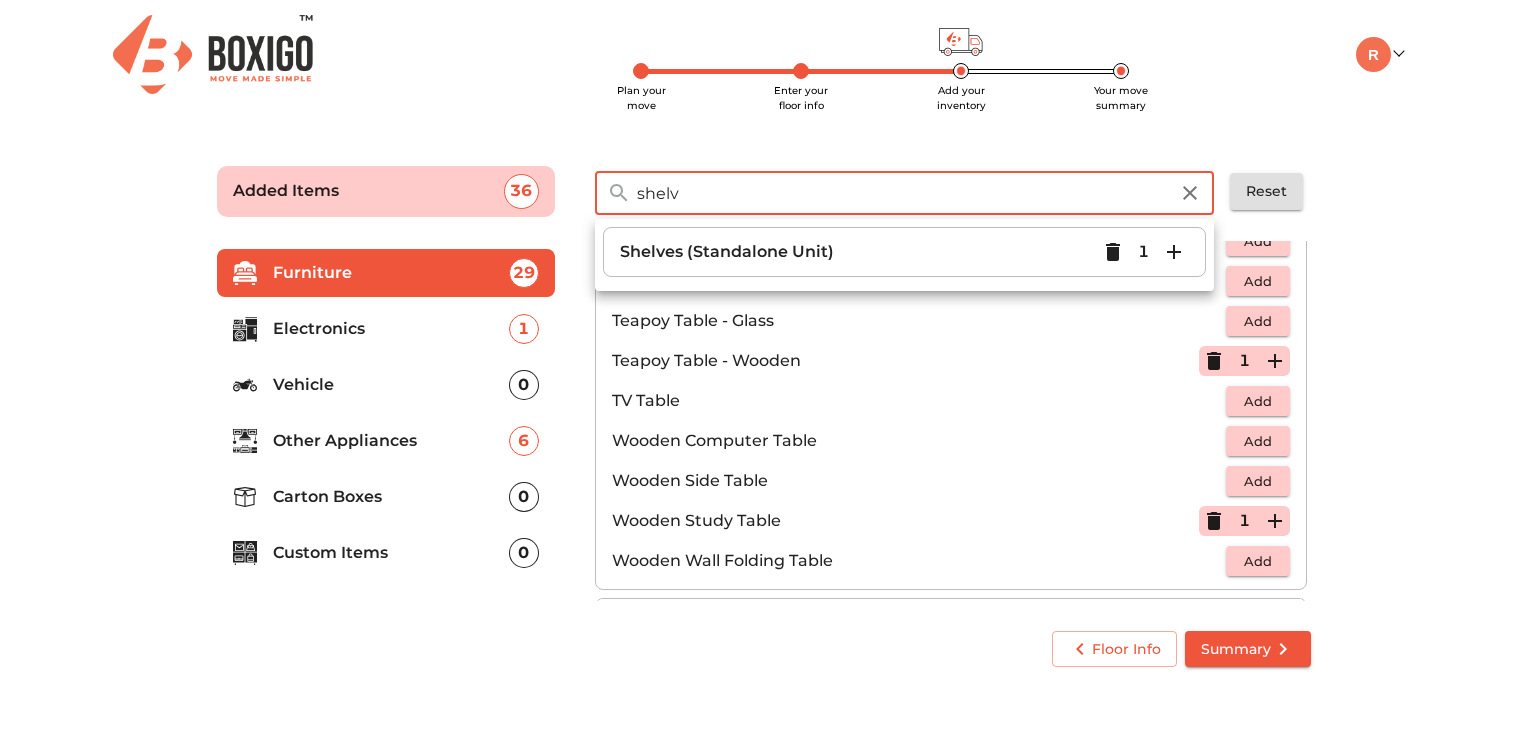 click on "shelv" at bounding box center (902, 193) 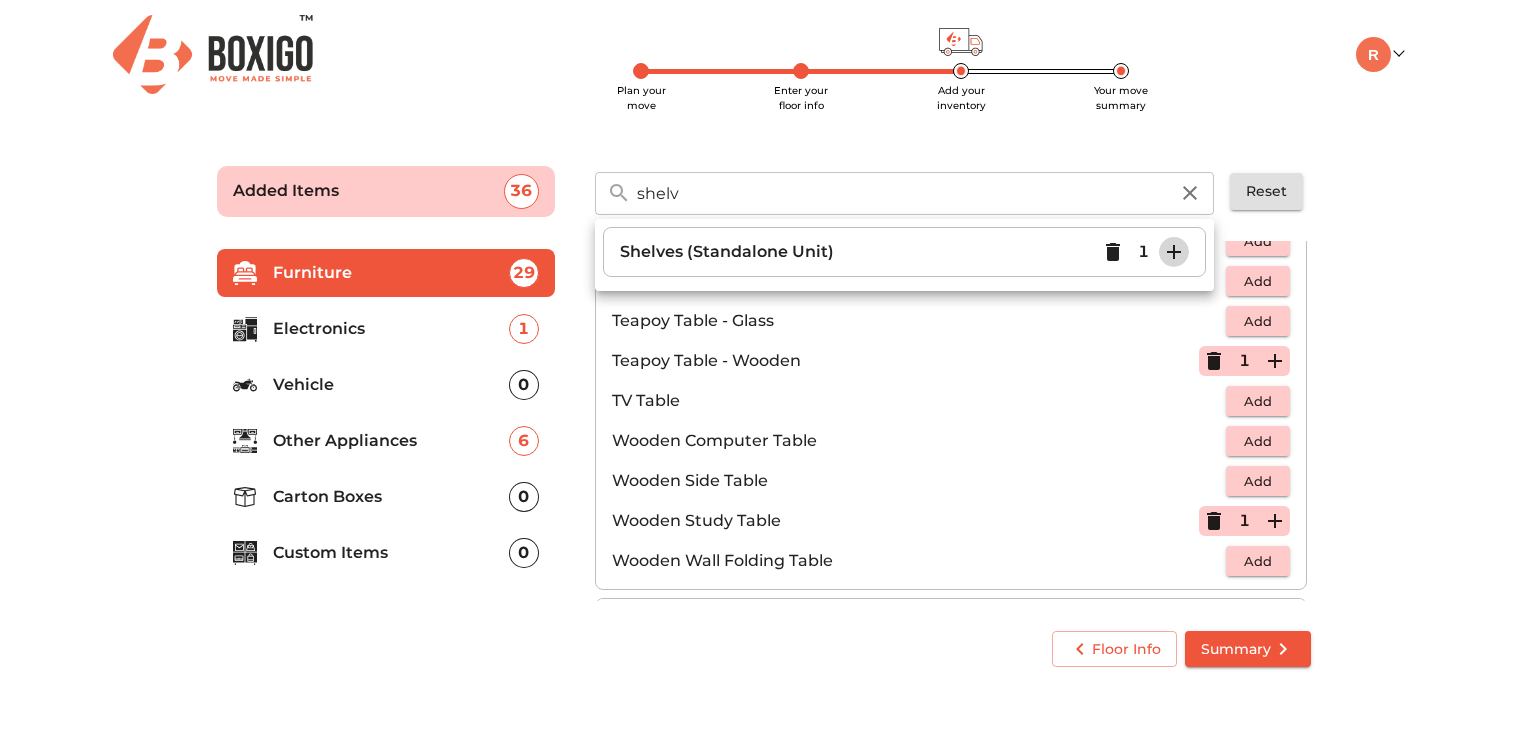 click 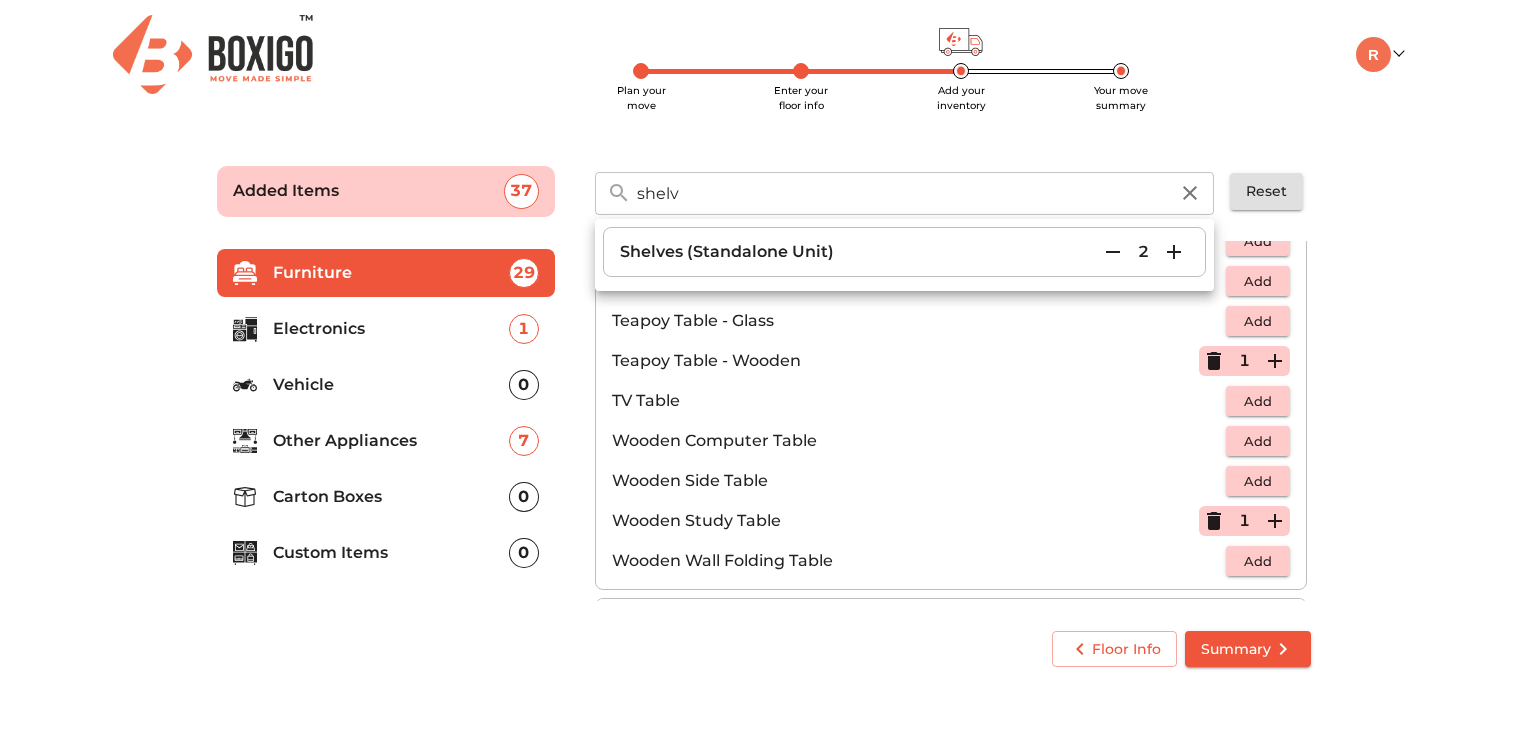 click 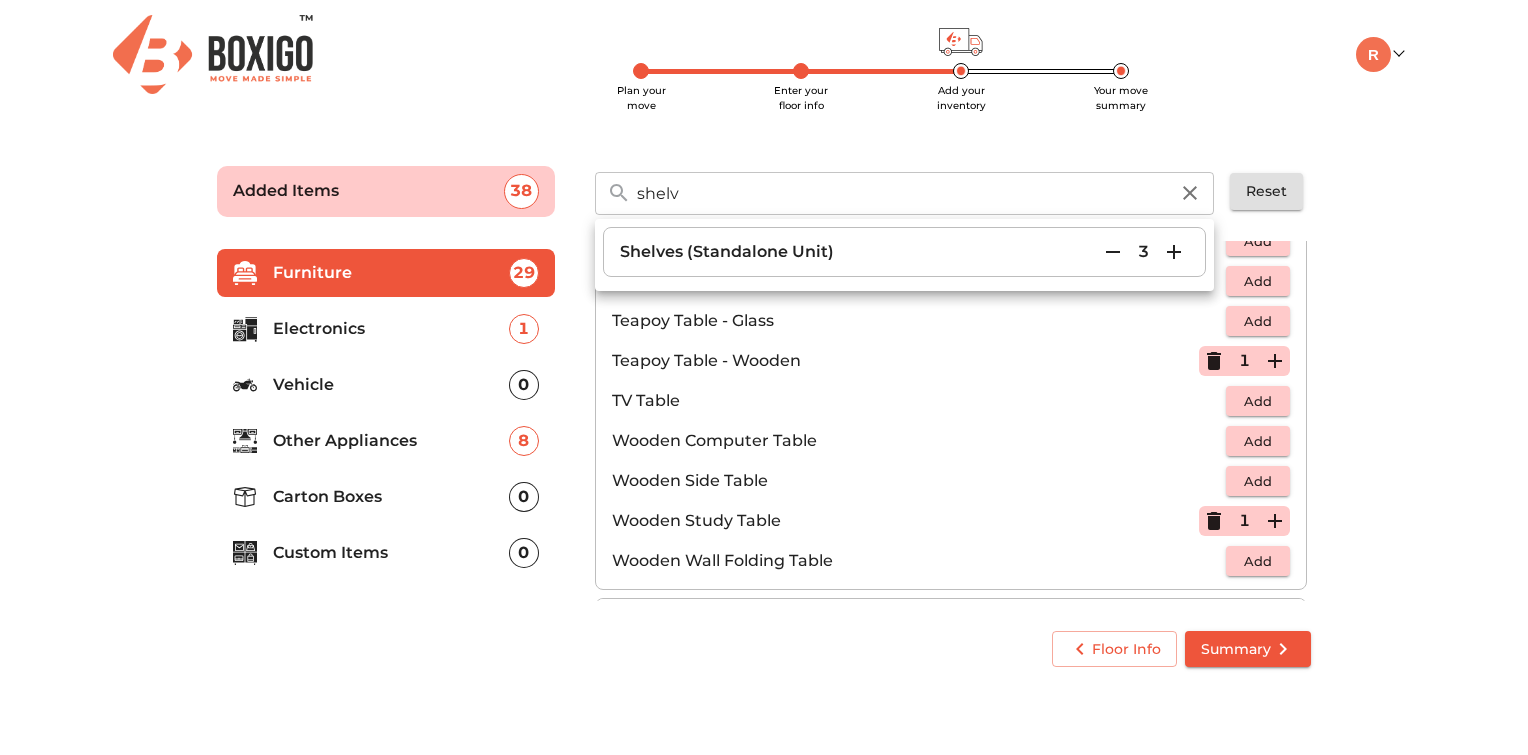 click 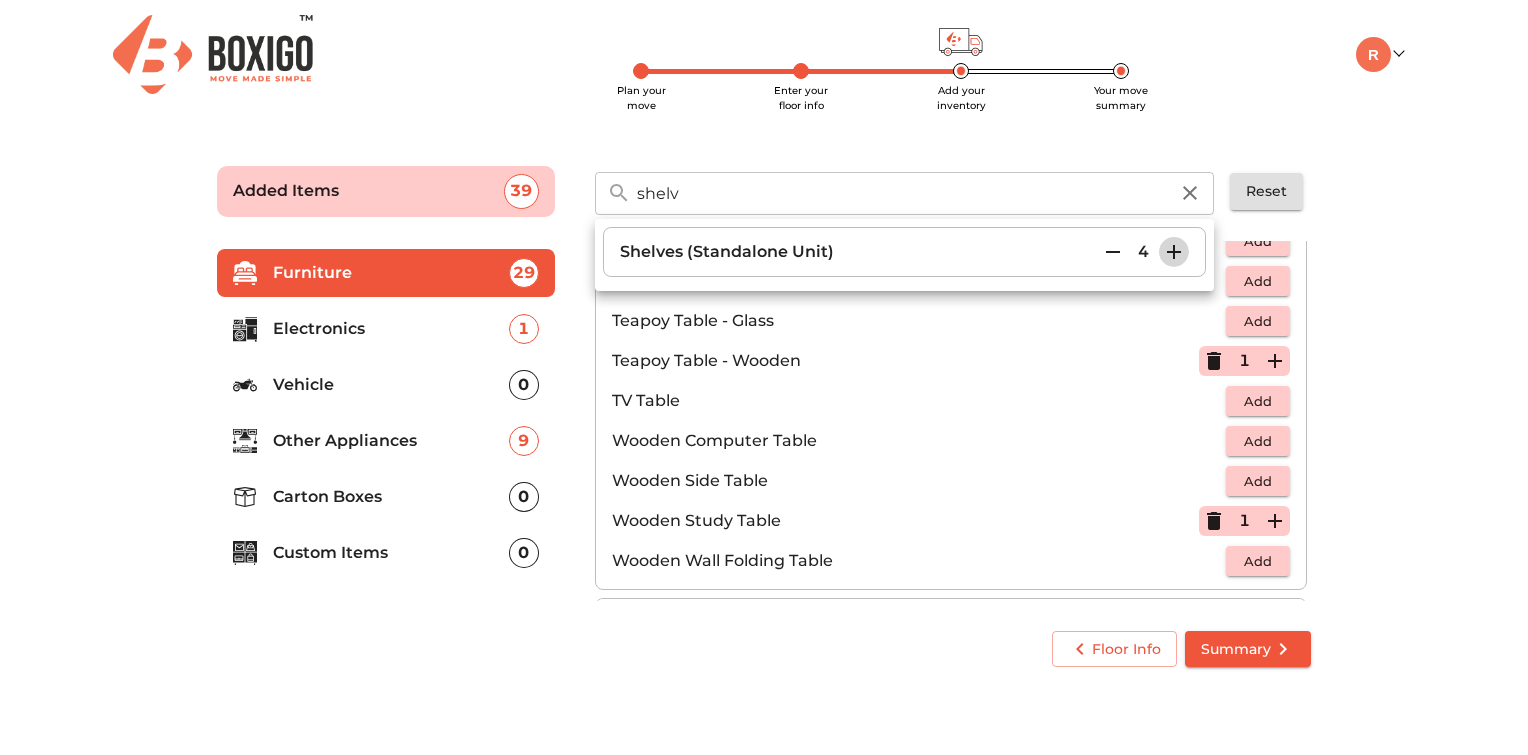 click 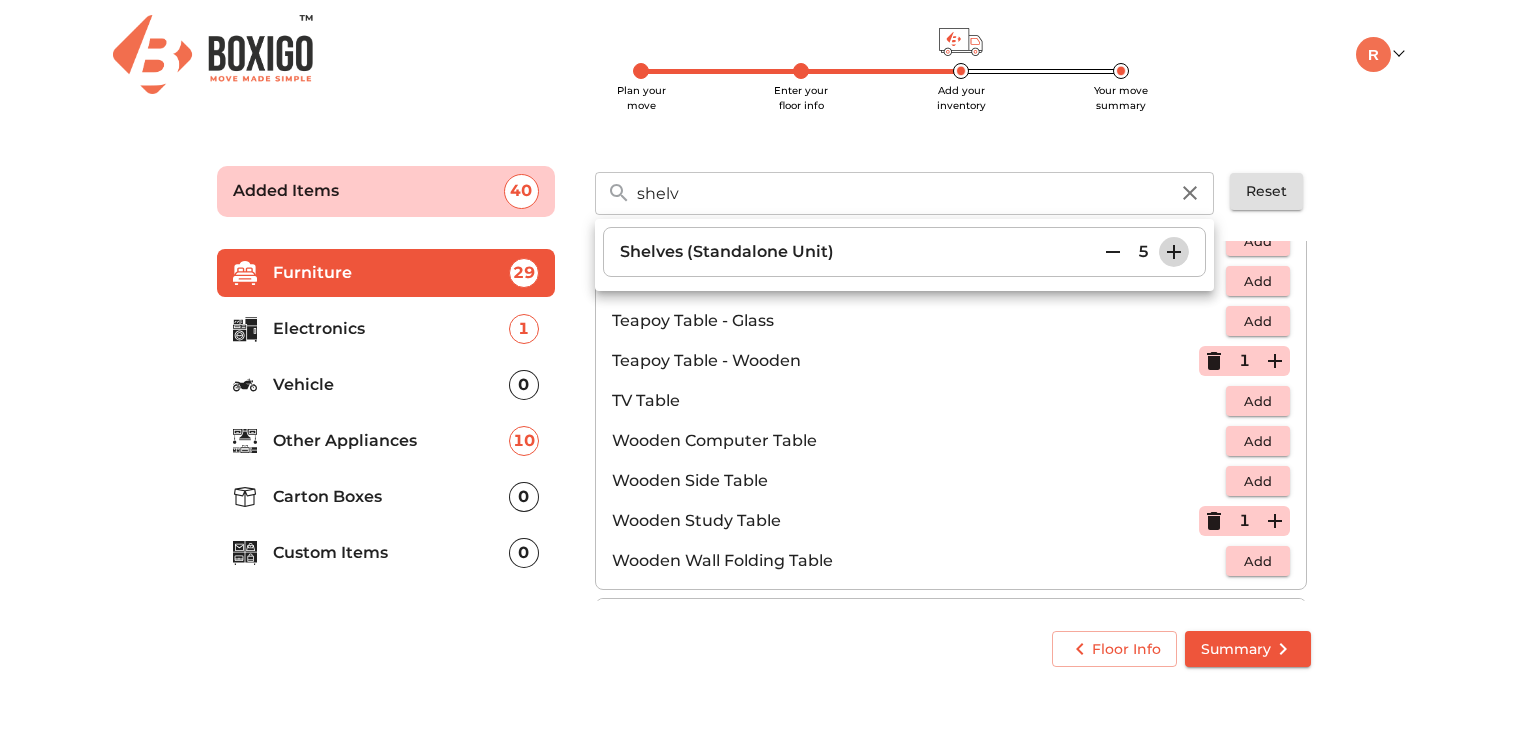 click 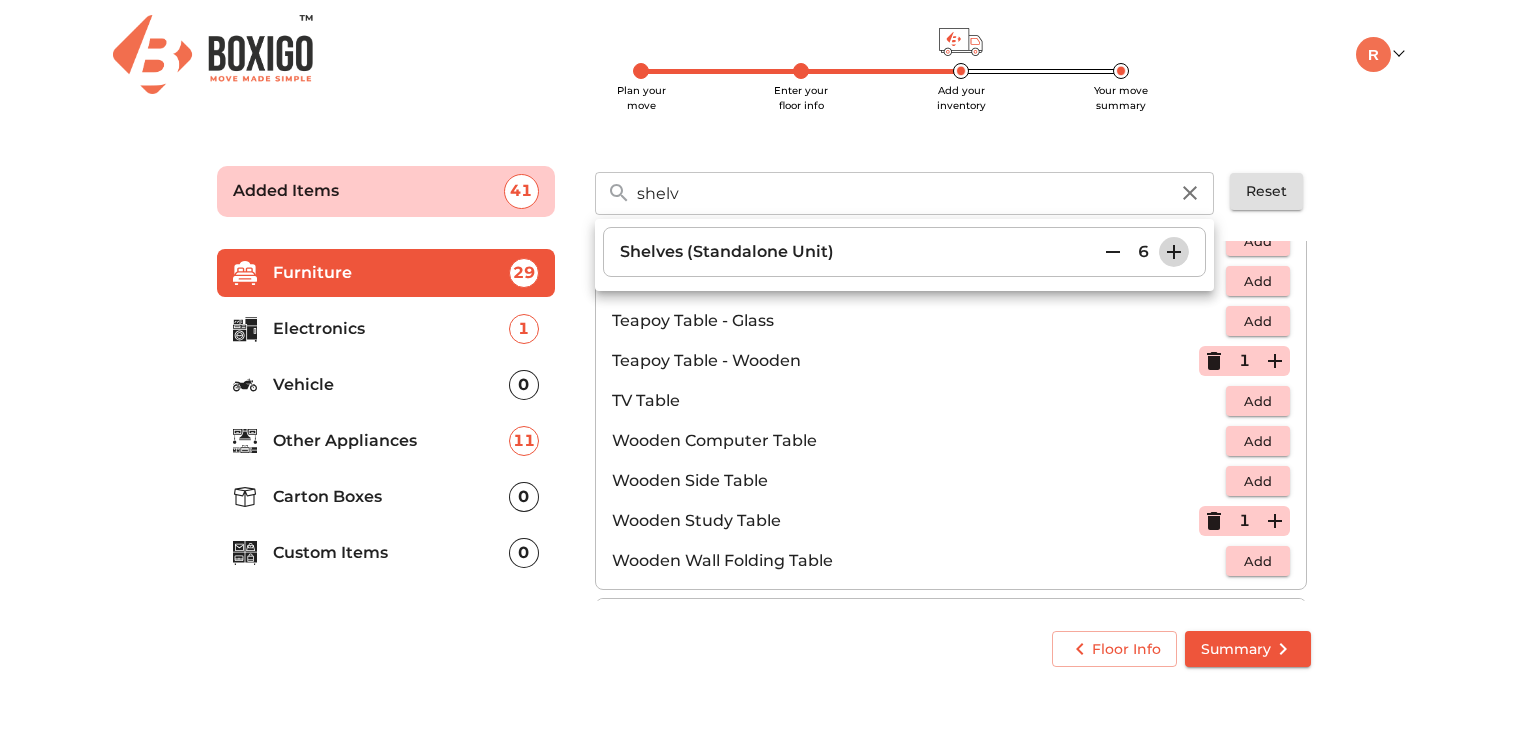click 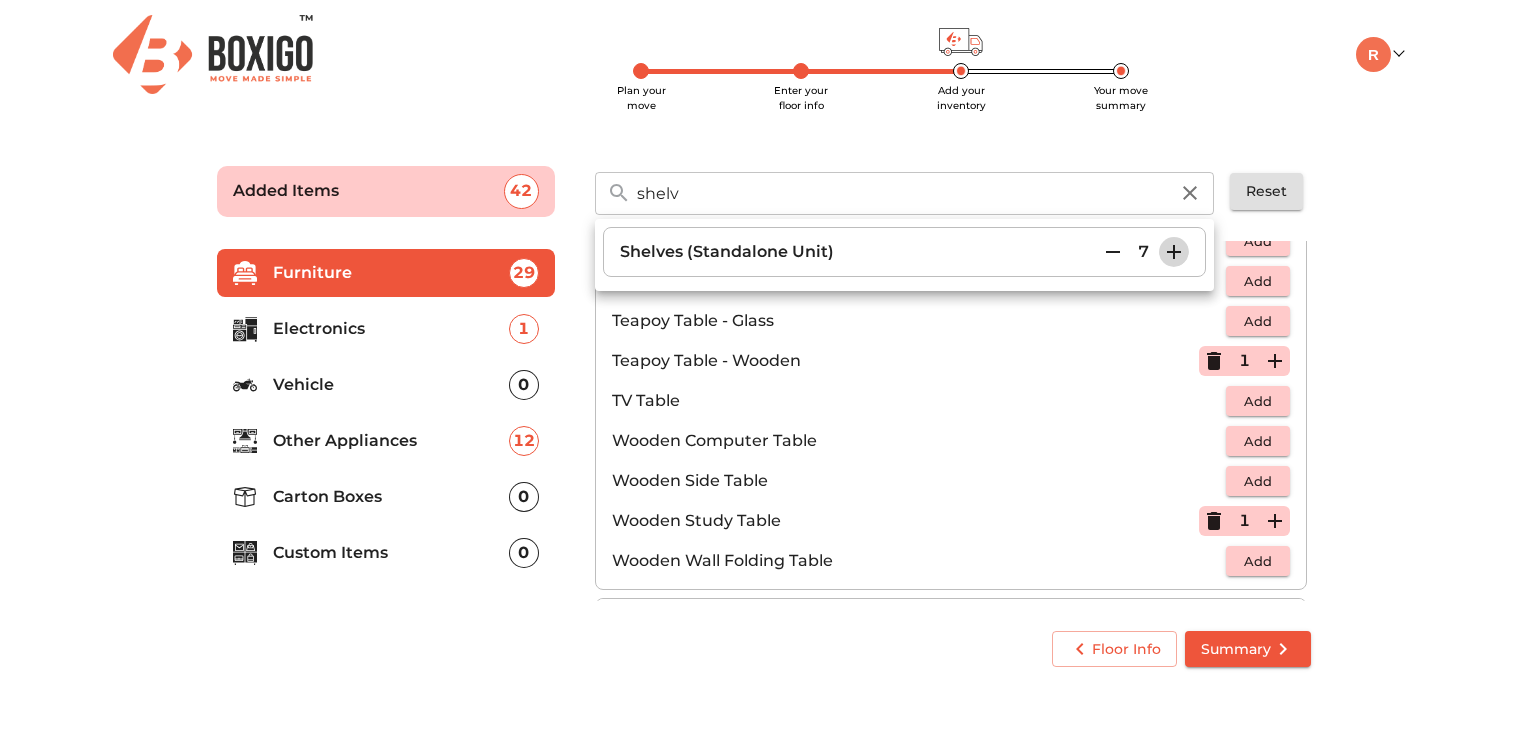 click 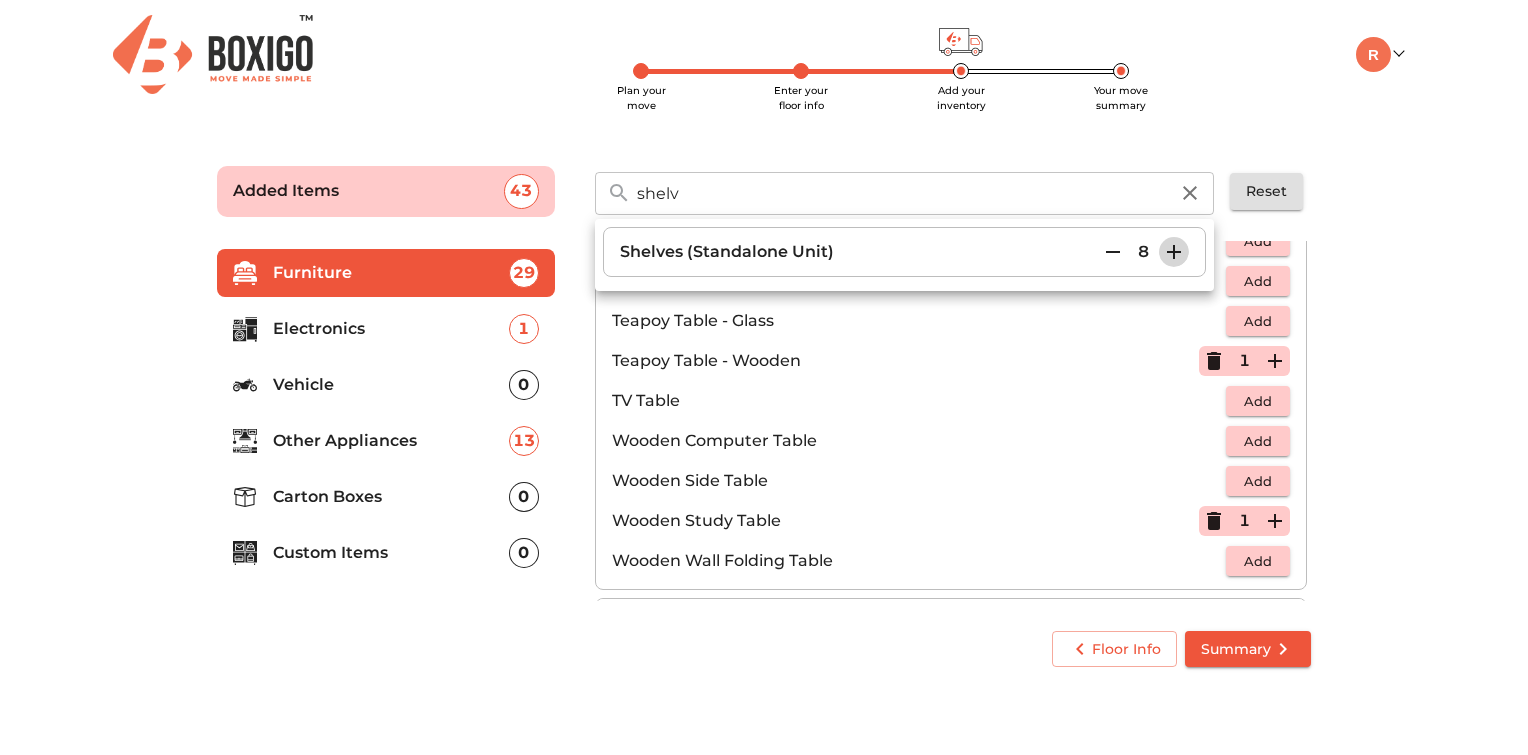 click 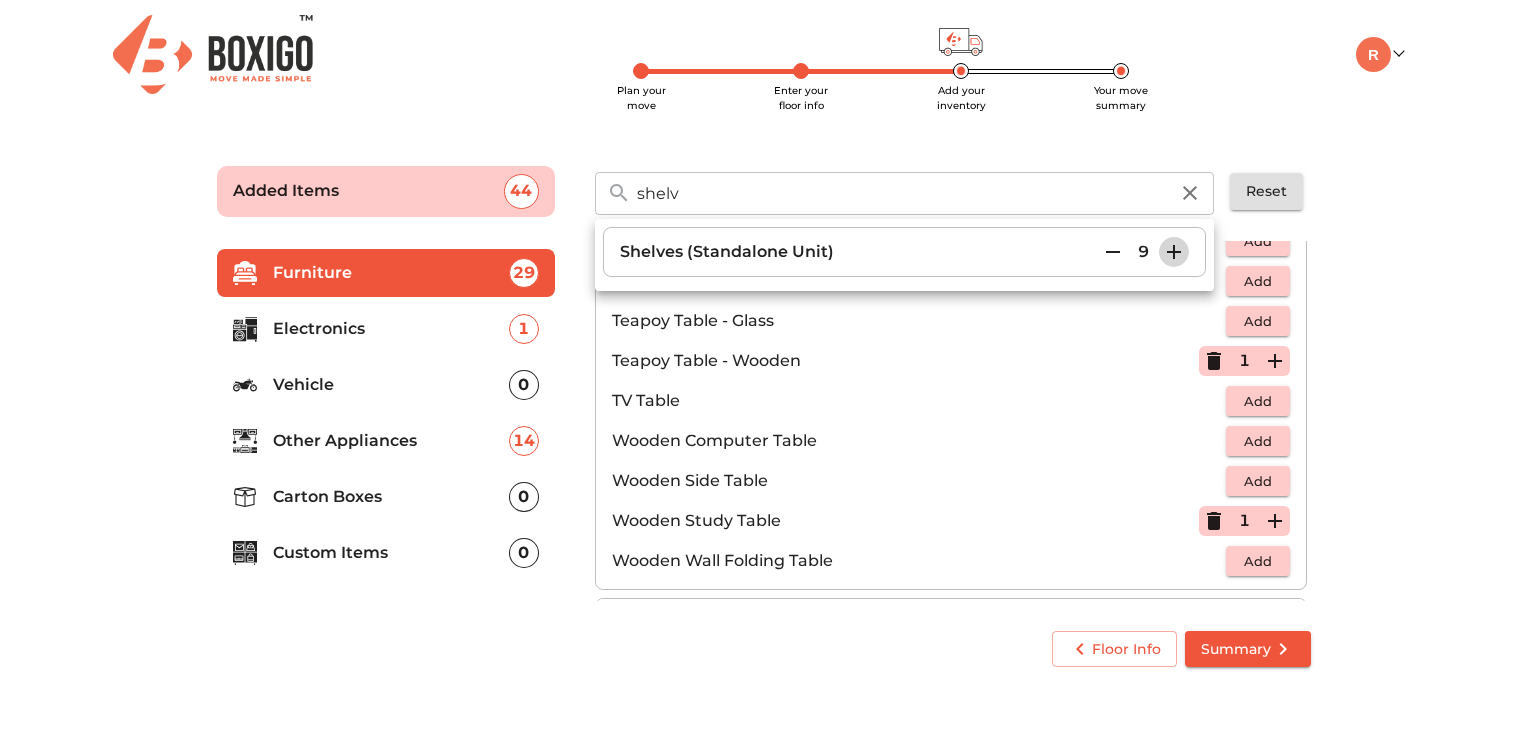 click 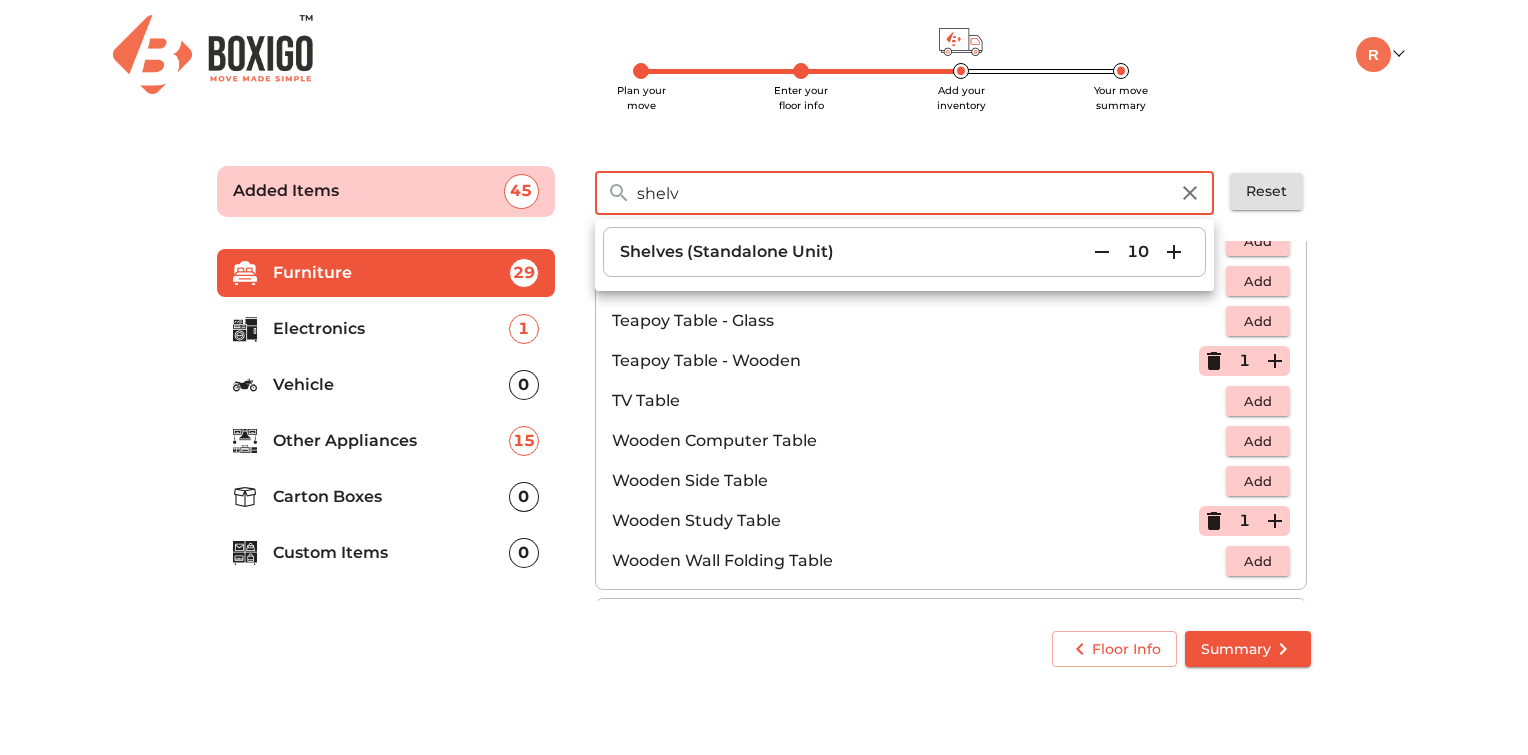 click on "shelv" at bounding box center [902, 193] 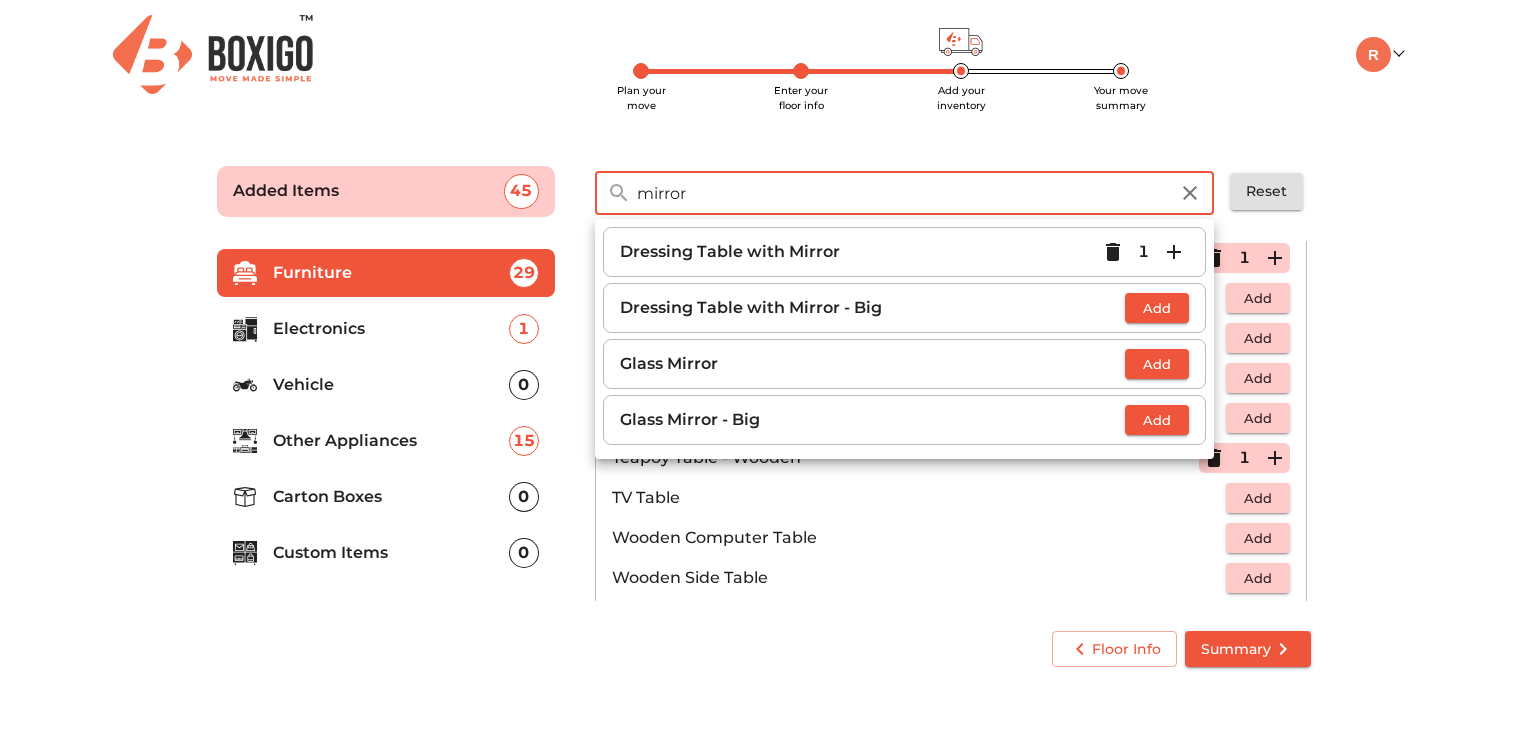 scroll, scrollTop: 1038, scrollLeft: 0, axis: vertical 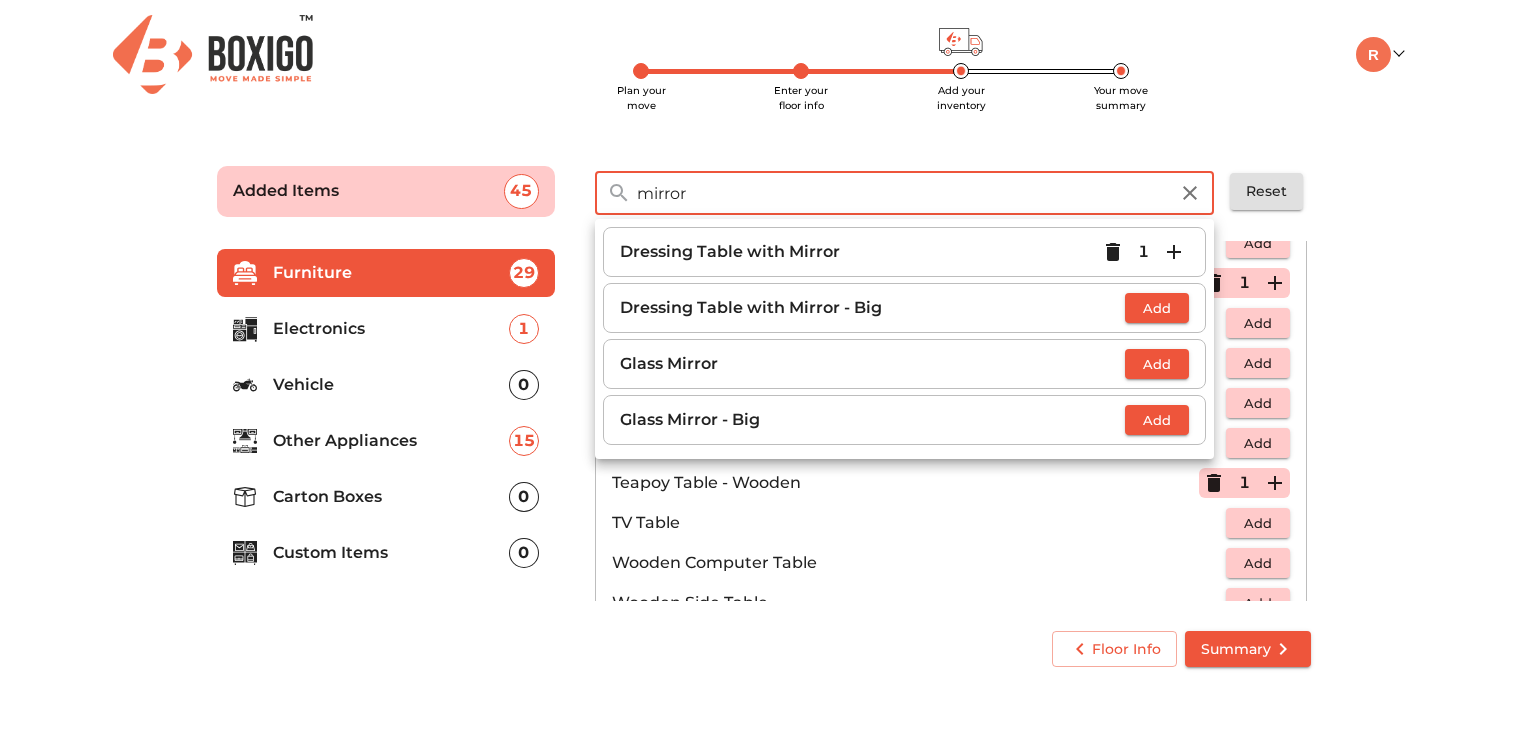 type on "mirror" 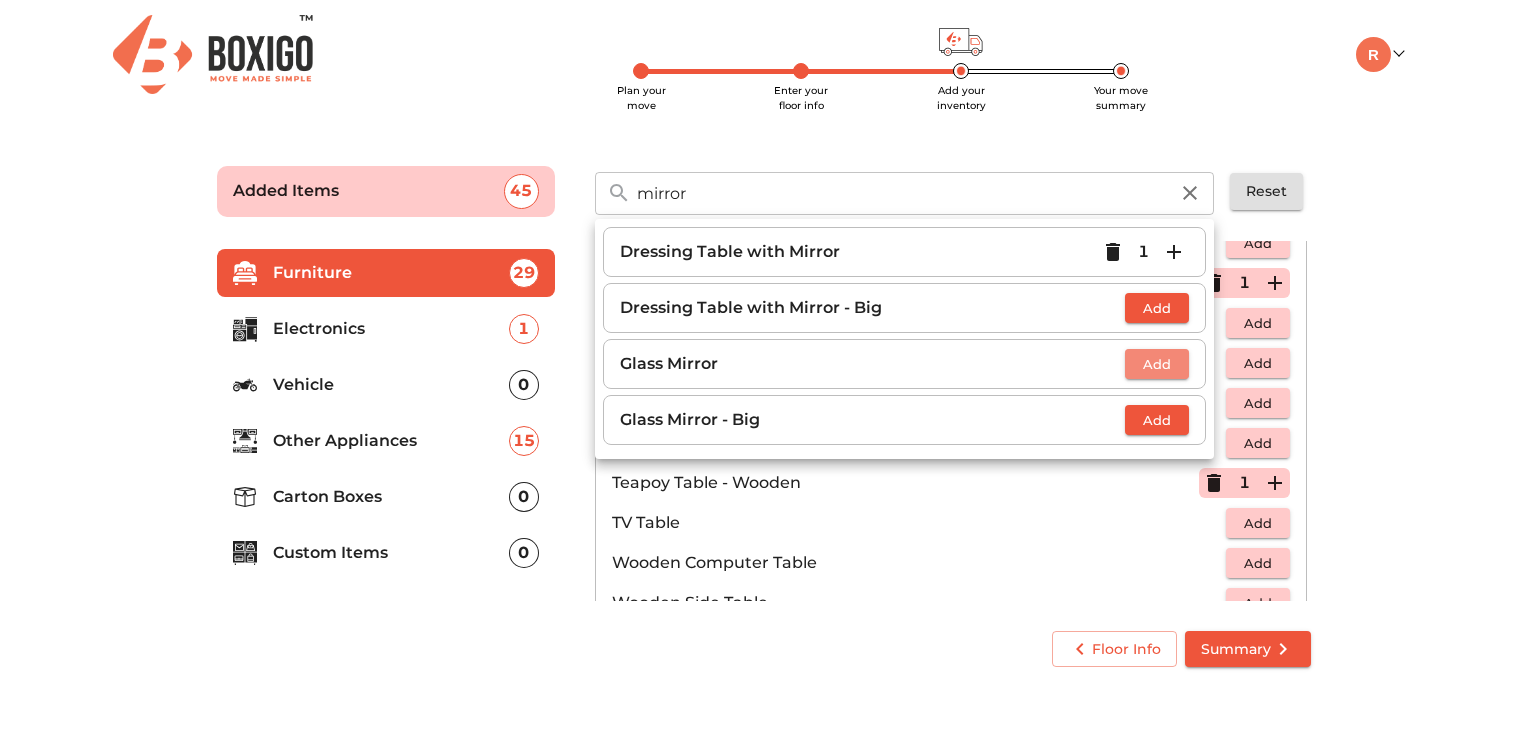 click on "Add" at bounding box center (1157, 364) 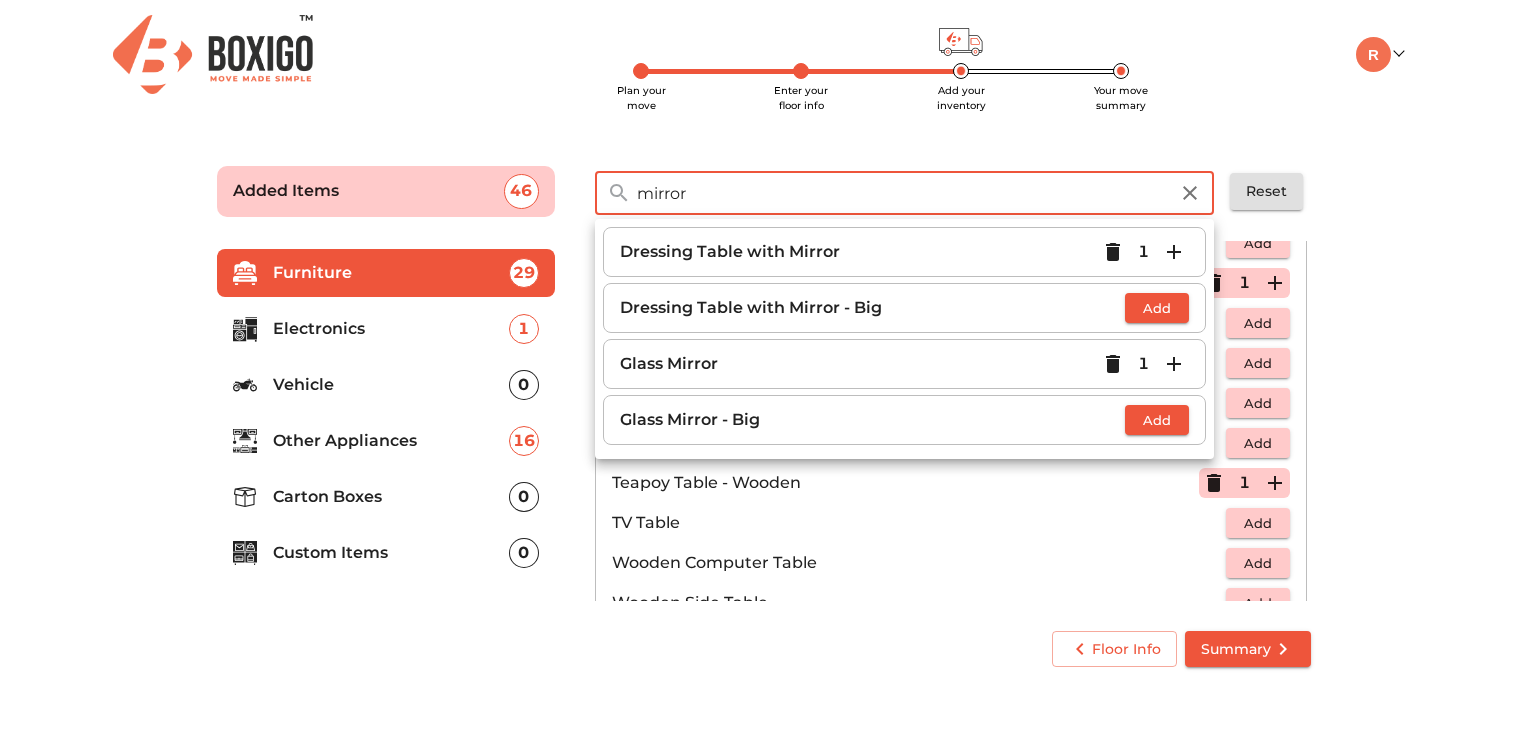 click on "mirror" at bounding box center [902, 193] 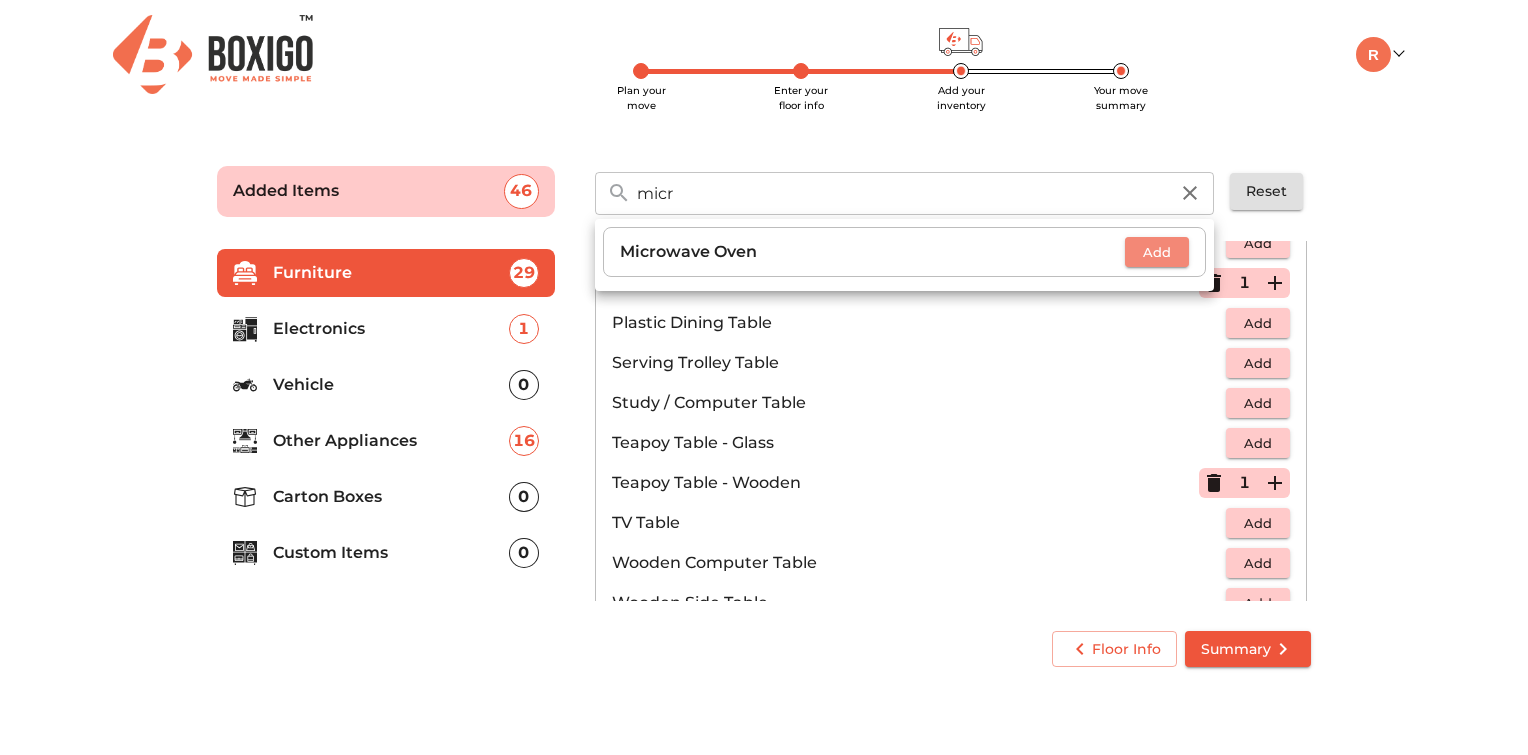 click on "Add" at bounding box center (1157, 252) 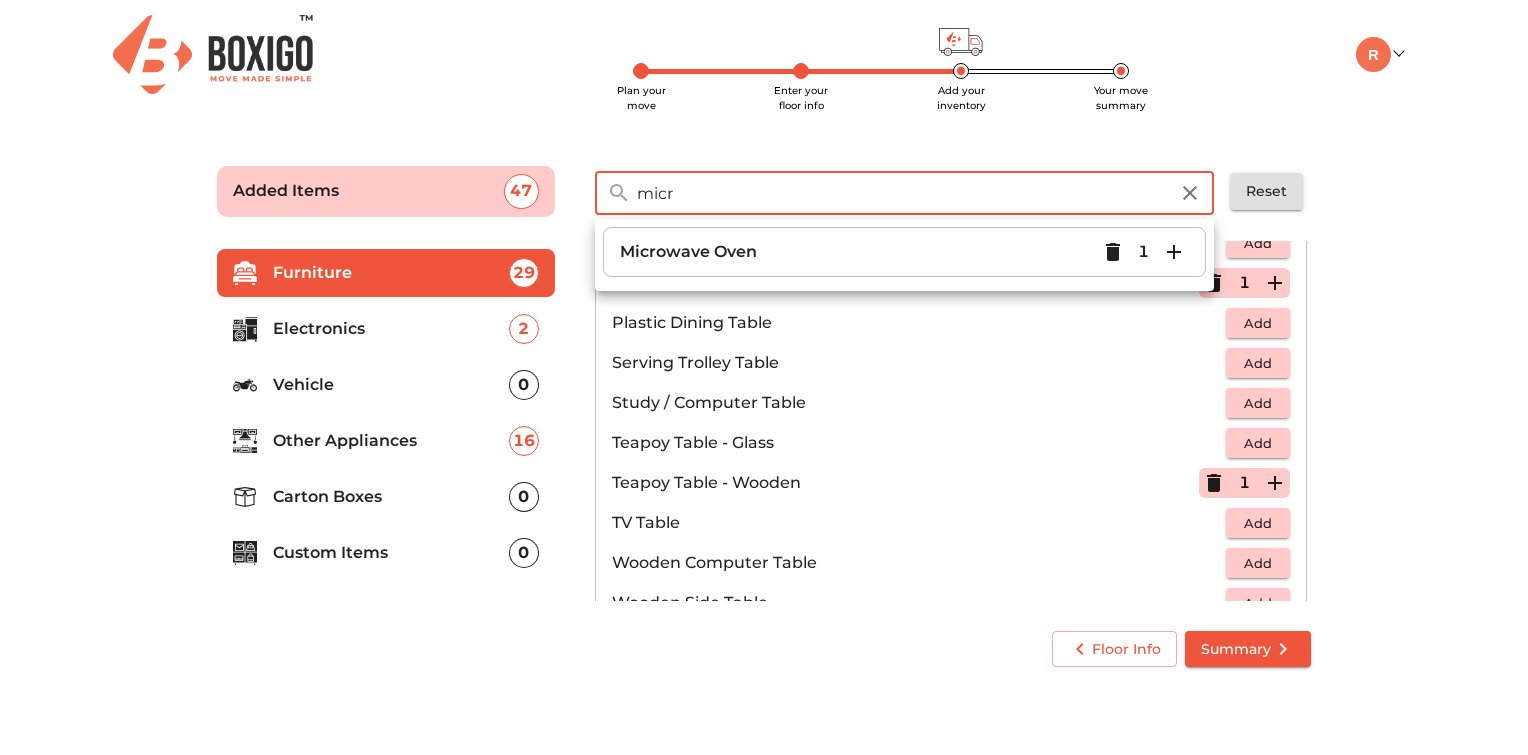 click on "micr" at bounding box center (902, 193) 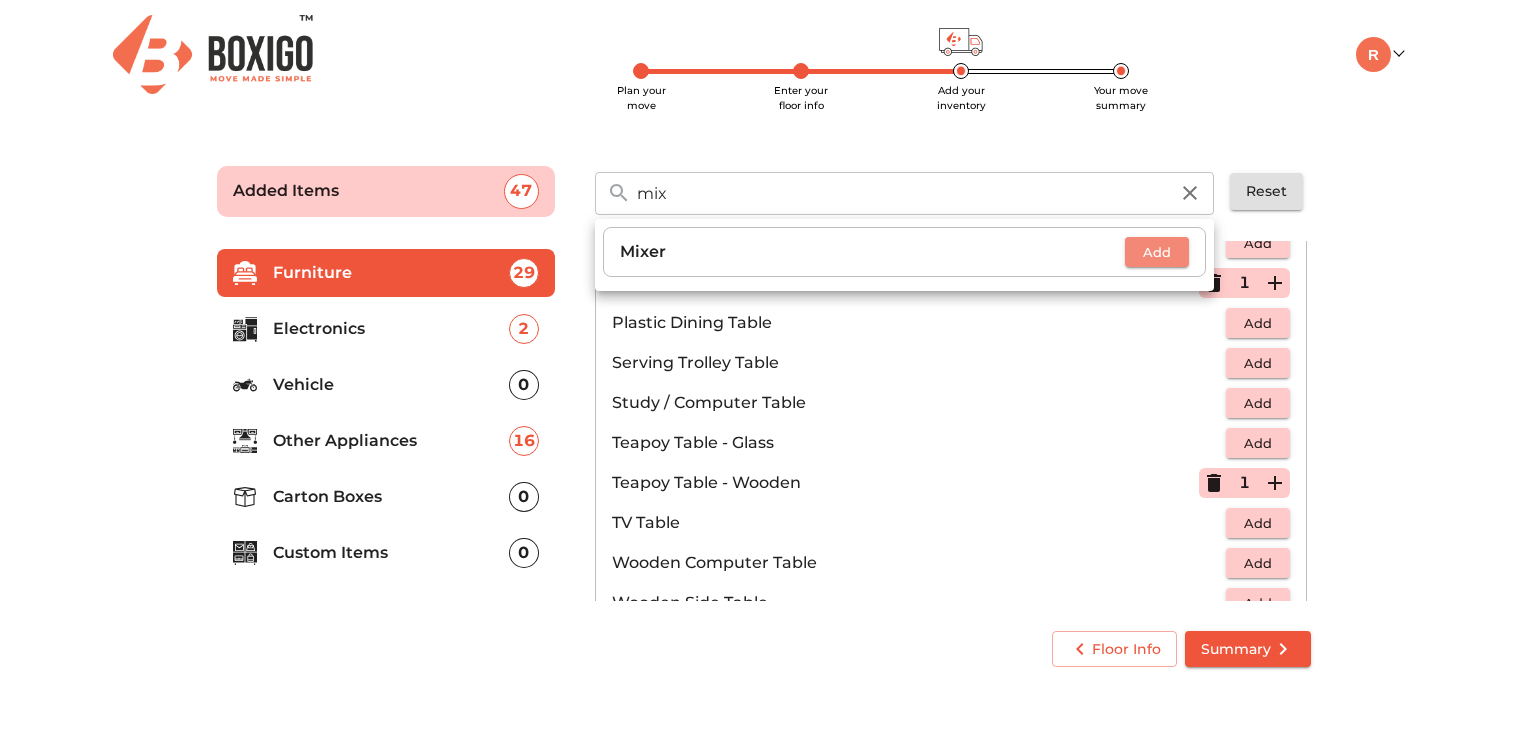 click on "Add" at bounding box center (1157, 252) 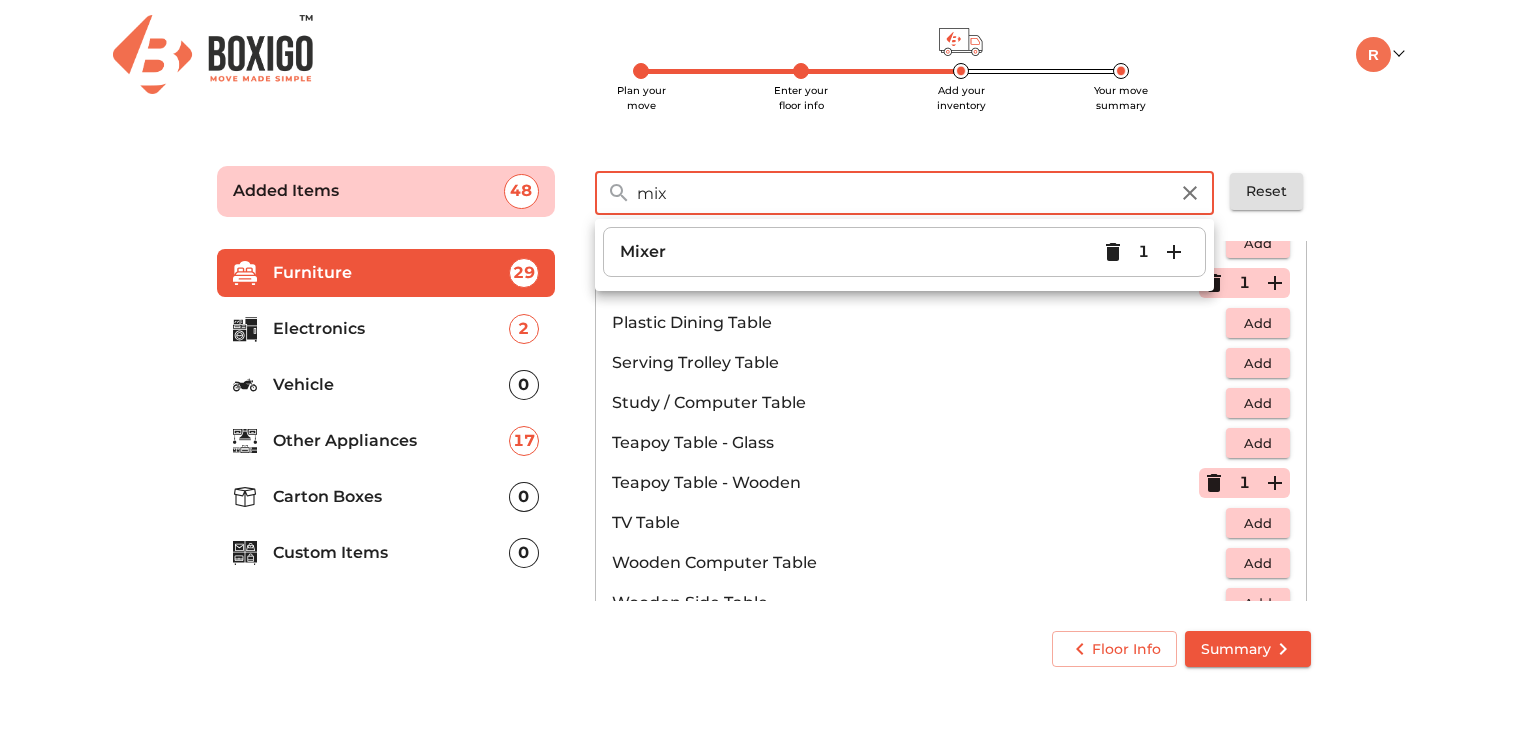 click on "mix" at bounding box center (902, 193) 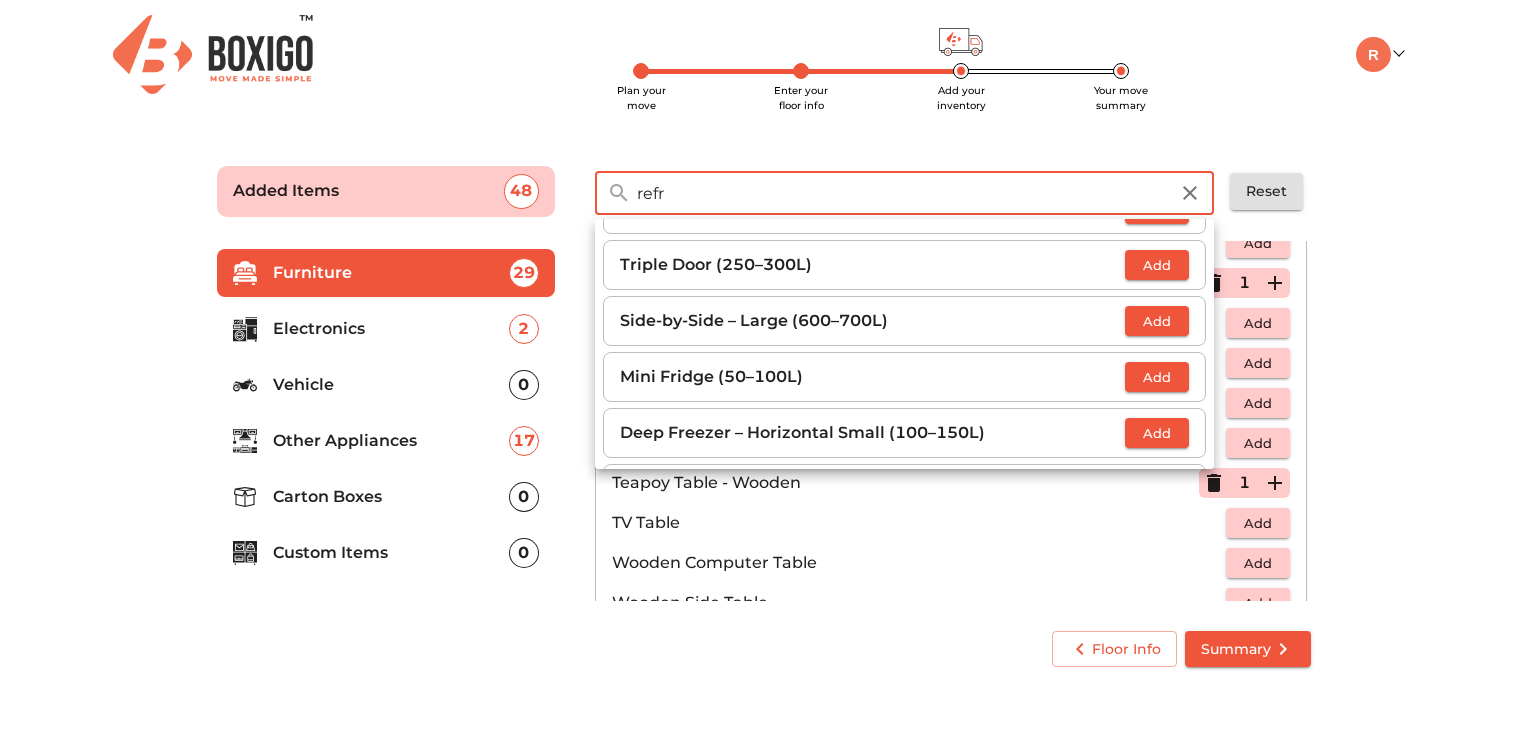 scroll, scrollTop: 52, scrollLeft: 0, axis: vertical 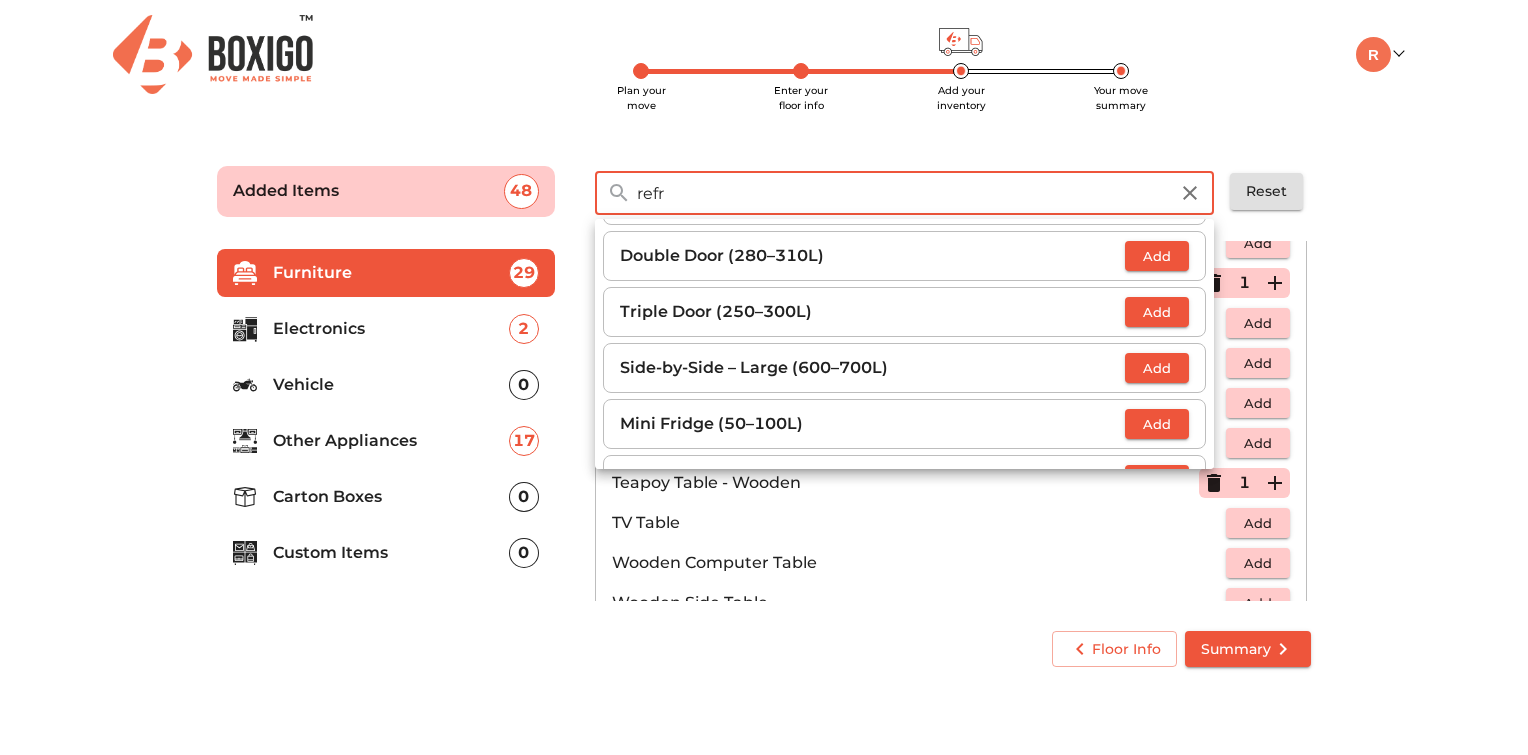 type on "refr" 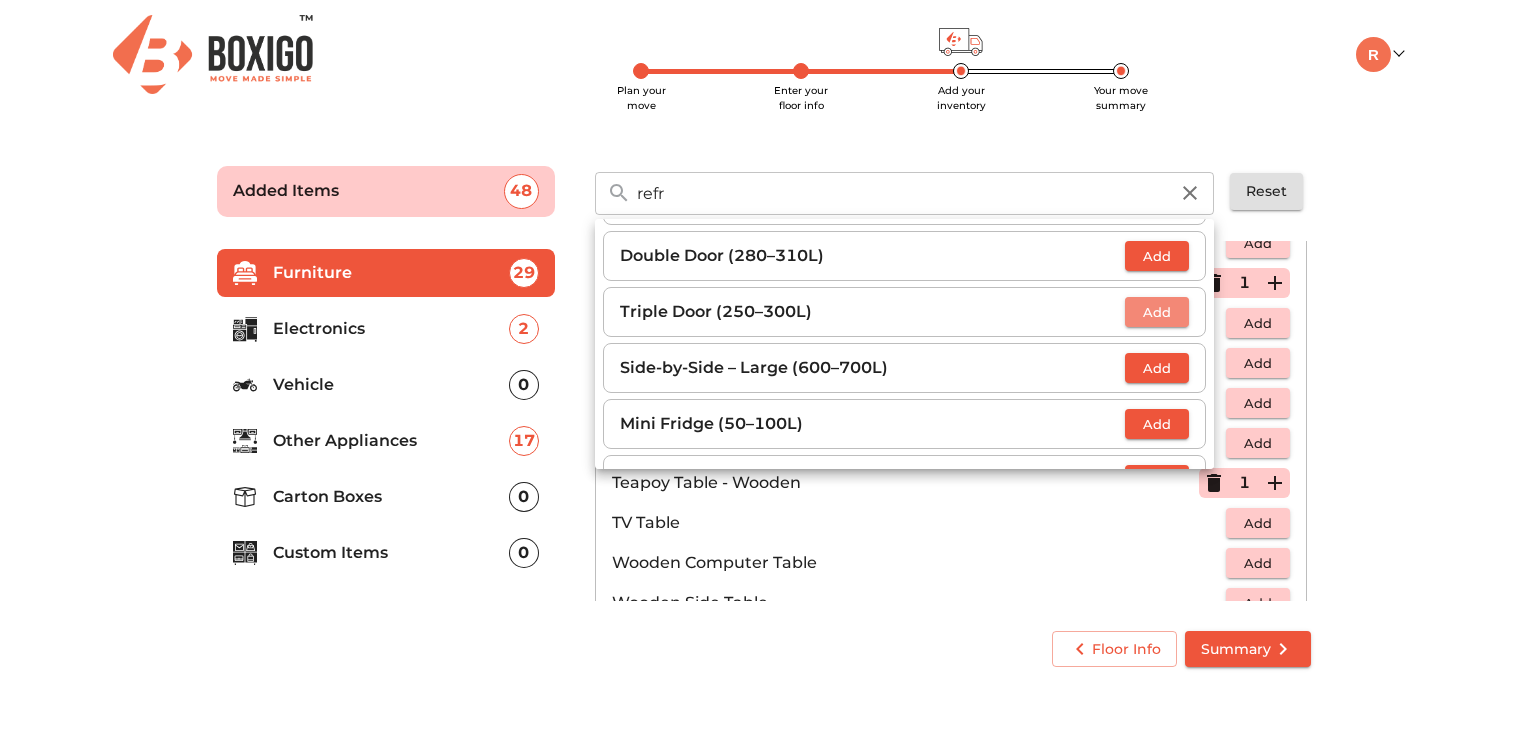 click on "Add" at bounding box center (1157, 312) 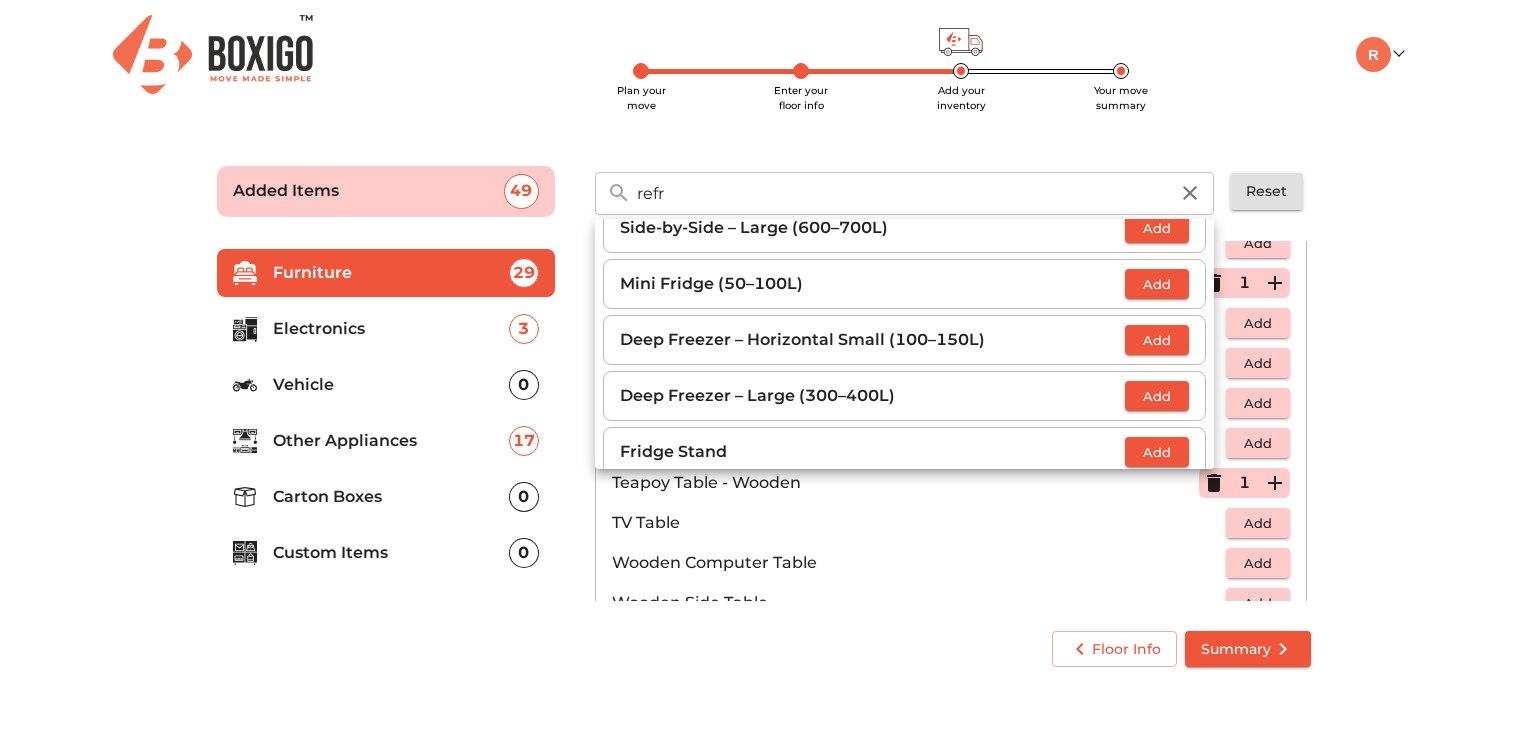 scroll, scrollTop: 210, scrollLeft: 0, axis: vertical 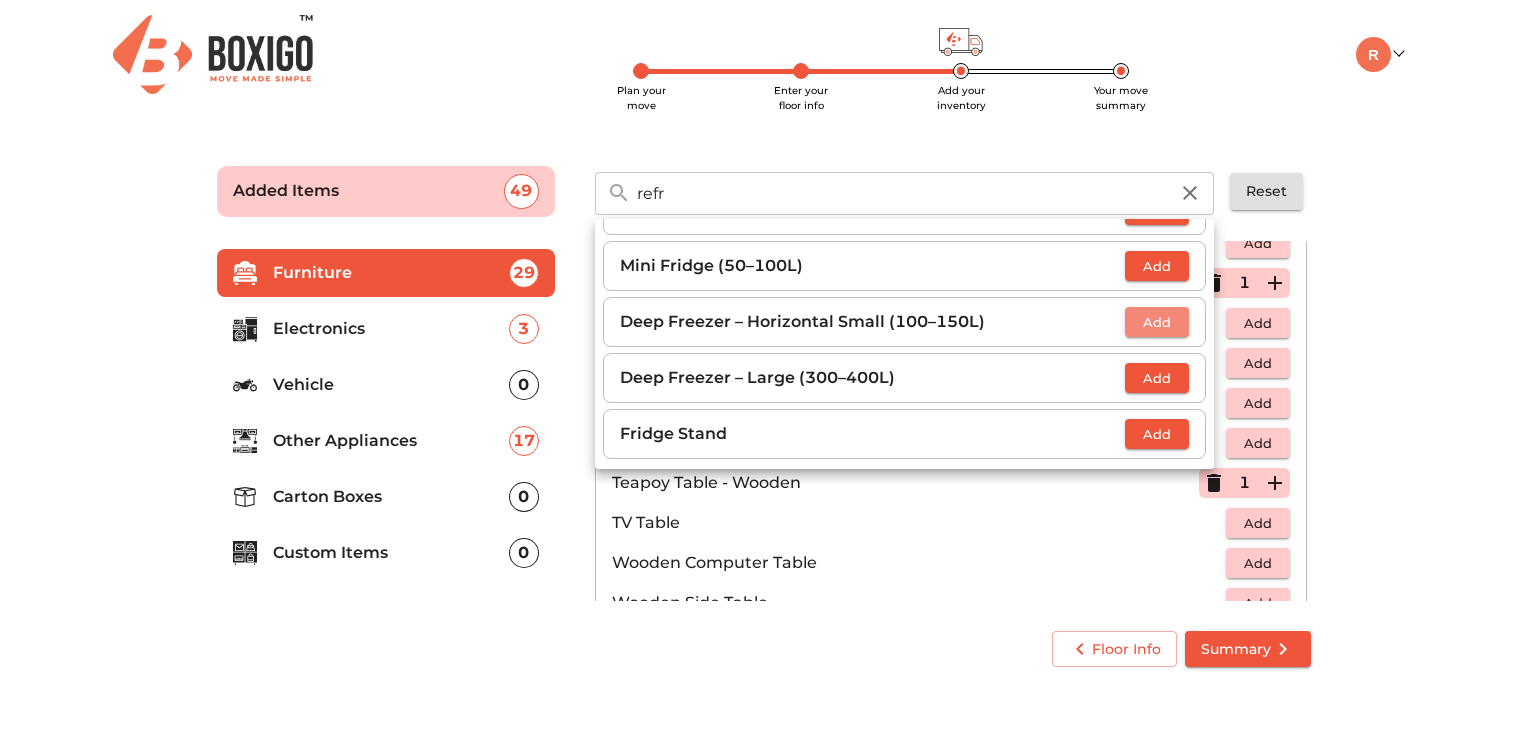 click on "Add" at bounding box center [1157, 322] 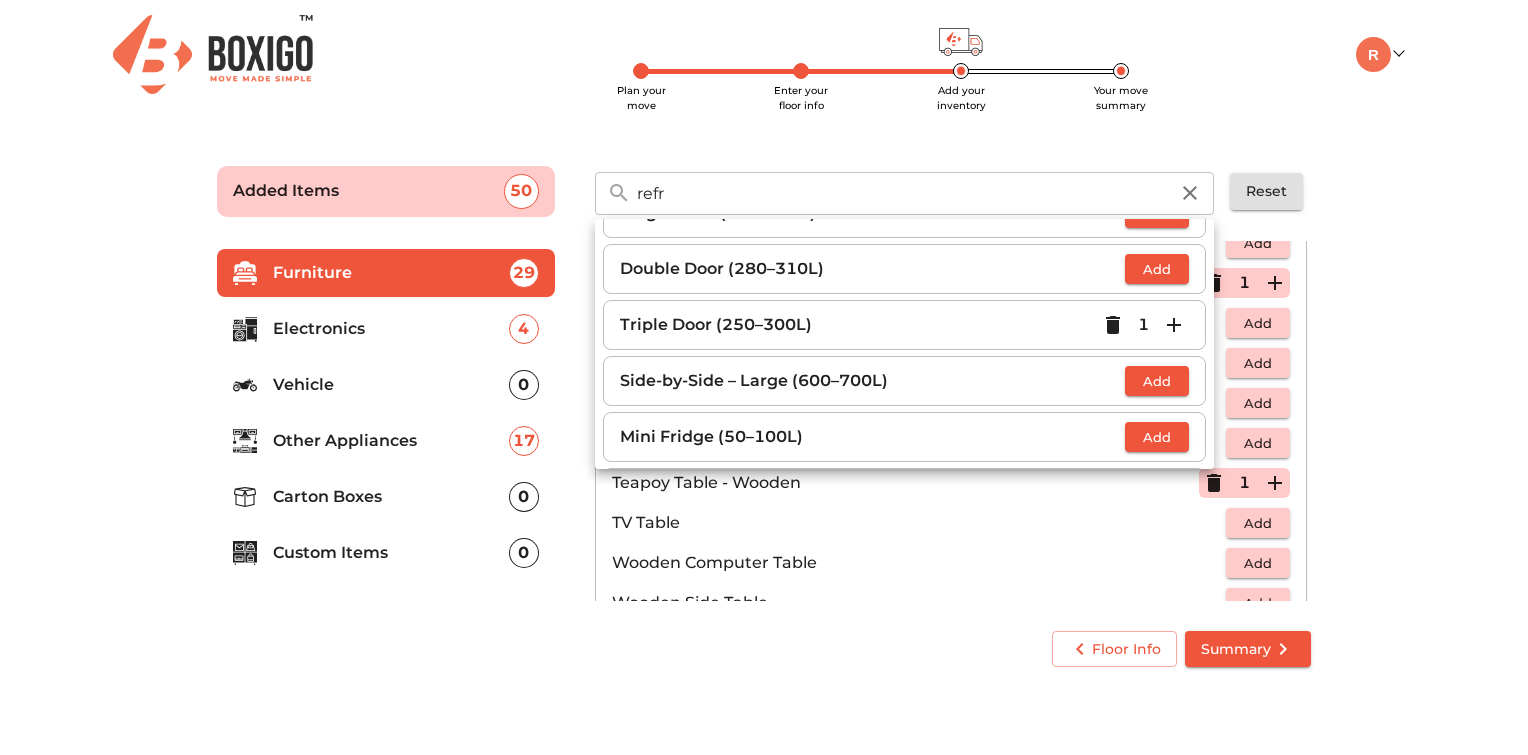 scroll, scrollTop: 0, scrollLeft: 0, axis: both 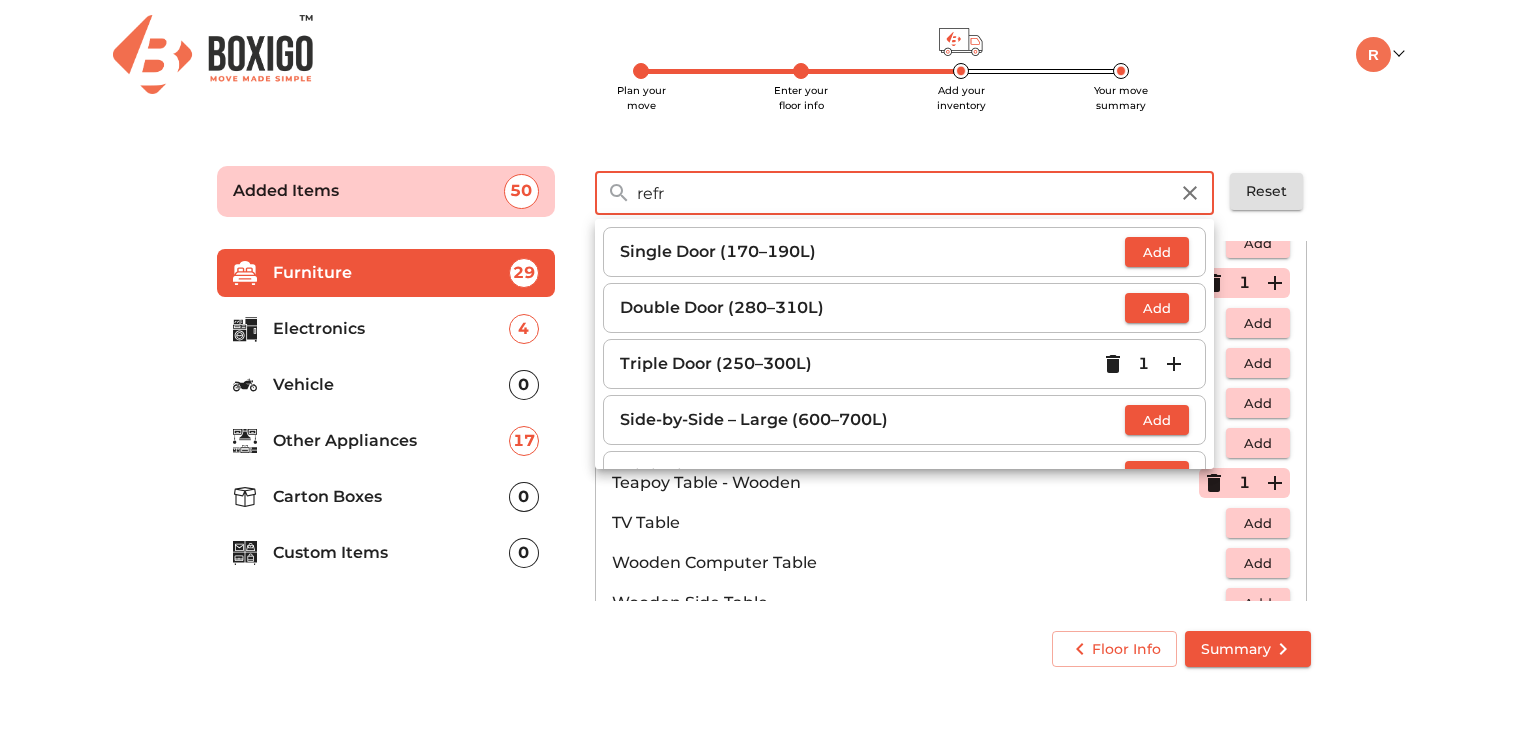 click on "refr" at bounding box center [902, 193] 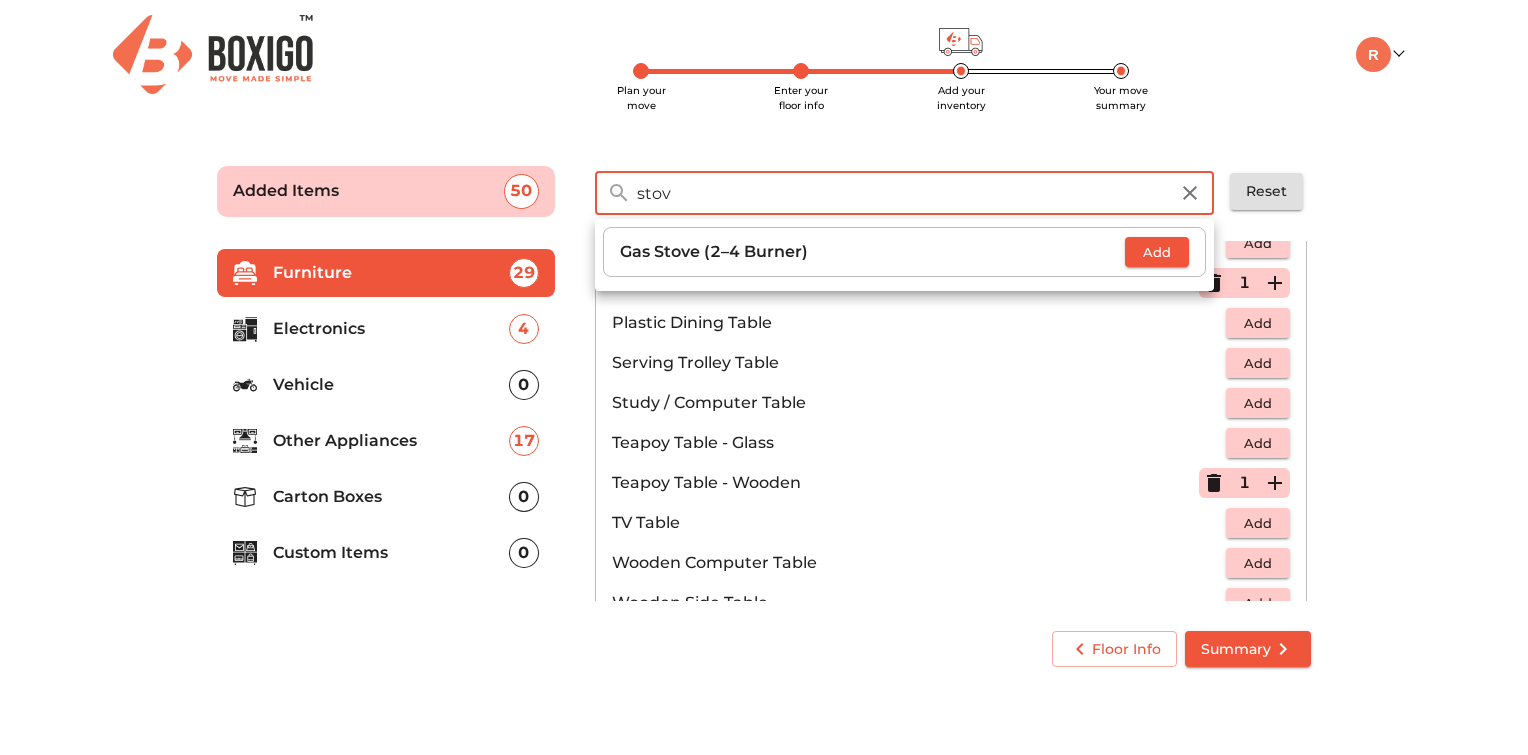 type on "stov" 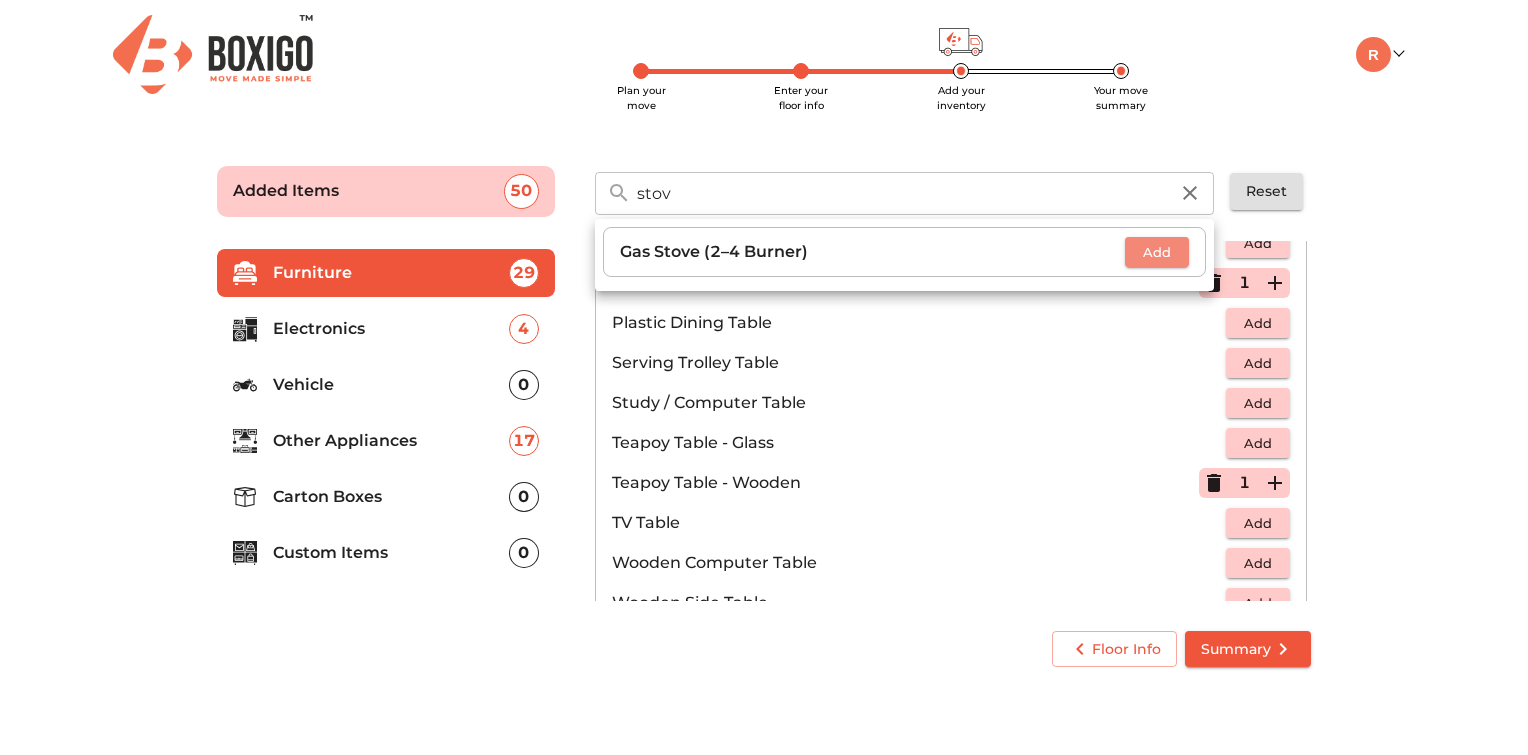 click on "Add" at bounding box center [1157, 252] 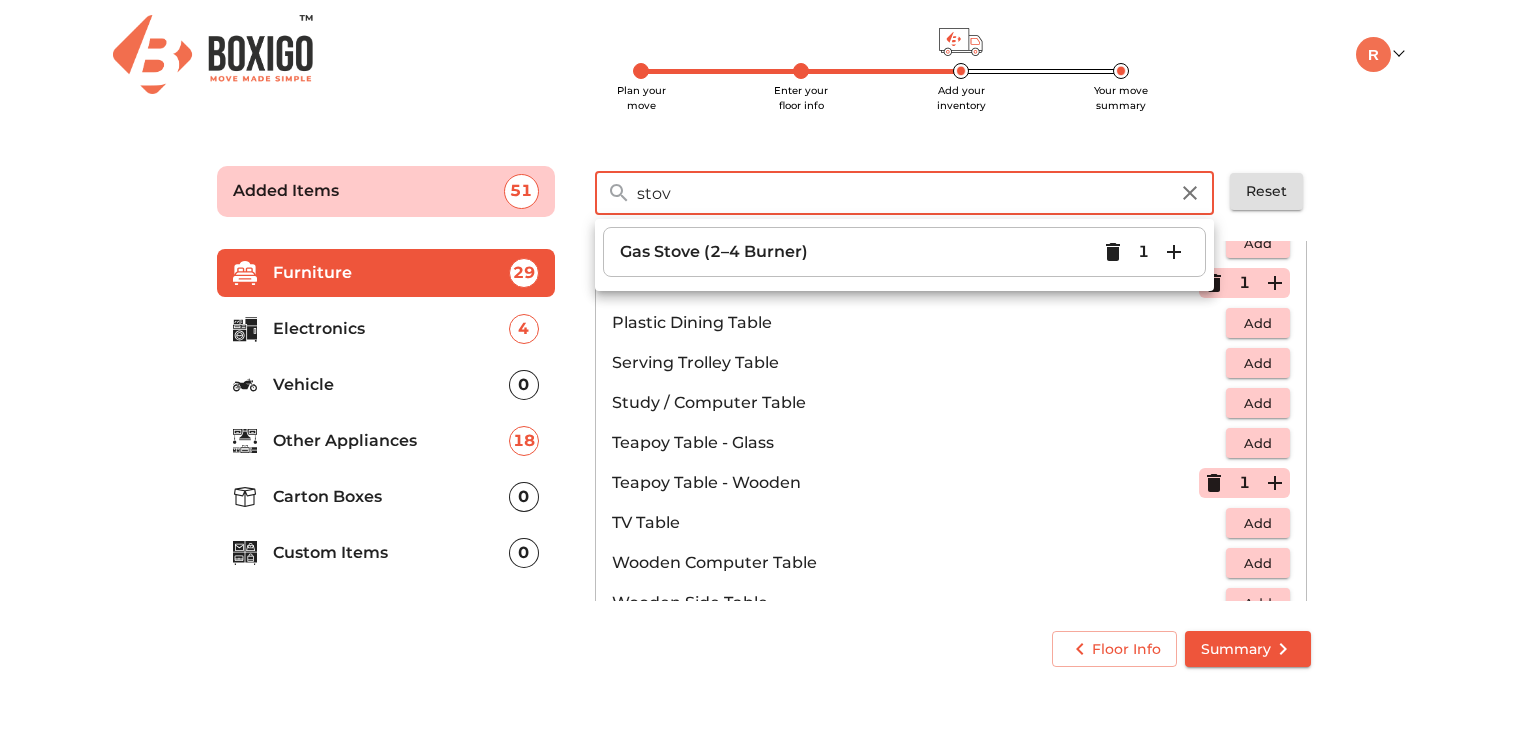 click on "stov" at bounding box center (902, 193) 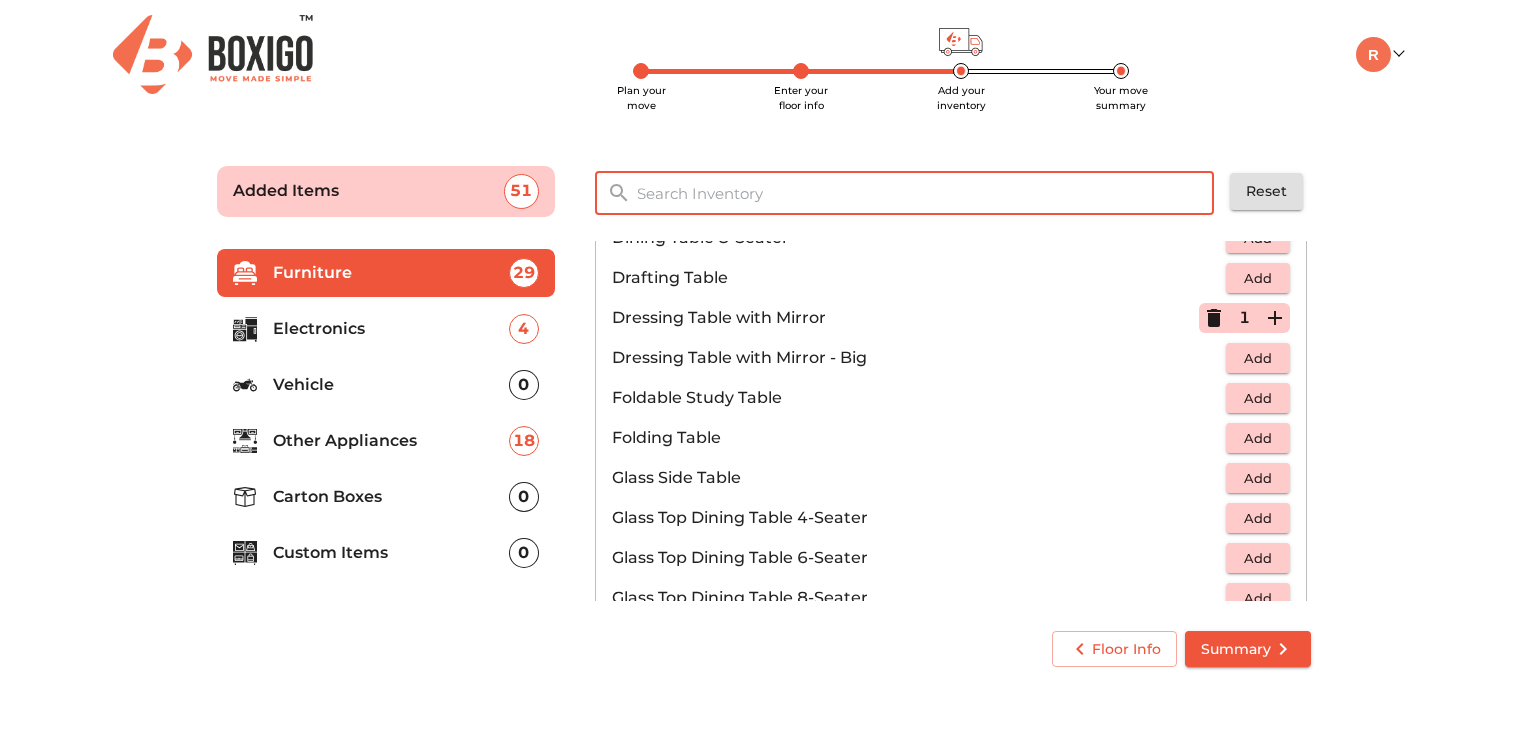 scroll, scrollTop: 504, scrollLeft: 0, axis: vertical 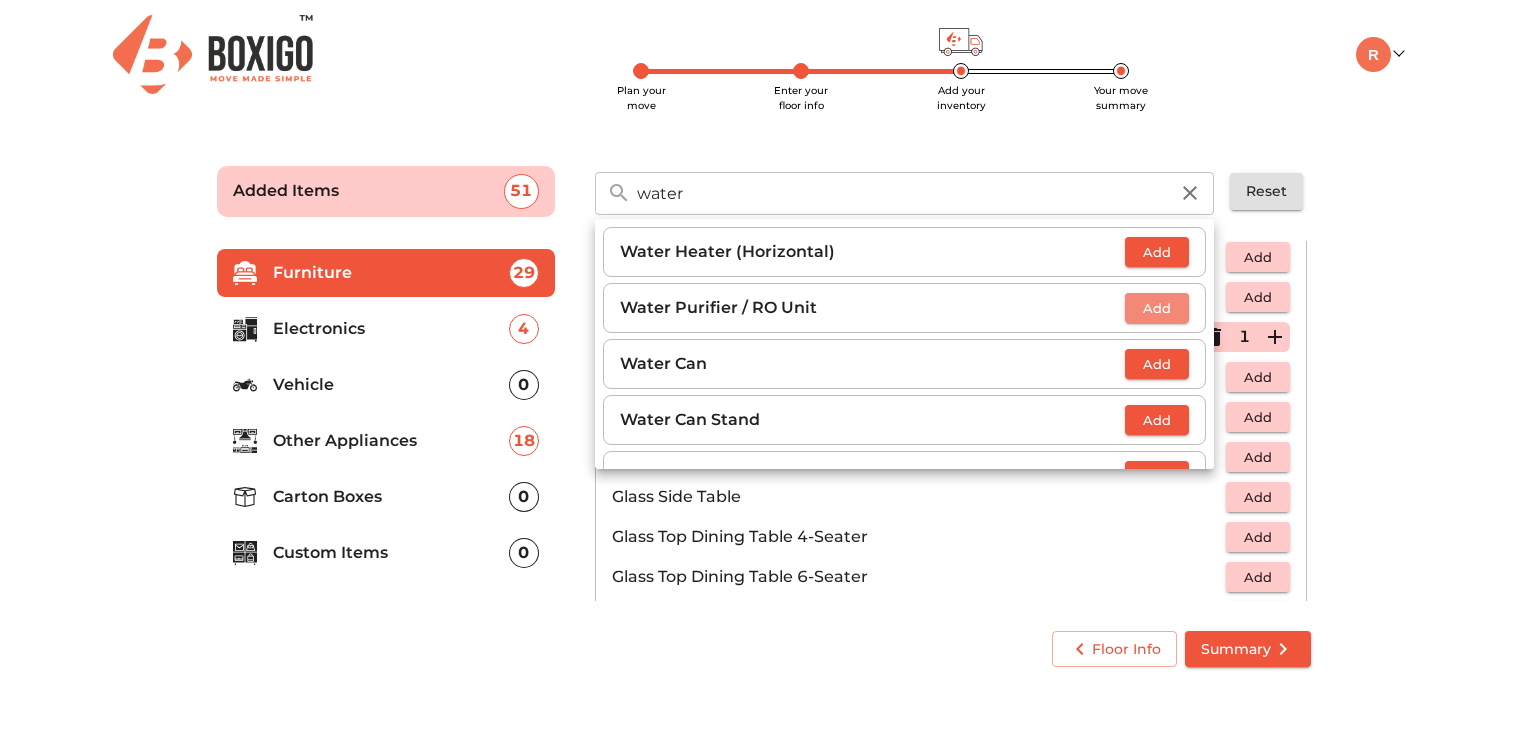 click on "Add" at bounding box center [1157, 308] 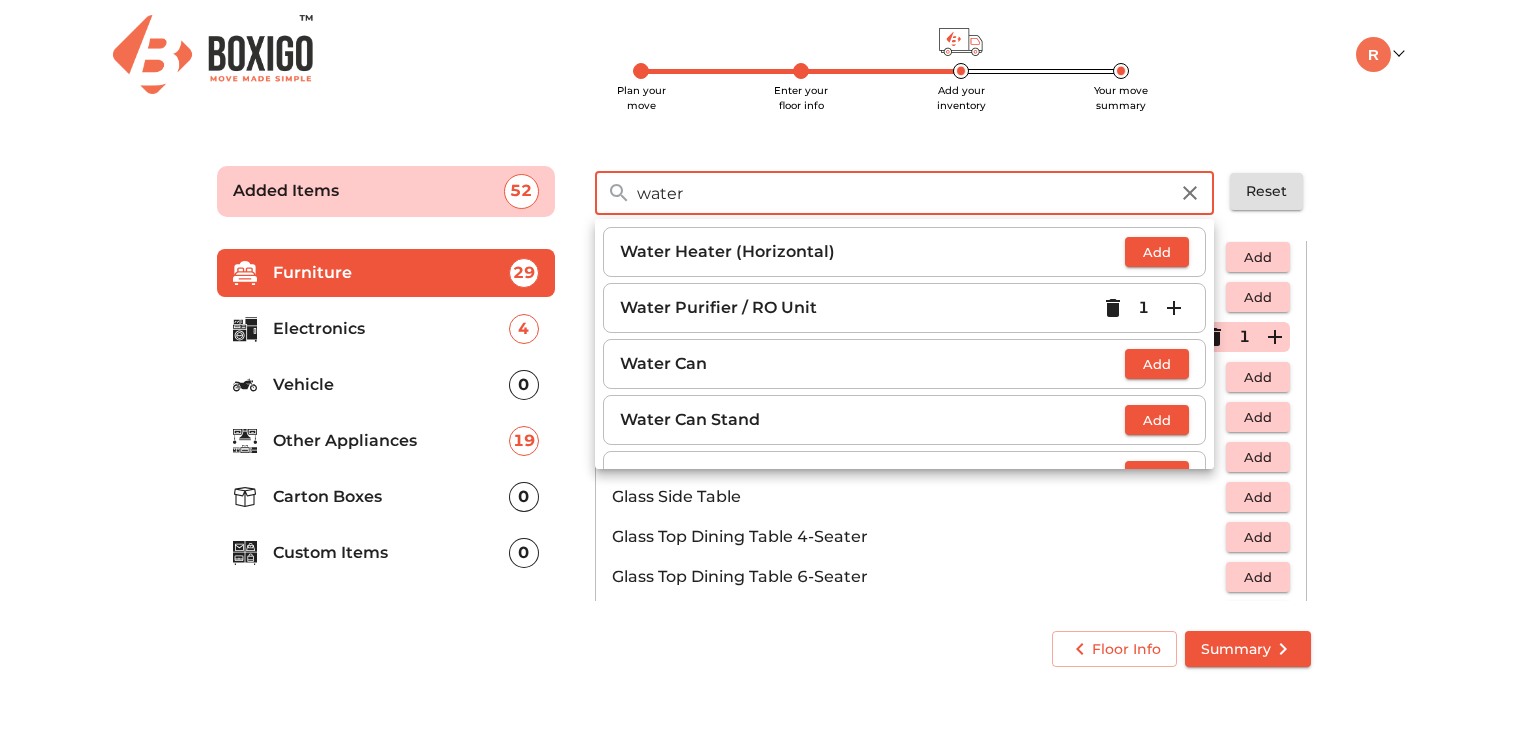 click on "water" at bounding box center [902, 193] 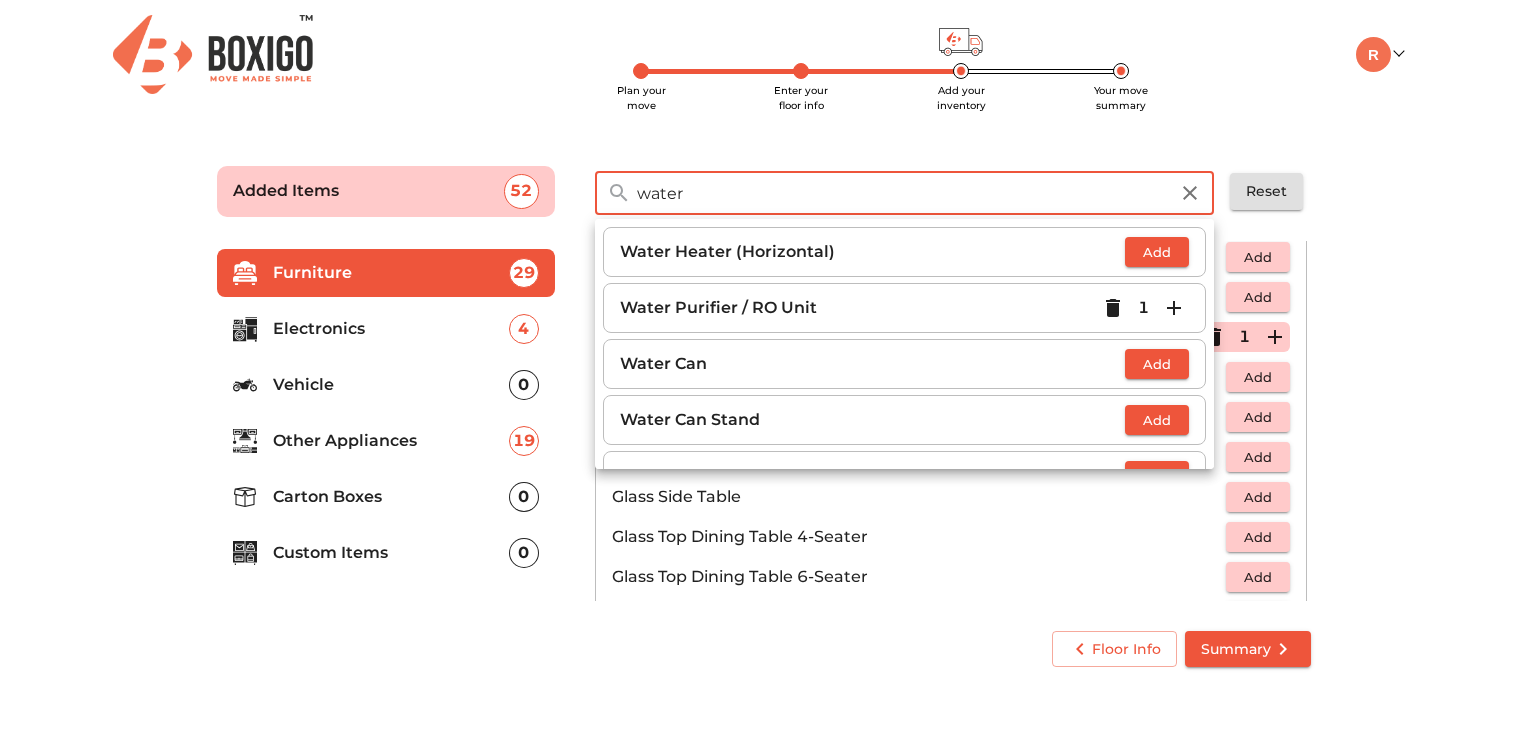 type on "\" 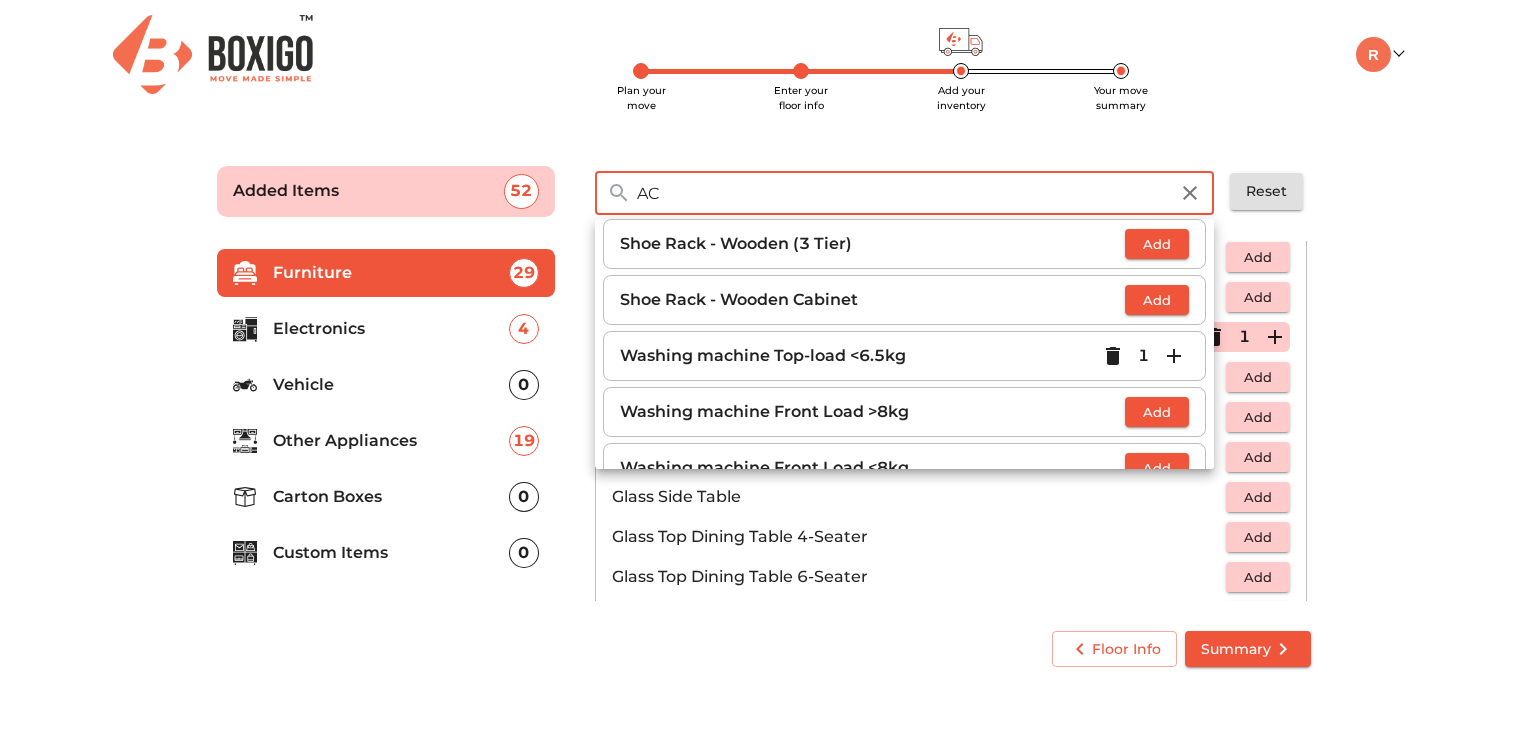 scroll, scrollTop: 0, scrollLeft: 0, axis: both 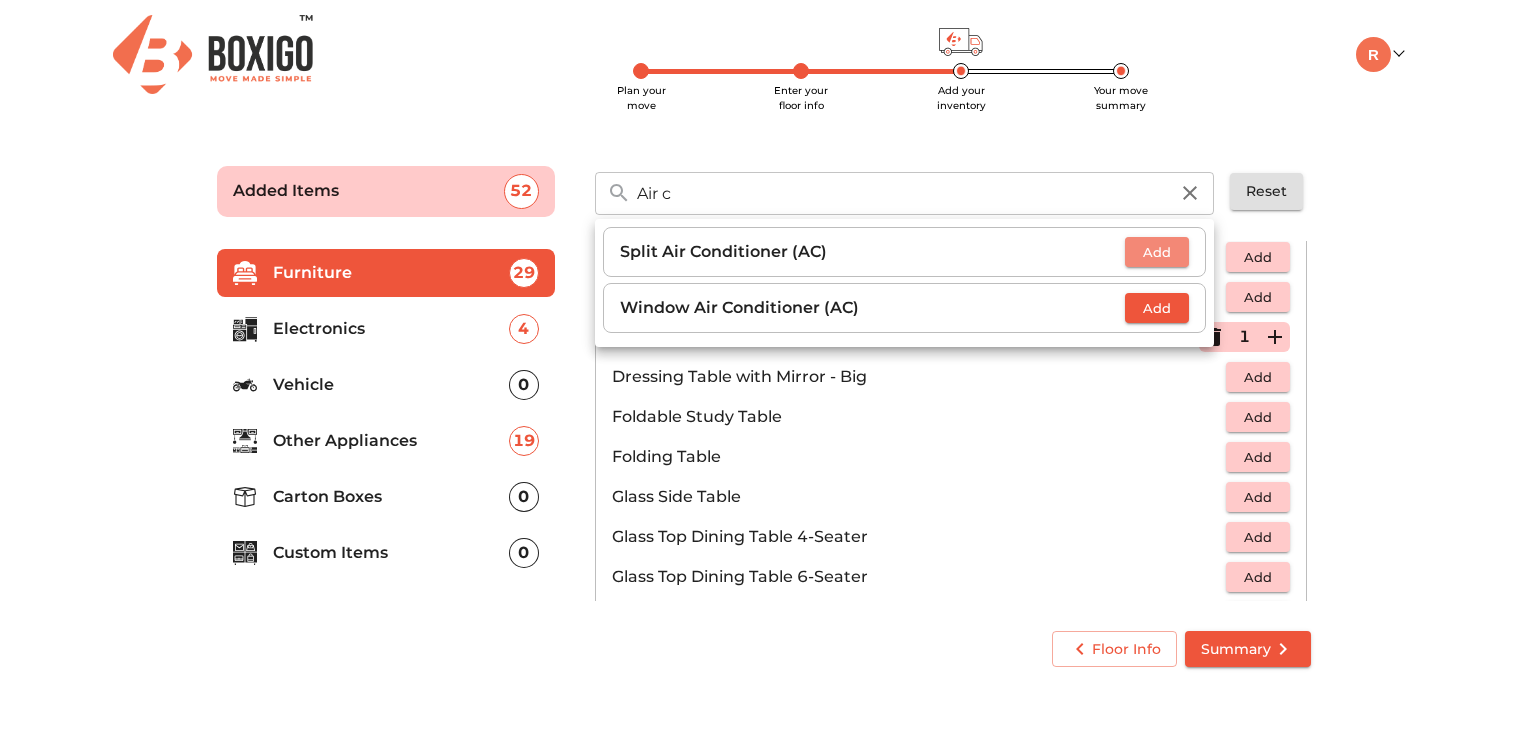 click on "Add" at bounding box center [1157, 252] 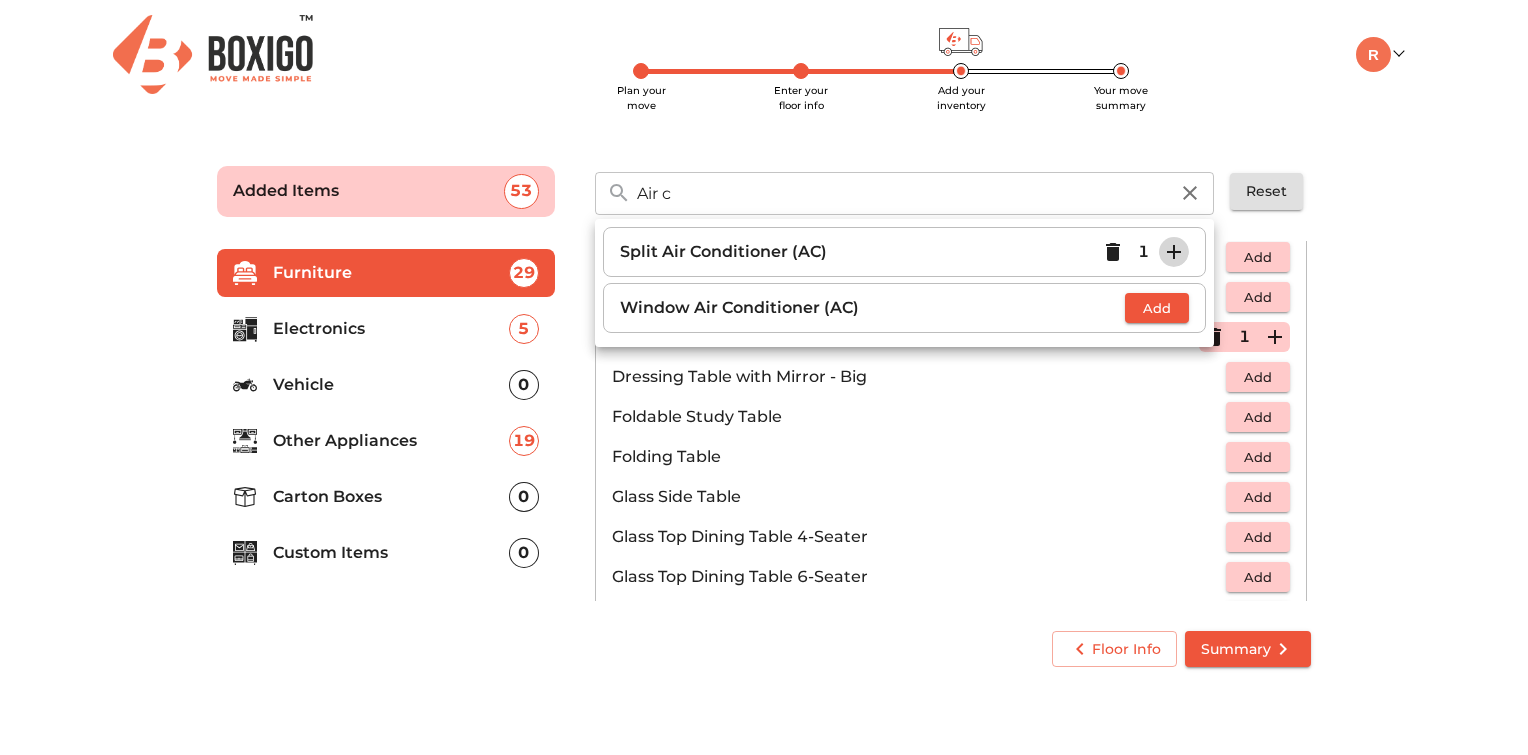click 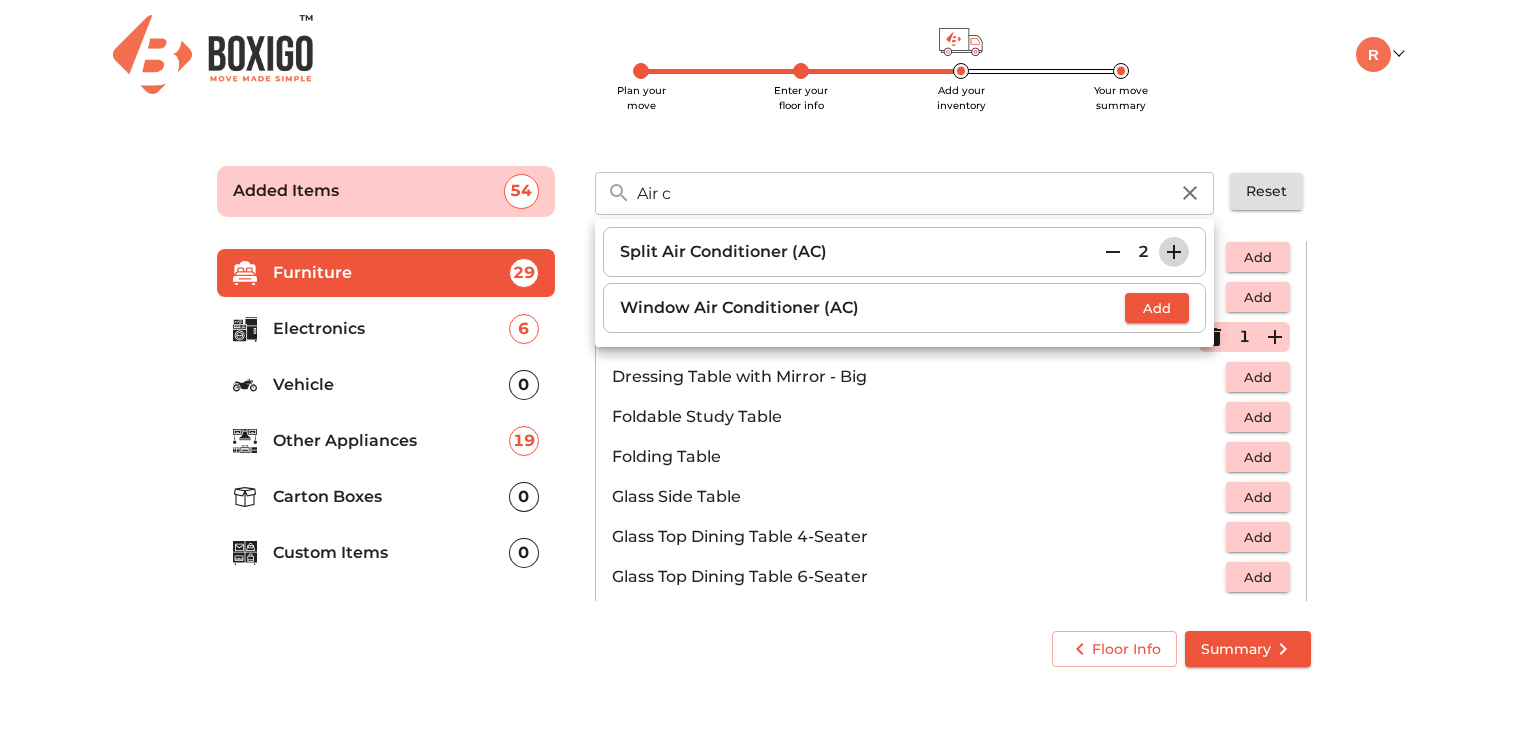 click 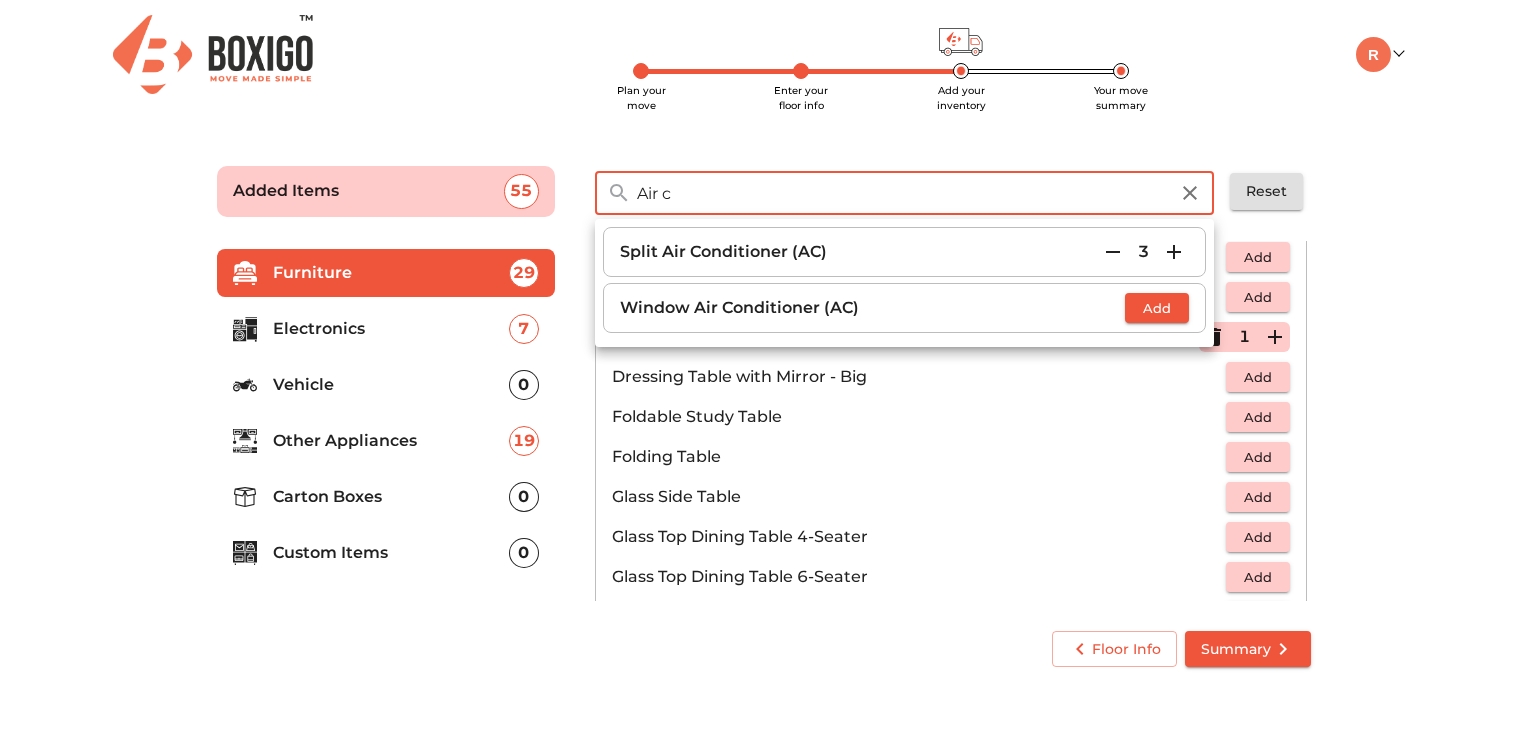 click on "Air c" at bounding box center (902, 193) 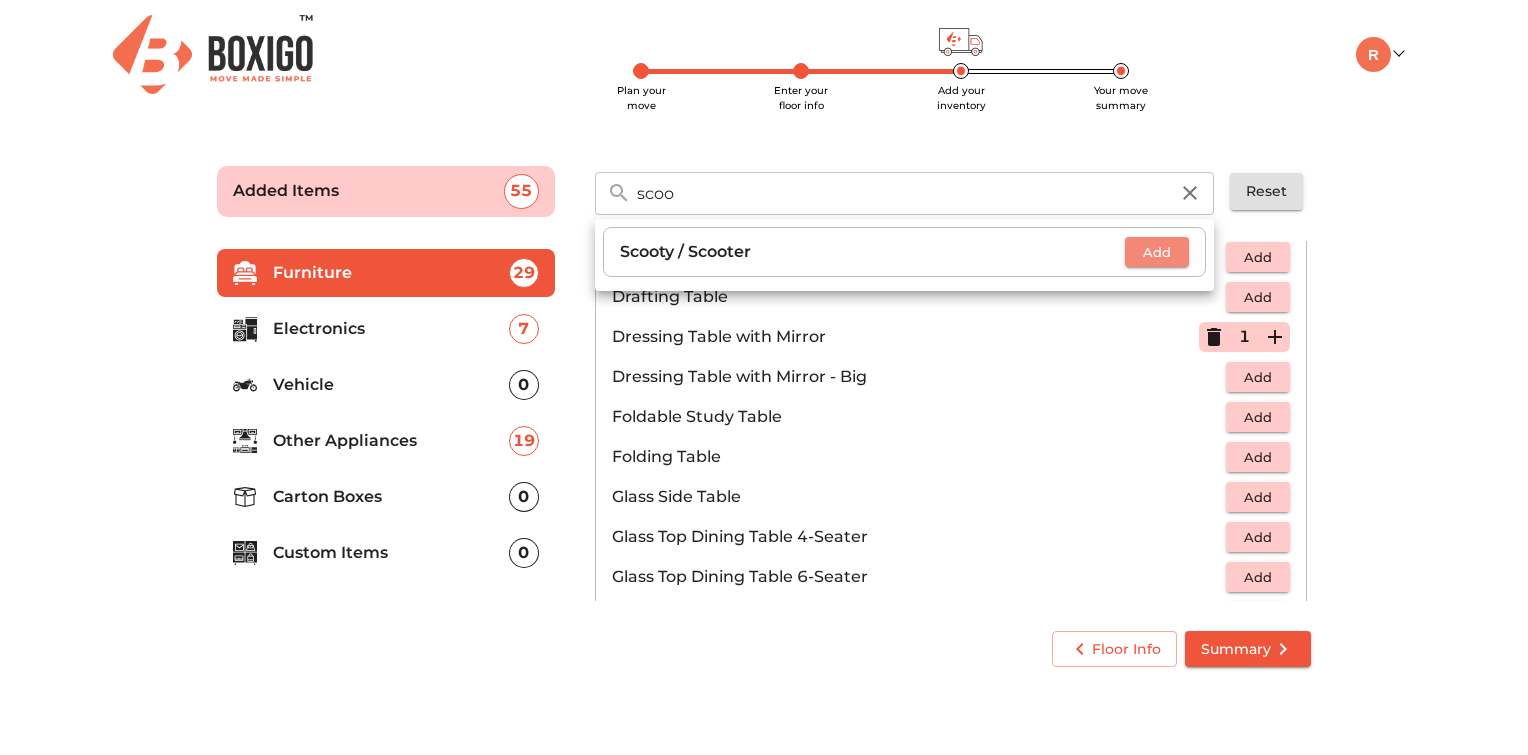 click on "Add" at bounding box center [1157, 252] 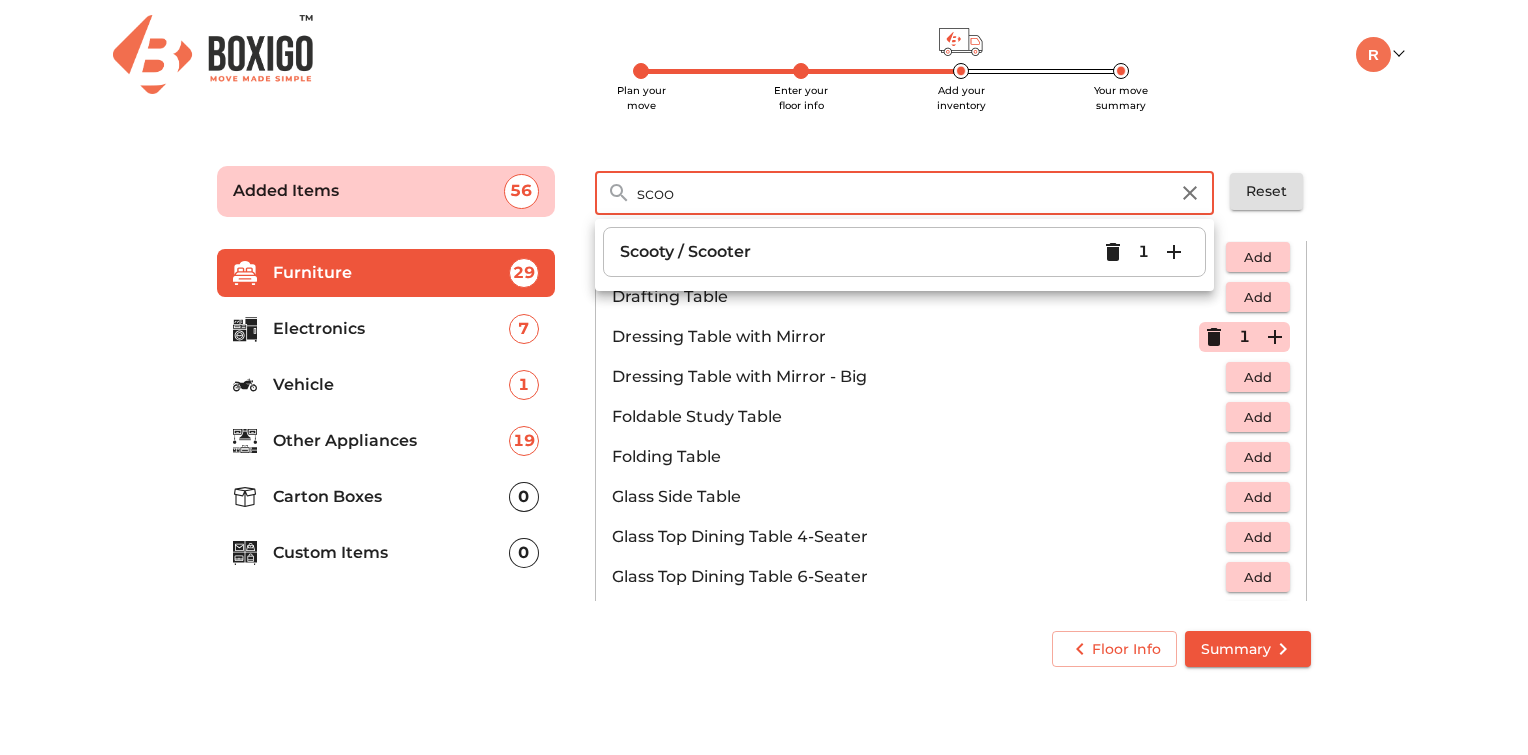 click on "scoo" at bounding box center [902, 193] 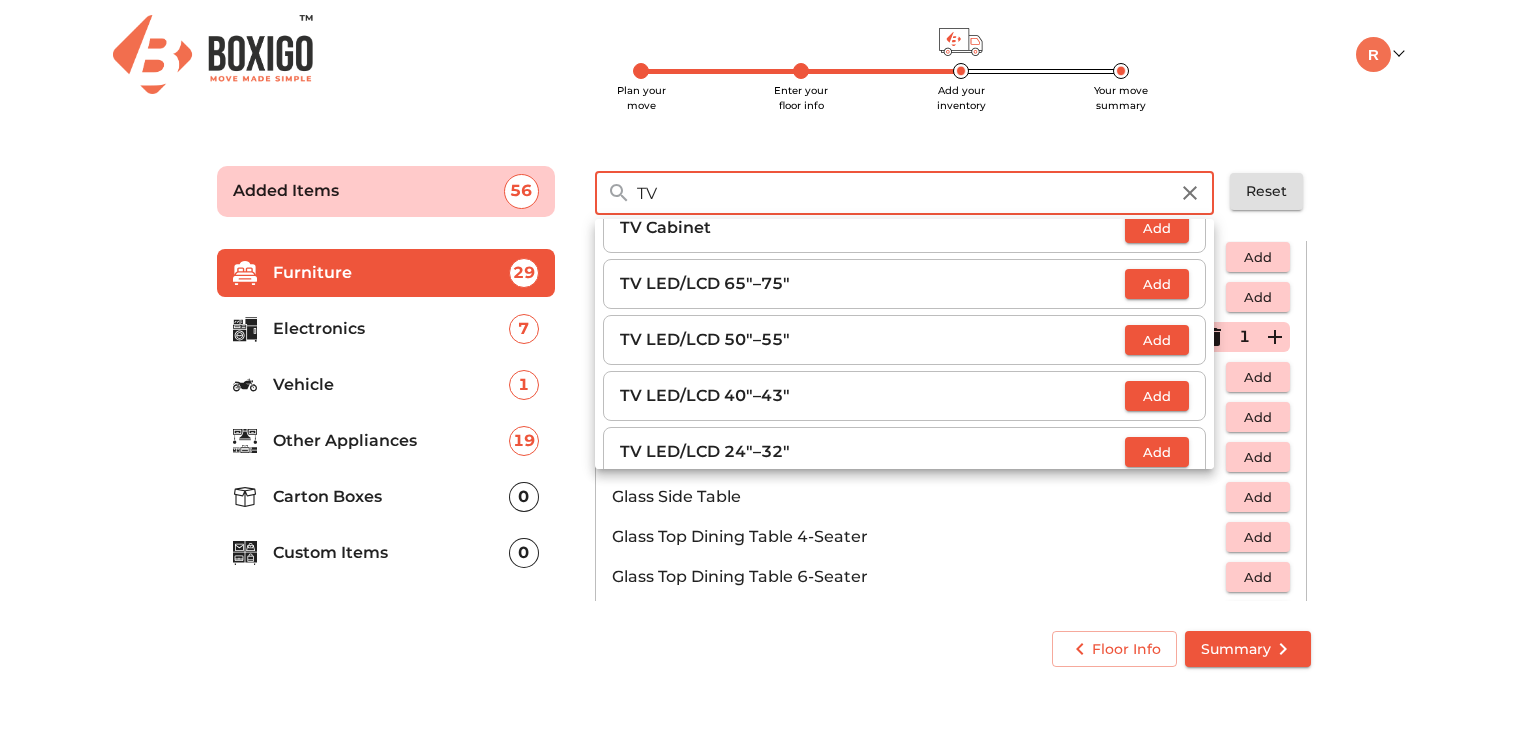 scroll, scrollTop: 80, scrollLeft: 0, axis: vertical 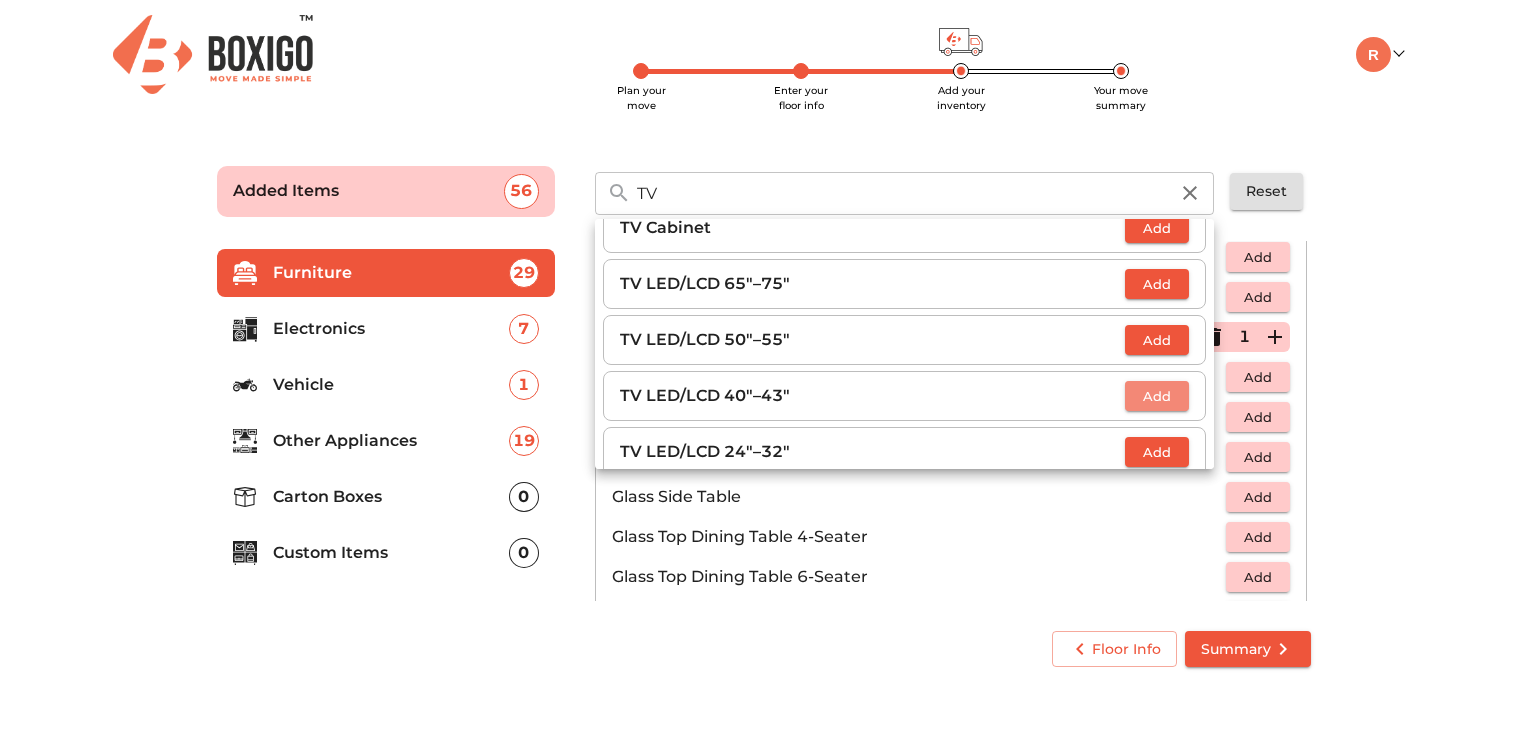 click on "Add" at bounding box center (1157, 396) 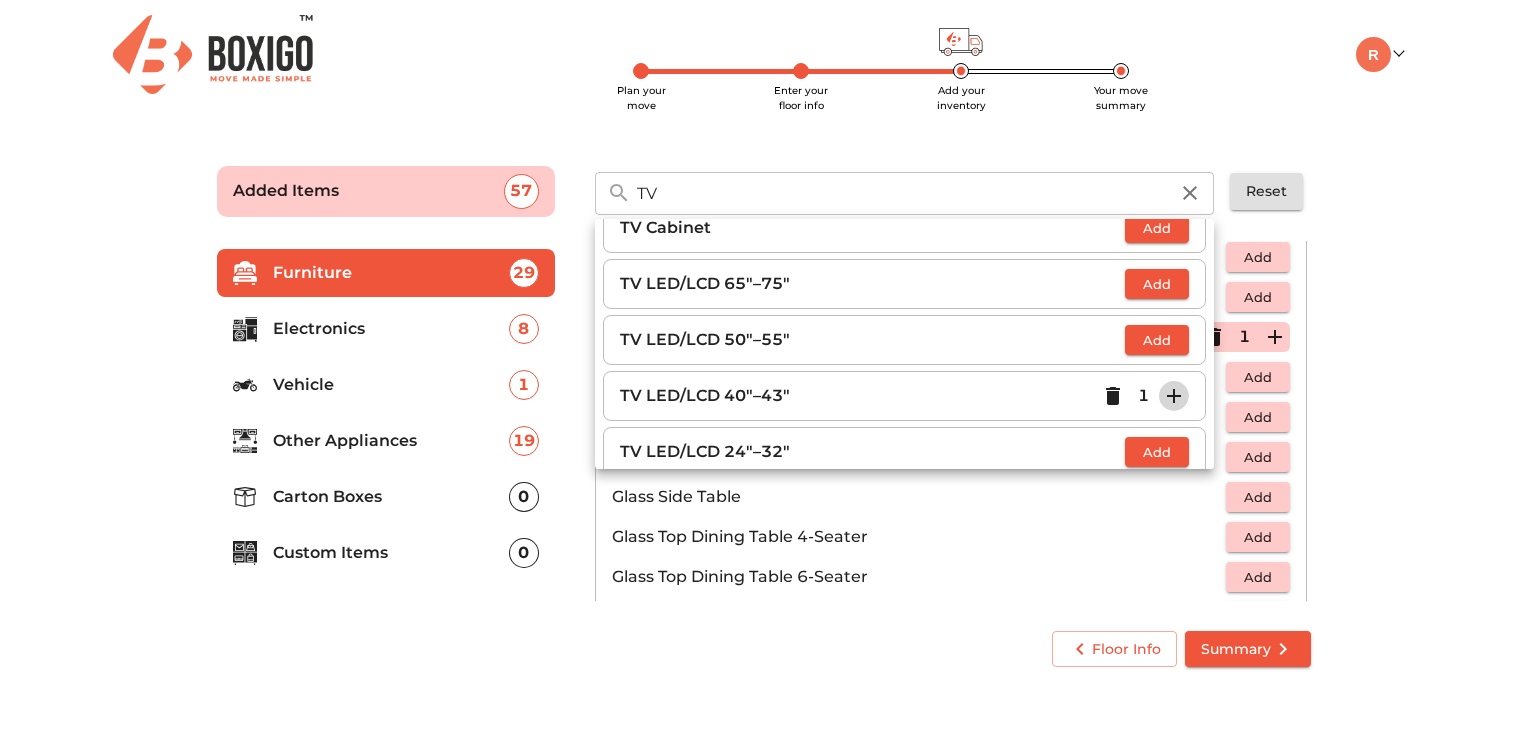 click 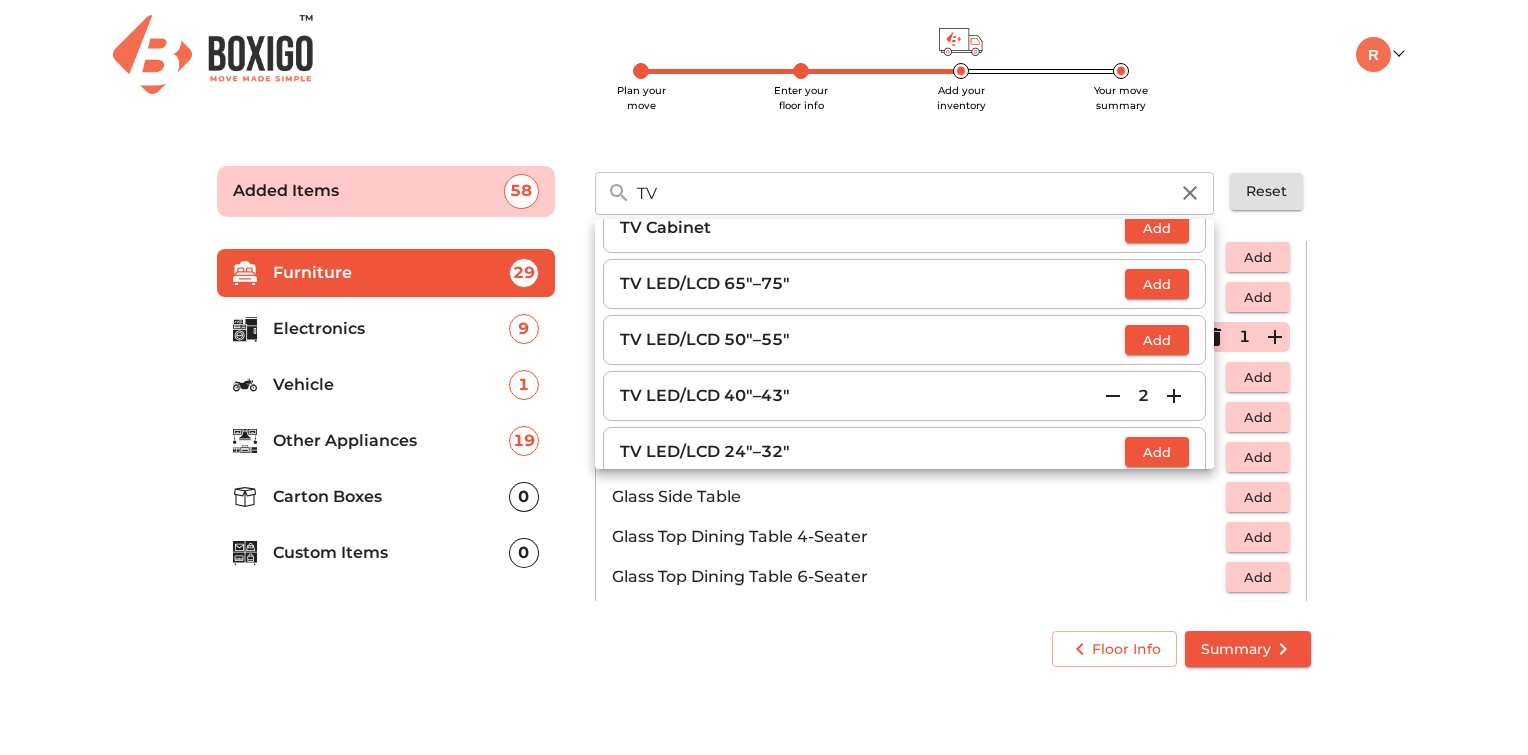 scroll, scrollTop: 210, scrollLeft: 0, axis: vertical 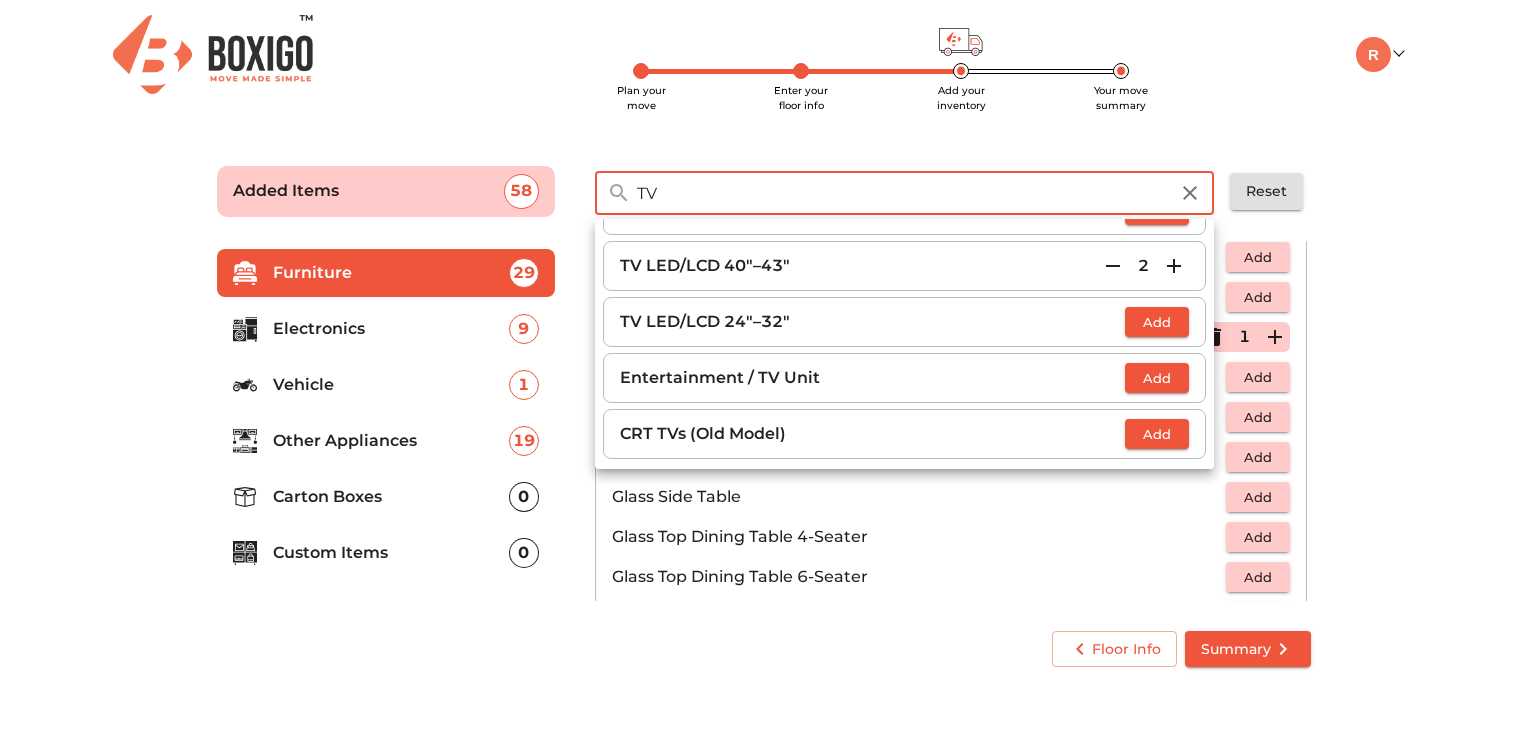 click on "TV" at bounding box center (902, 193) 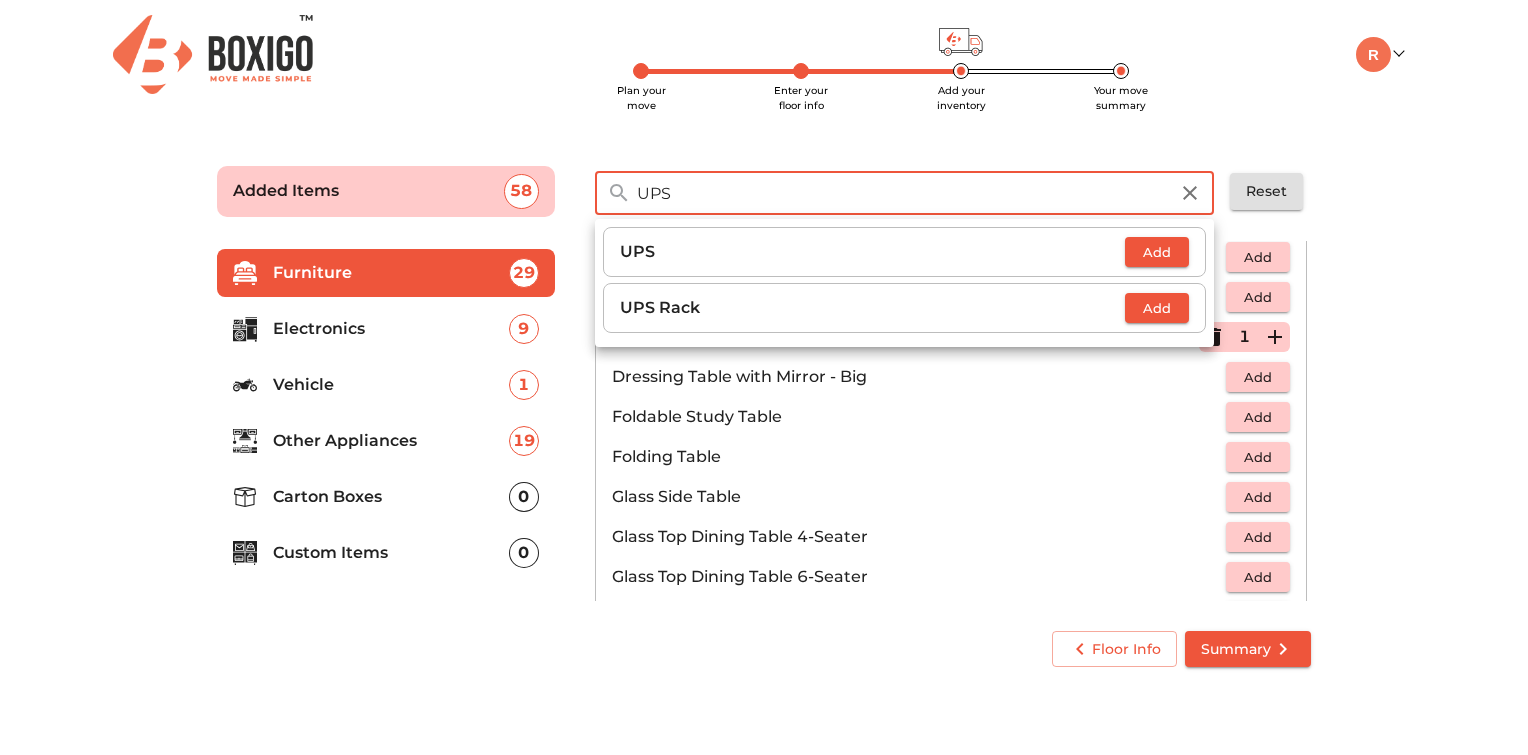scroll, scrollTop: 0, scrollLeft: 0, axis: both 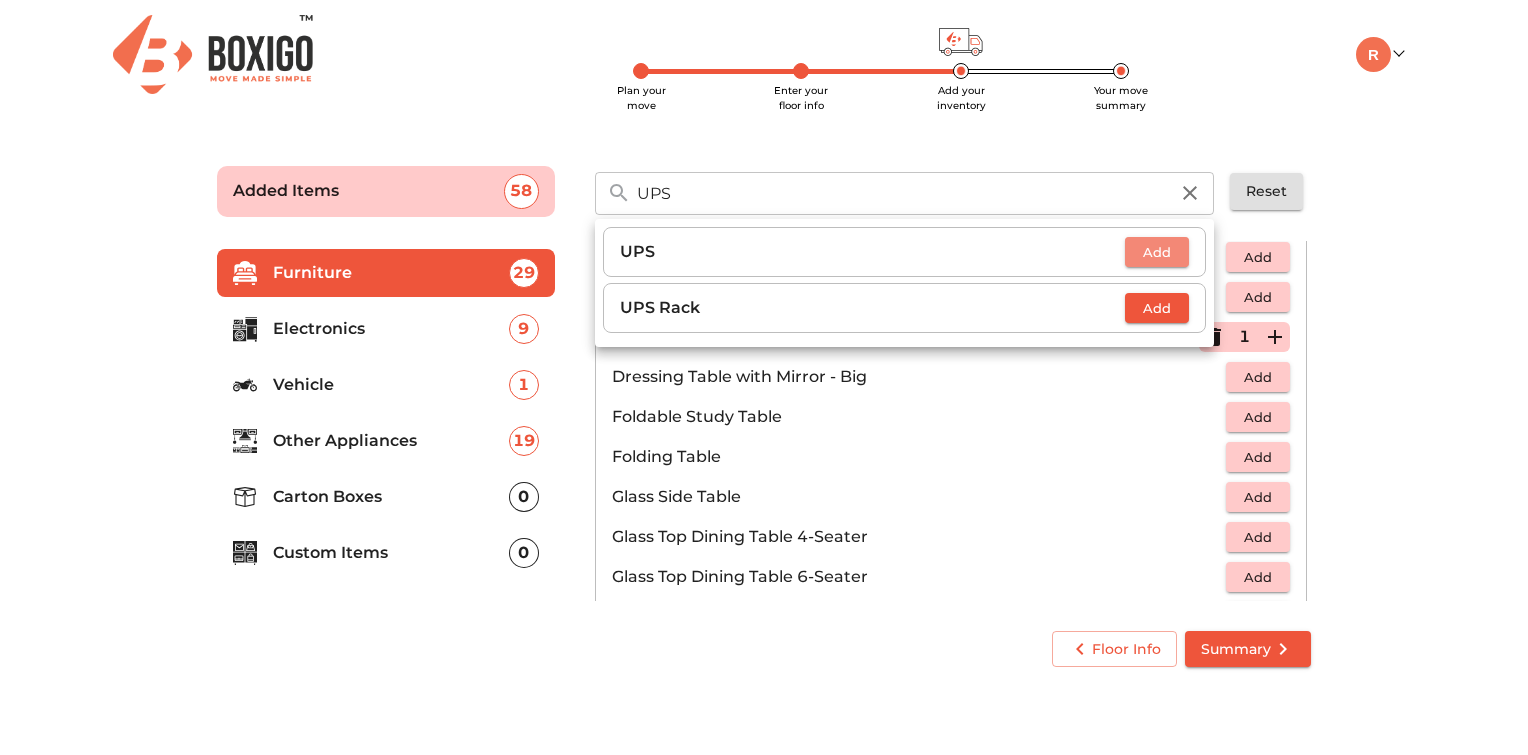 click on "Add" at bounding box center (1157, 252) 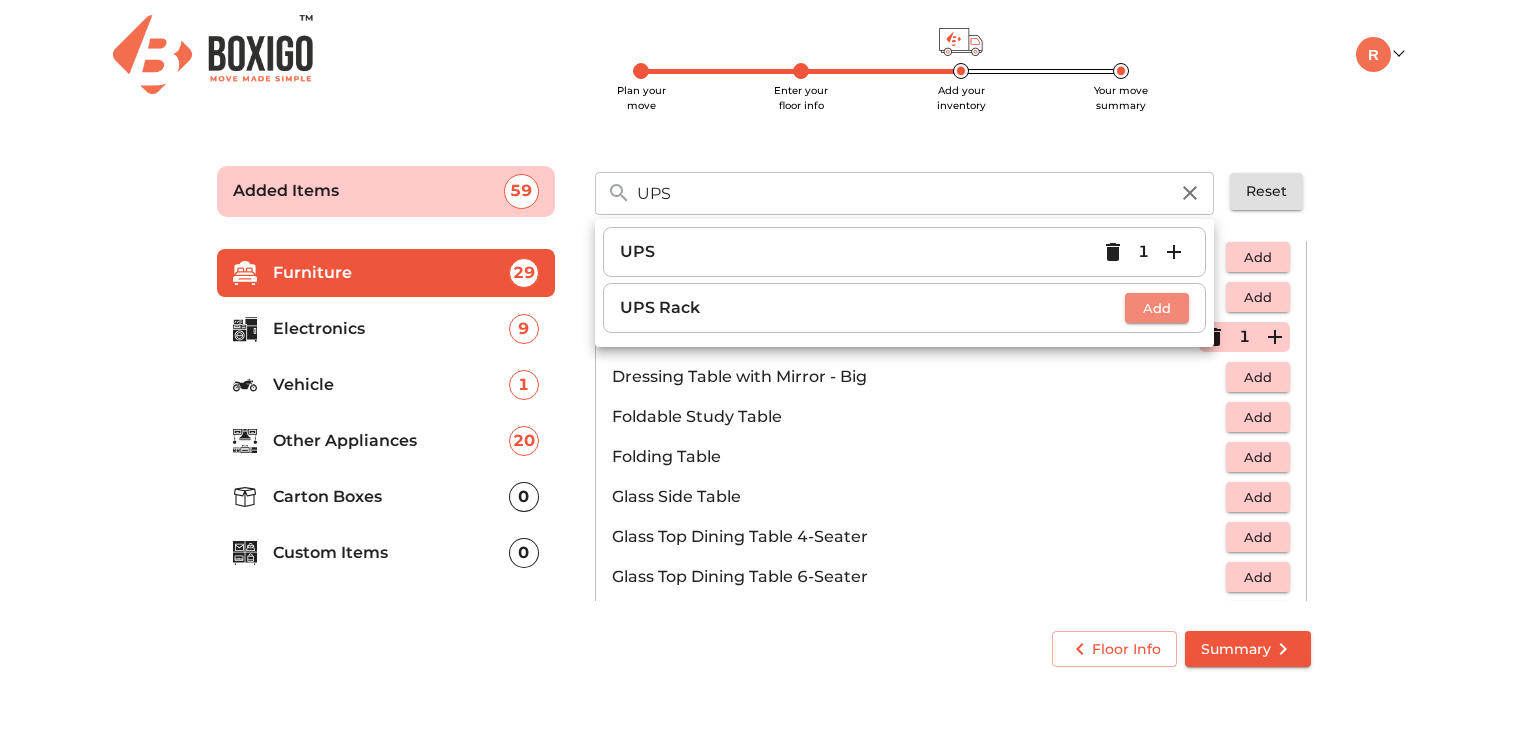 click on "Add" at bounding box center (1157, 308) 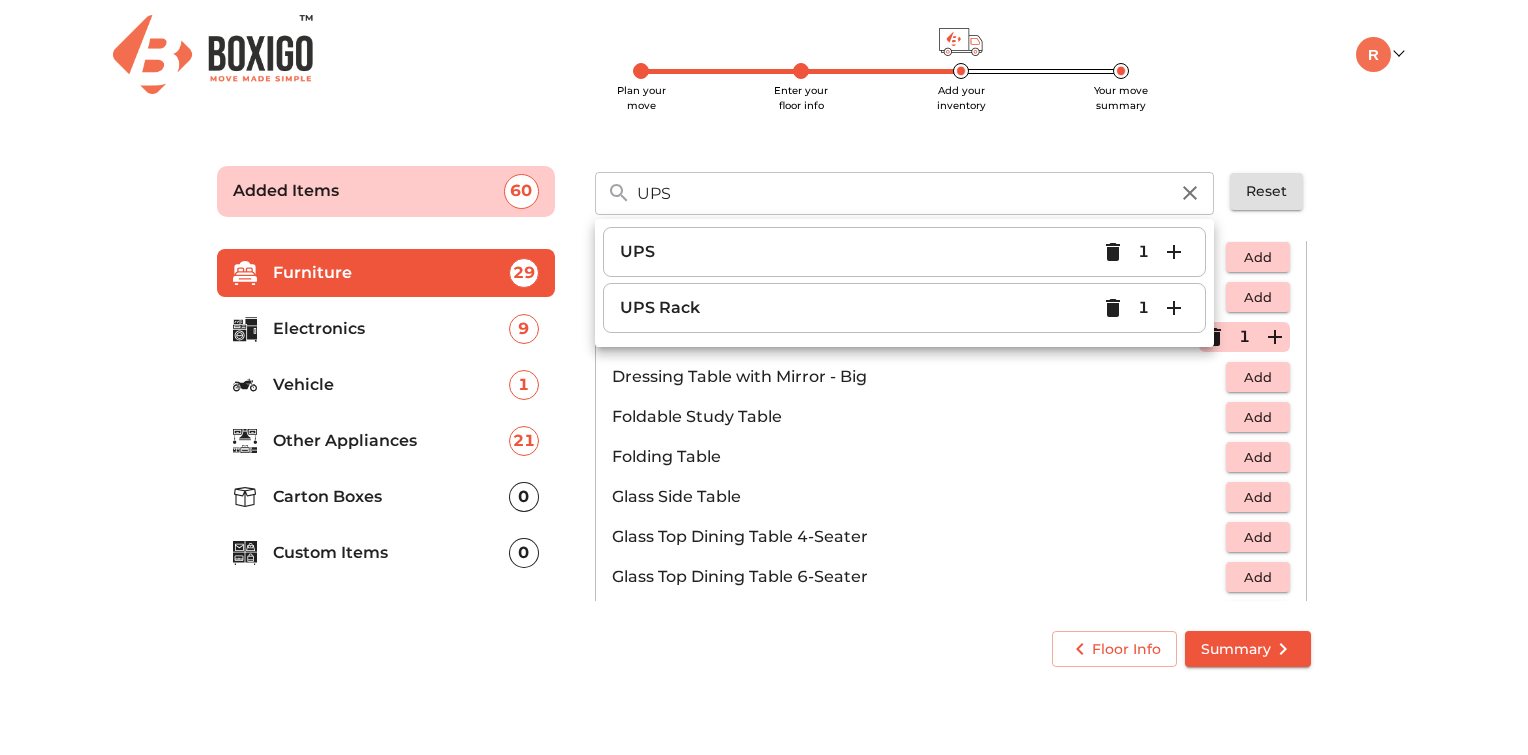 click on "Plan your   move Enter your   floor info Add your   inventory Your move   summary Added Items 60 UPS ​ UPS 1 UPS Rack 1 Reset Furniture 29 Electronics 9 Vehicle 1 Other Appliances 21 Carton Boxes 0 Custom Items 0 Sofa 3  Added Table 12  Added Bed Side Table 4 Centre Table - Glass Add Centre Table - Marble Add Centre Table - Plastic Add Centre Table - Wooden Add Coffee Table - Large Add Coffee Table - Small 1 Computer Table Add Dining Table 4-Seater 1 Dining Table 6-Seater Add Dining Table 8-Seater Add Drafting Table Add Dressing Table with Mirror 1 Dressing Table with Mirror - Big Add Foldable Study Table Add Folding Table Add Glass Side Table Add Glass Top Dining Table 4-Seater Add Glass Top Dining Table 6-Seater Add Glass Top Dining Table 8-Seater Add Ironing Board Table foldable 2 Marble Top Dining Table 4-Seater Add Marble Top Dining Table 6-Seater Add Marble Top Dining Table 8-Seater Add Office Table 1 Plastic Dining Table Add Serving Trolley Table Add Study / Computer Table Add Teapoy Table - Glass 1" at bounding box center (764, 413) 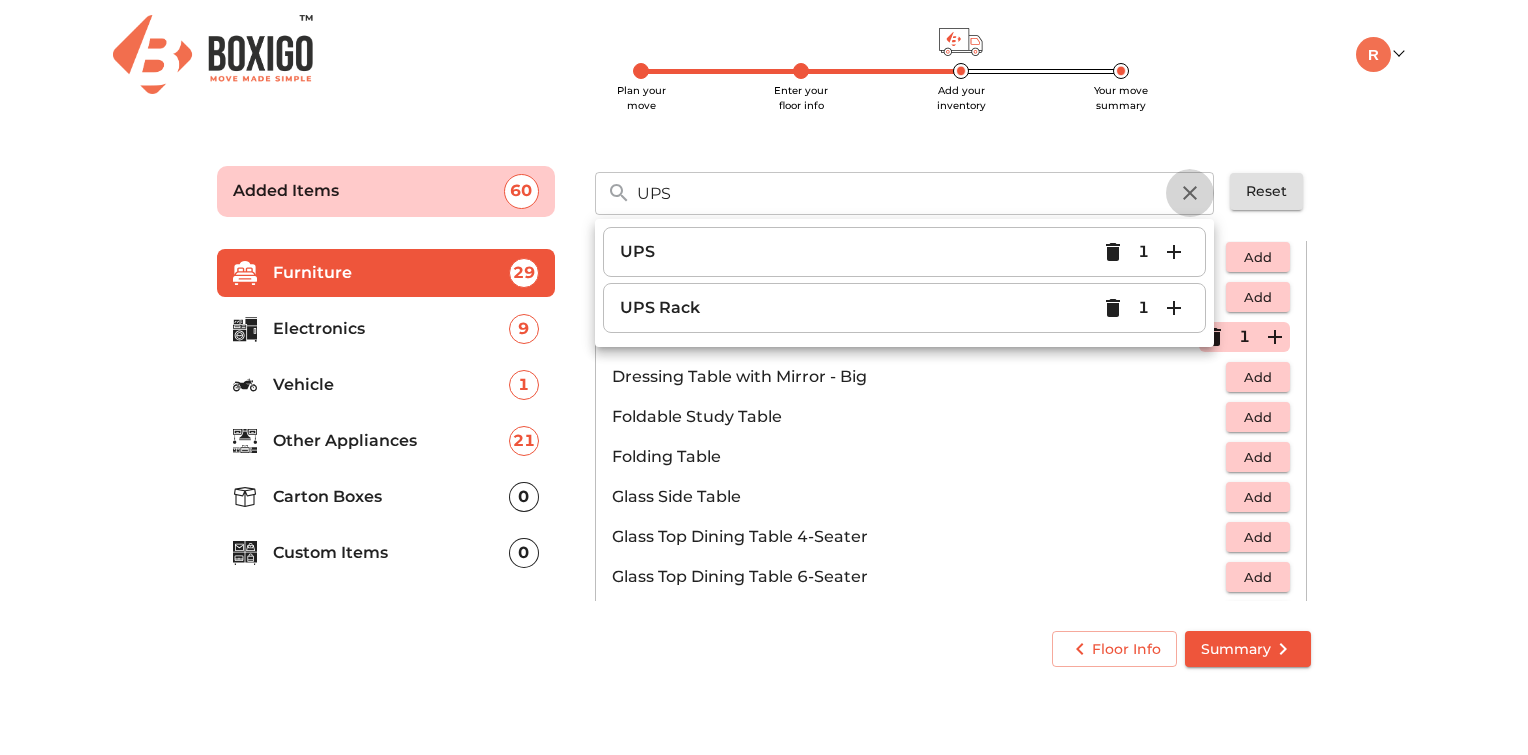 click 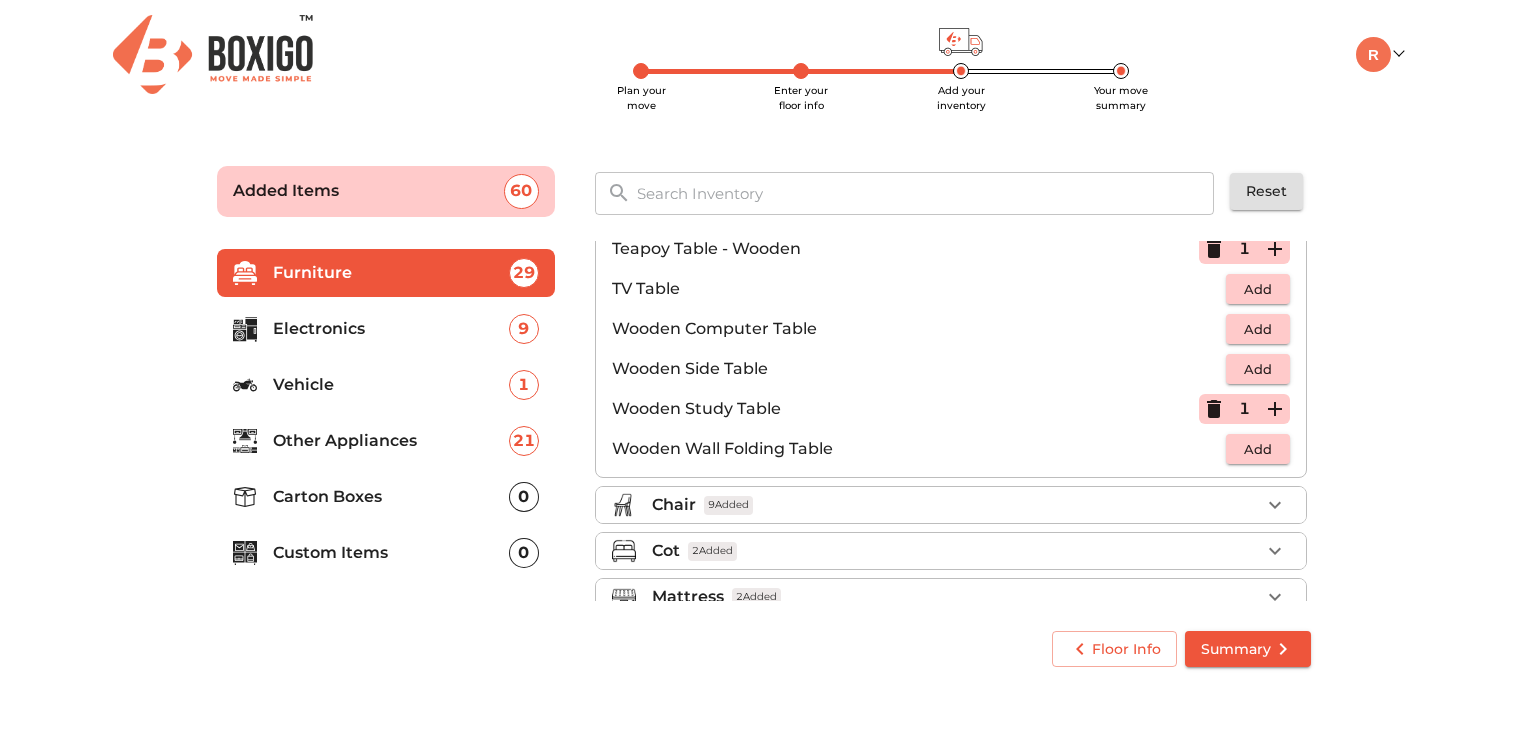 scroll, scrollTop: 1392, scrollLeft: 0, axis: vertical 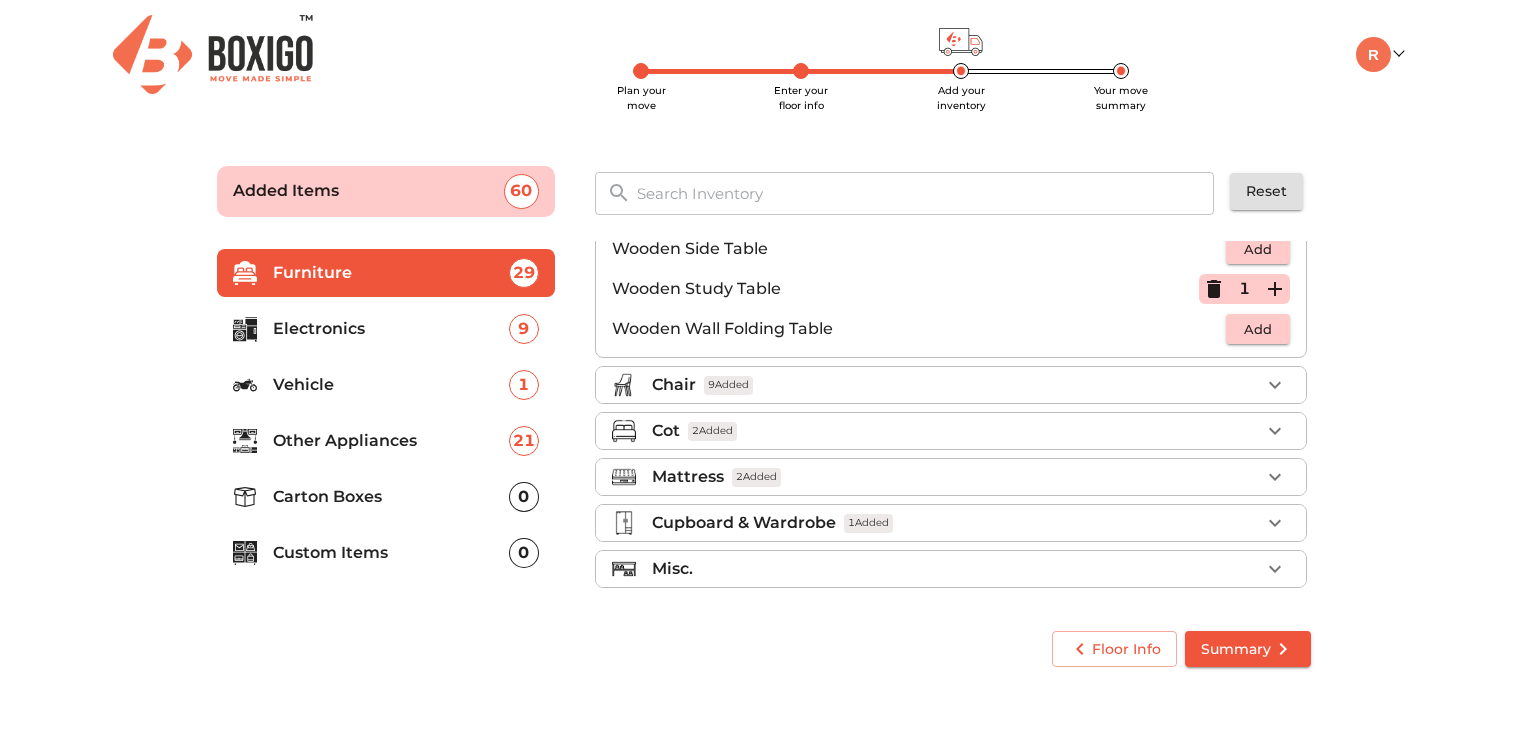 click on "Misc." at bounding box center [956, 569] 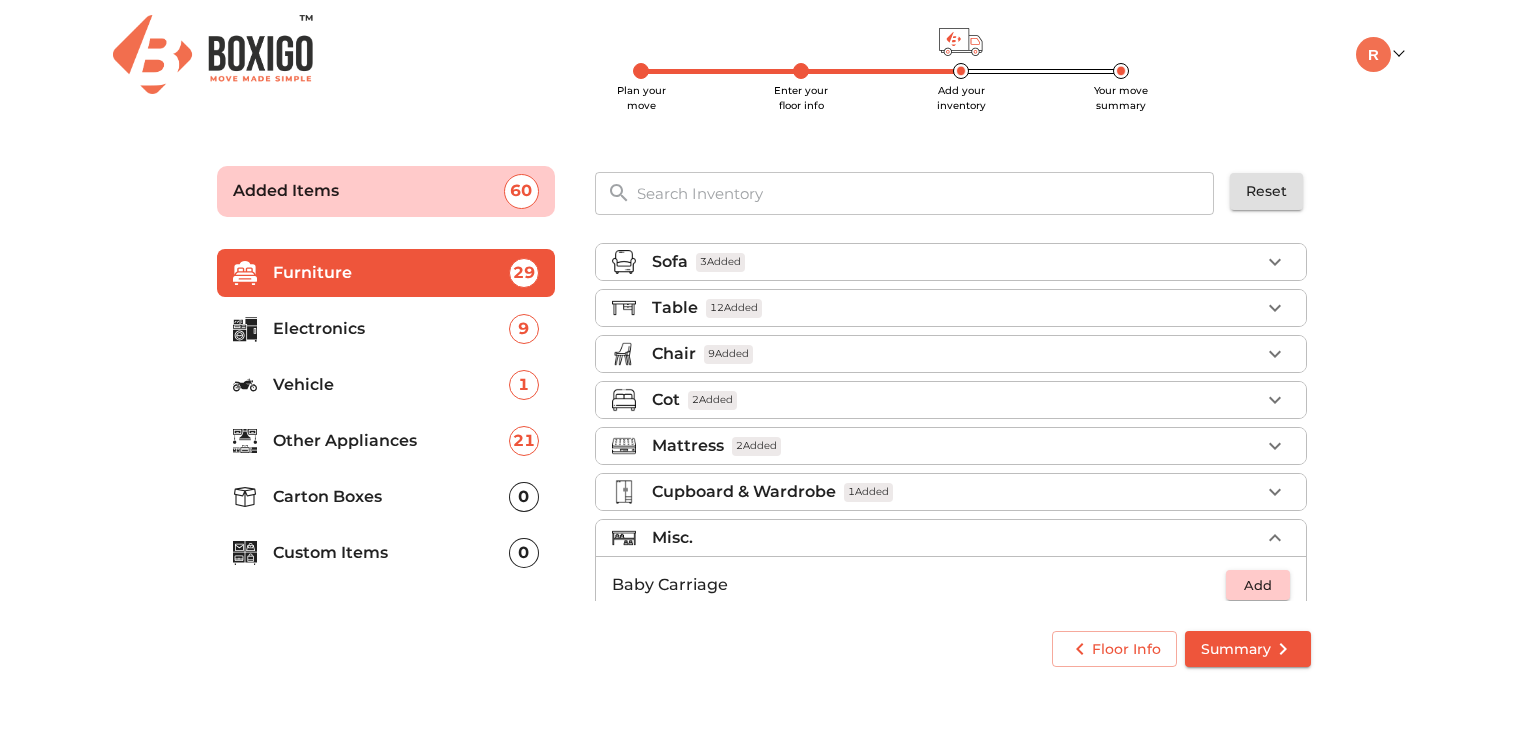 scroll, scrollTop: 0, scrollLeft: 0, axis: both 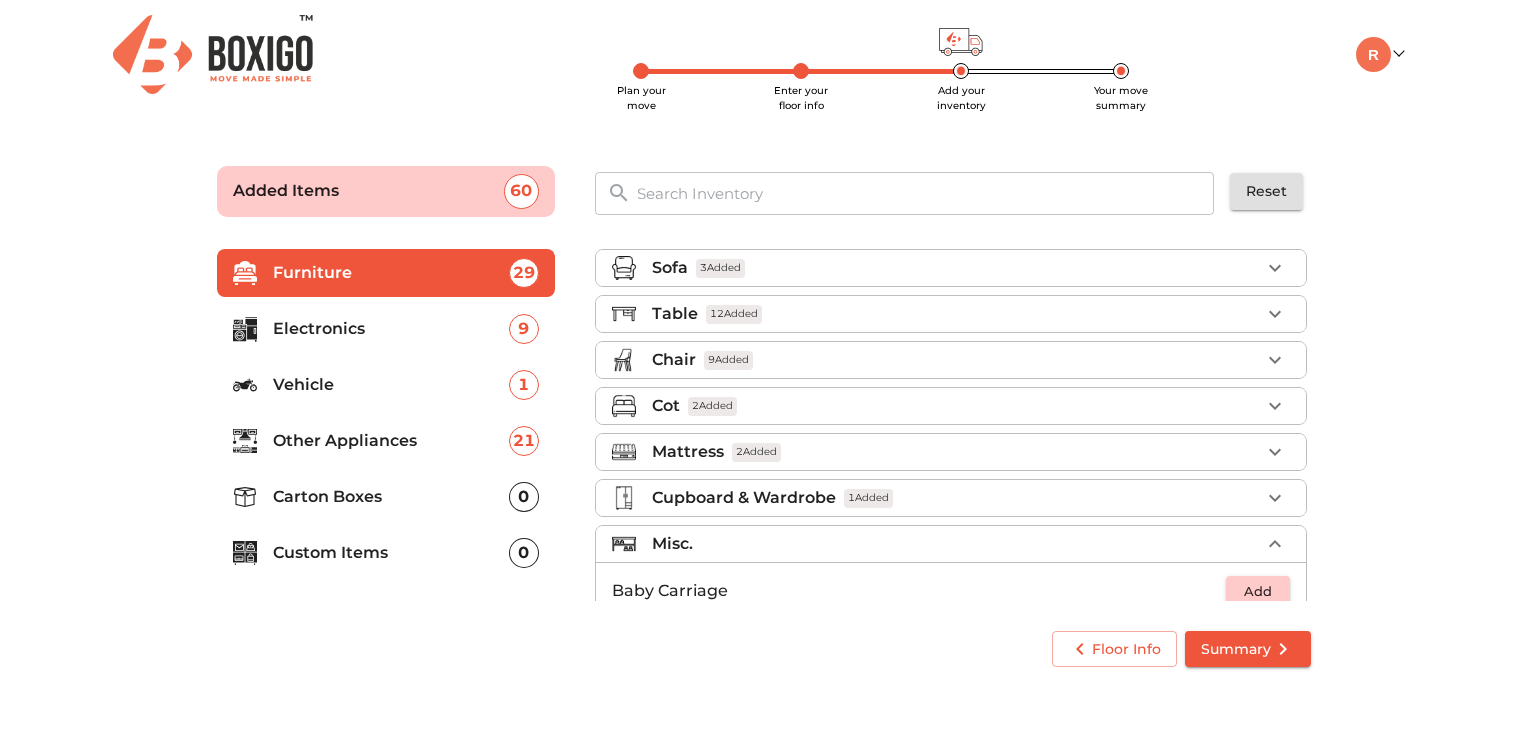 click on "Misc." at bounding box center (956, 544) 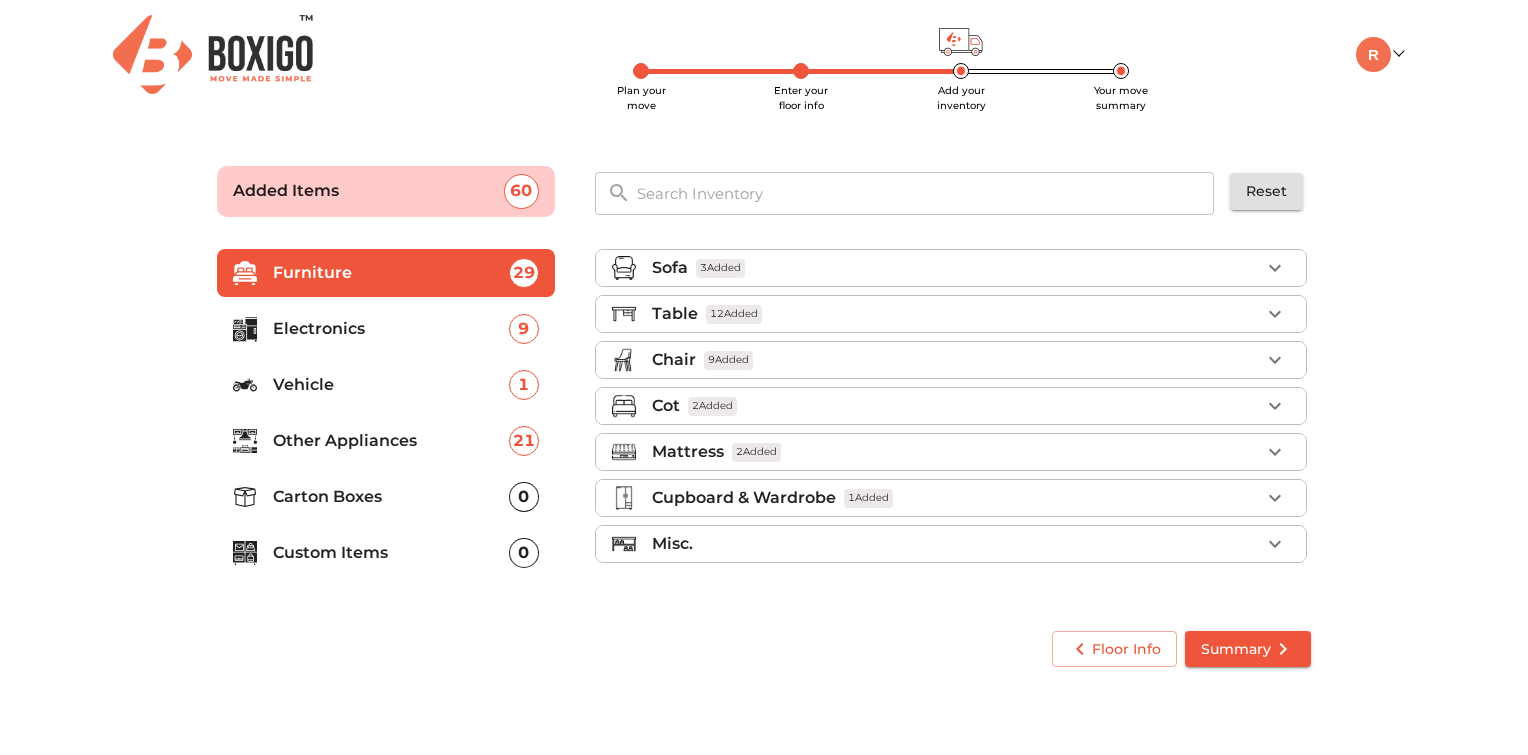 click on "Cupboard & Wardrobe 1  Added" at bounding box center (956, 498) 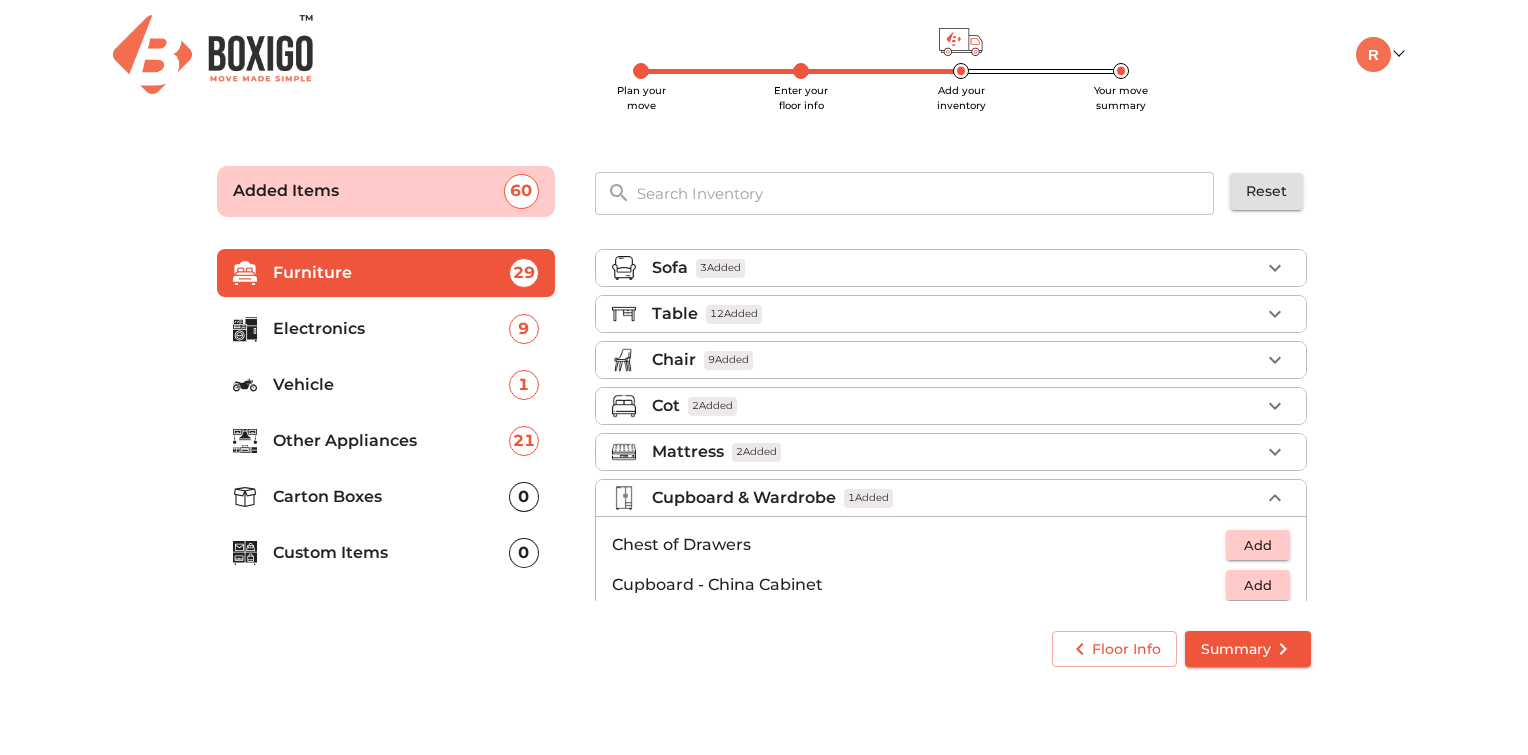 click on "Cupboard & Wardrobe 1  Added" at bounding box center (956, 498) 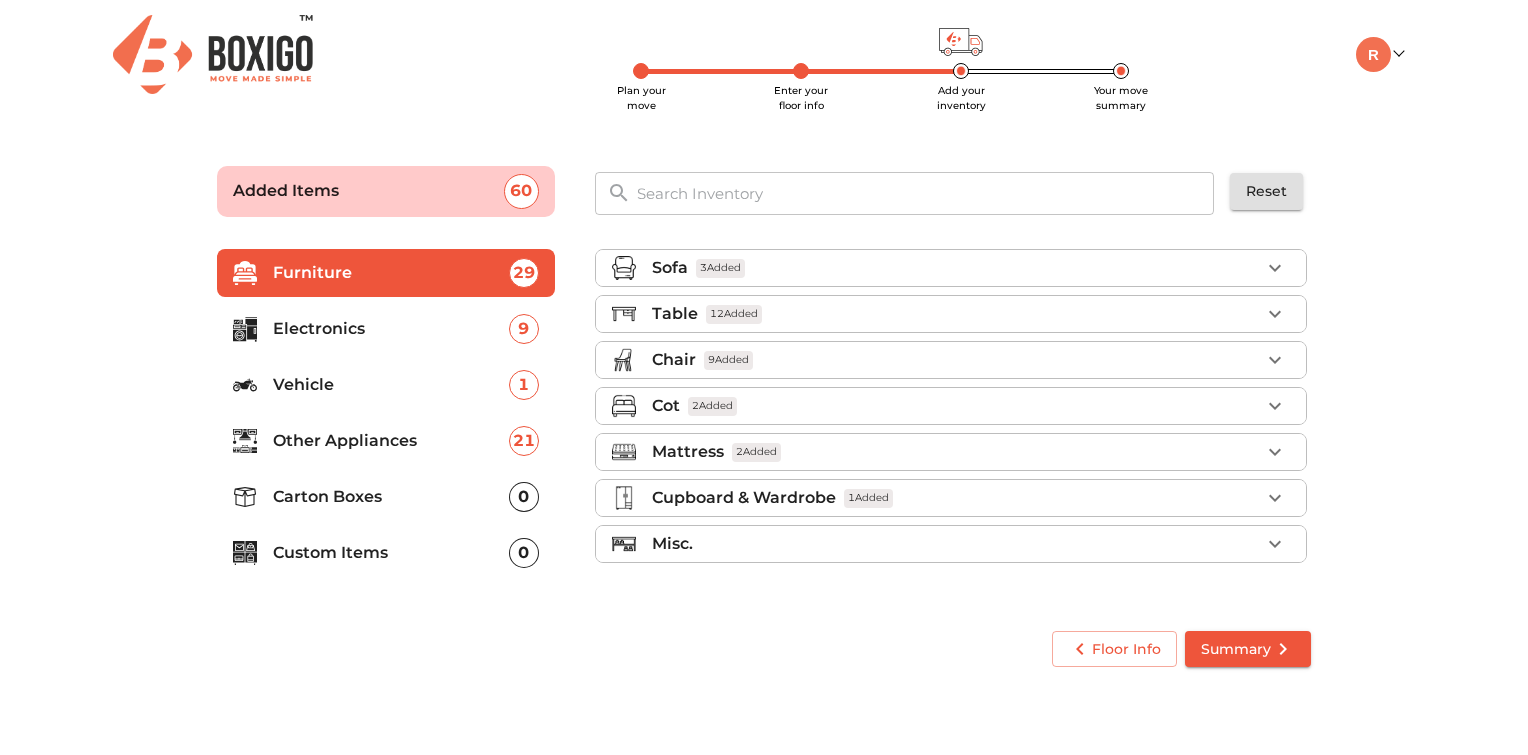 click on "Cupboard & Wardrobe 1  Added" at bounding box center (956, 498) 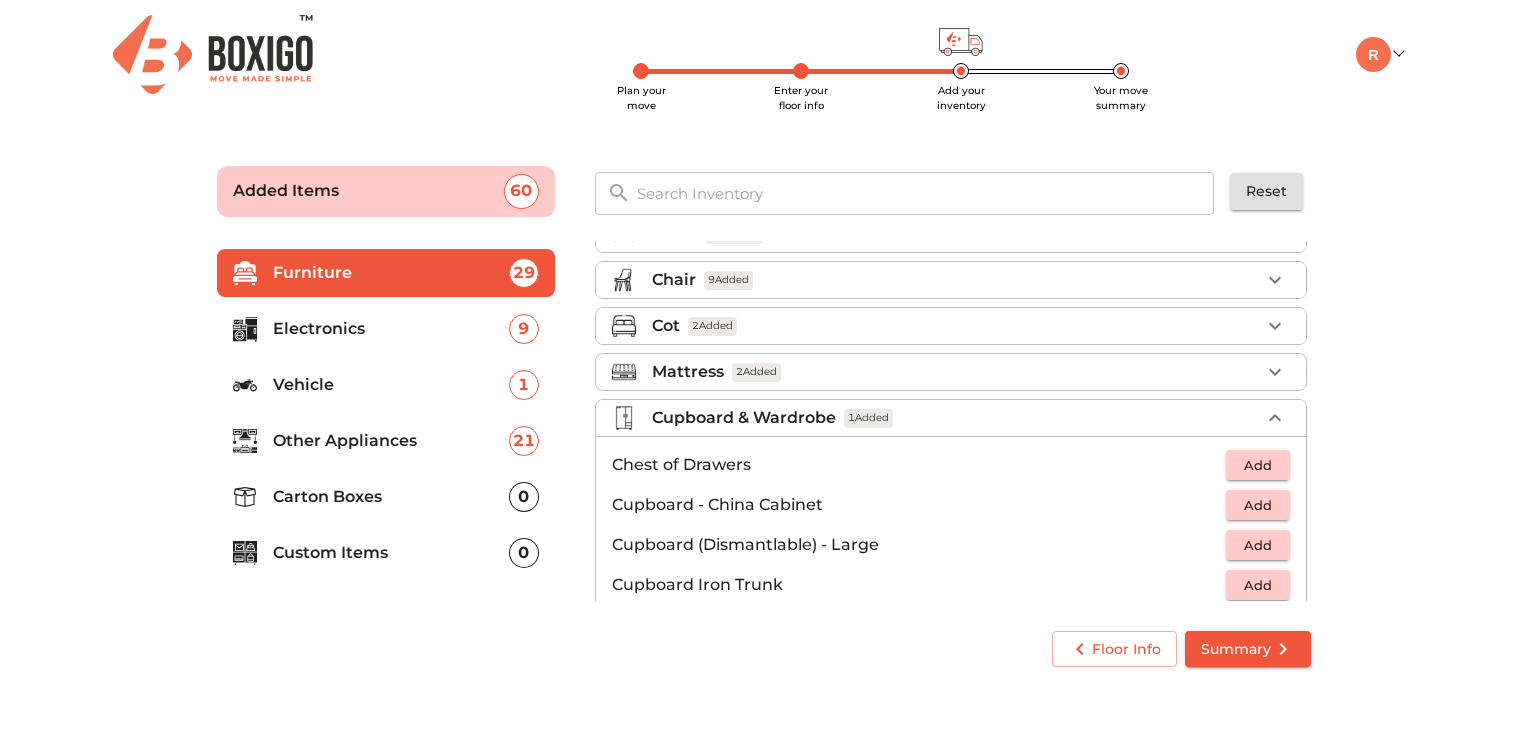 scroll, scrollTop: 0, scrollLeft: 0, axis: both 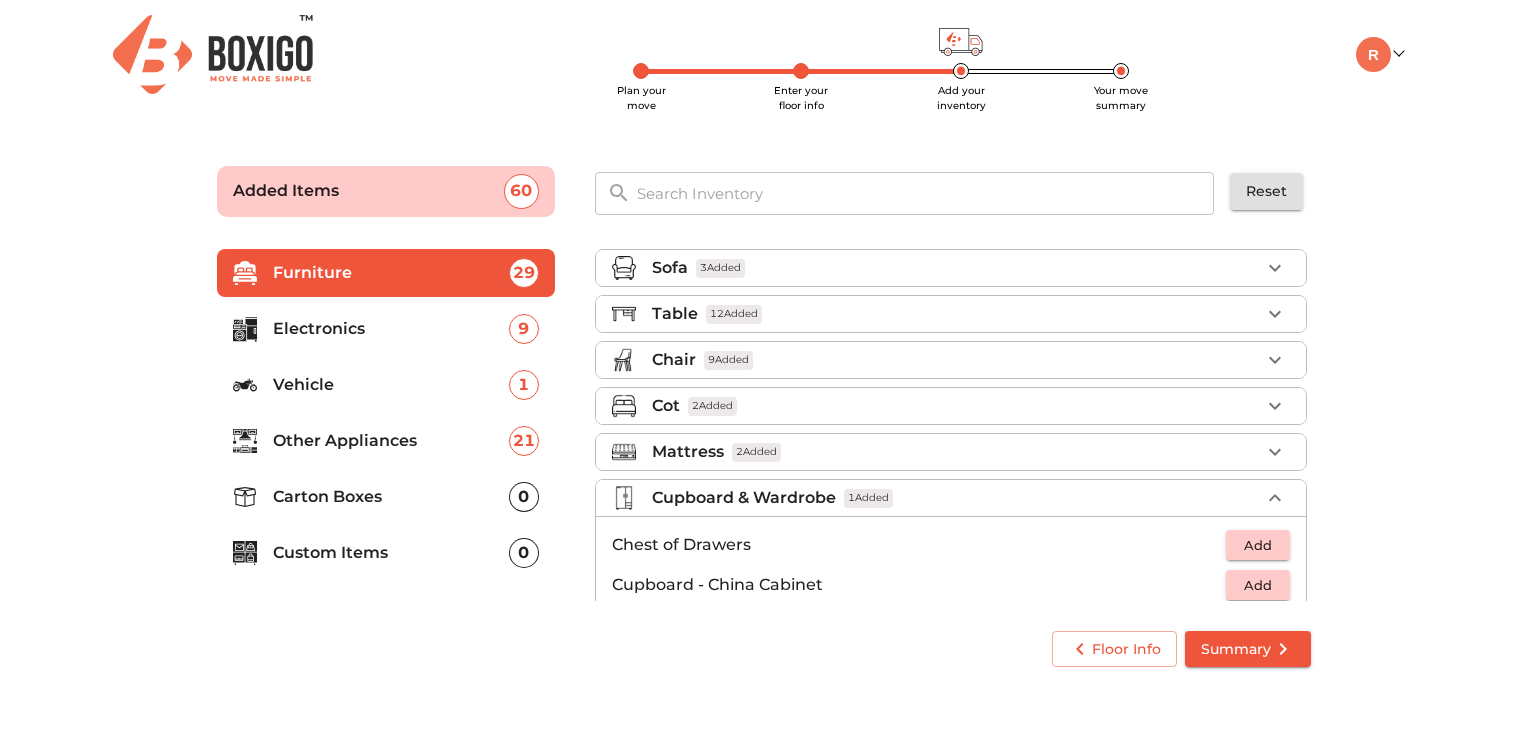 click on "Cupboard & Wardrobe 1  Added" at bounding box center (956, 498) 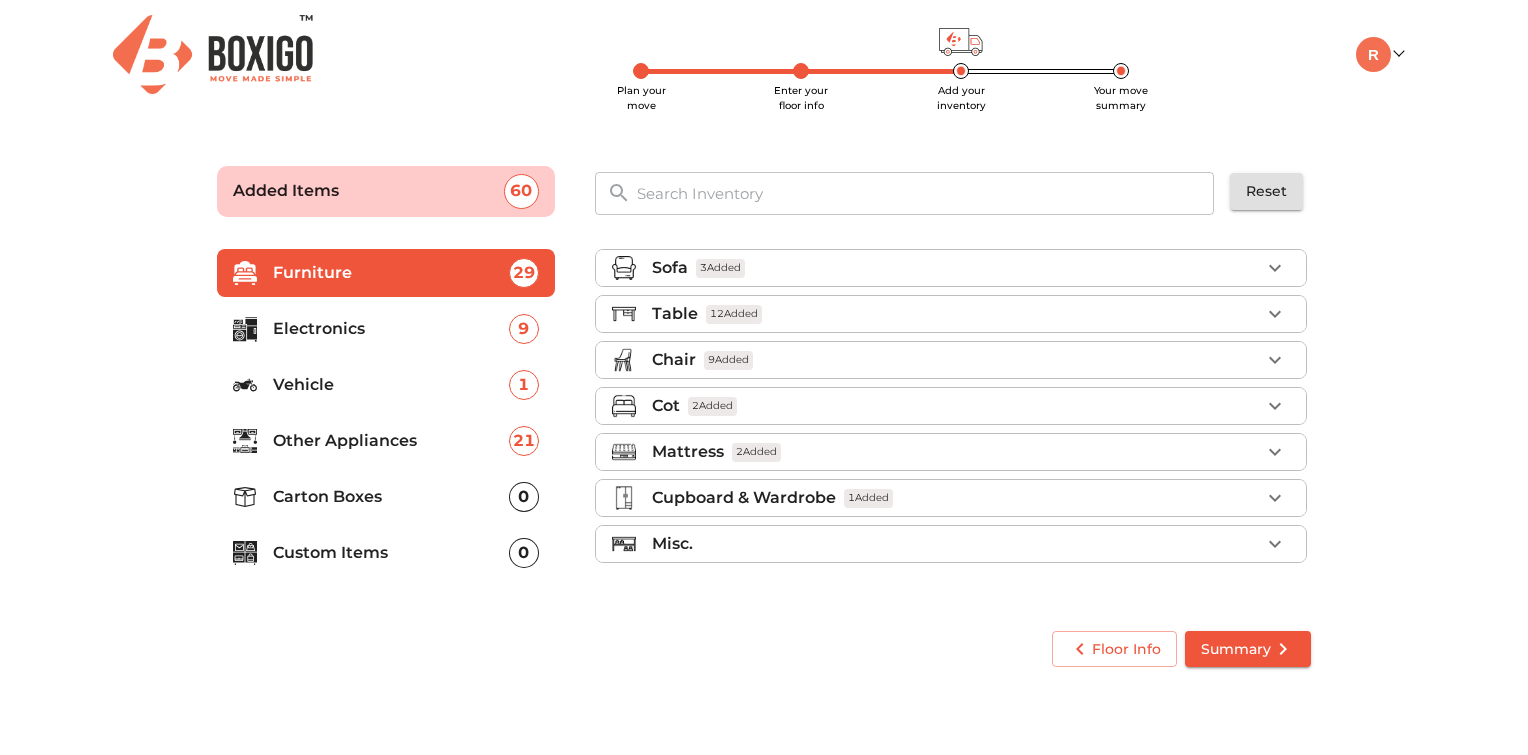 click on "Cupboard & Wardrobe 1  Added" at bounding box center (956, 498) 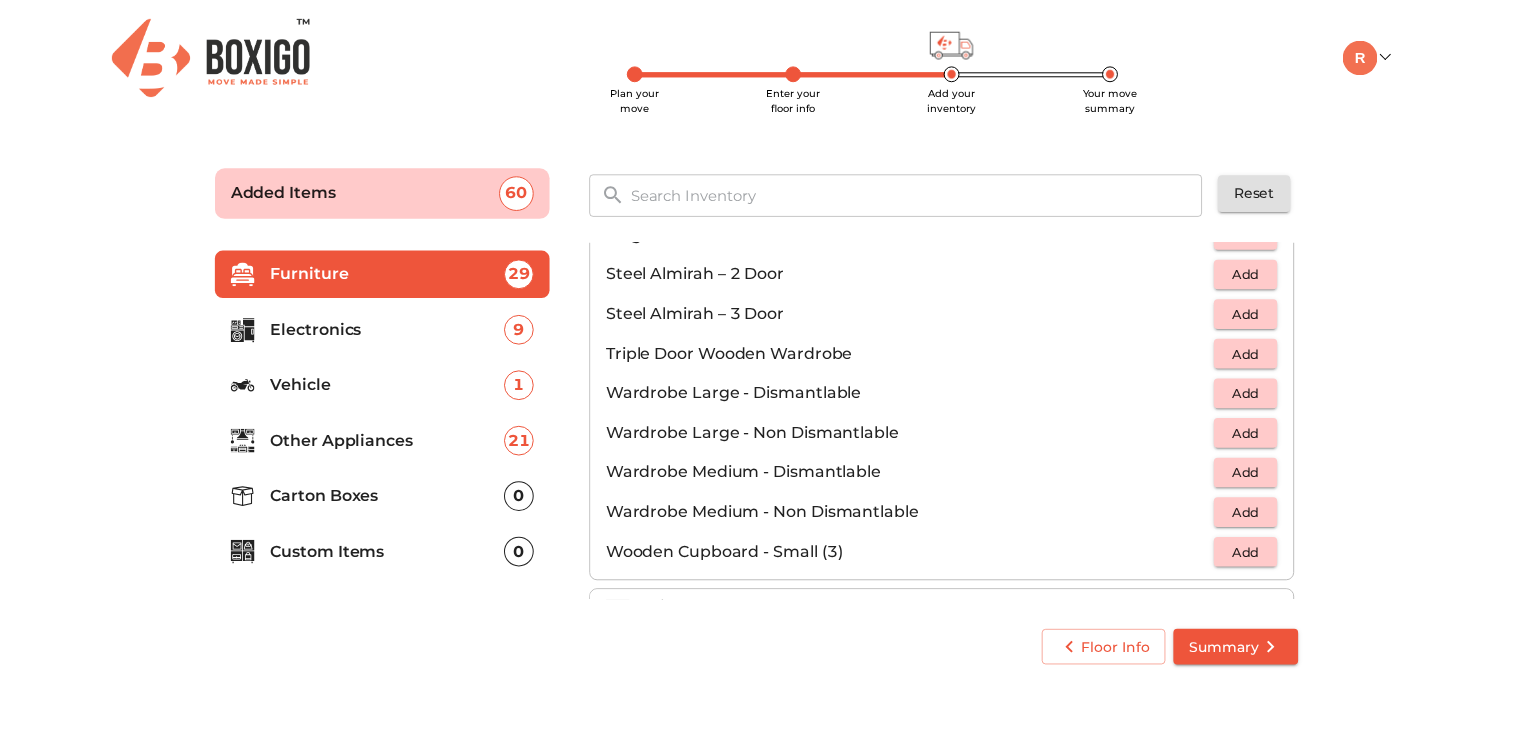 scroll, scrollTop: 672, scrollLeft: 0, axis: vertical 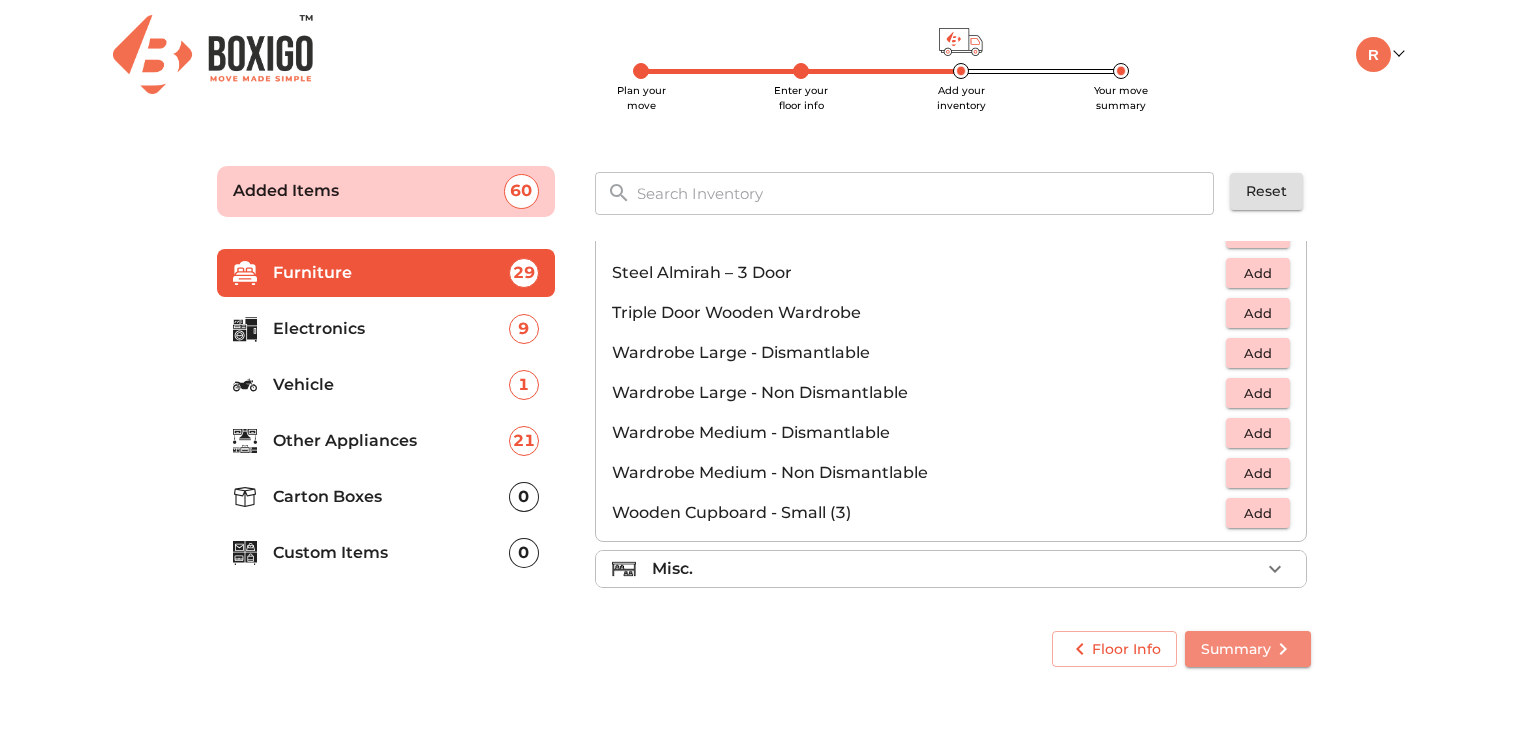 click on "Summary" at bounding box center [1248, 649] 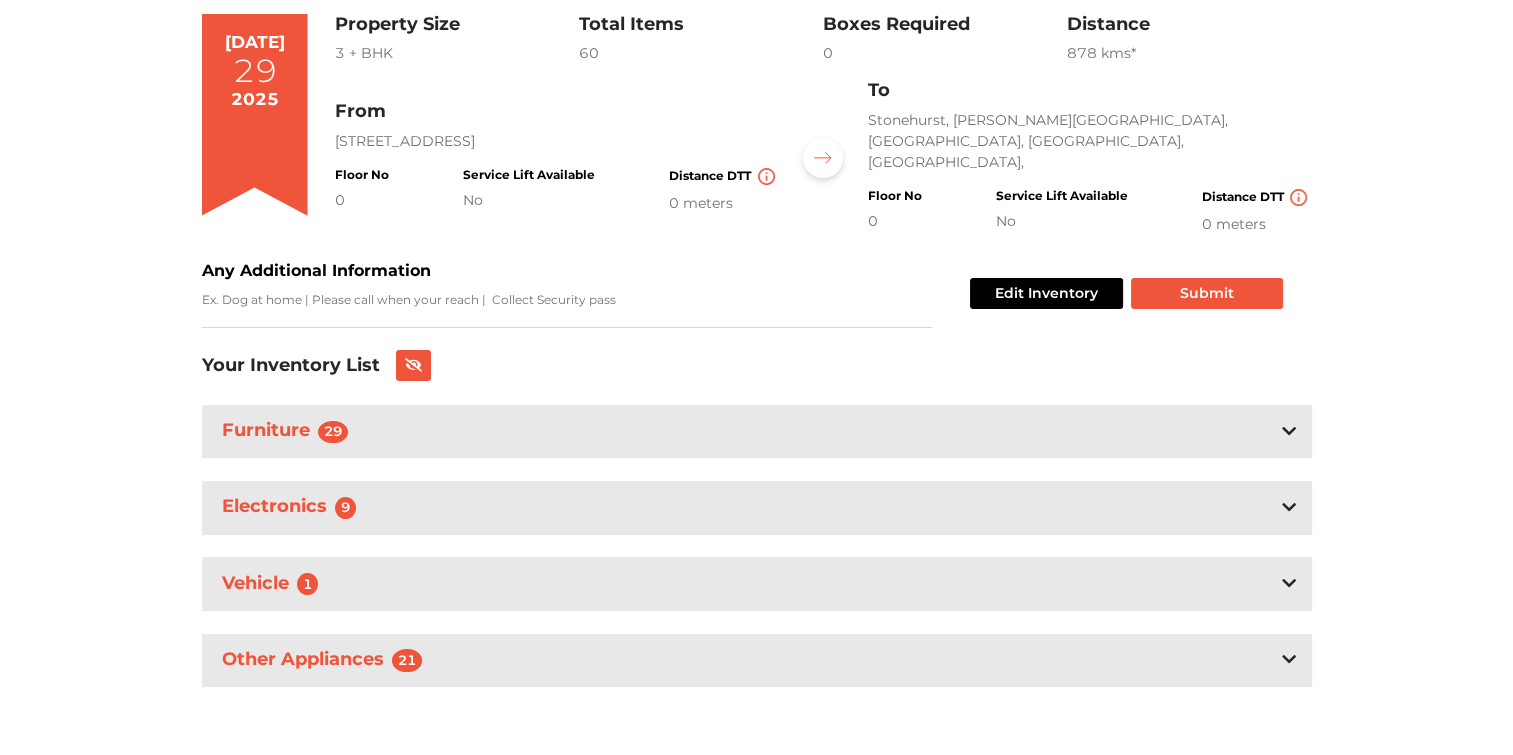 scroll, scrollTop: 26, scrollLeft: 0, axis: vertical 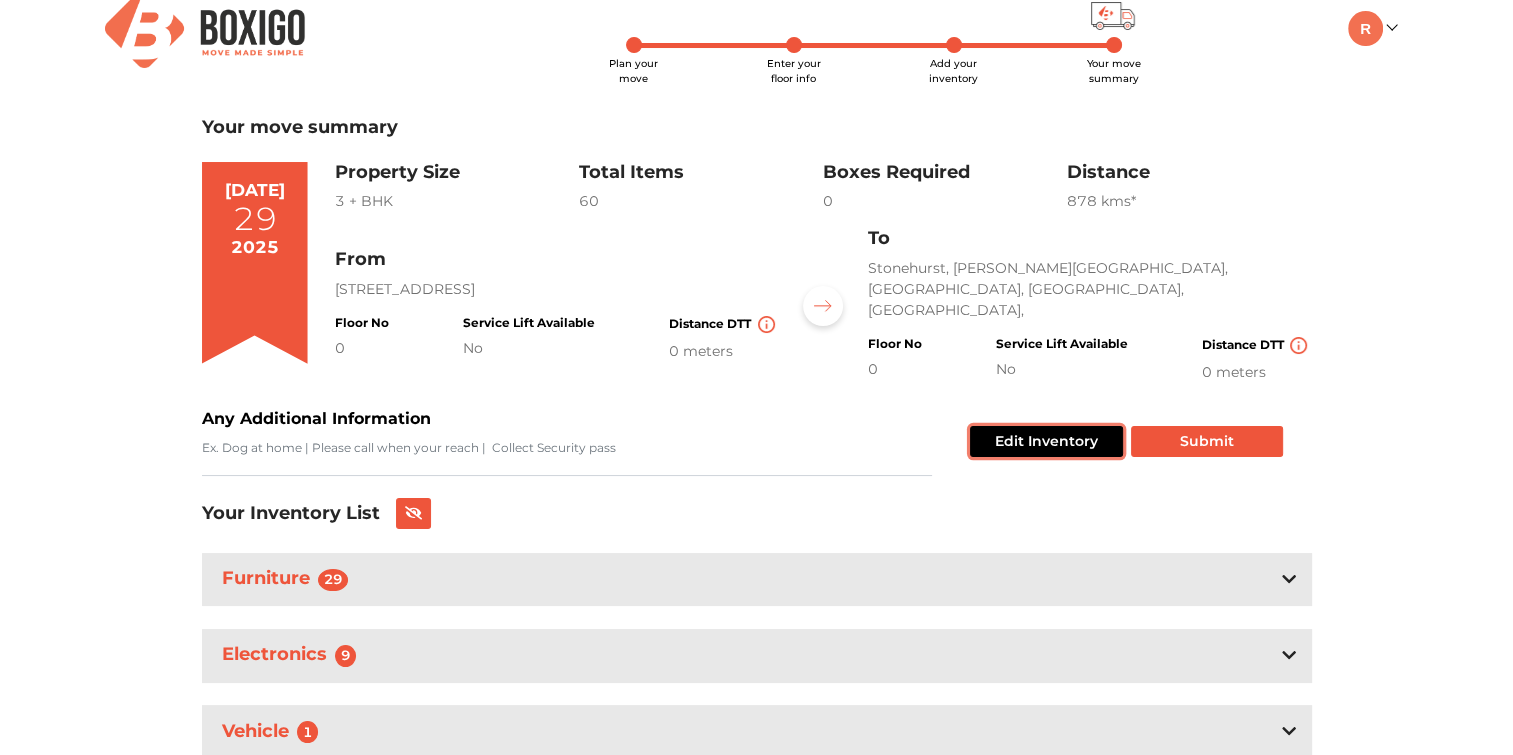 click on "Edit Inventory" at bounding box center [1046, 441] 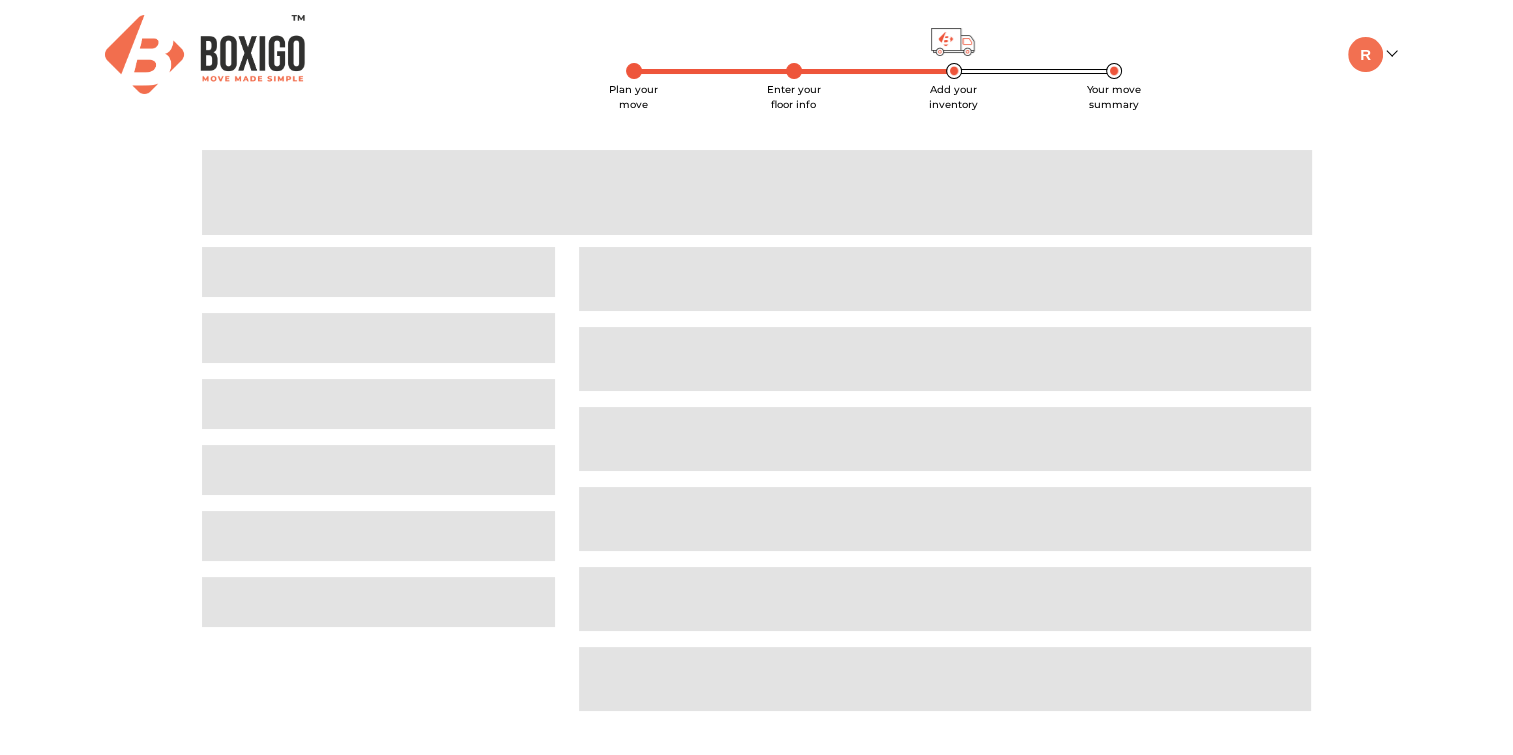 scroll, scrollTop: 0, scrollLeft: 0, axis: both 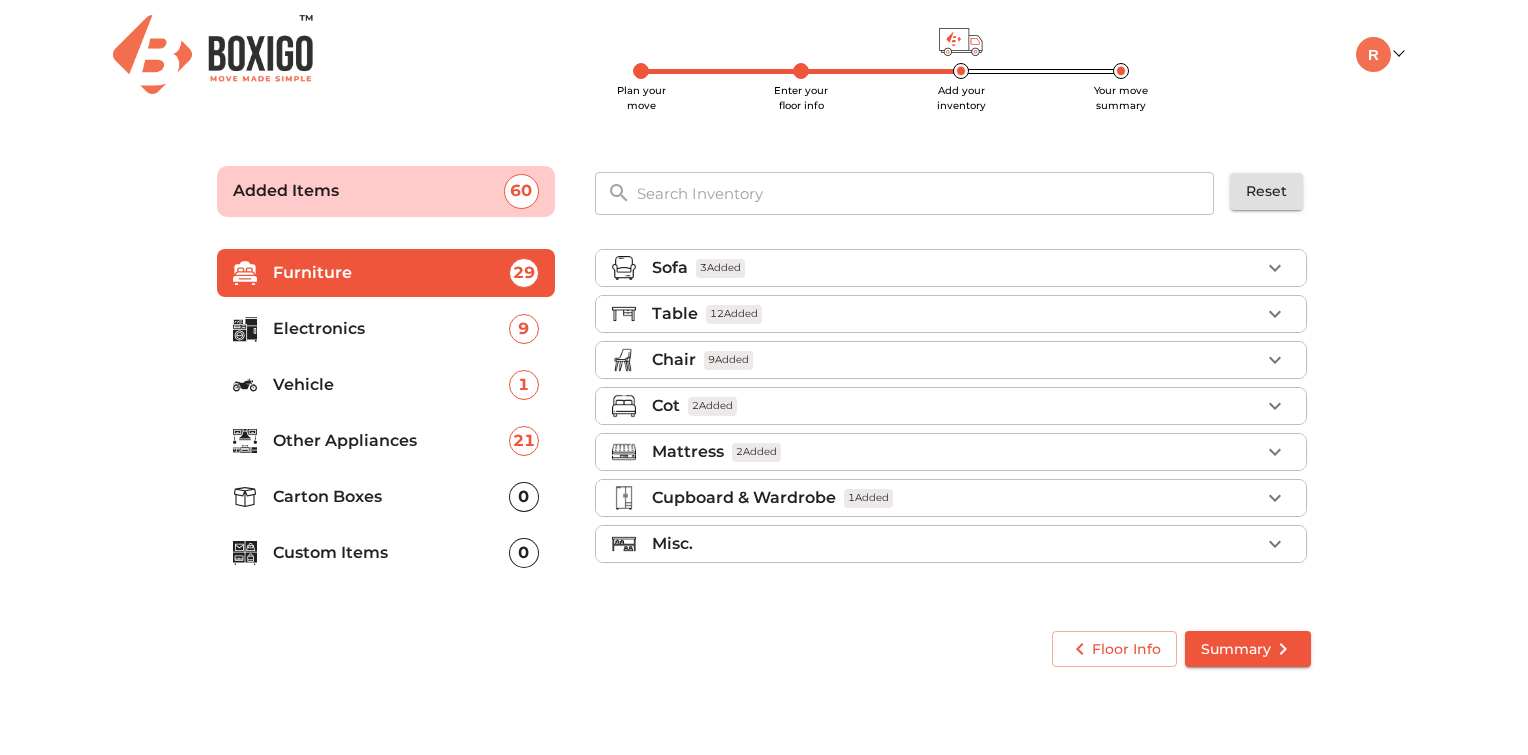 click on "Carton Boxes" at bounding box center (391, 497) 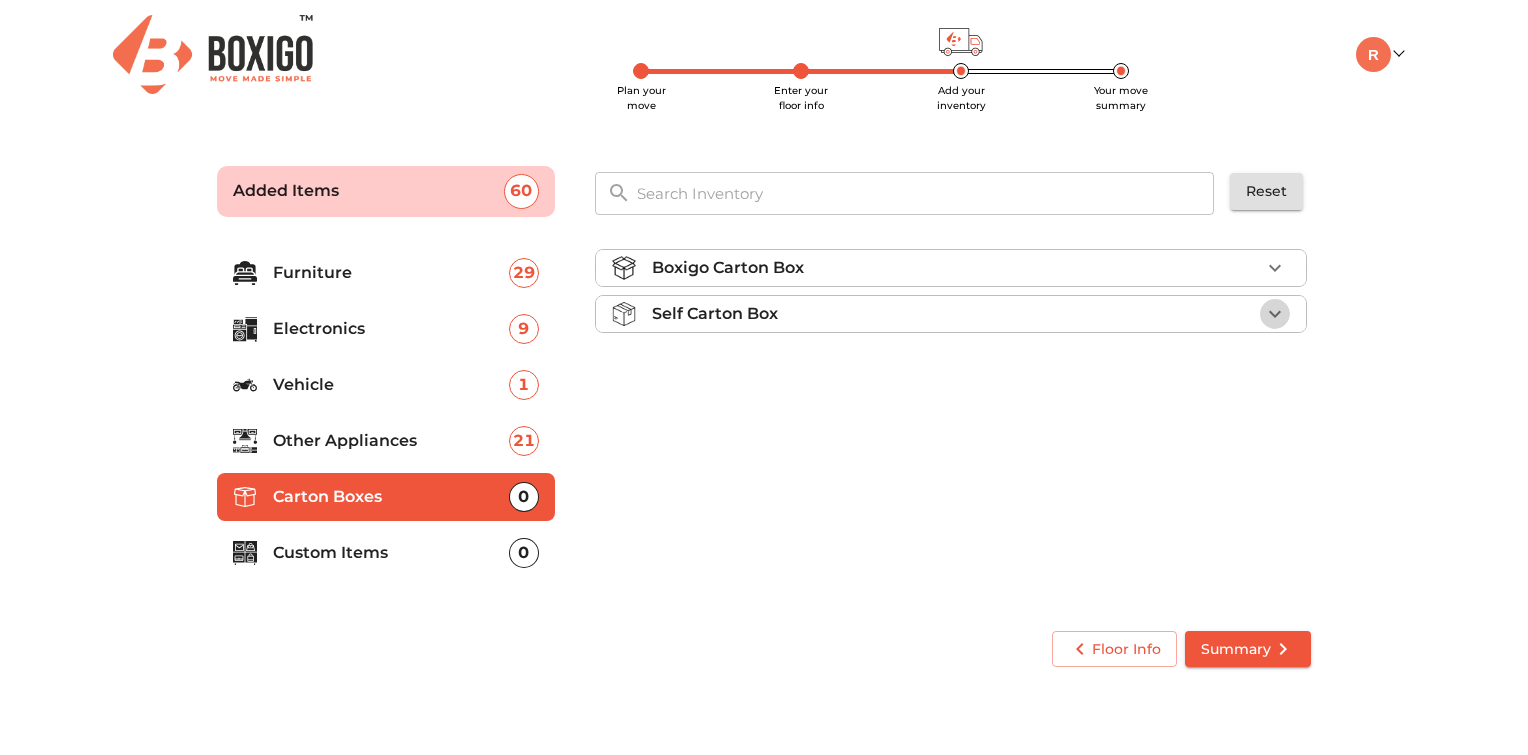 click 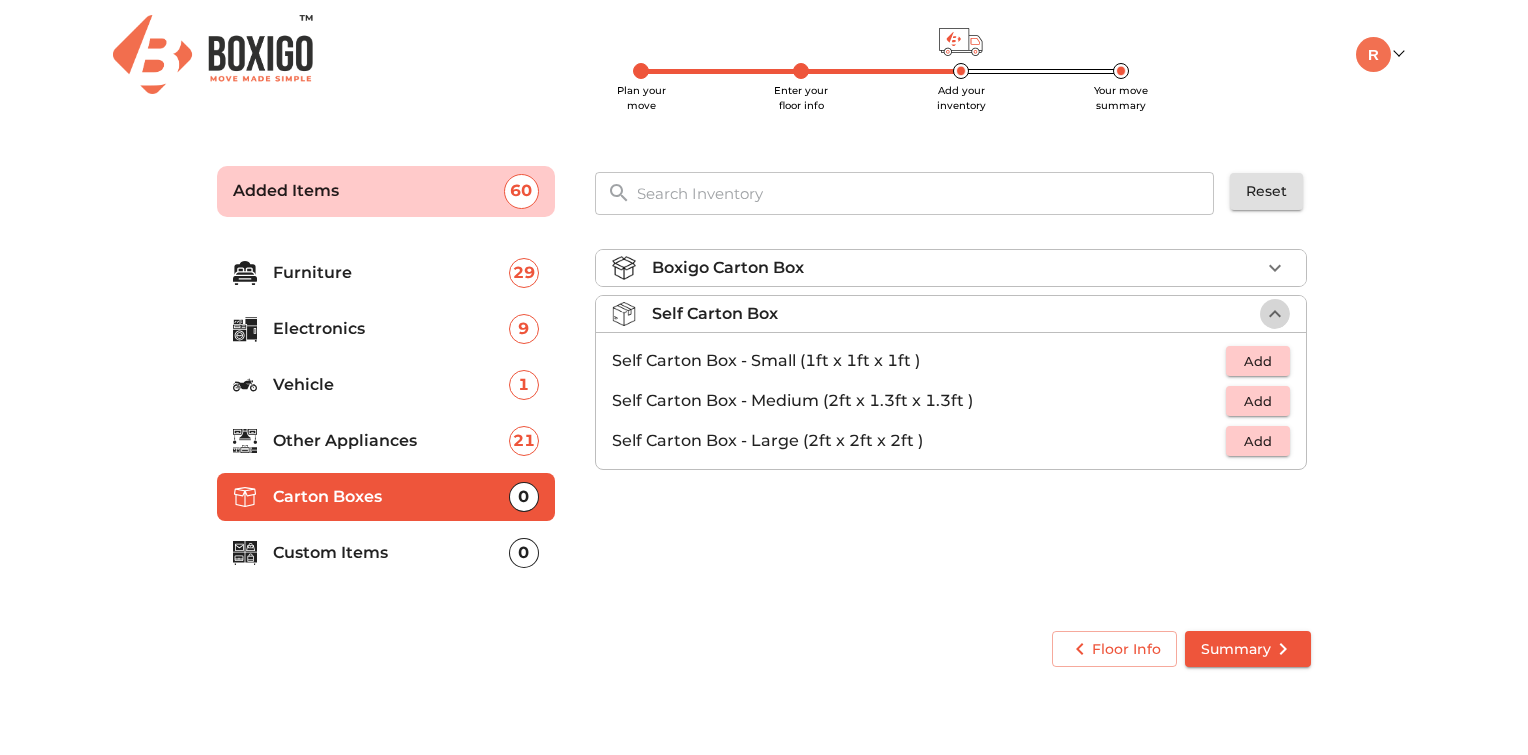 click 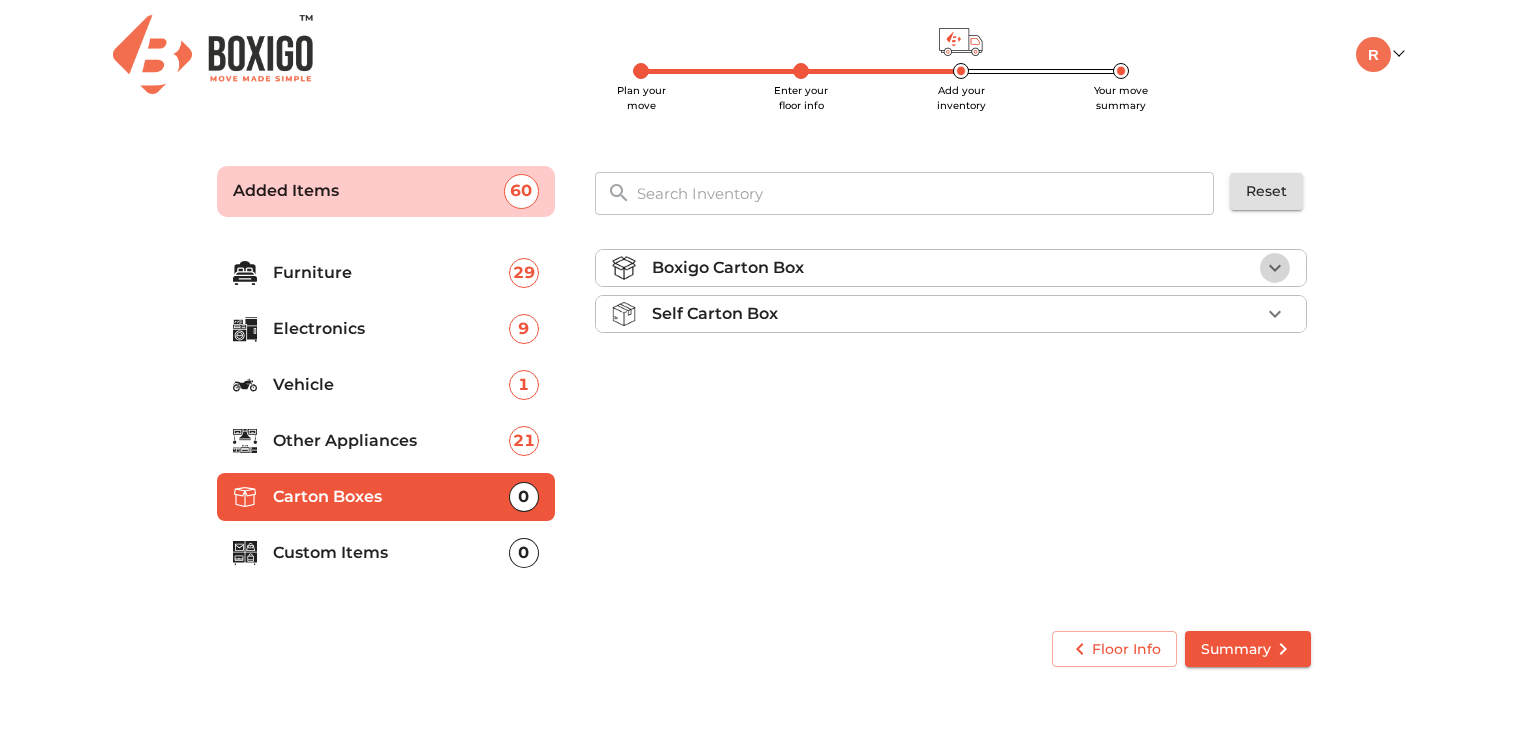 click 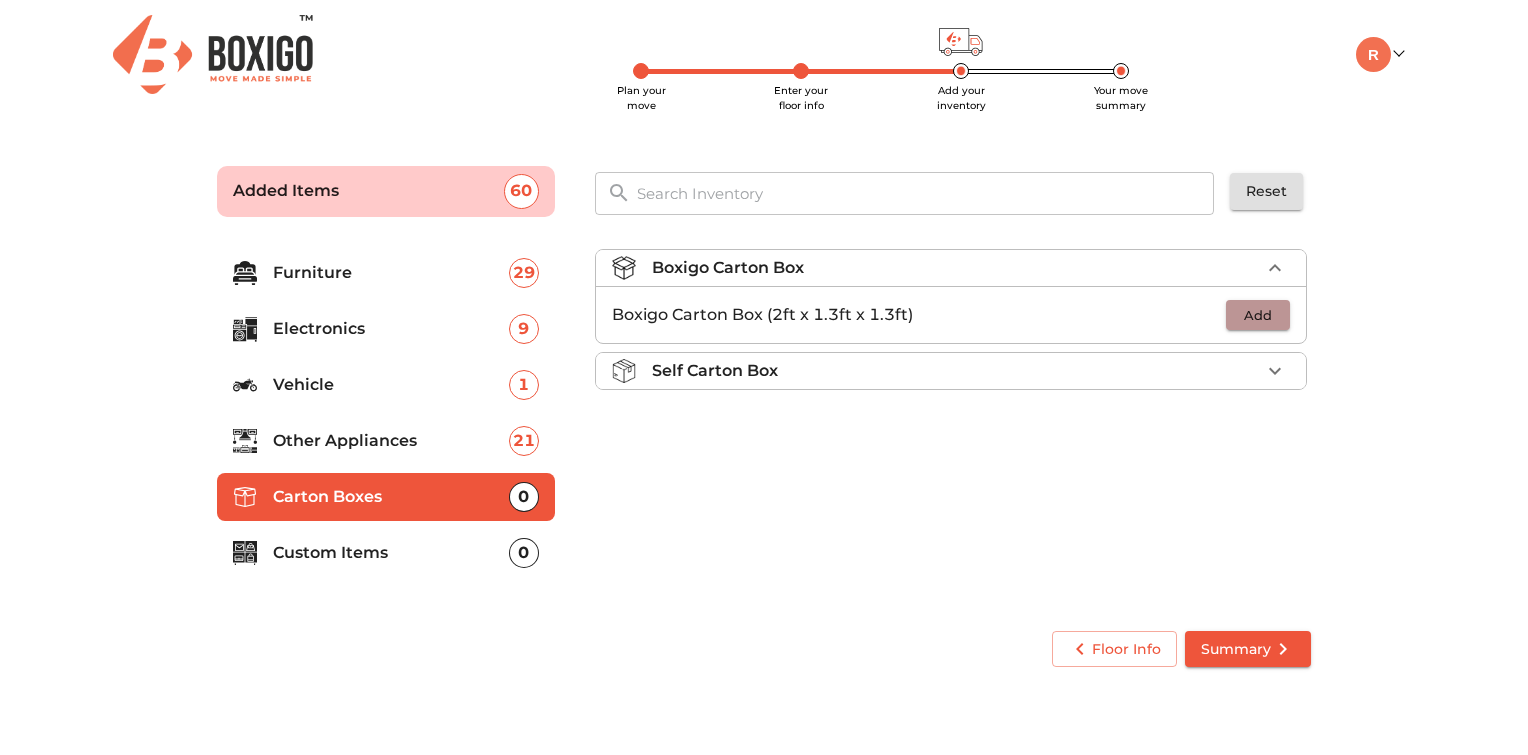 click on "Add" at bounding box center [1258, 315] 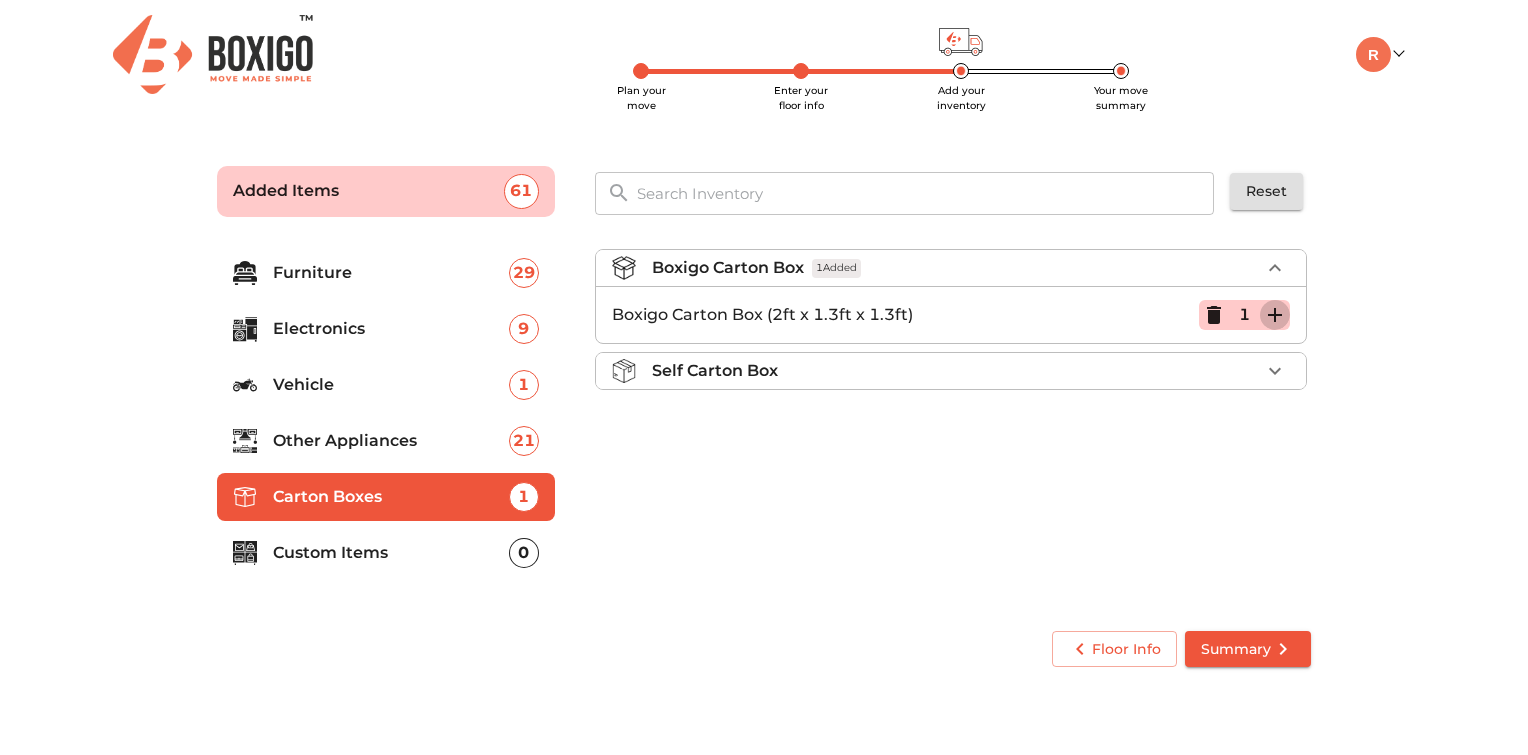 click at bounding box center (1275, 315) 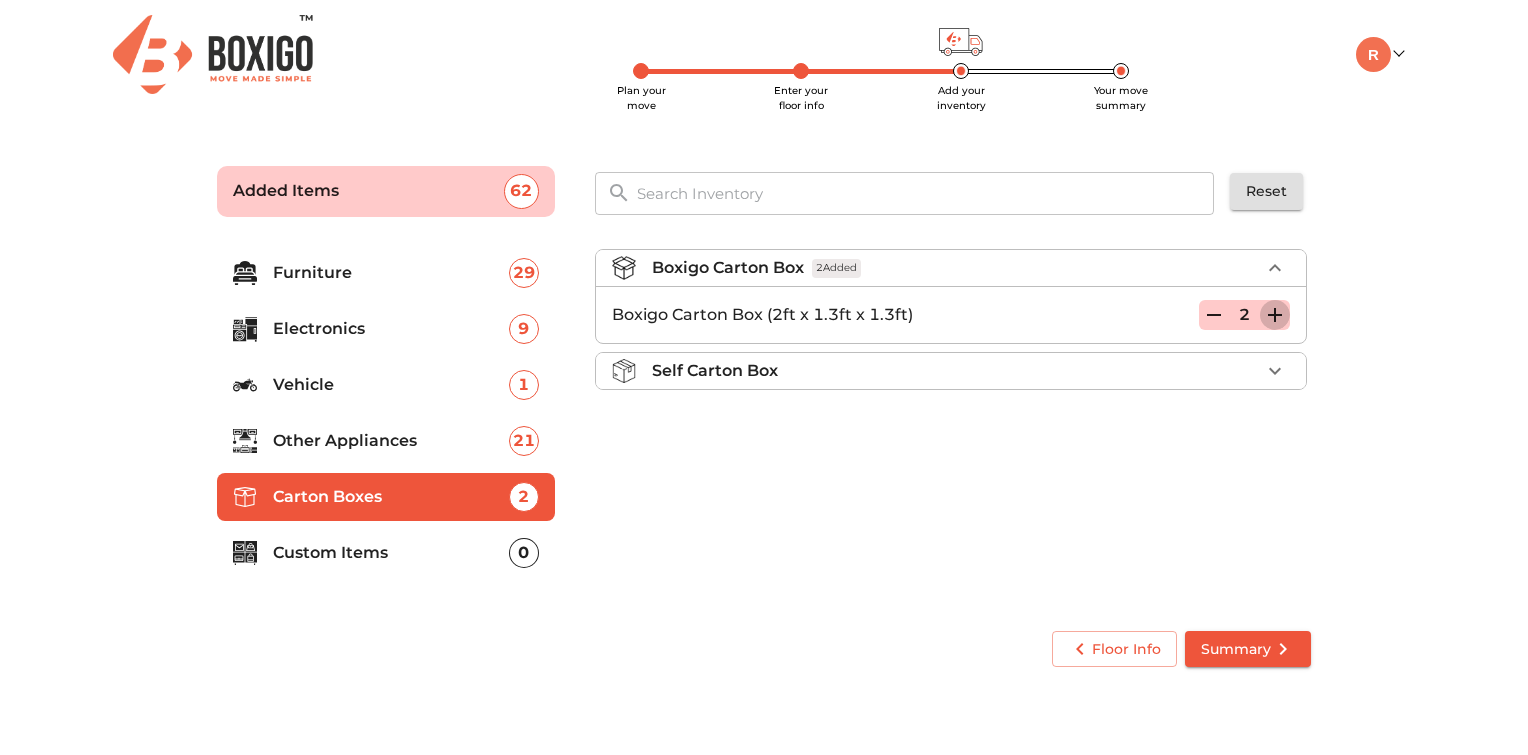 click at bounding box center [1275, 315] 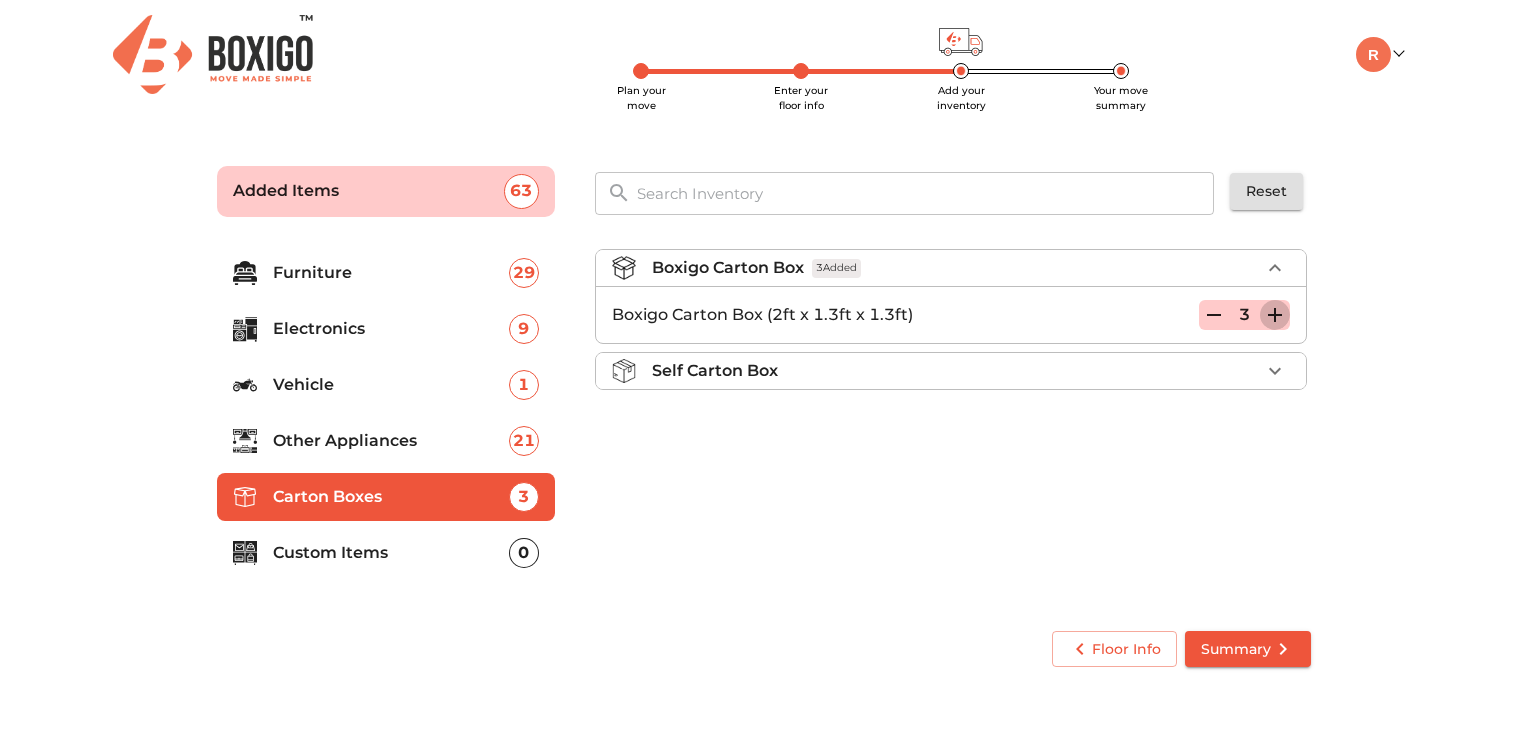click at bounding box center [1275, 315] 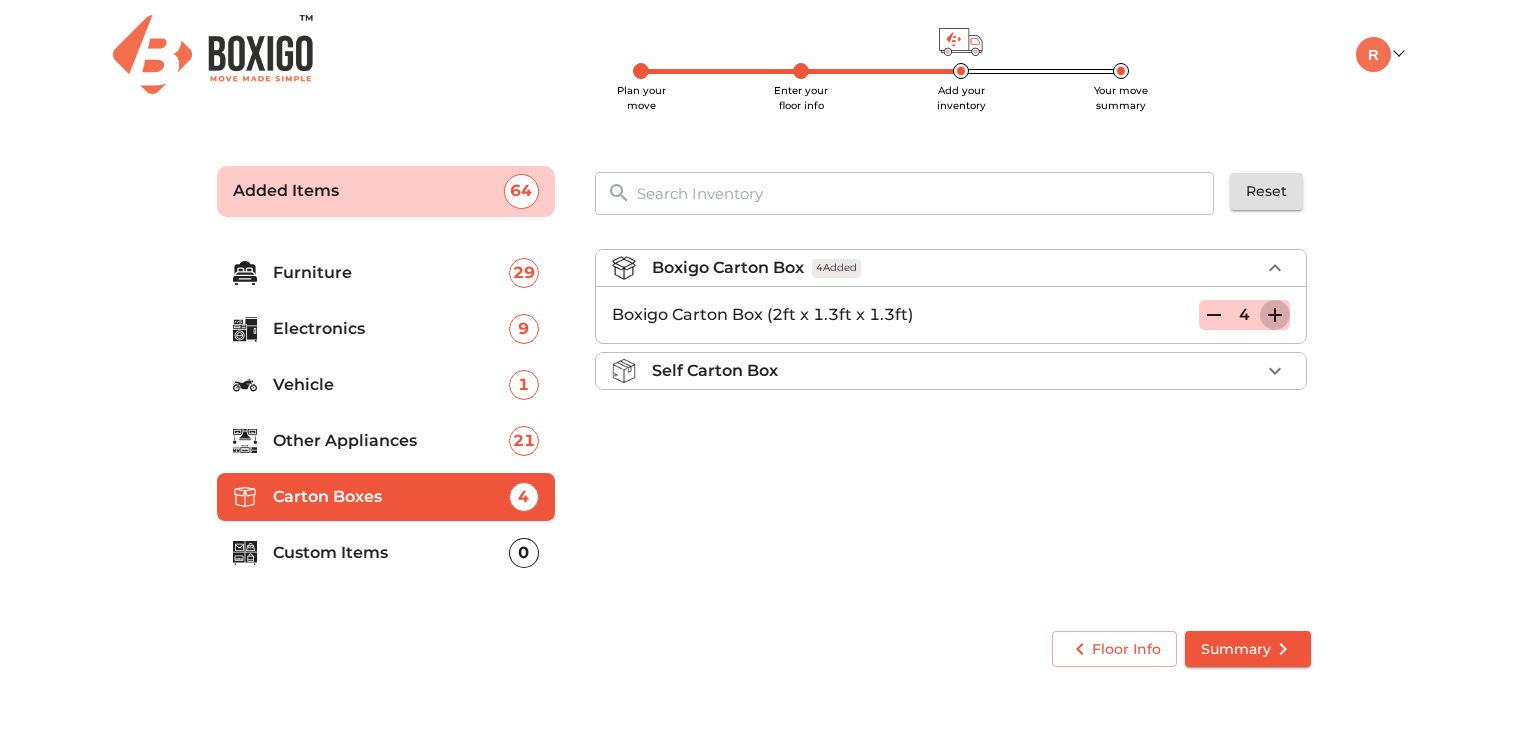 click at bounding box center (1275, 315) 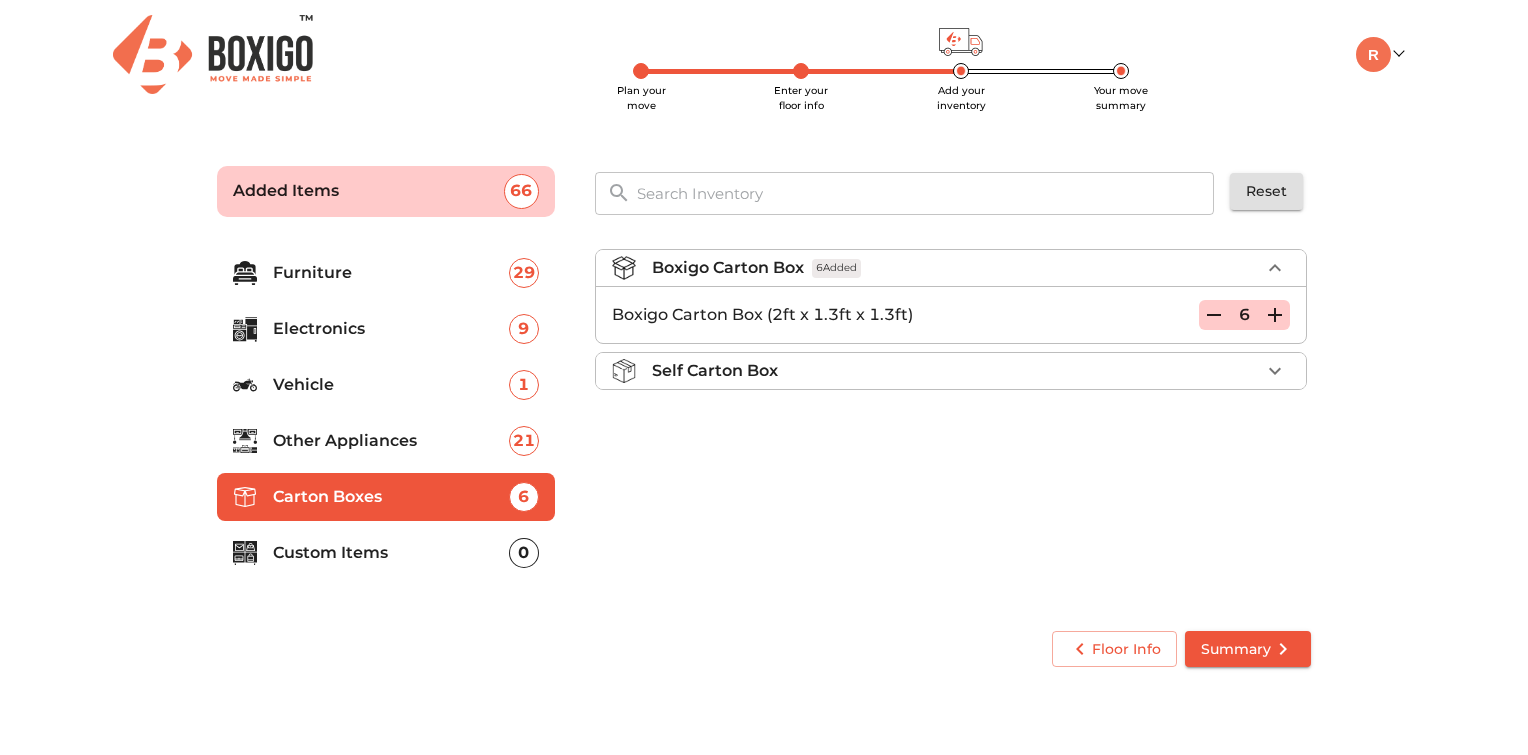 click at bounding box center [1275, 315] 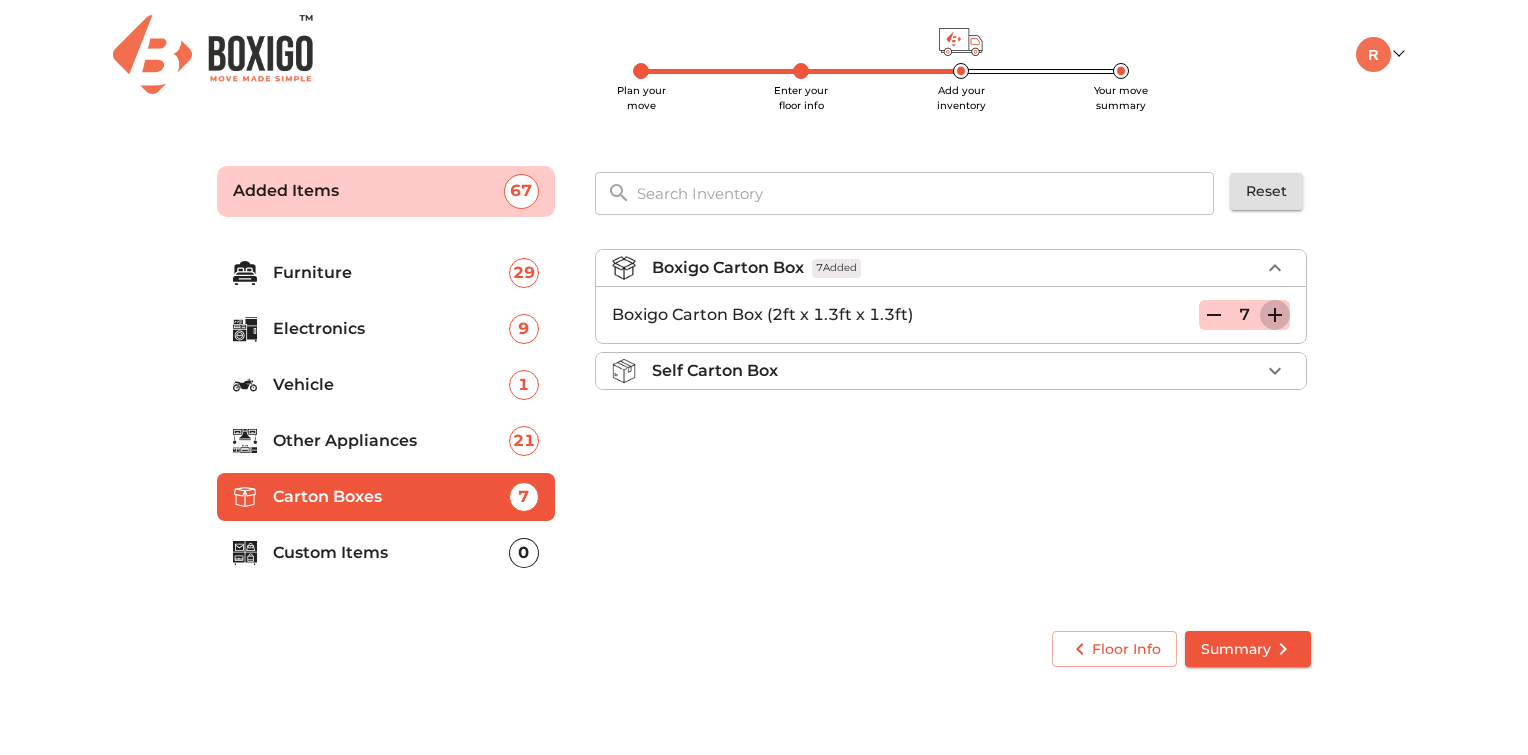 click at bounding box center [1275, 315] 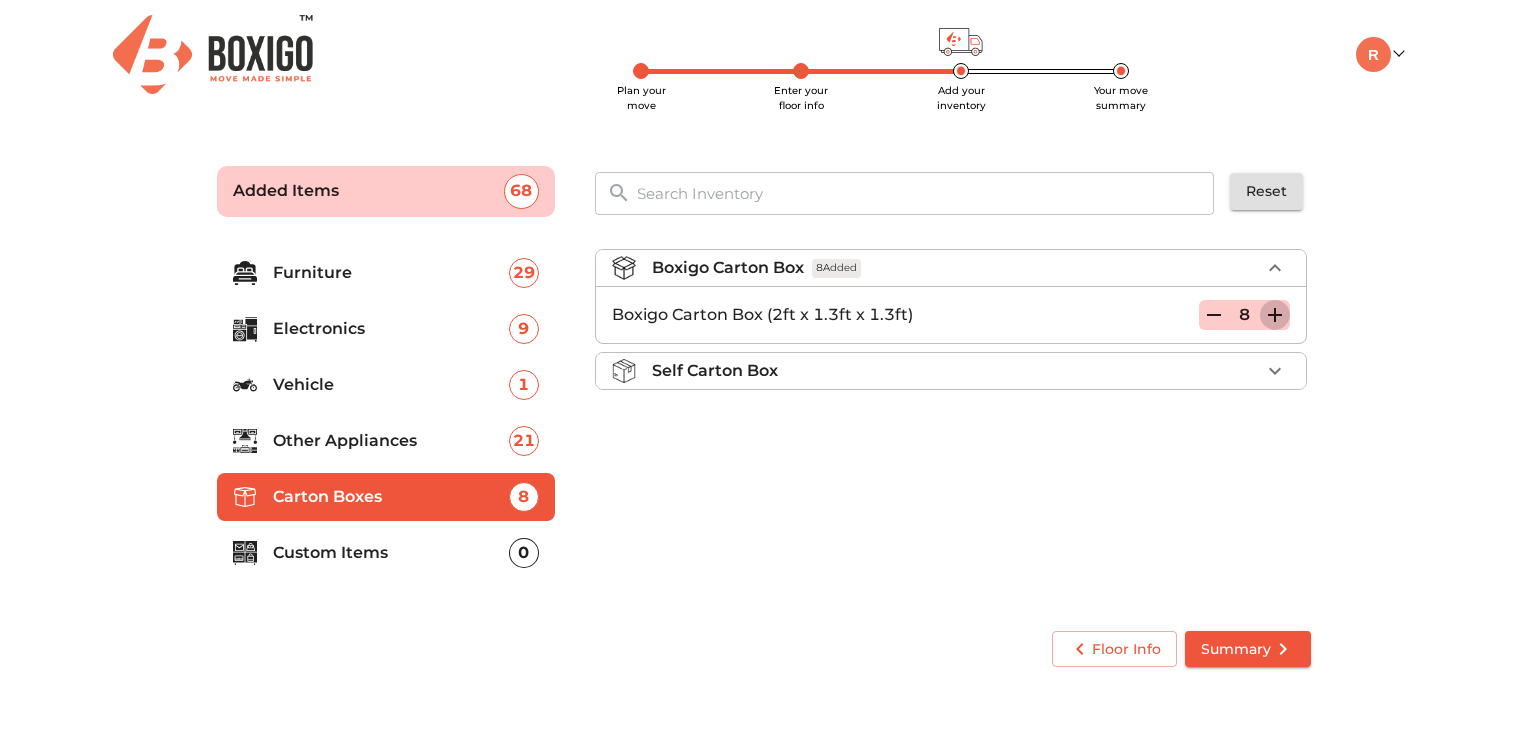 click at bounding box center (1275, 315) 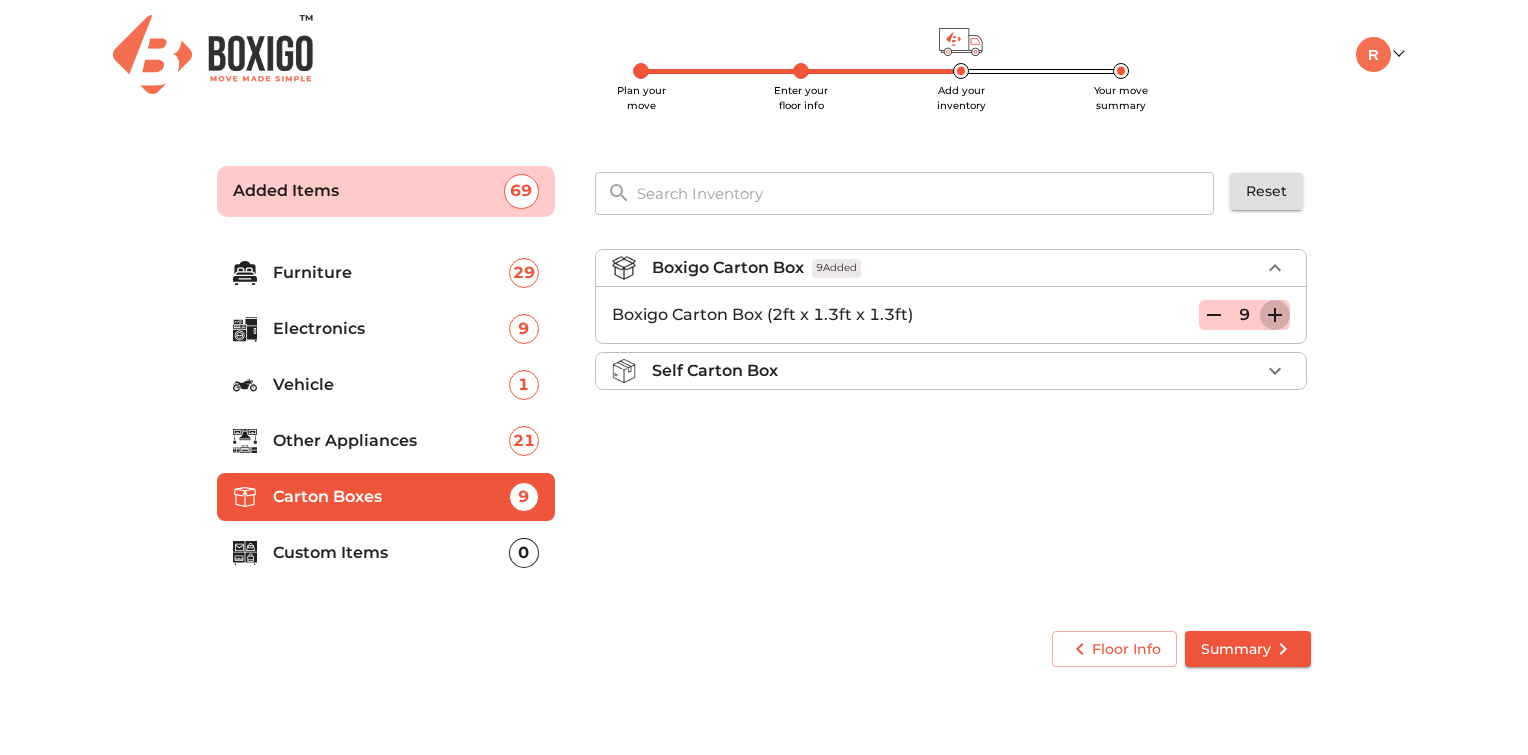 click at bounding box center (1275, 315) 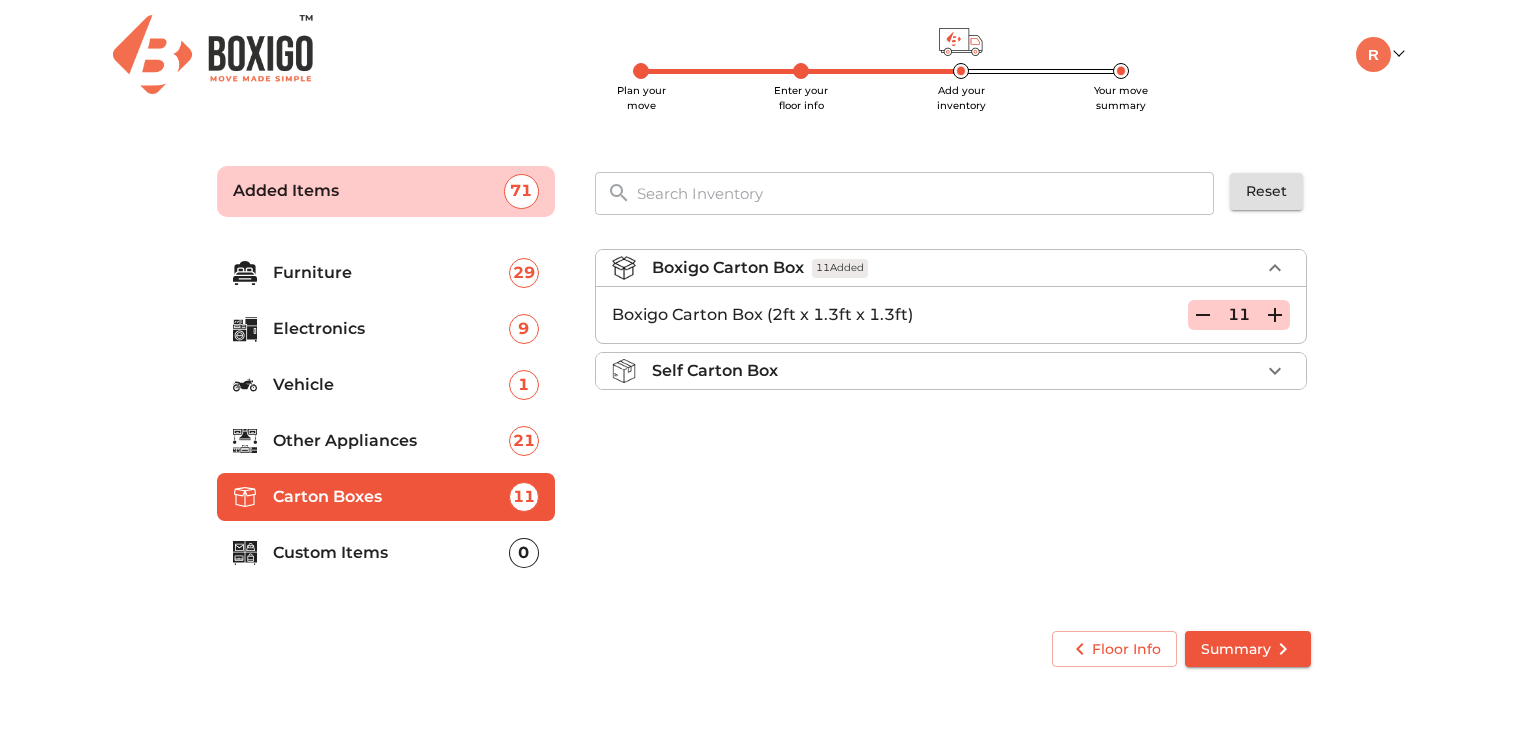 click at bounding box center (1275, 315) 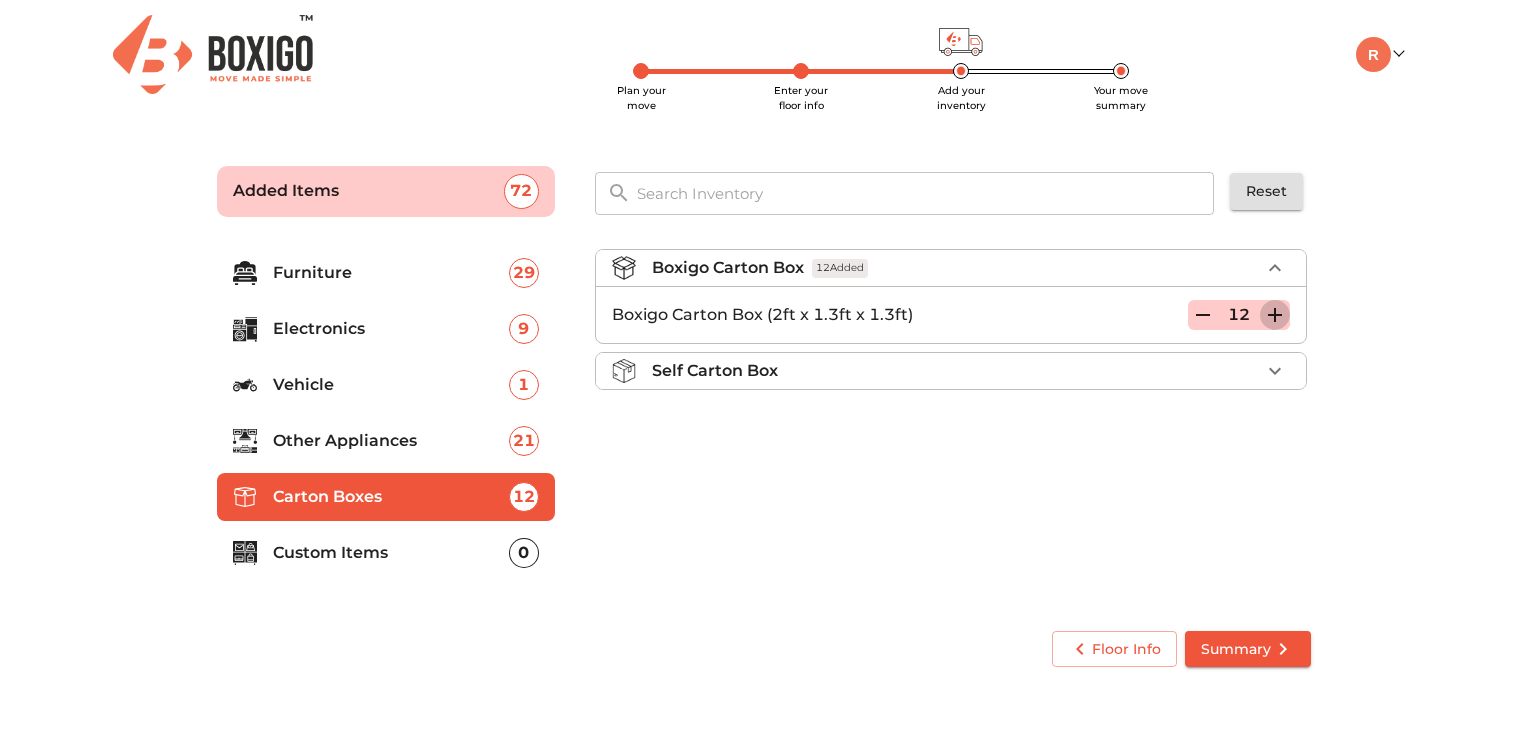 click at bounding box center [1275, 315] 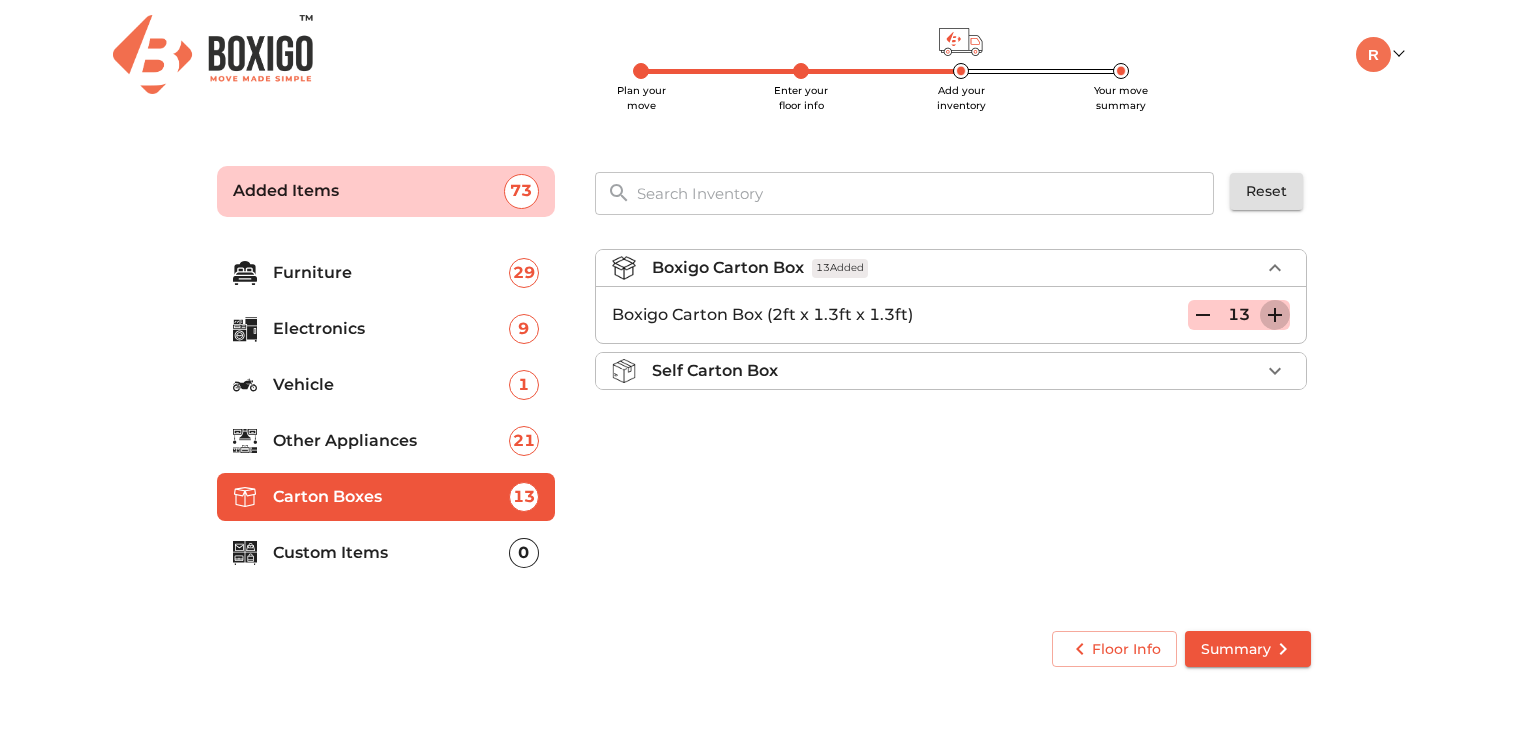 click at bounding box center [1275, 315] 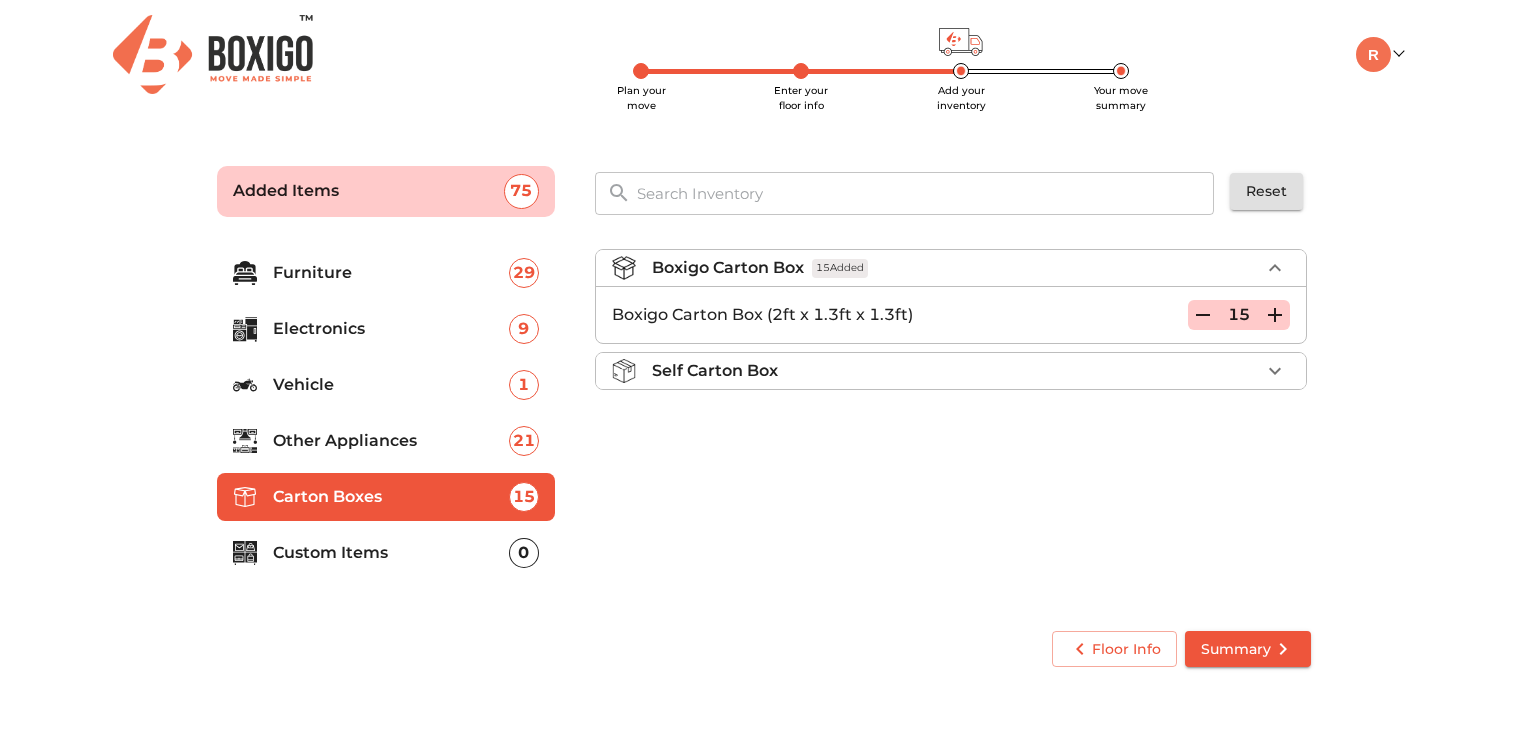 click at bounding box center [1275, 315] 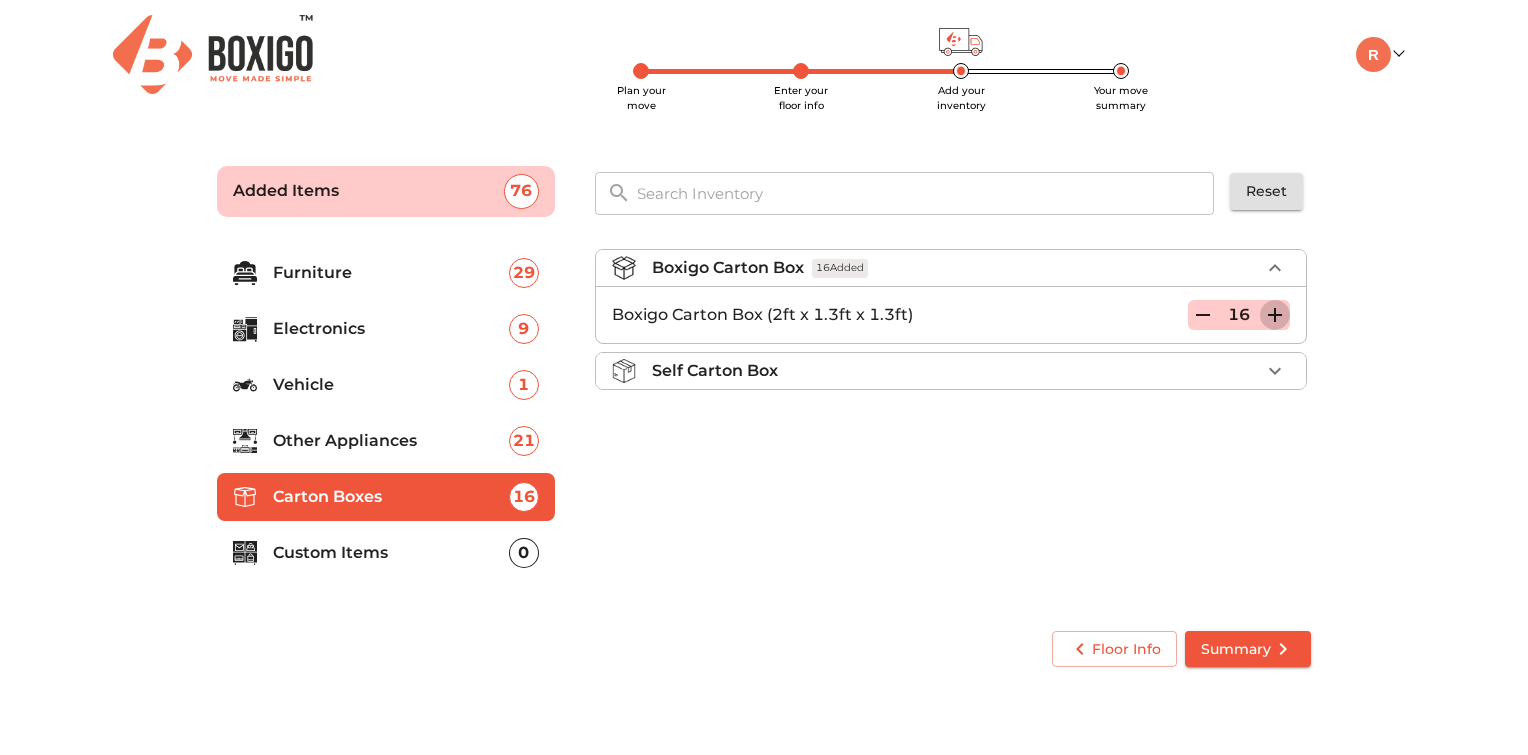 click at bounding box center (1275, 315) 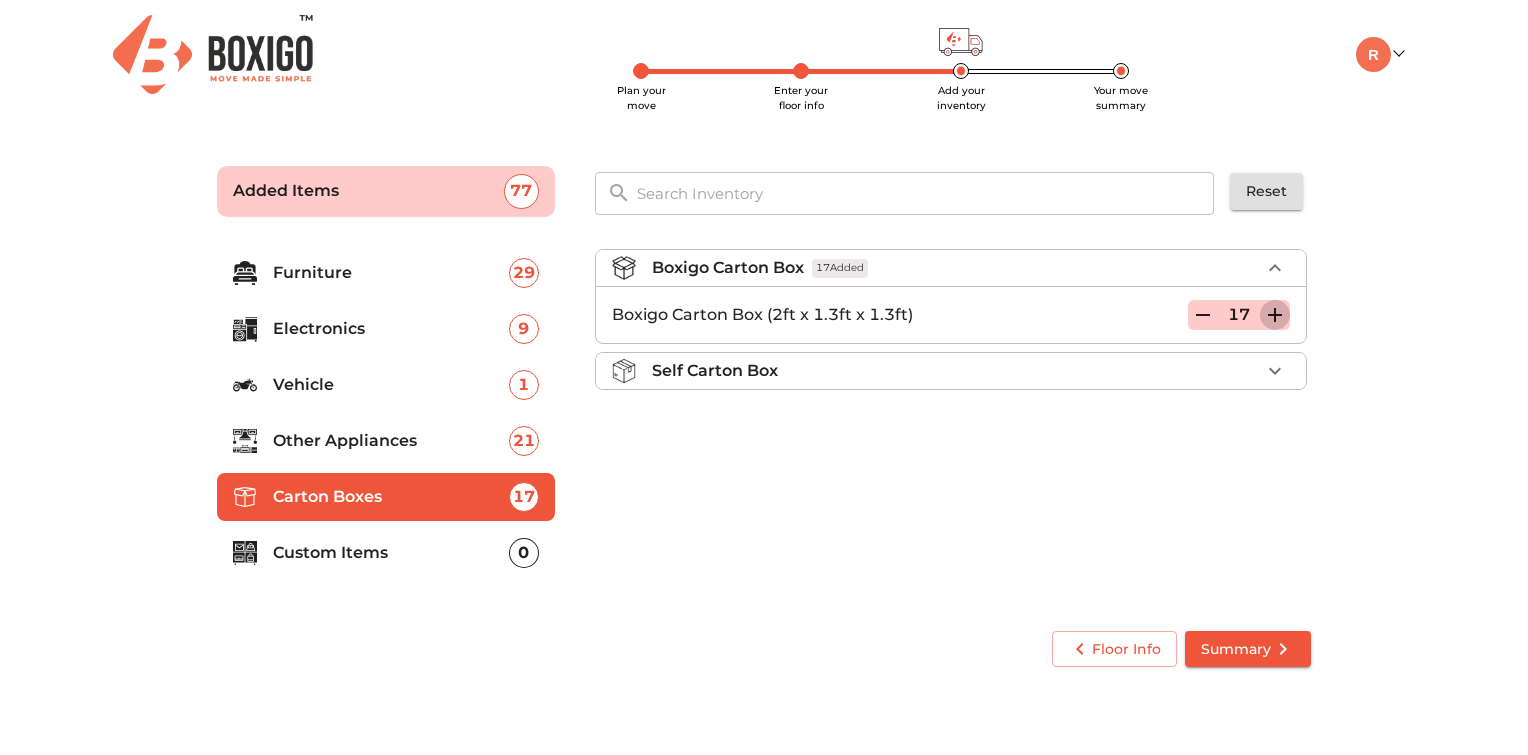 click at bounding box center (1275, 315) 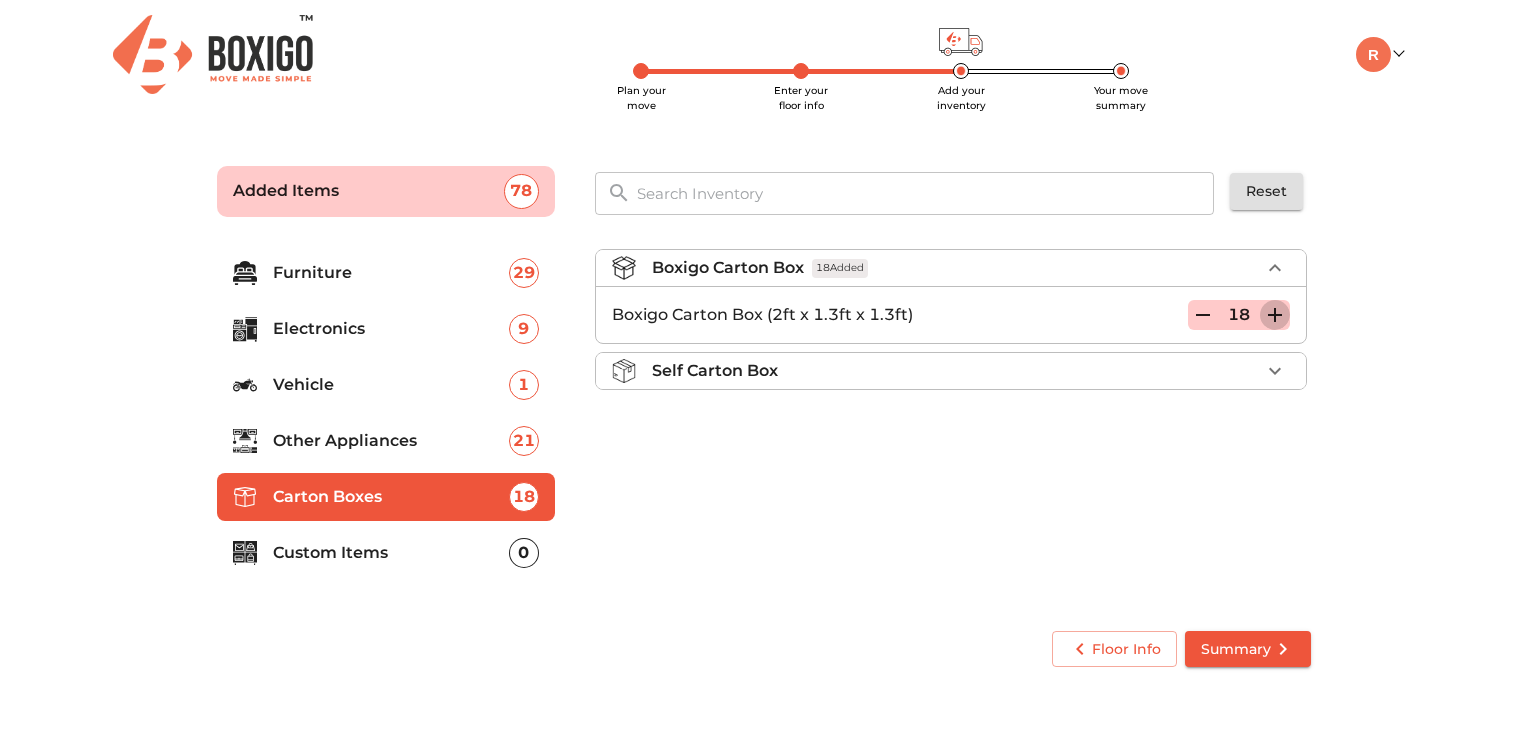 click at bounding box center [1275, 315] 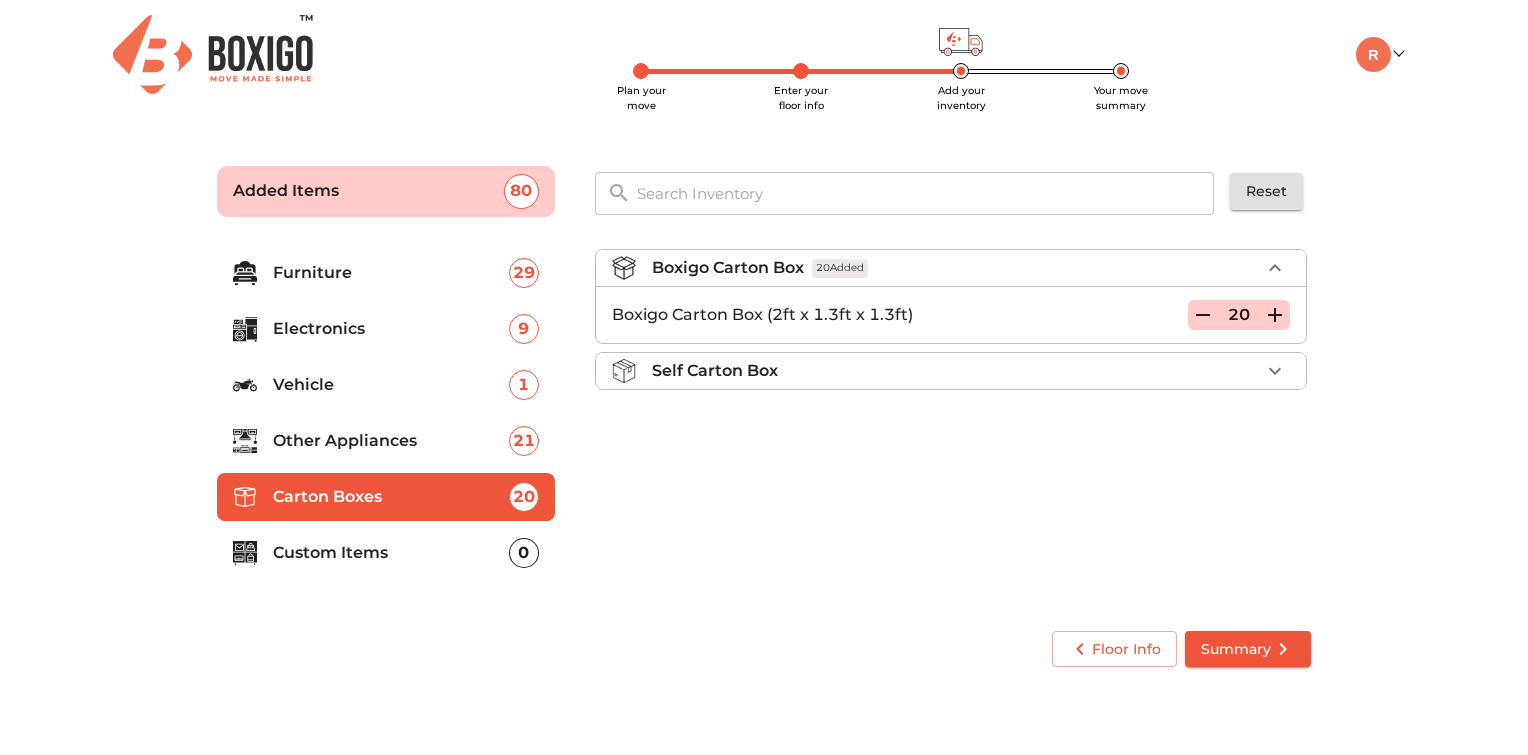 click at bounding box center (1275, 315) 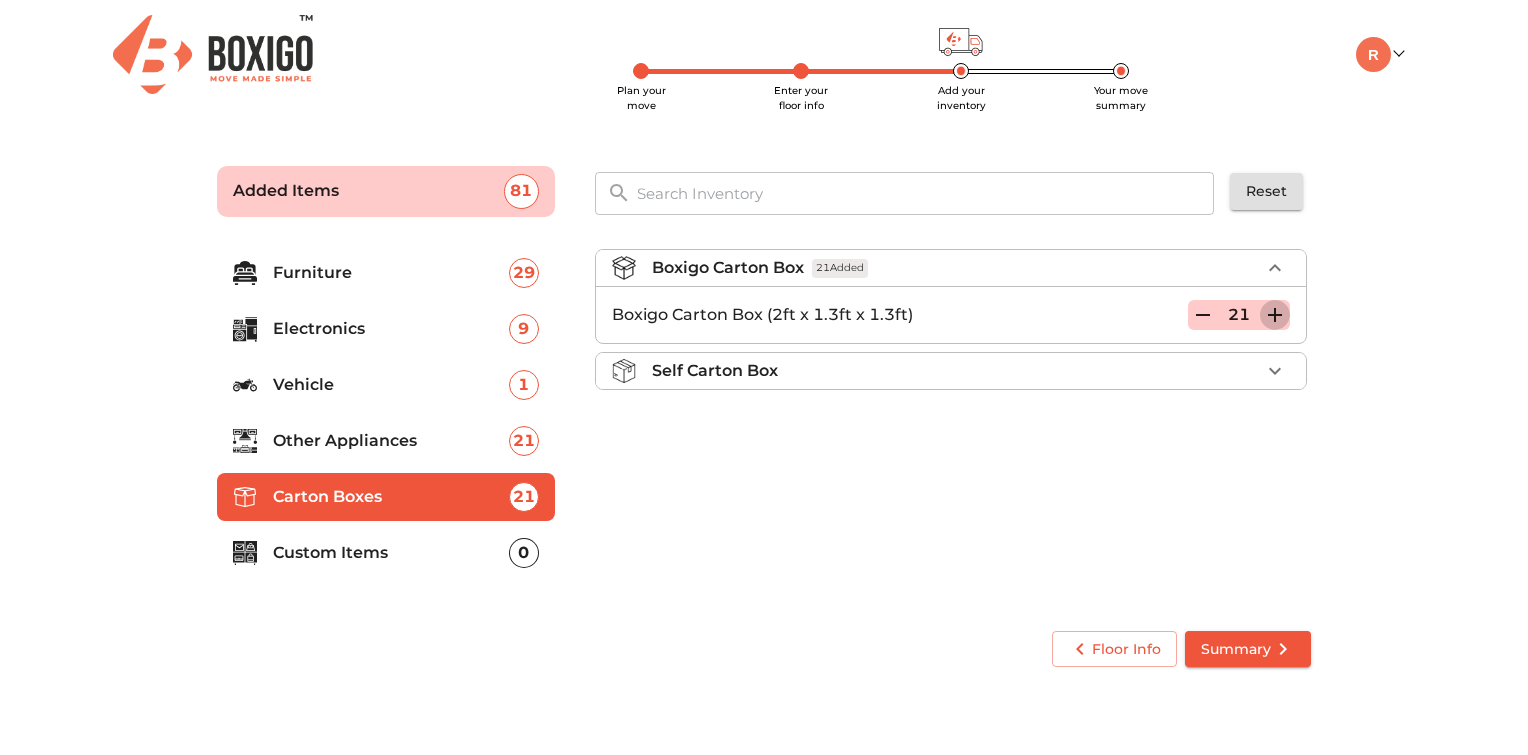 click at bounding box center [1275, 315] 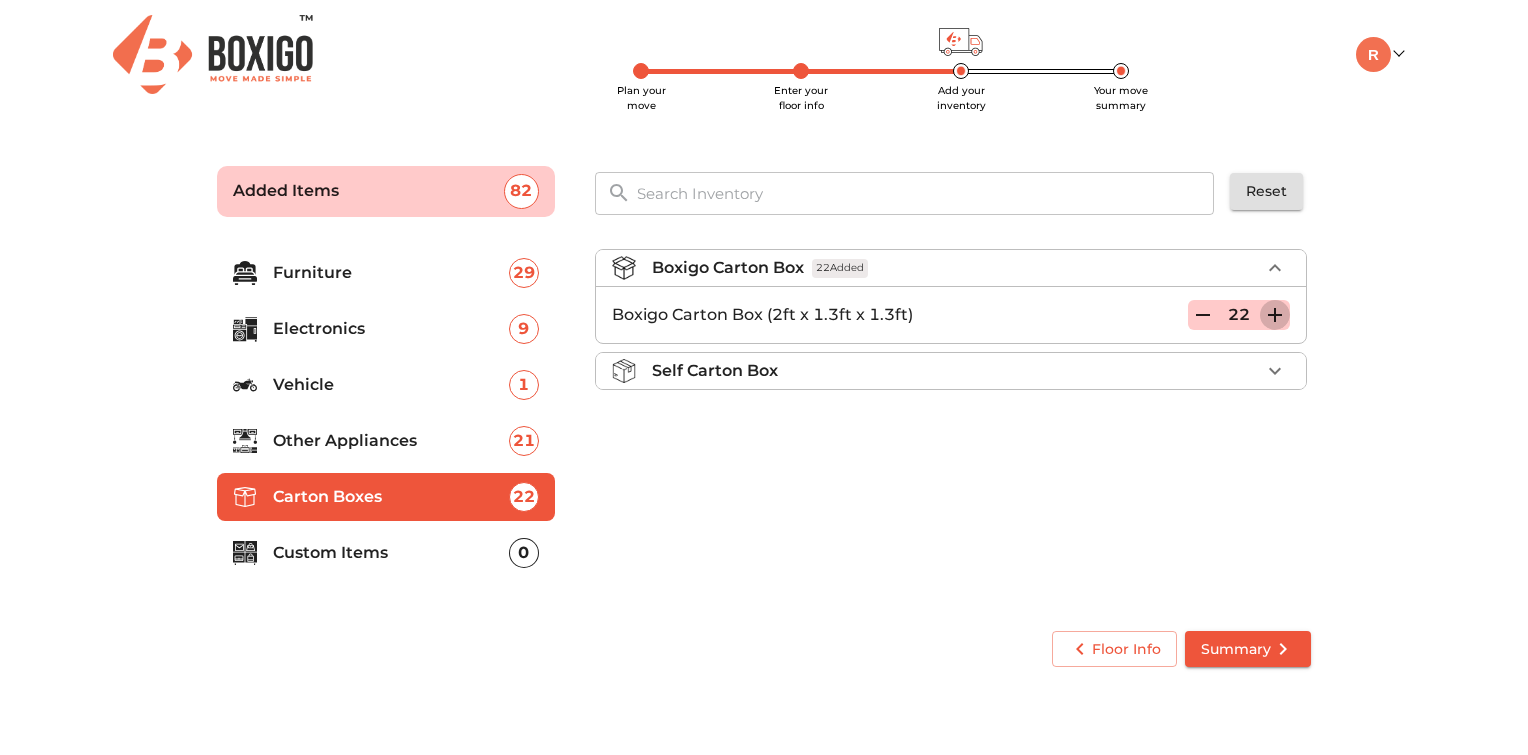 click at bounding box center (1275, 315) 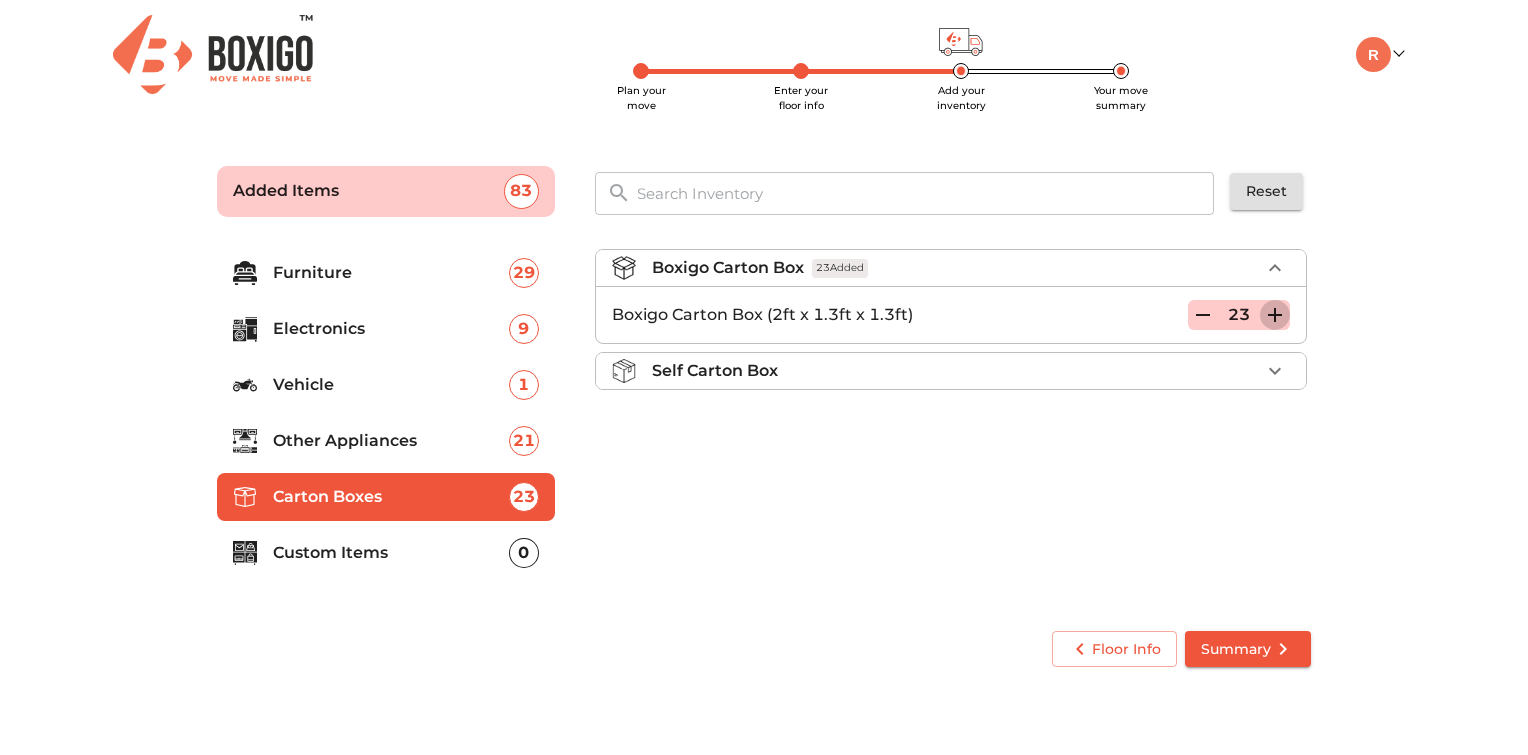 click at bounding box center (1275, 315) 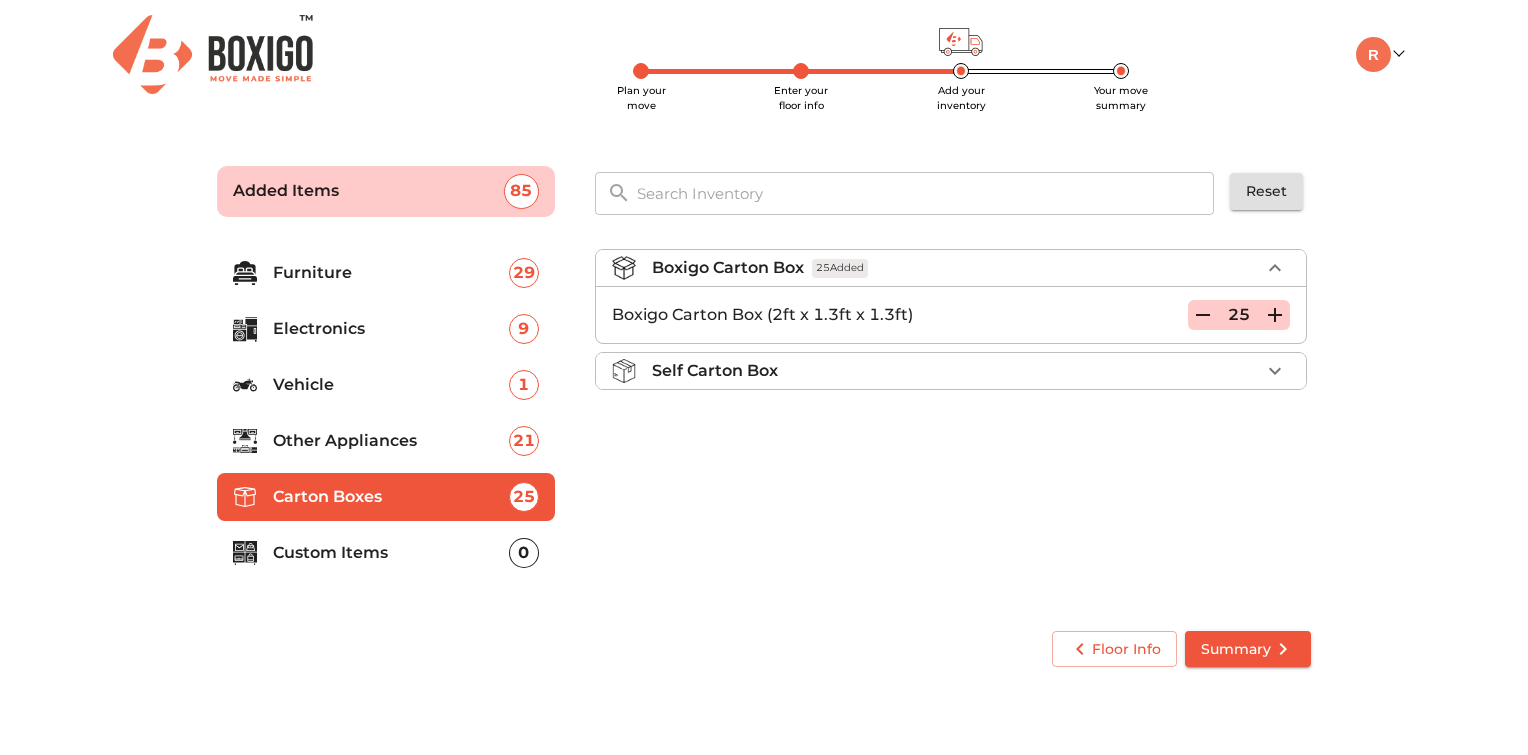 click at bounding box center [1275, 315] 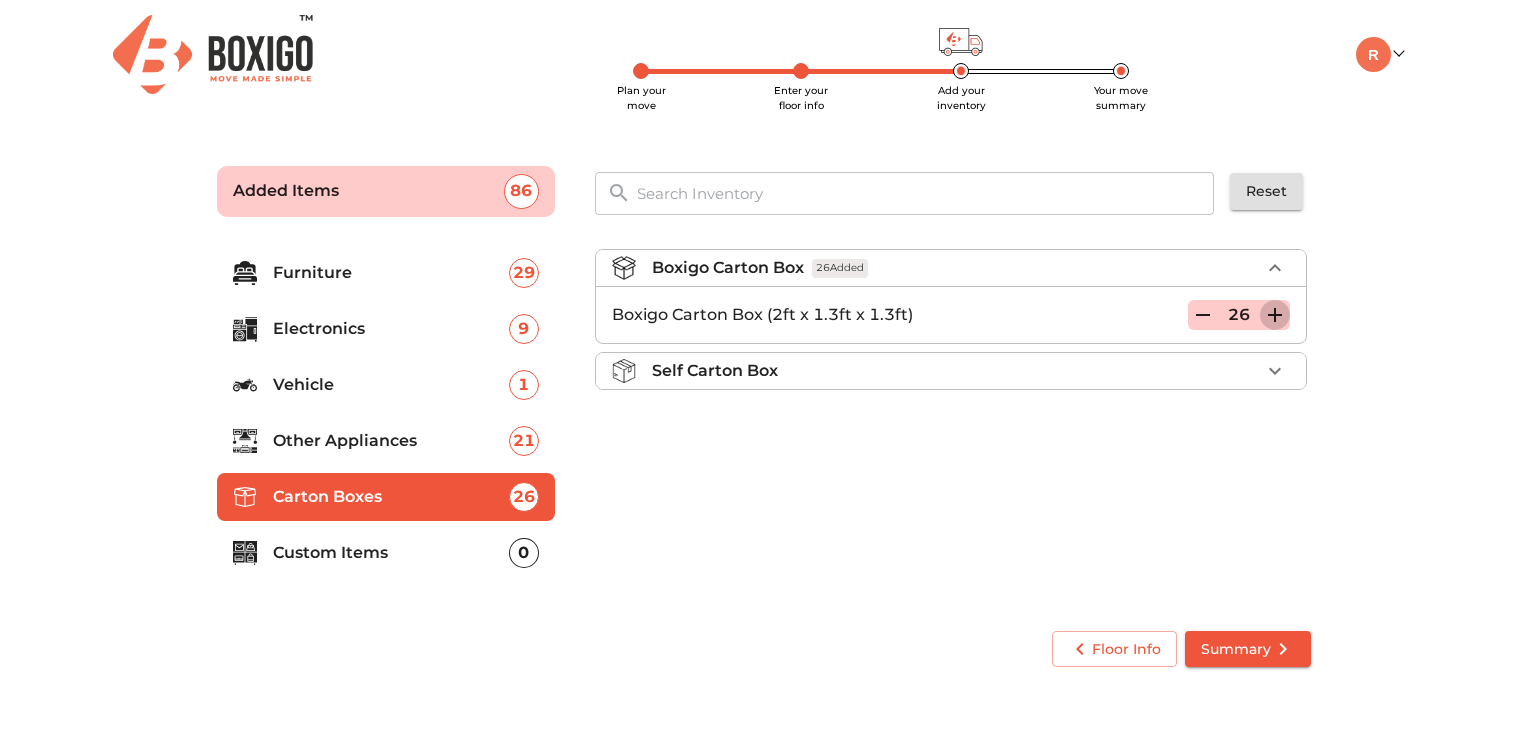 click at bounding box center [1275, 315] 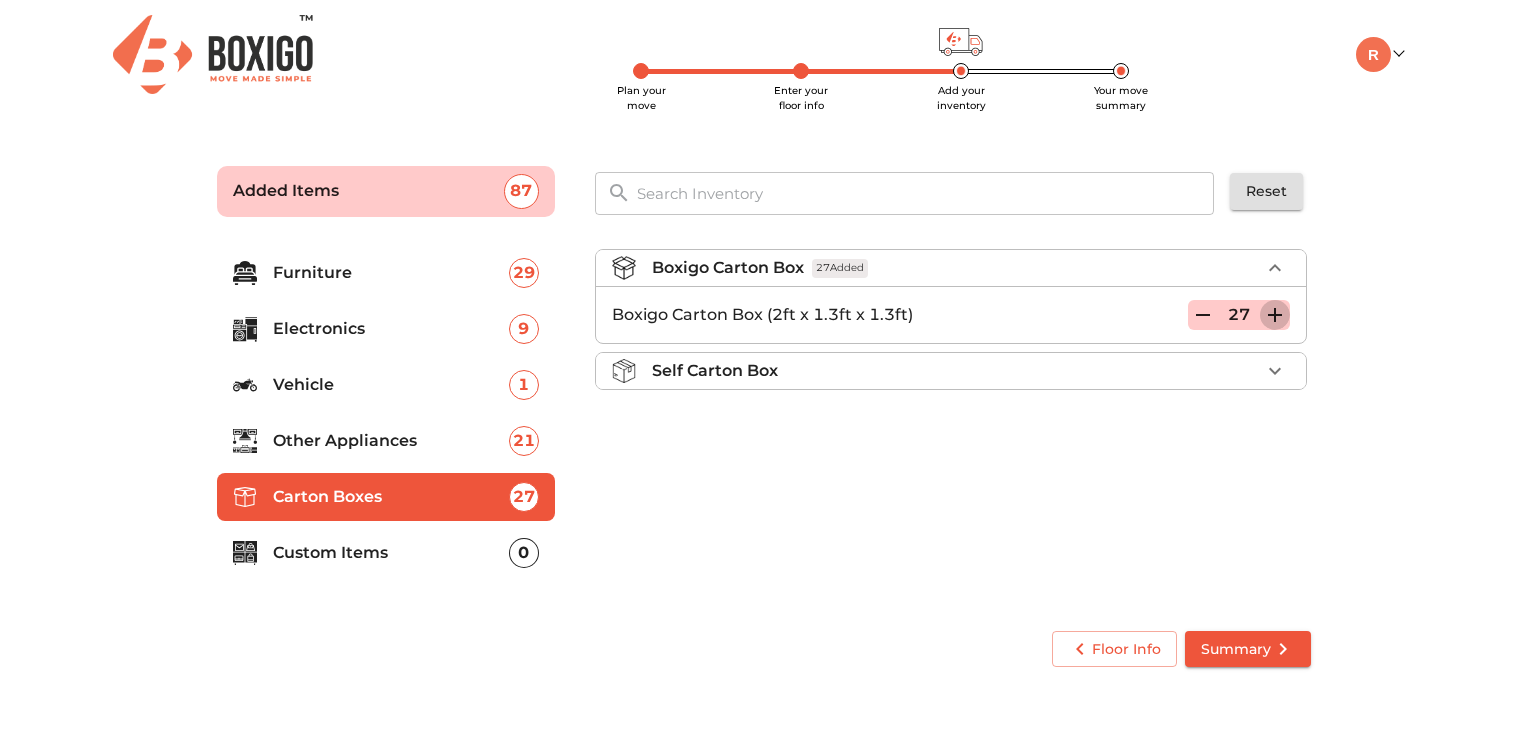 click at bounding box center [1275, 315] 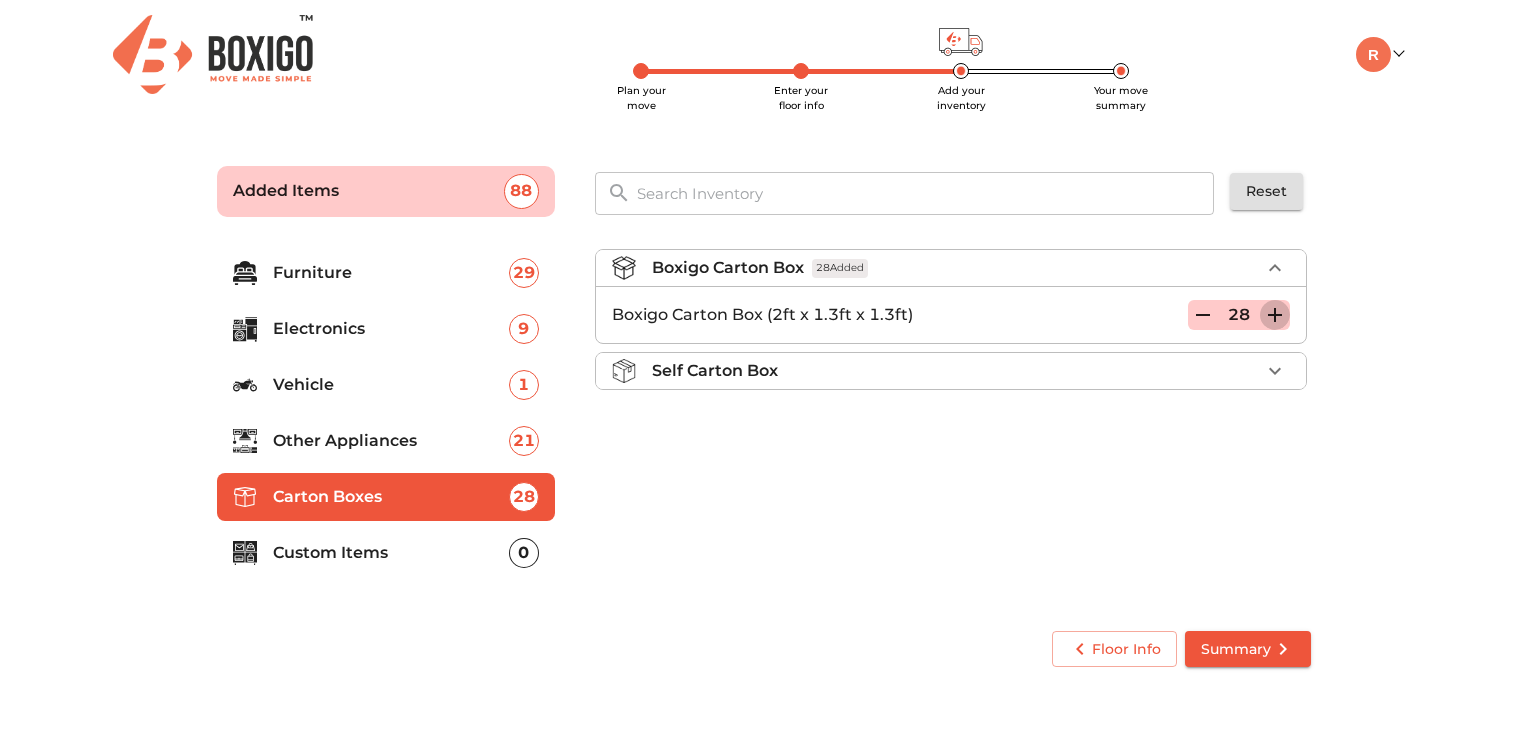 click at bounding box center [1275, 315] 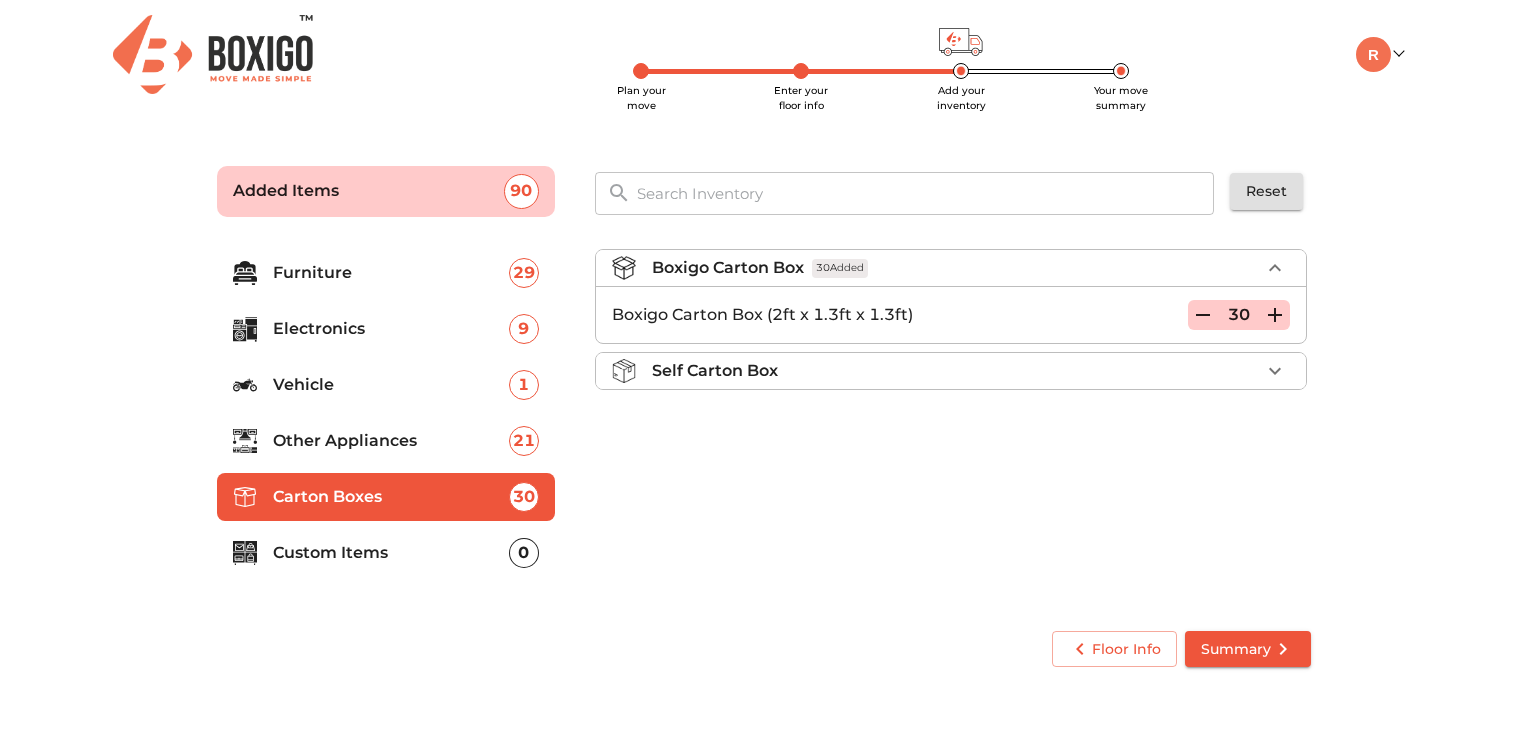 click at bounding box center [1275, 315] 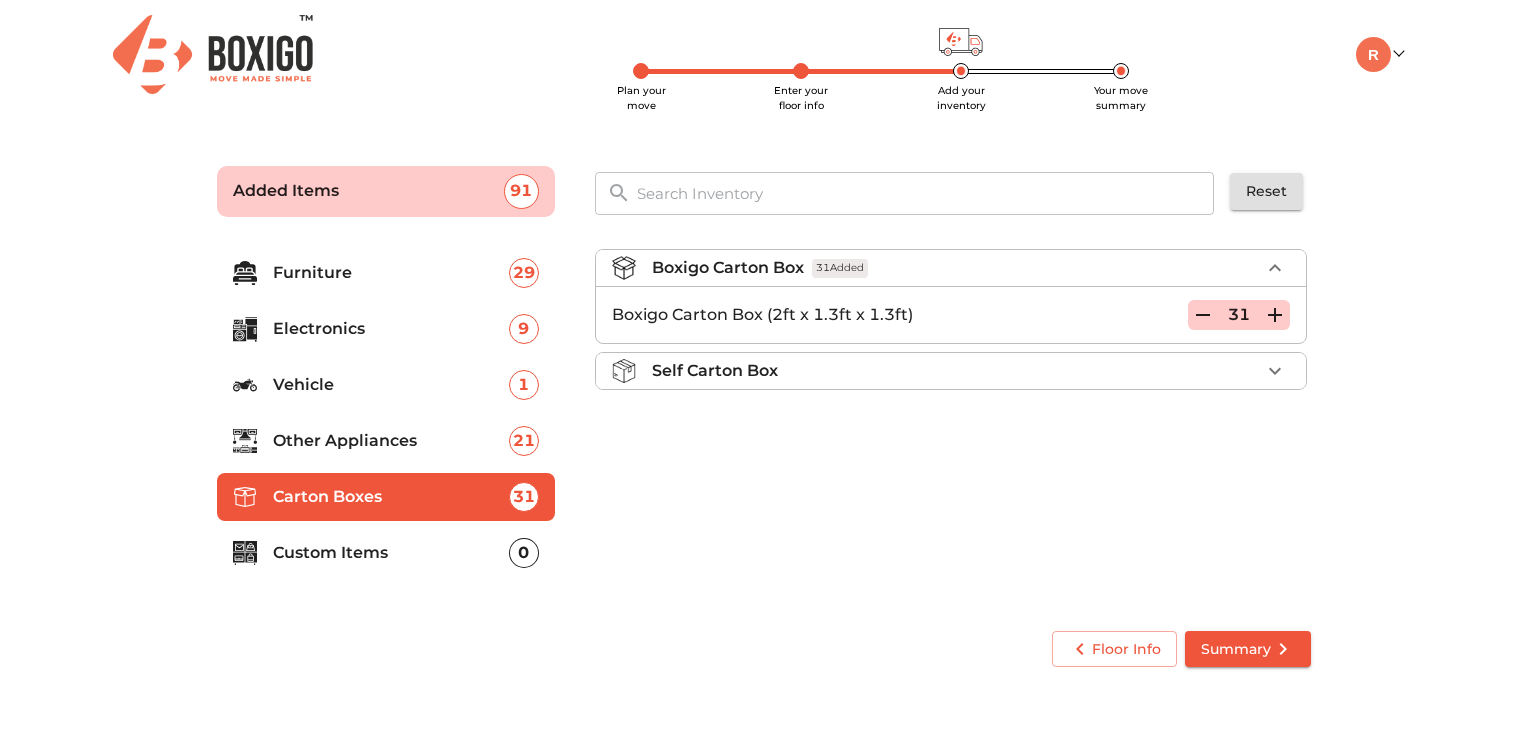 click at bounding box center (1275, 315) 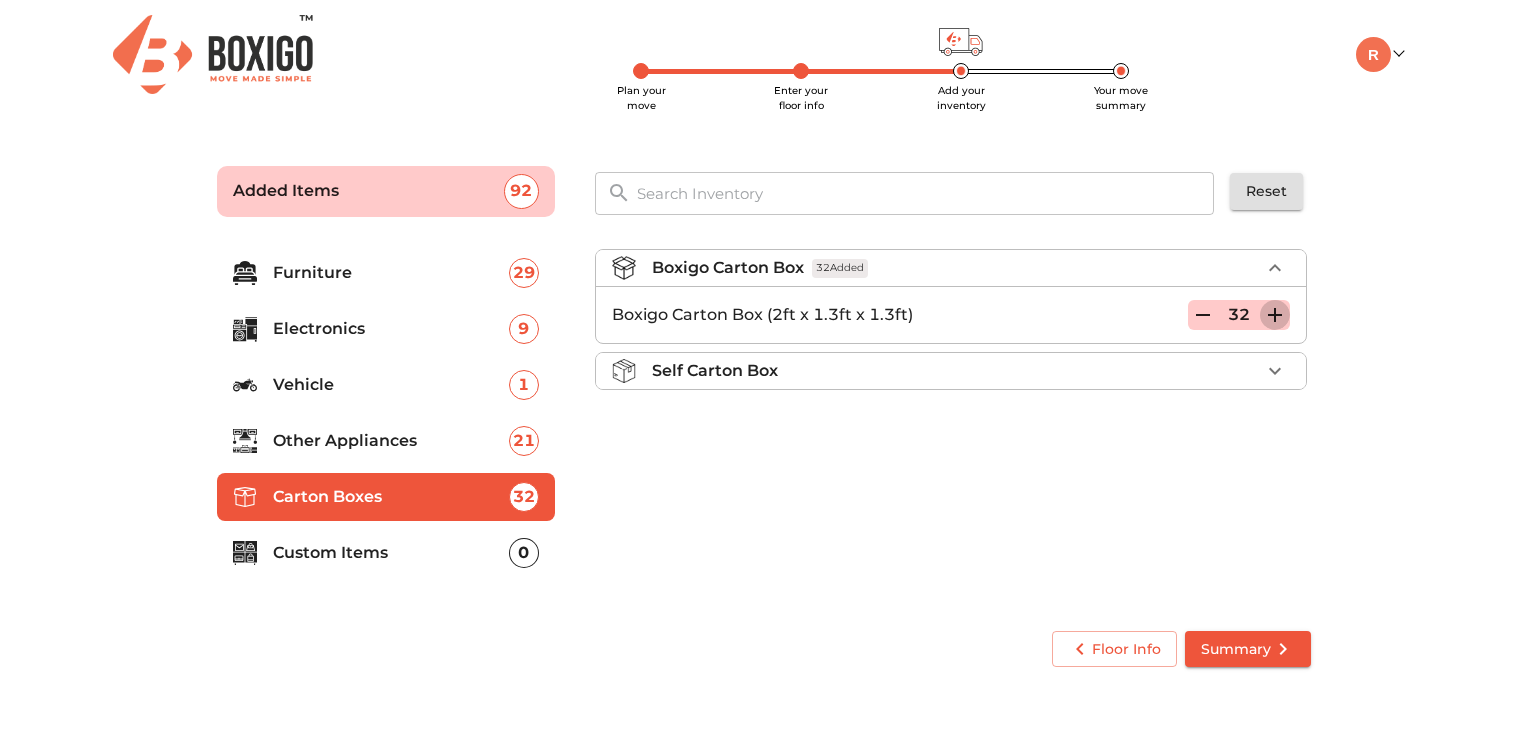 click at bounding box center (1275, 315) 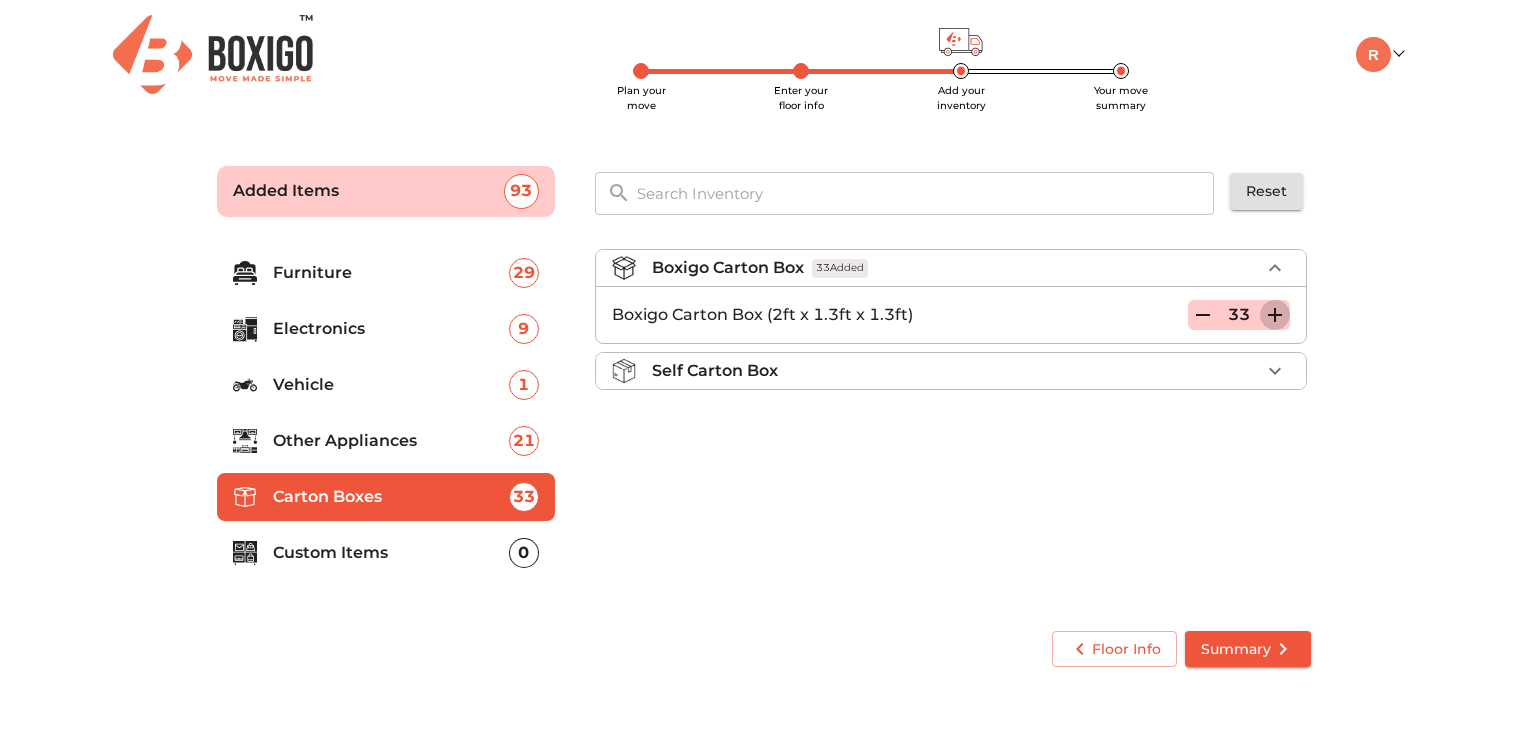 click at bounding box center [1275, 315] 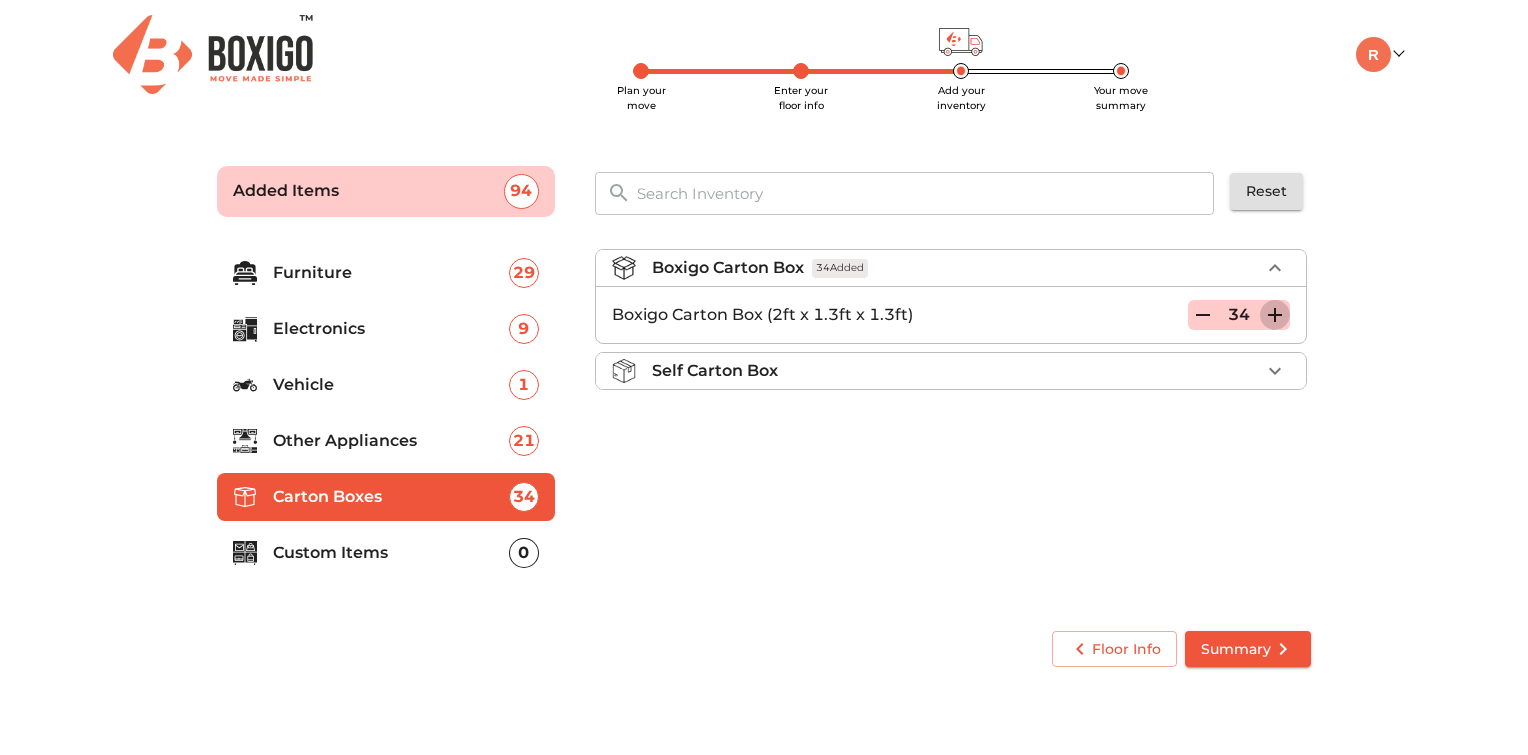 click at bounding box center [1275, 315] 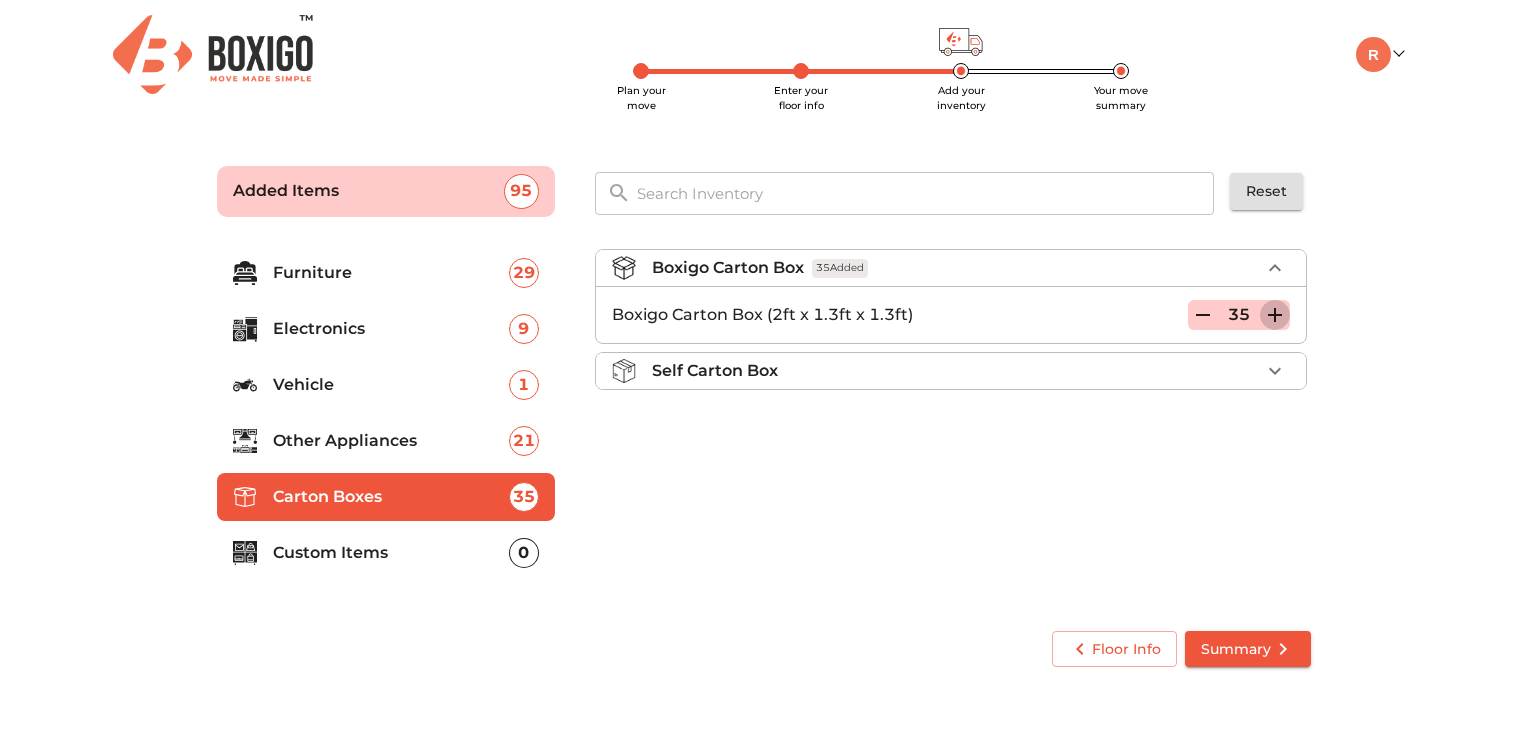 click at bounding box center (1275, 315) 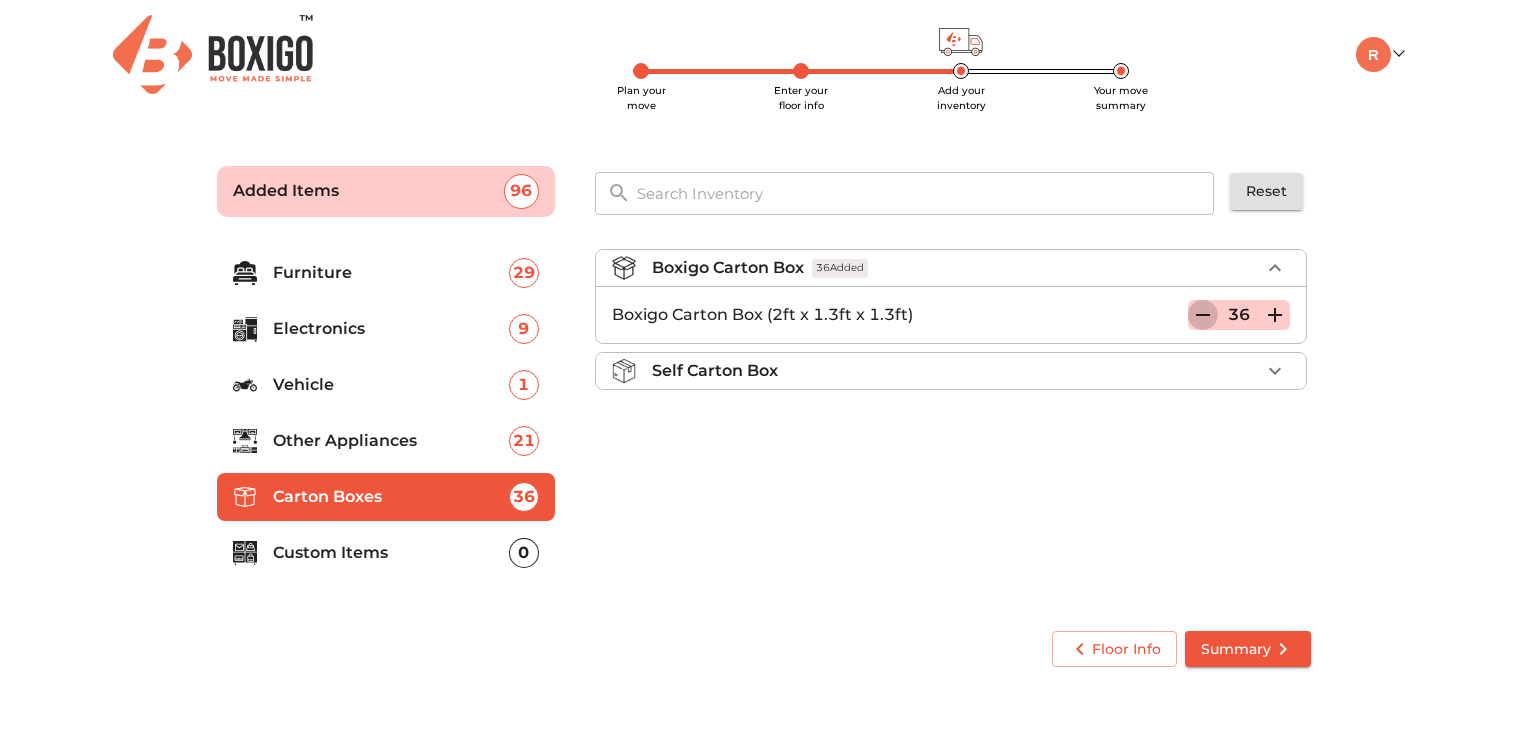 click 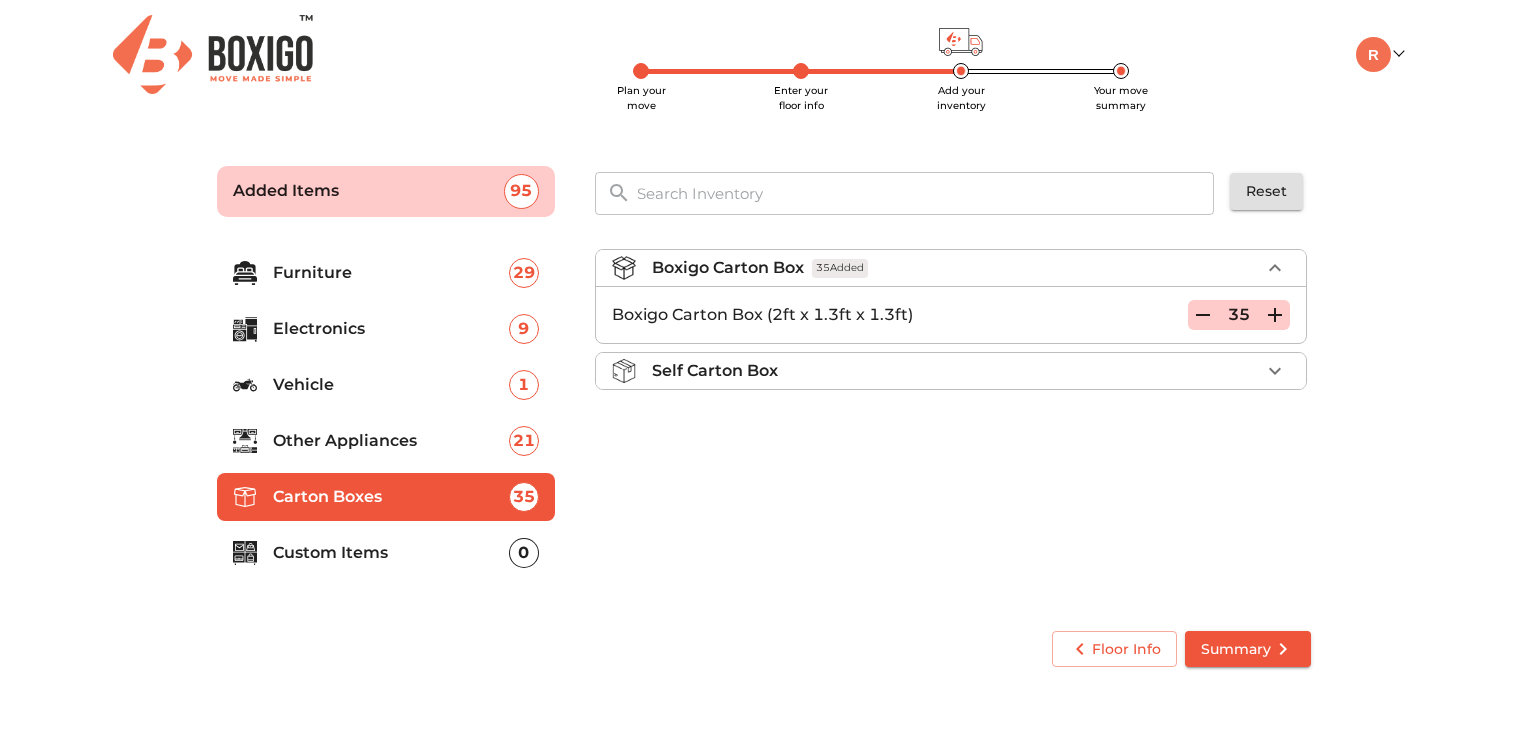 click on "Custom Items" at bounding box center (391, 553) 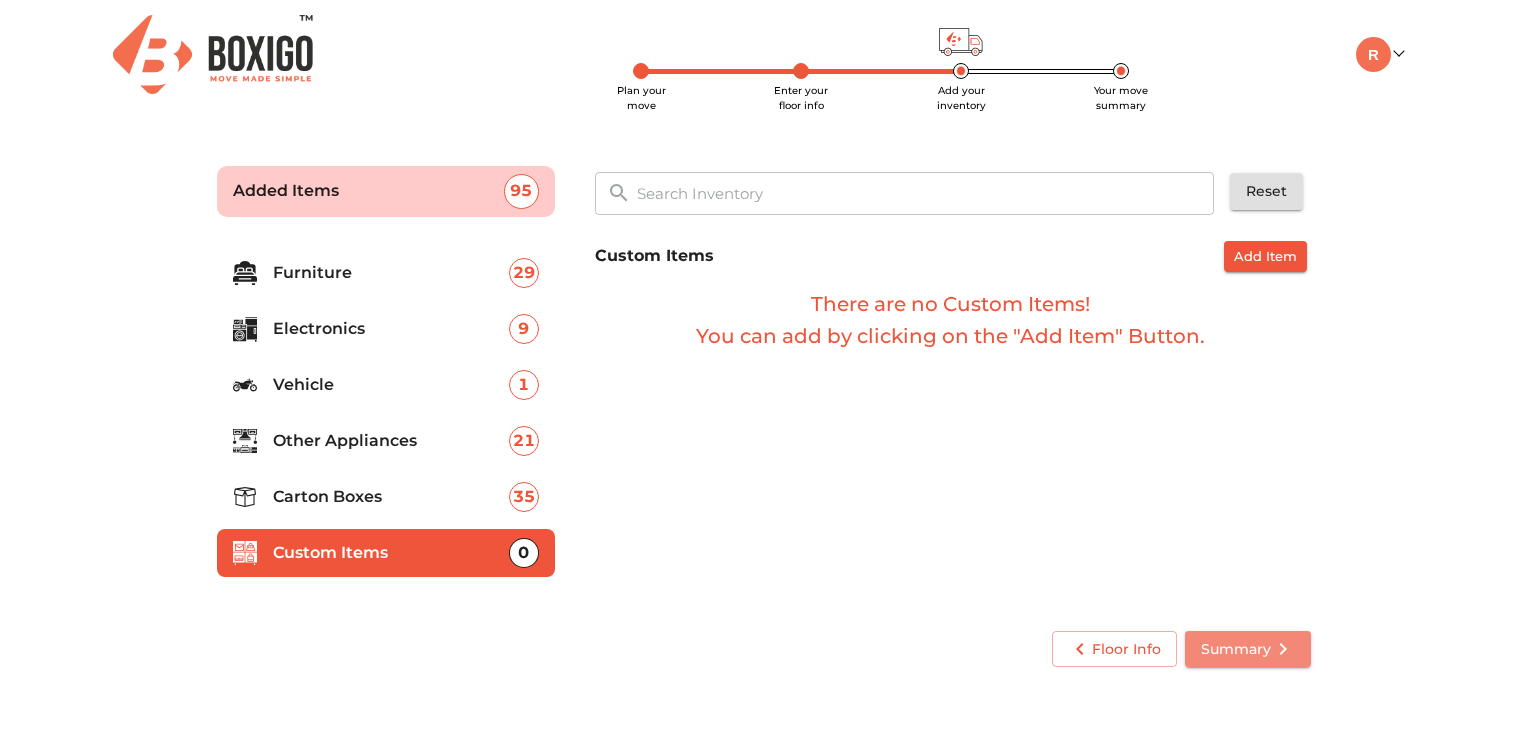 click on "Summary" at bounding box center [1248, 649] 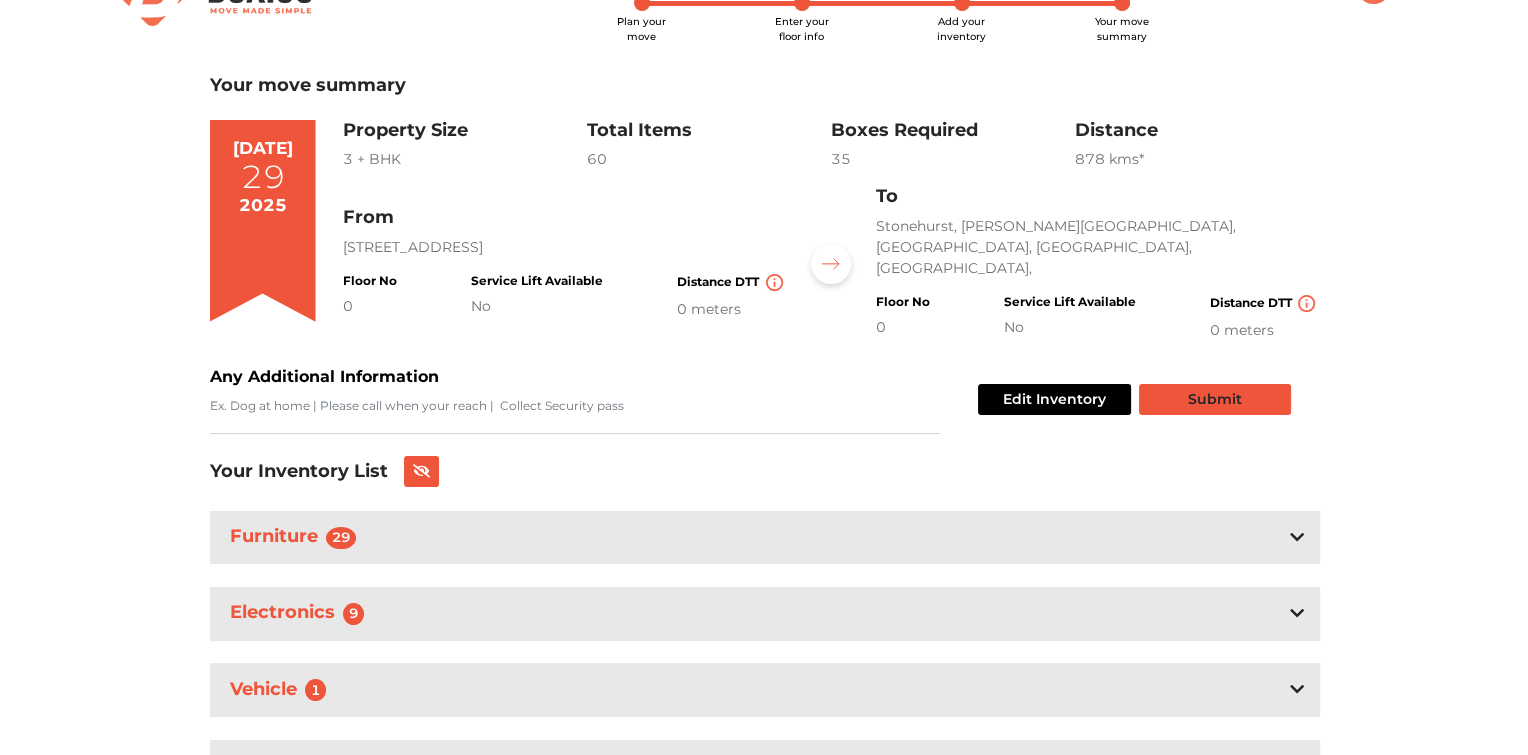 scroll, scrollTop: 147, scrollLeft: 0, axis: vertical 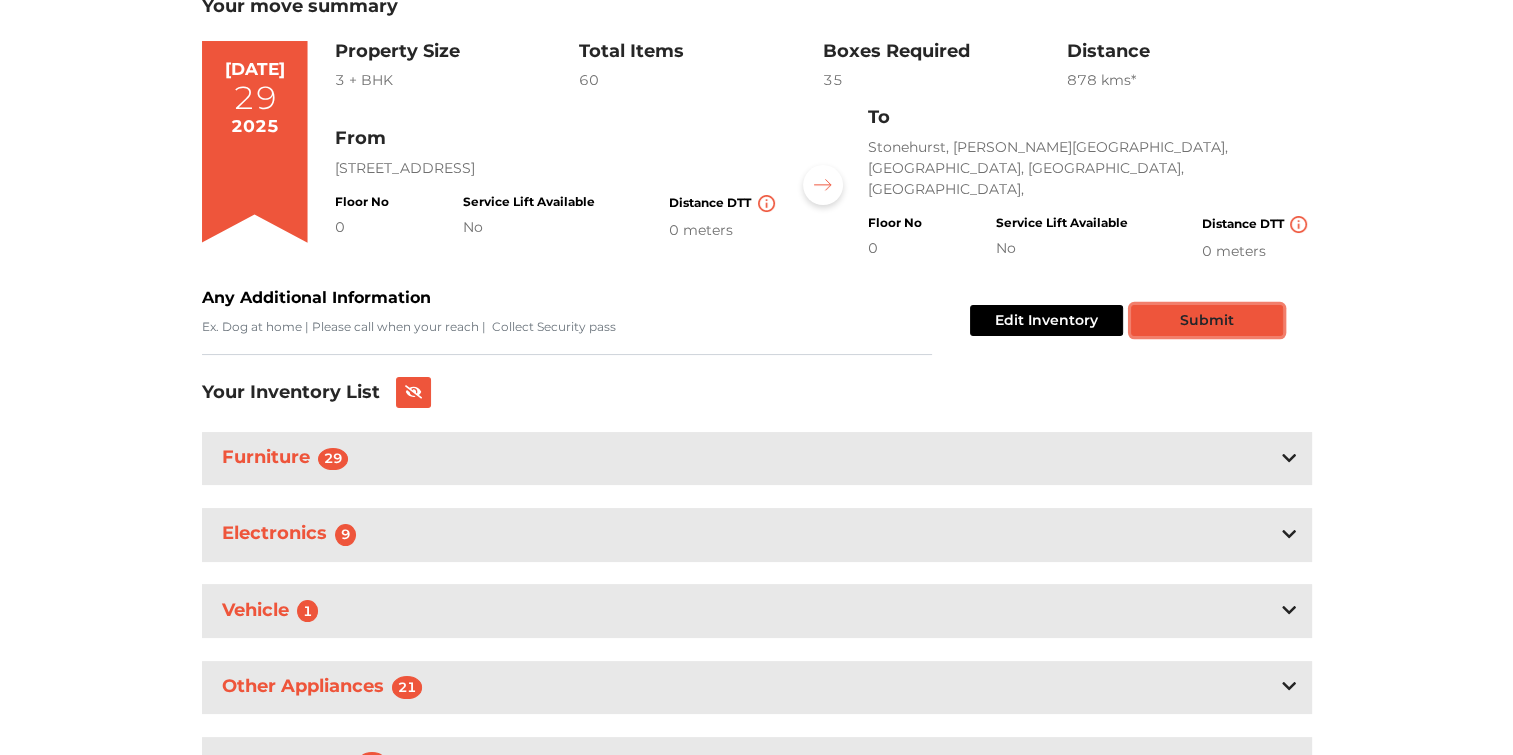 click on "Submit" at bounding box center [1207, 320] 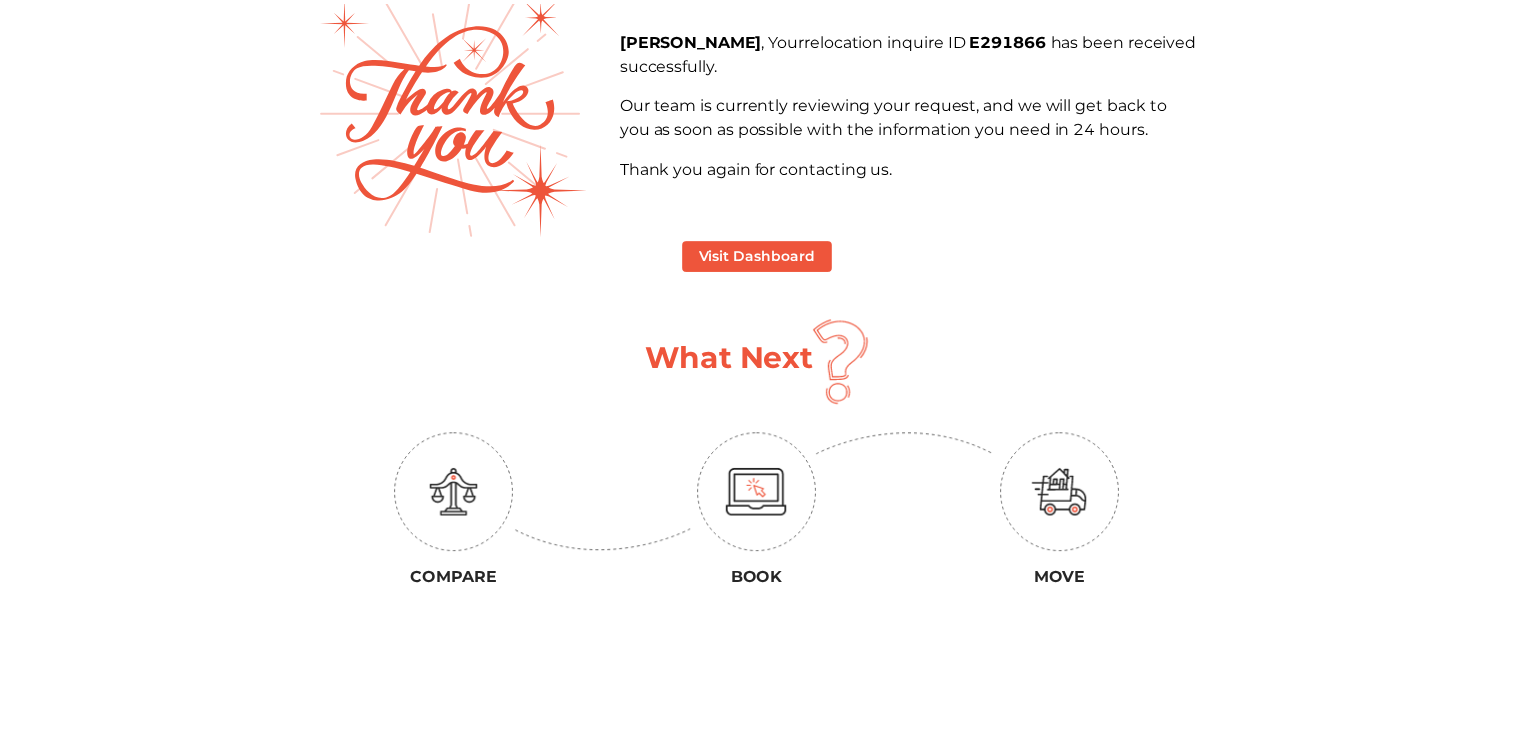 scroll, scrollTop: 0, scrollLeft: 0, axis: both 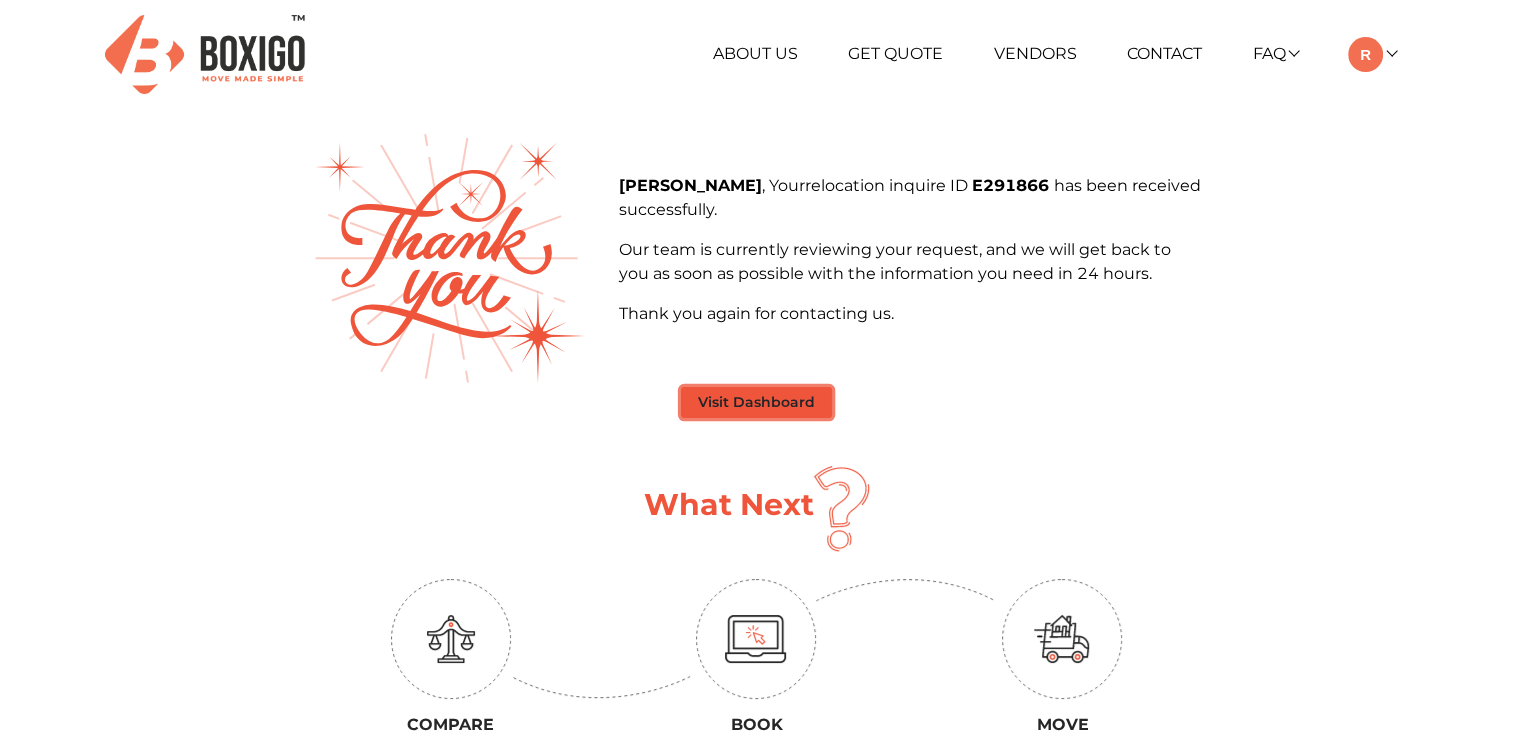 click on "Visit Dashboard" at bounding box center (756, 402) 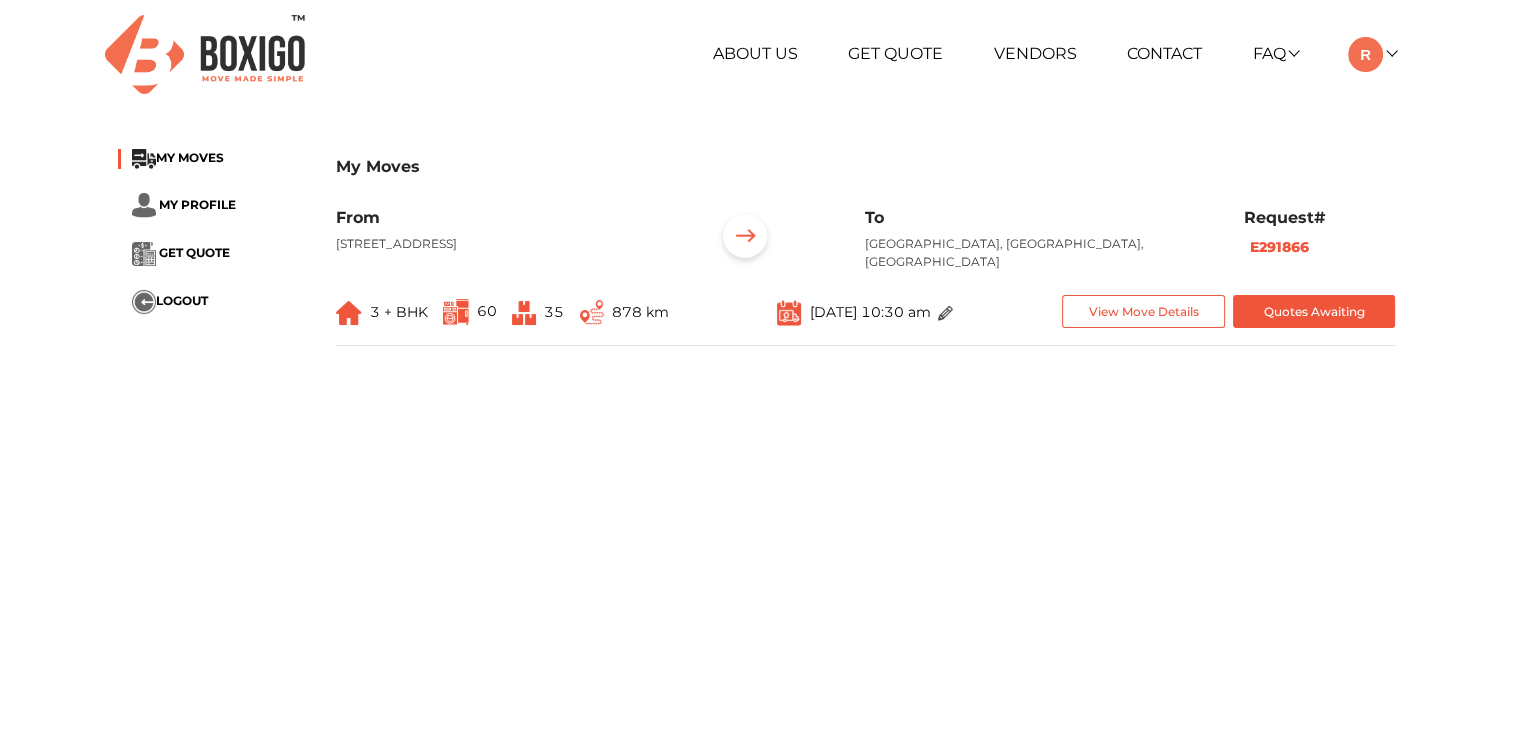 click on "MY PROFILE" at bounding box center [212, 205] 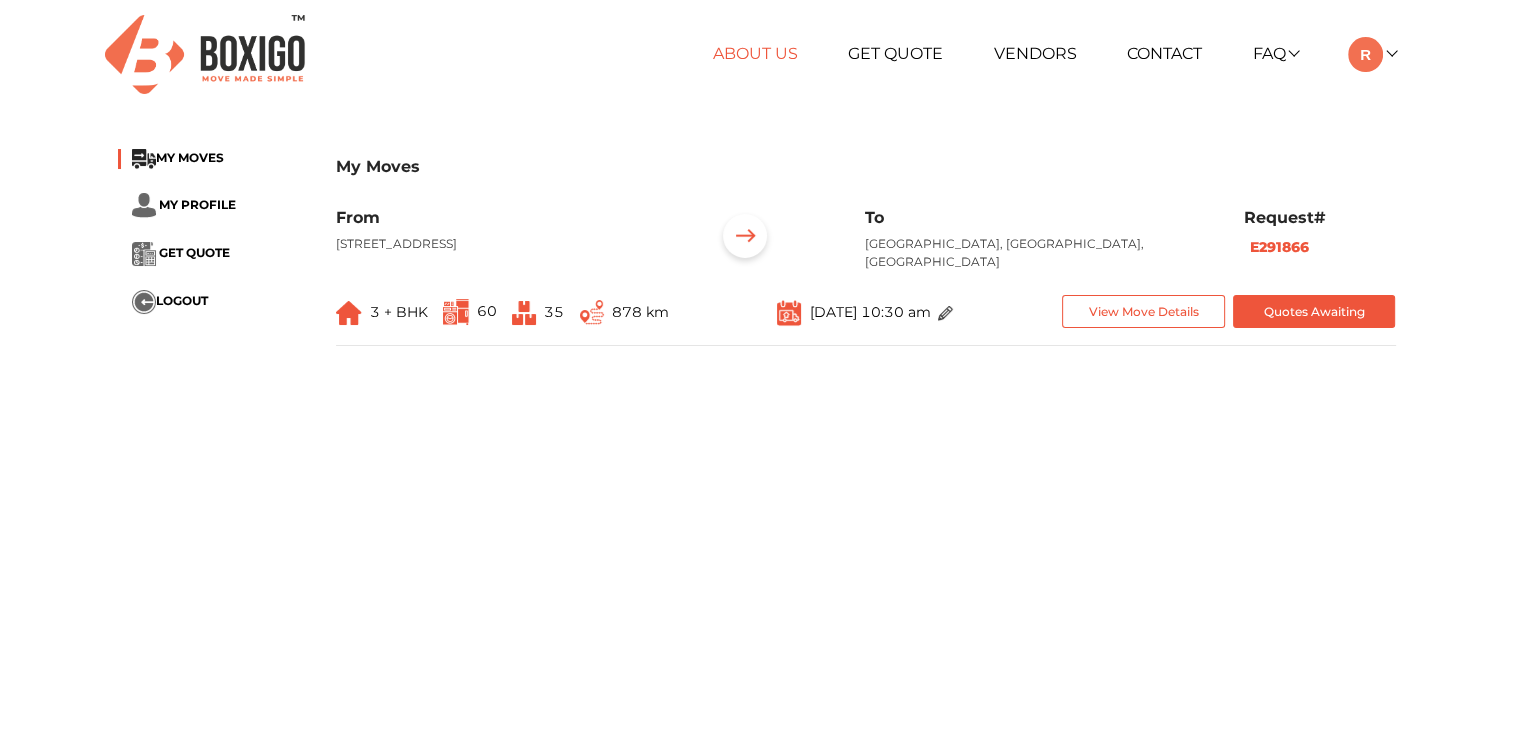 click on "About Us" at bounding box center (755, 53) 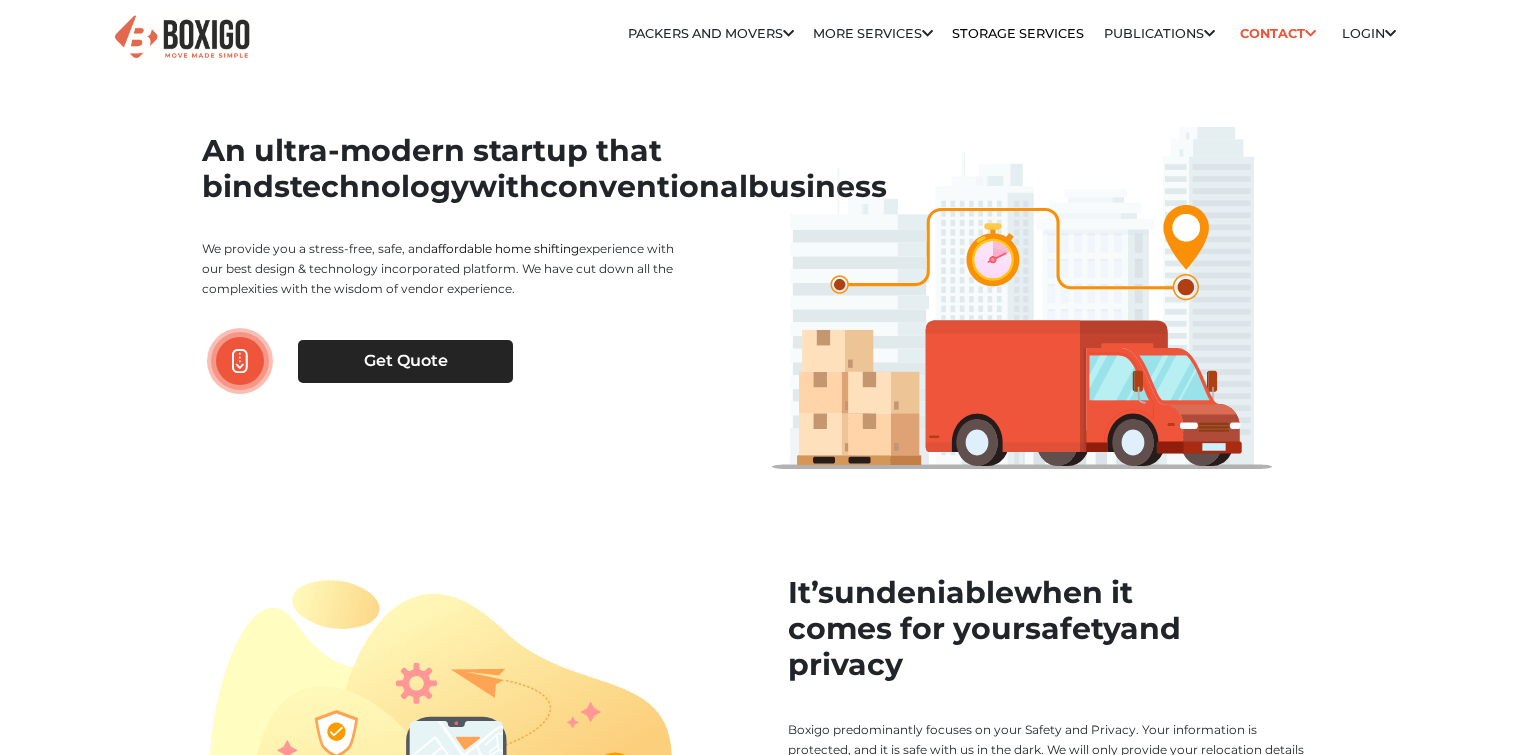 scroll, scrollTop: 0, scrollLeft: 0, axis: both 